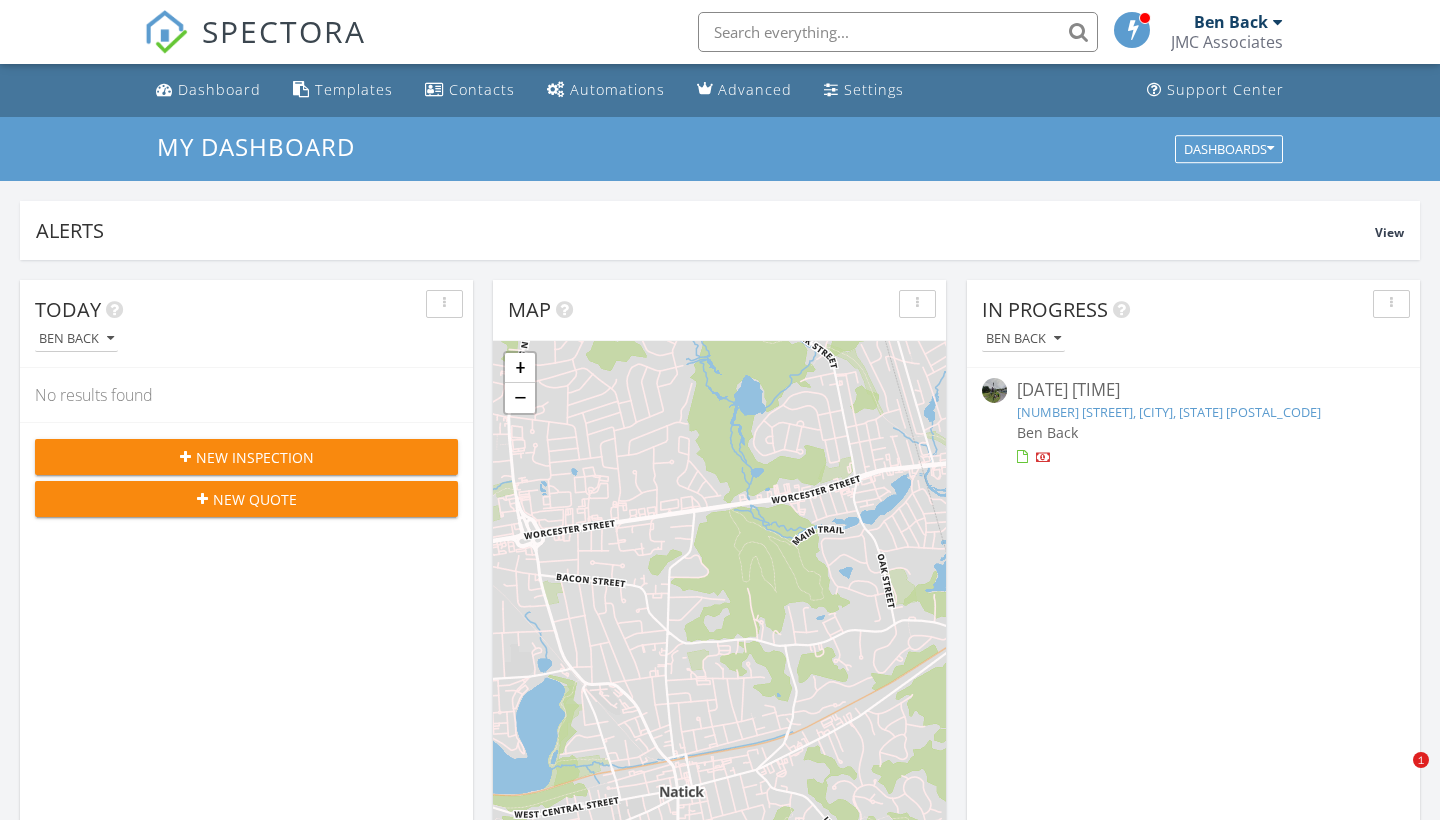 scroll, scrollTop: 908, scrollLeft: 0, axis: vertical 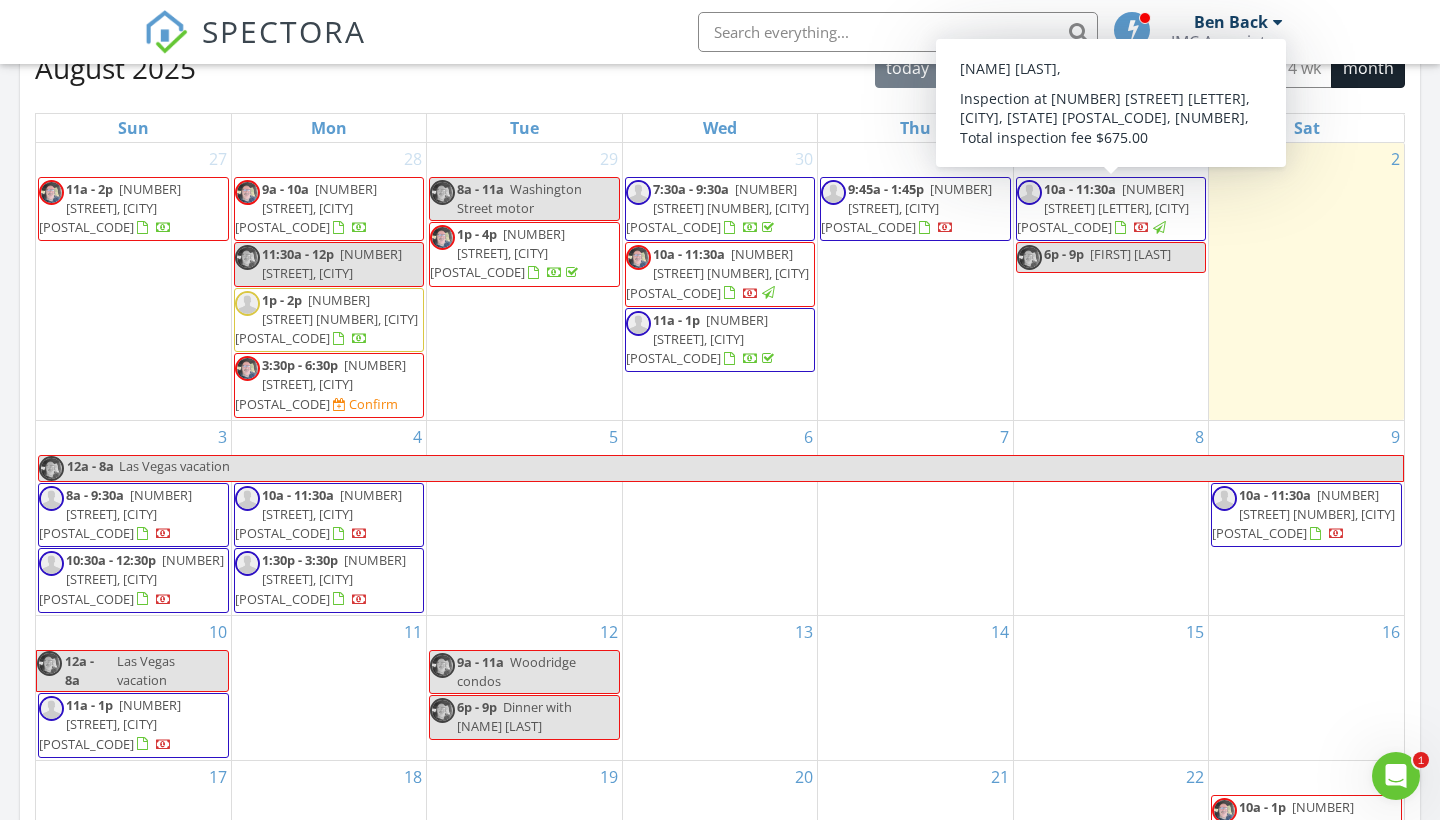 click on "10a - 11:30a
216 Orleans Rd A, Chatham 02650" at bounding box center (1111, 209) 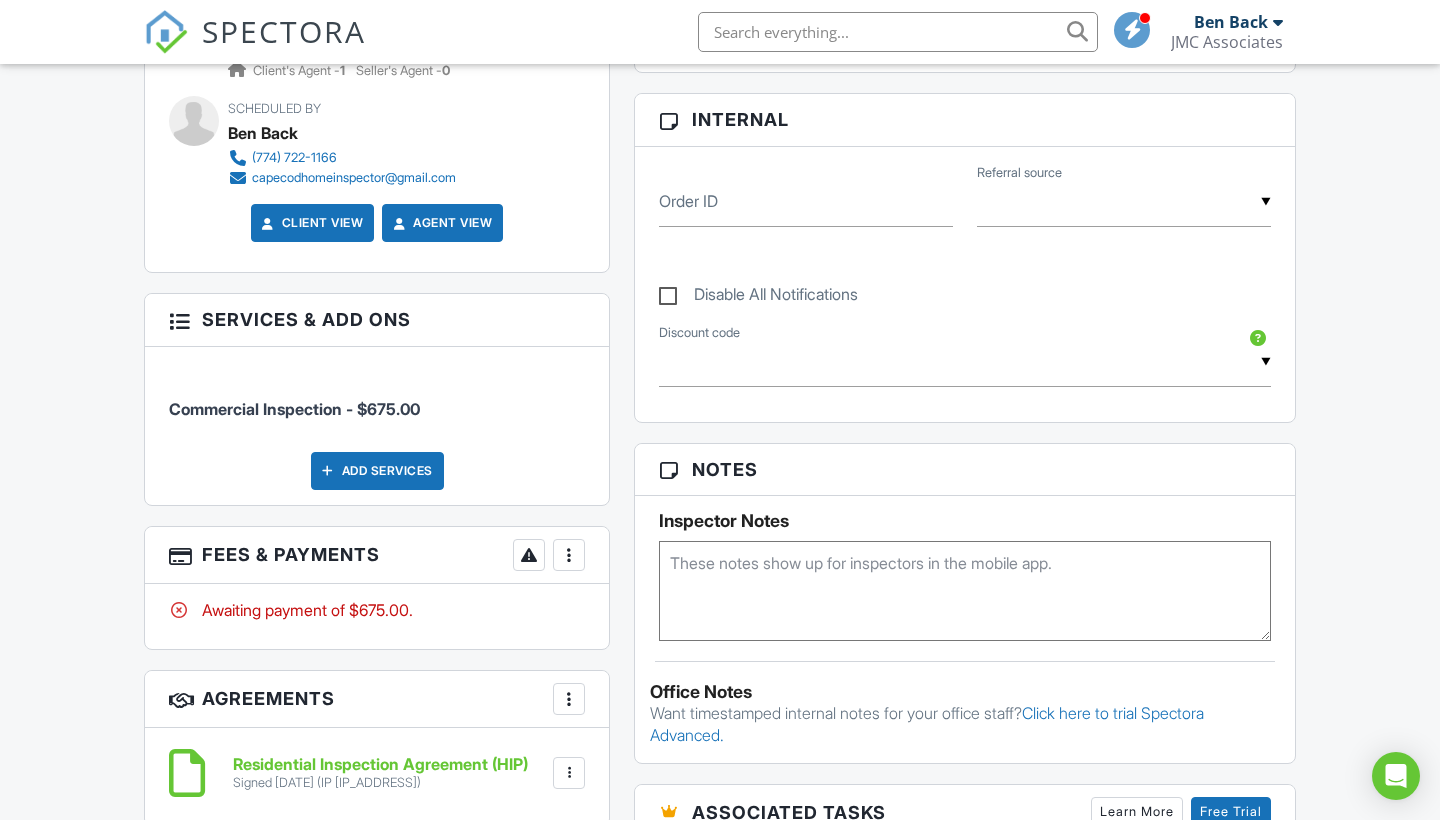 scroll, scrollTop: 1066, scrollLeft: 0, axis: vertical 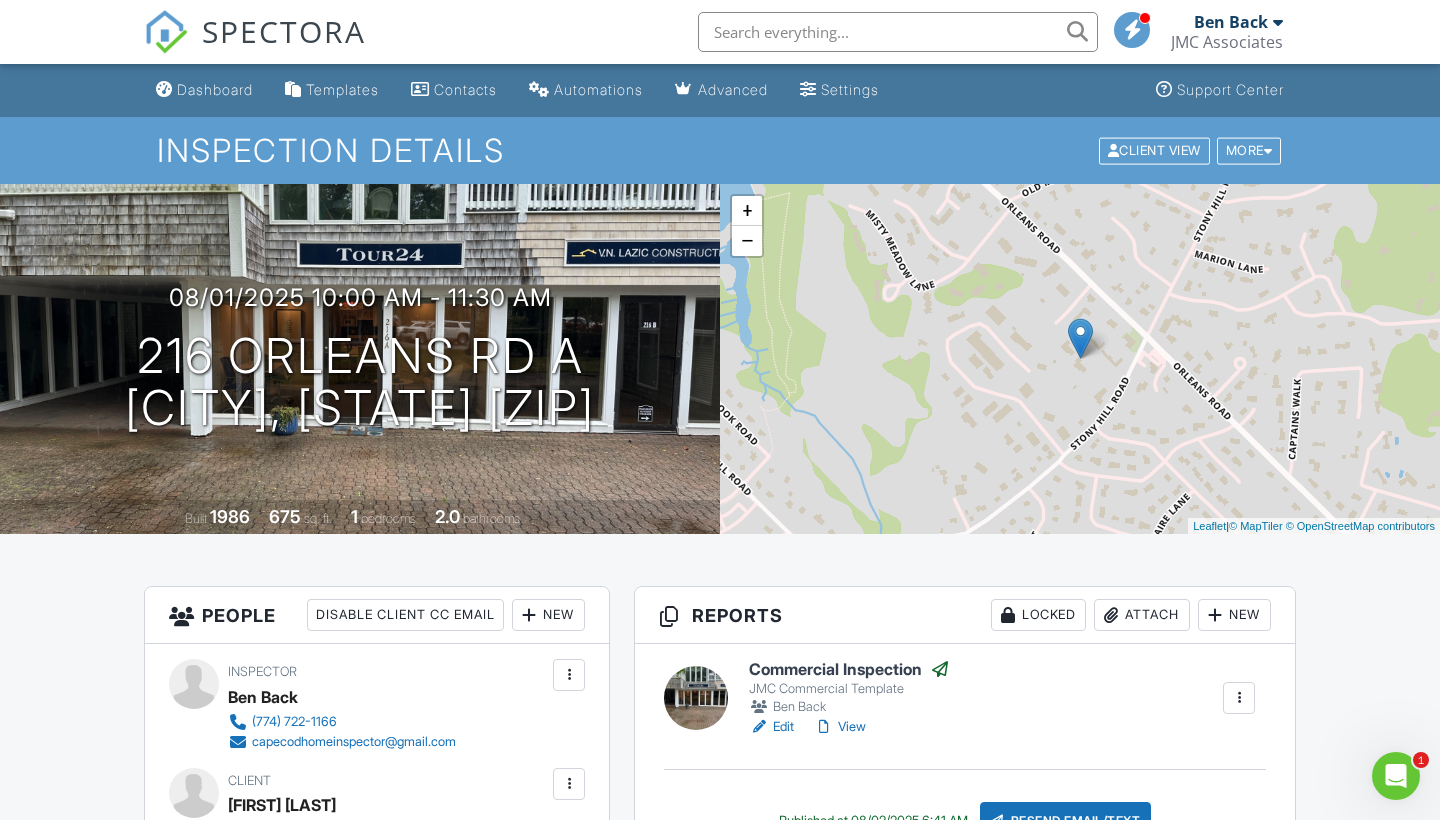 click on "SPECTORA" at bounding box center [284, 31] 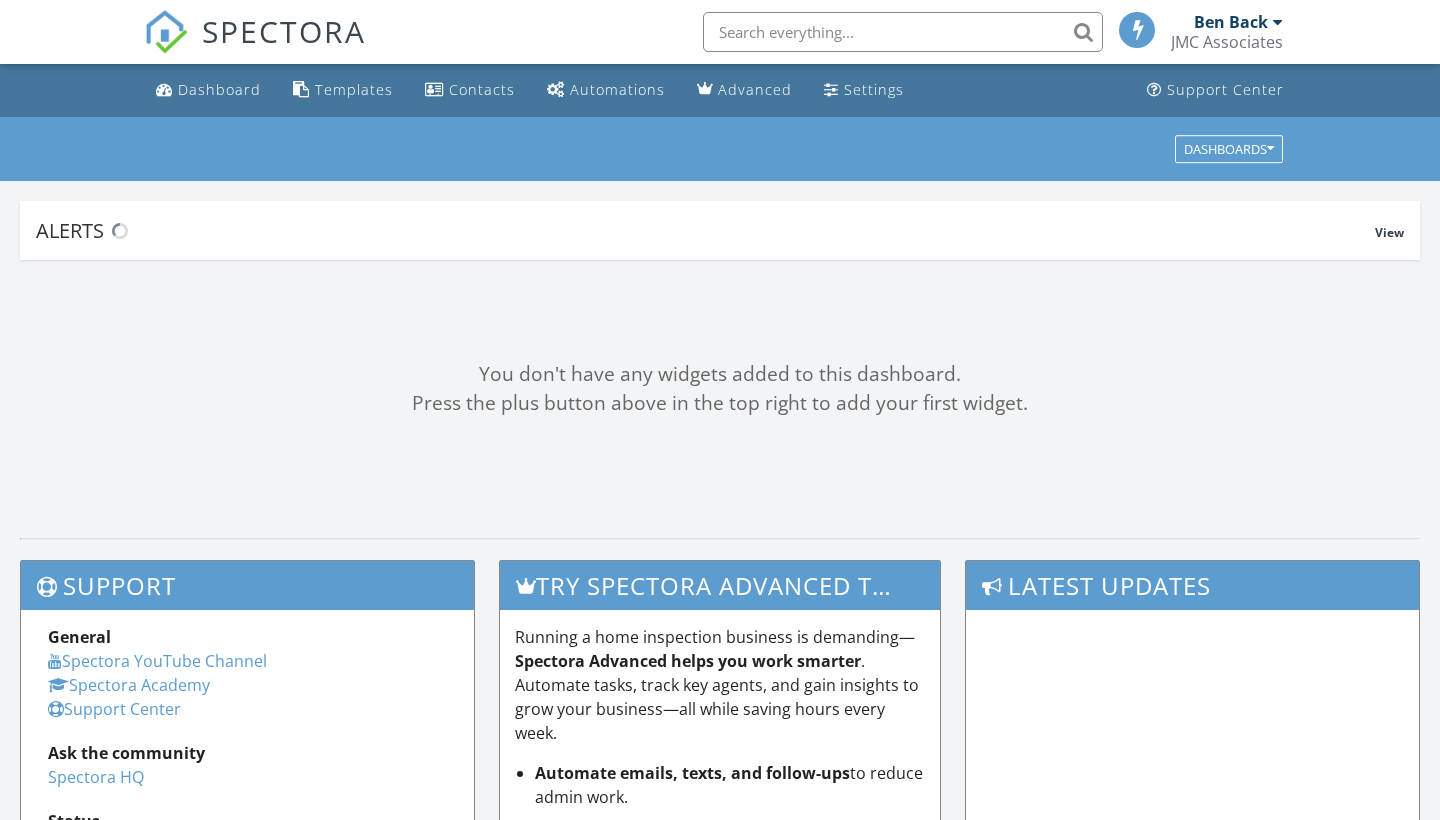 scroll, scrollTop: 0, scrollLeft: 0, axis: both 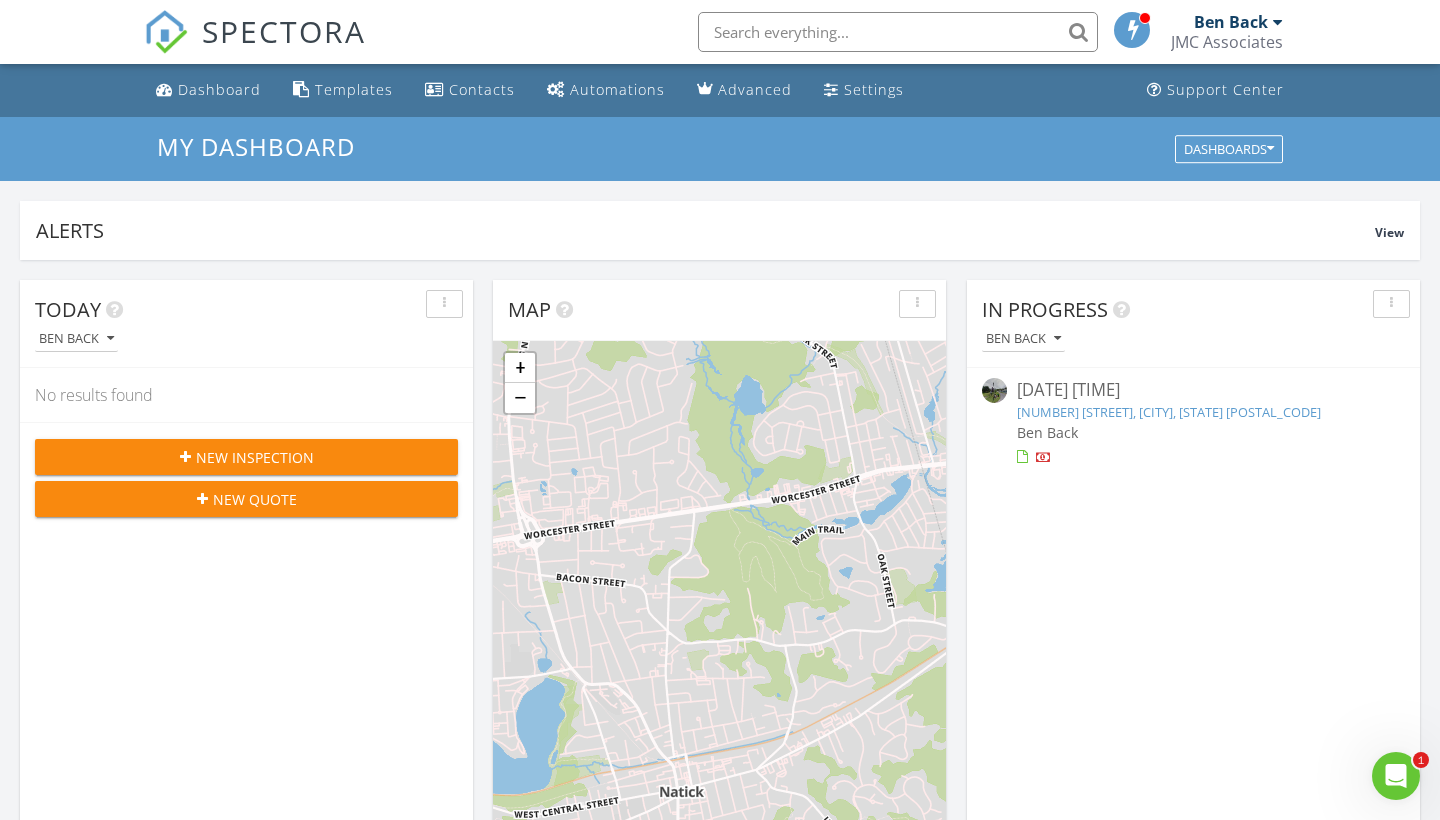 click on "[NUMBER] [STREET], [CITY], [STATE] [POSTAL_CODE]" at bounding box center (1169, 412) 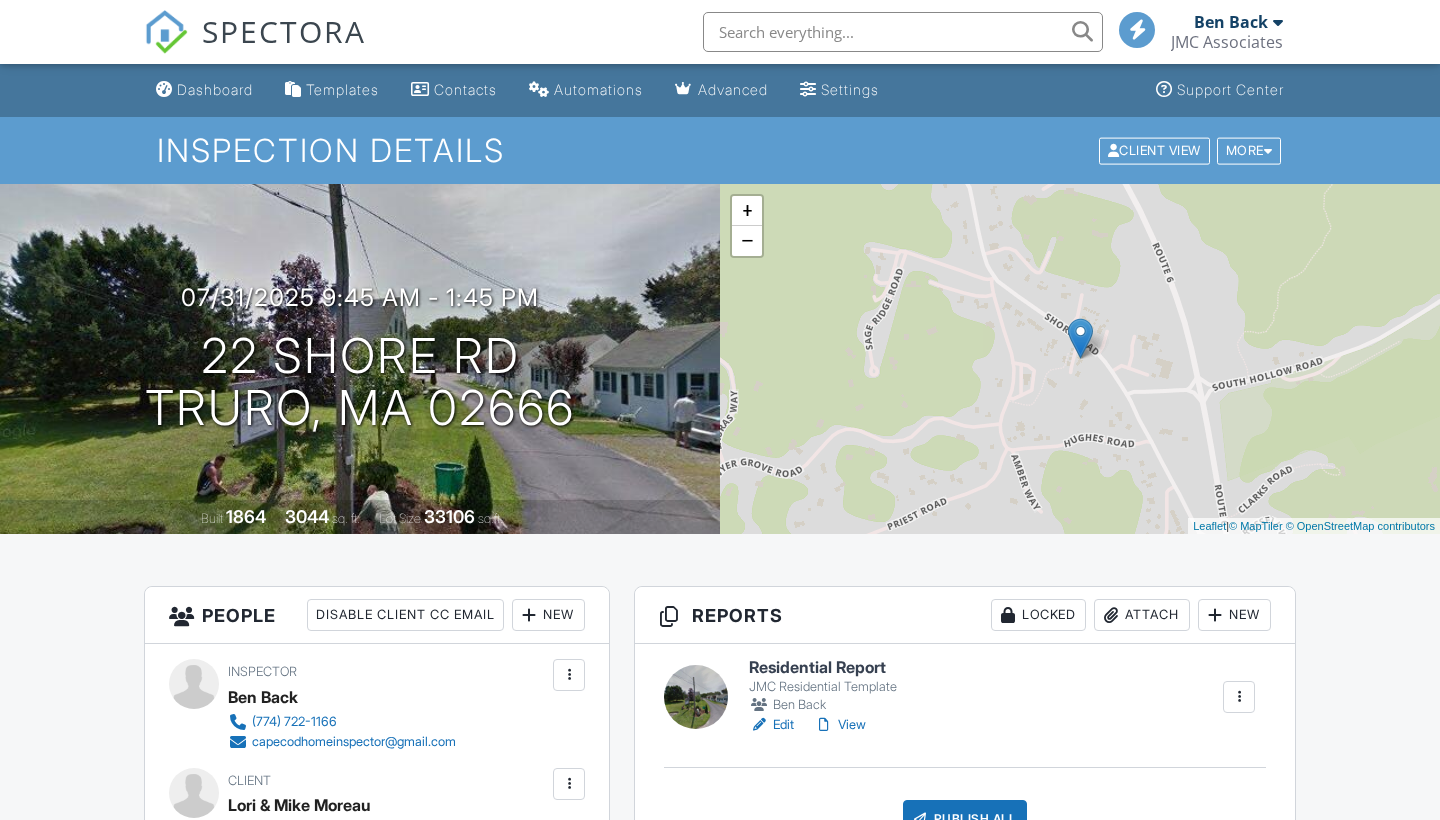 scroll, scrollTop: 0, scrollLeft: 0, axis: both 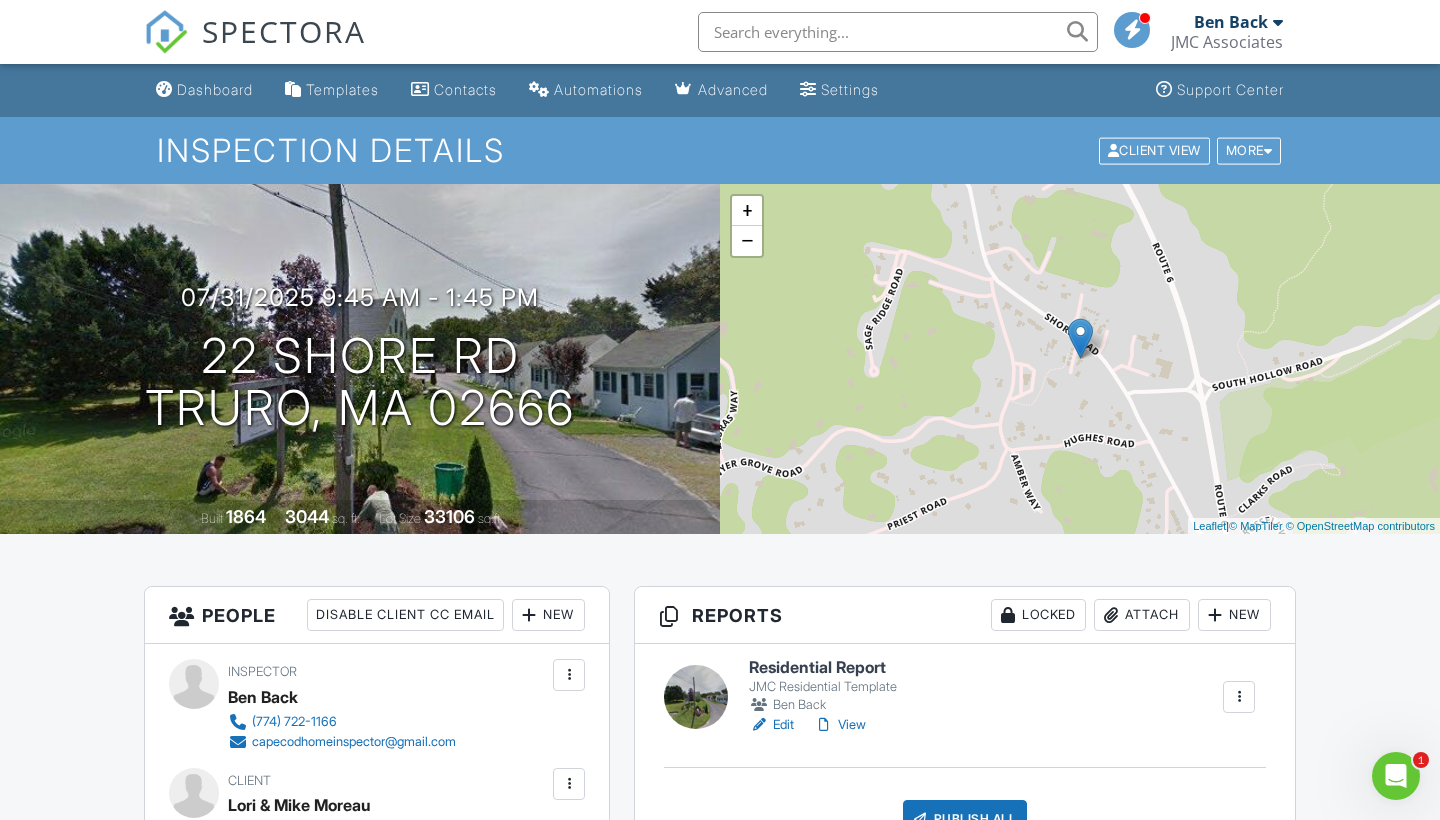 click on "Edit" at bounding box center [771, 725] 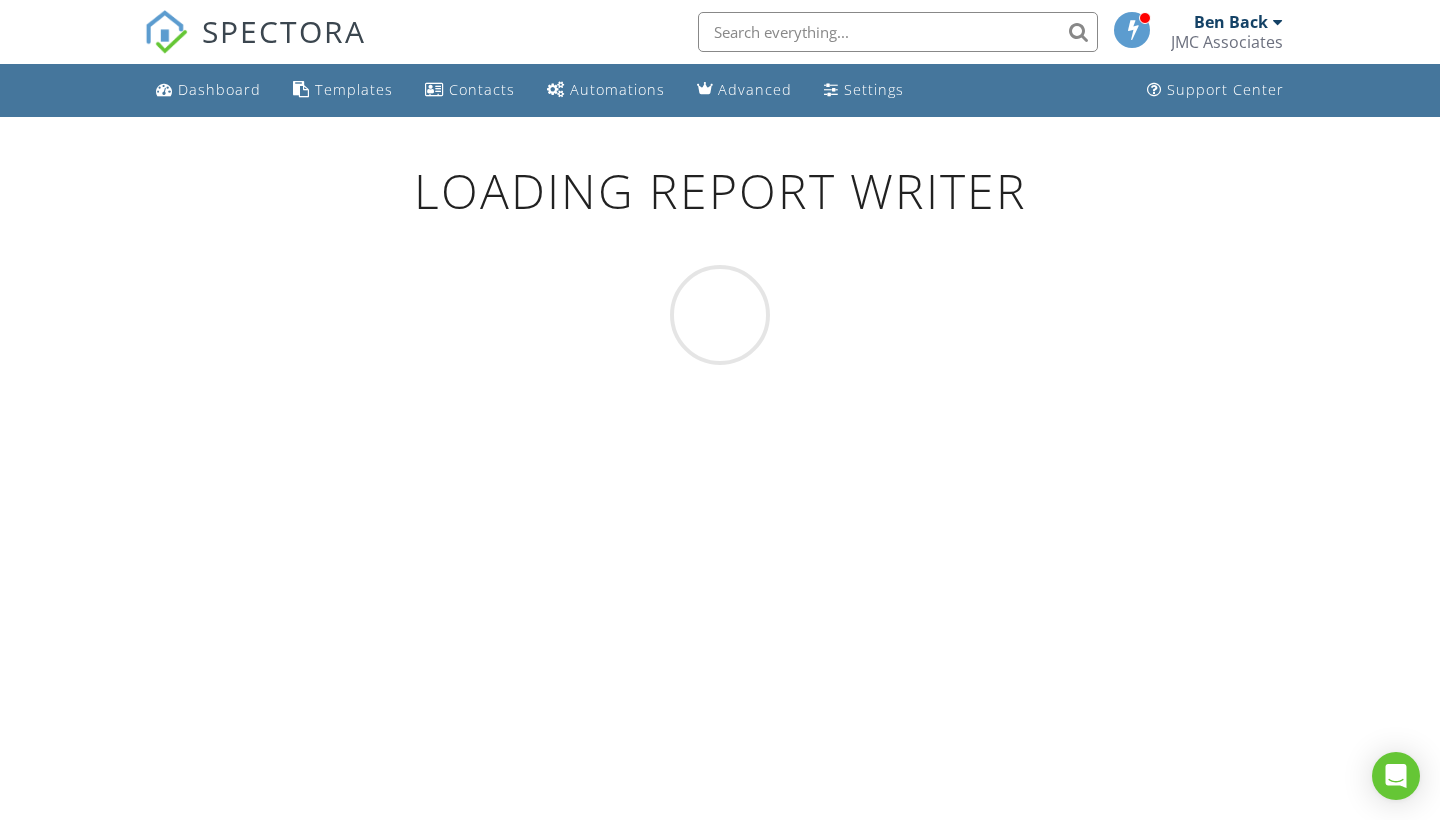 scroll, scrollTop: 0, scrollLeft: 0, axis: both 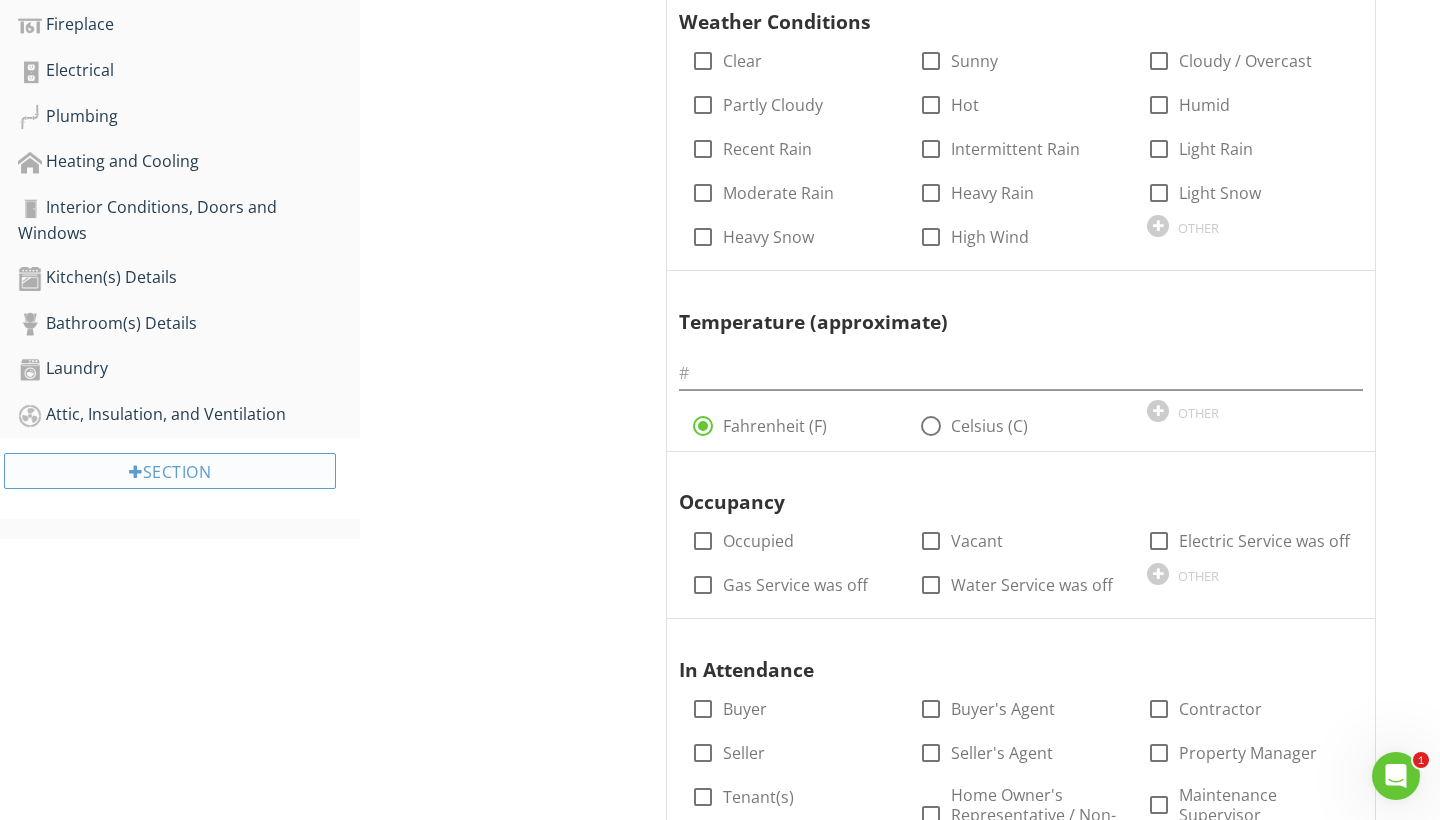 click on "Section" at bounding box center [170, 471] 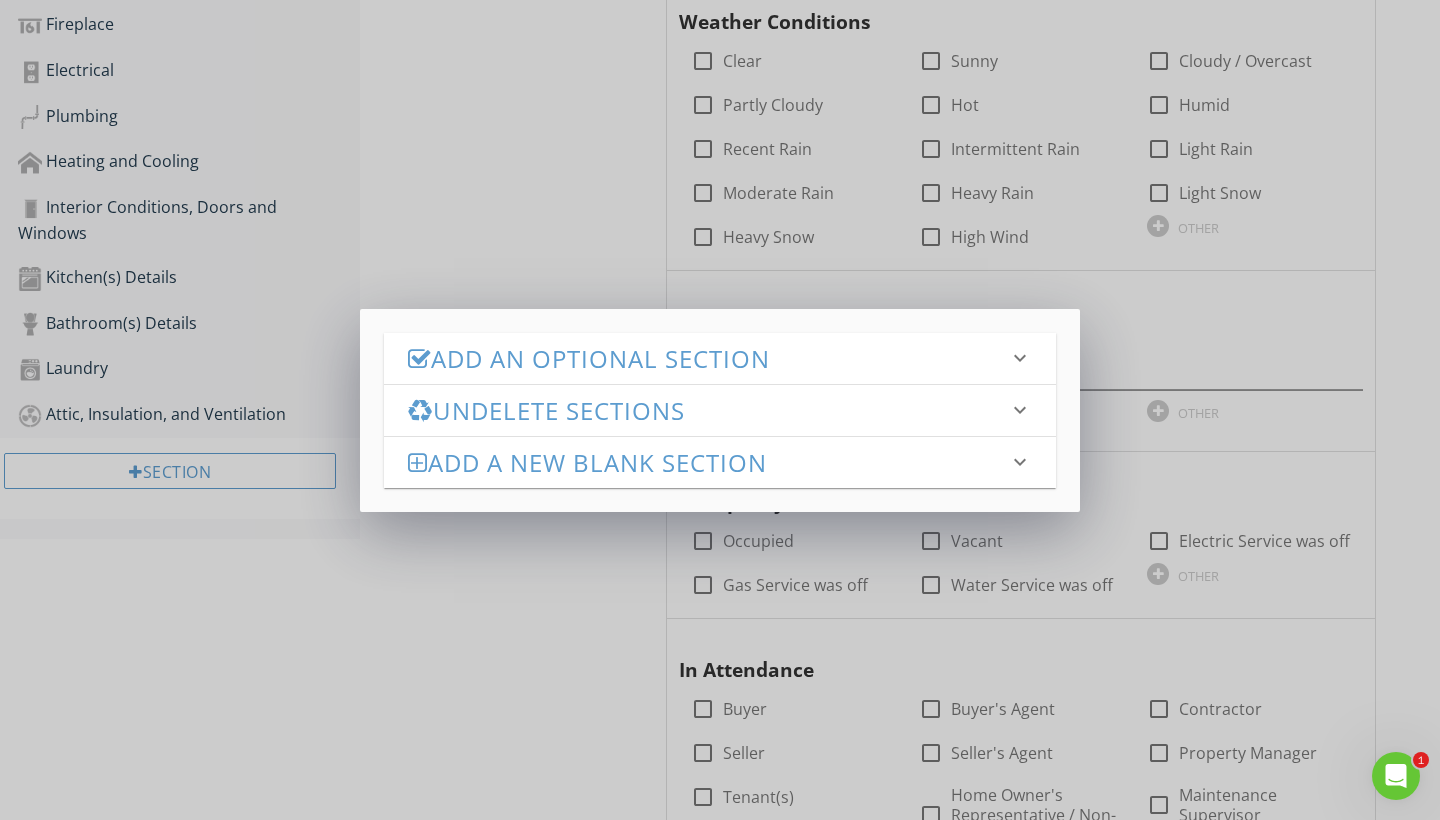 click on "keyboard_arrow_down" at bounding box center (1020, 358) 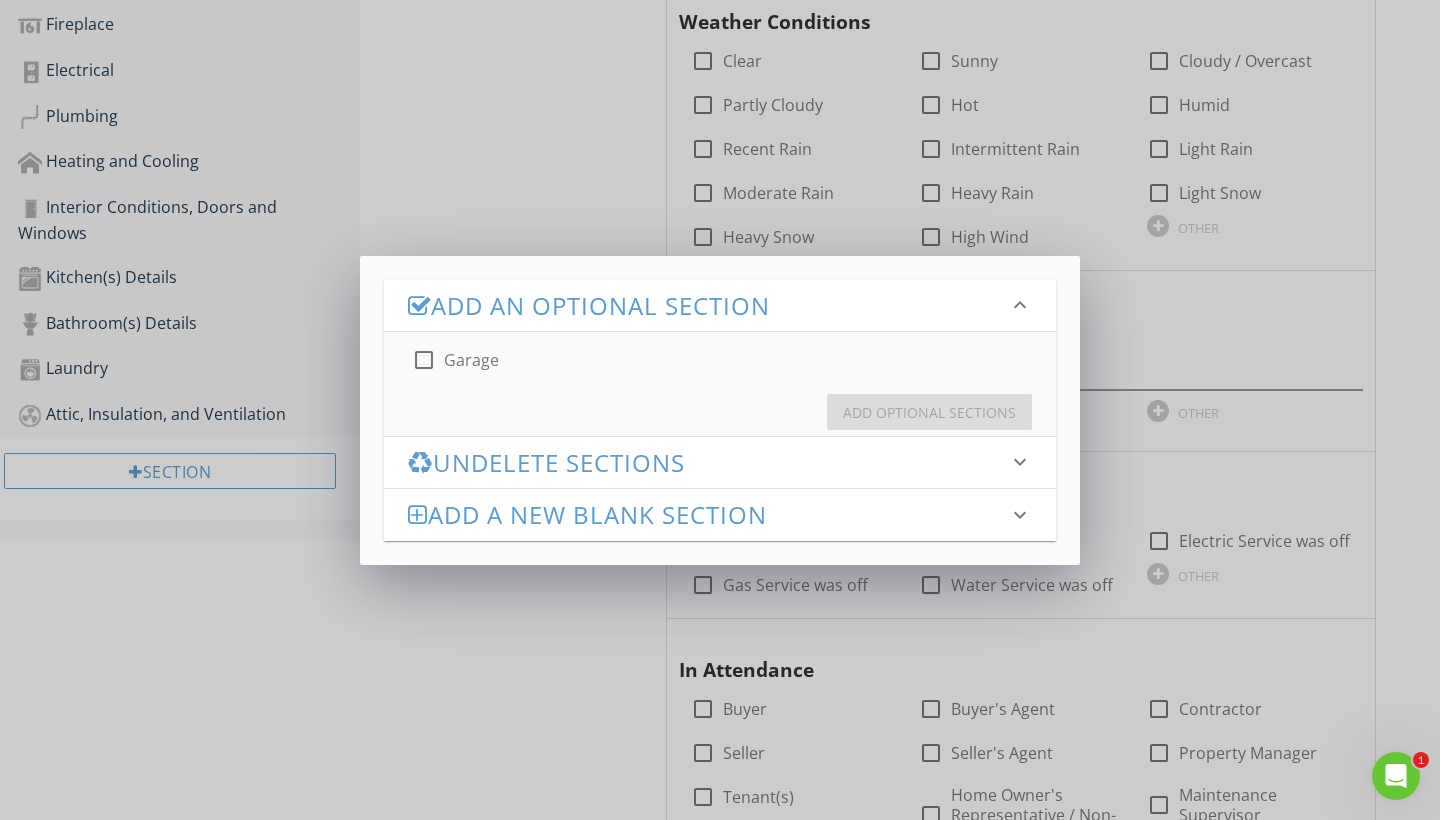 click on "keyboard_arrow_down" at bounding box center [1020, 515] 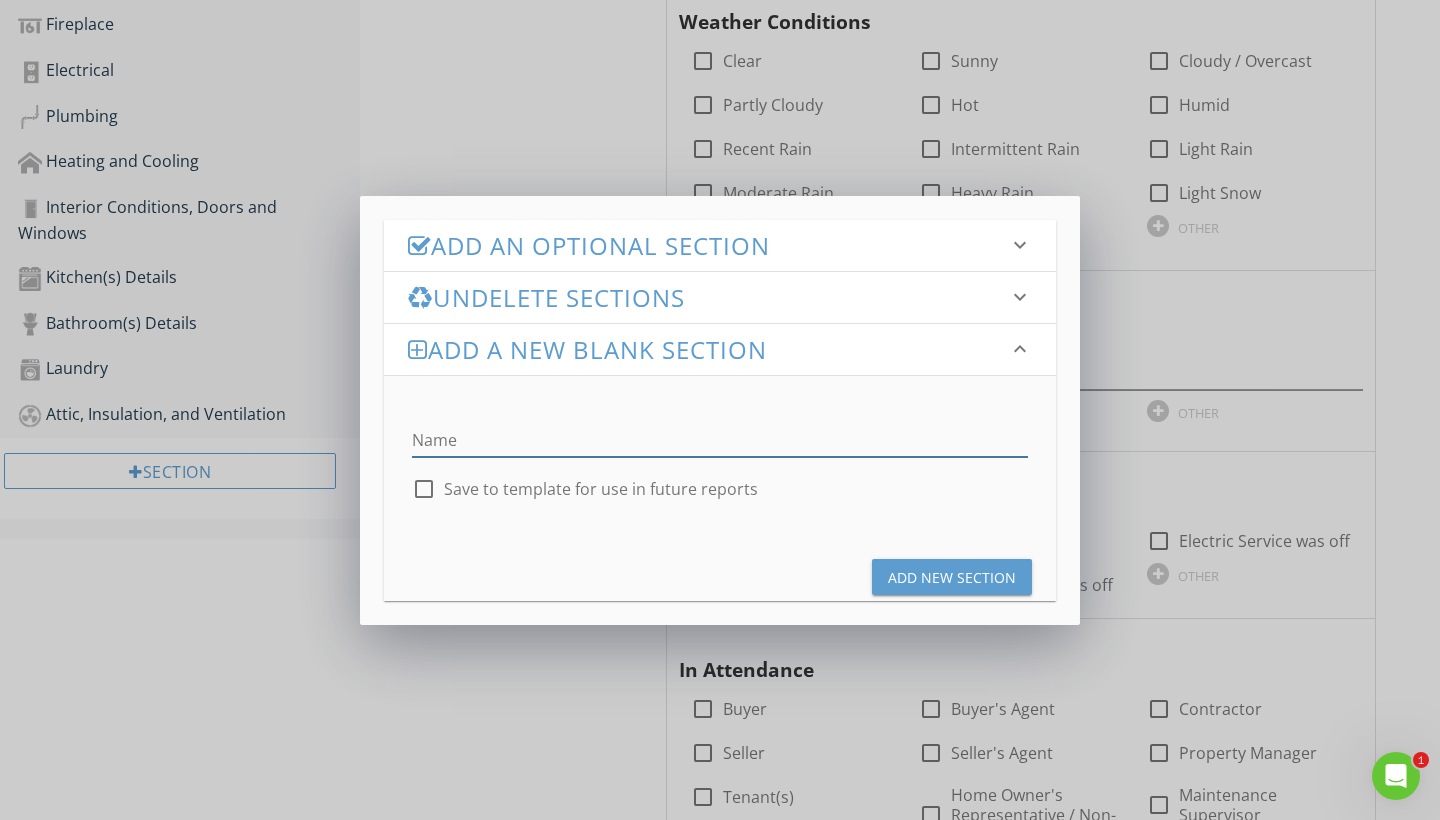 click at bounding box center (720, 440) 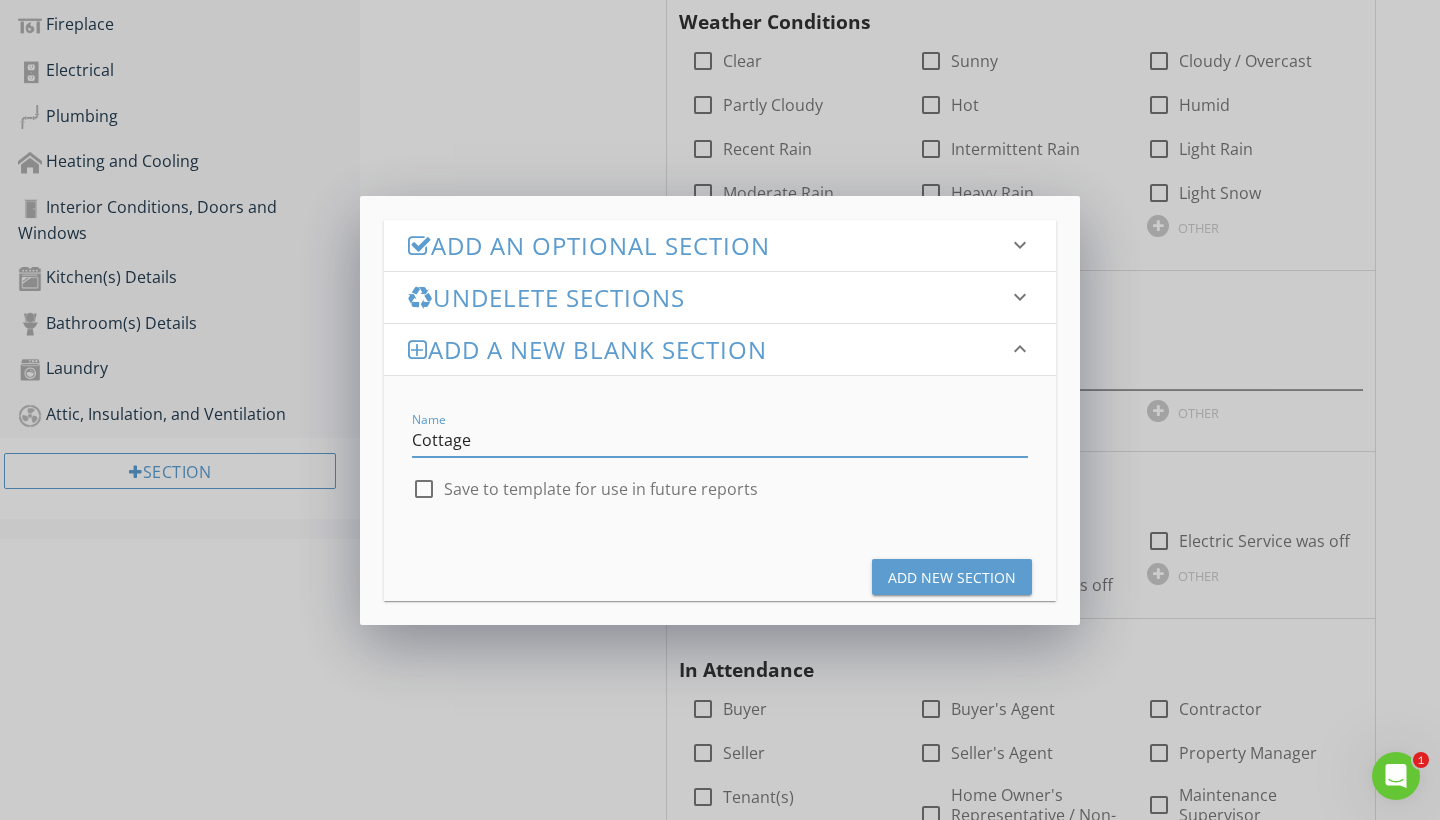 type on "Cottage" 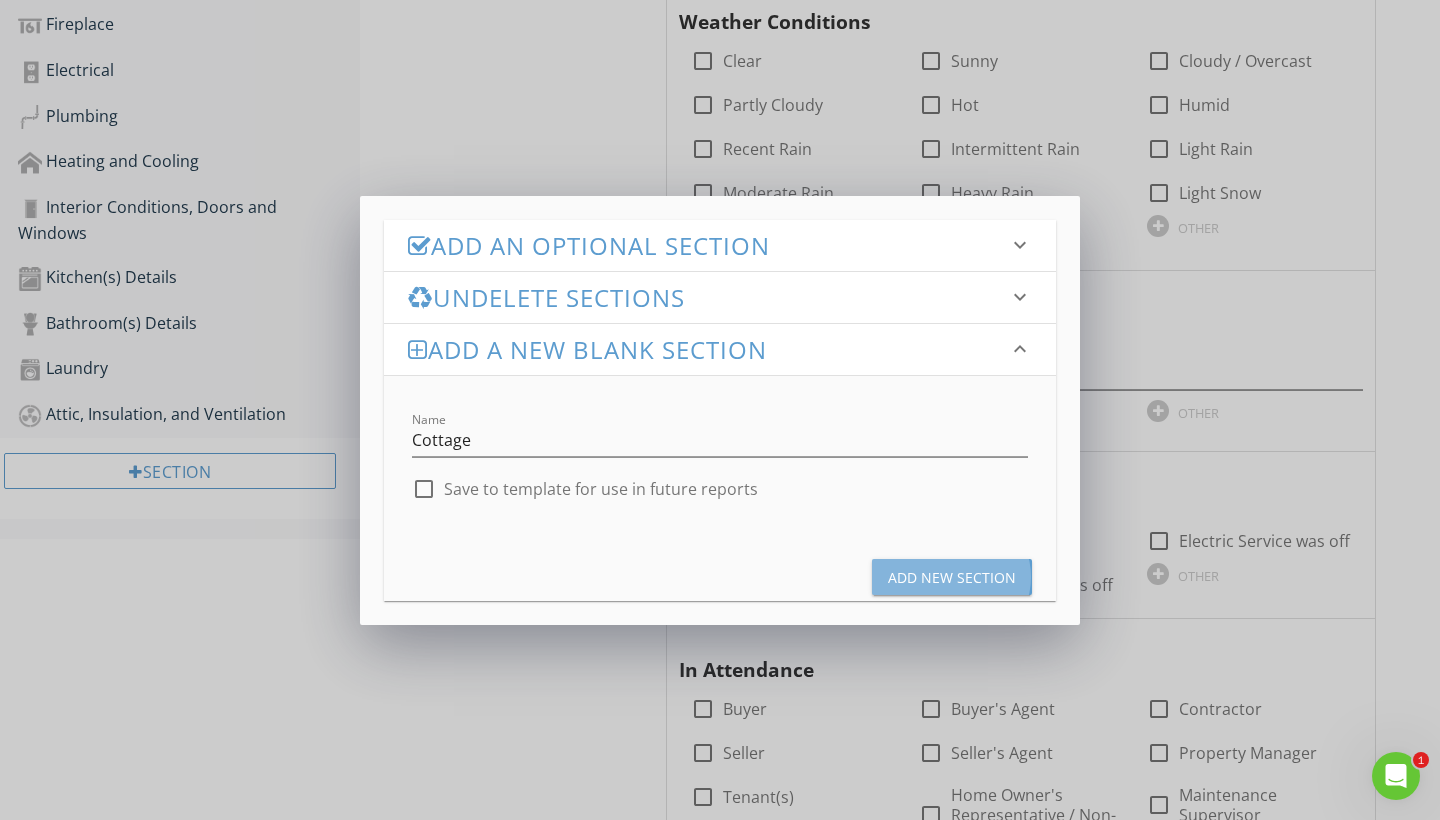 click on "Add New Section" at bounding box center [952, 577] 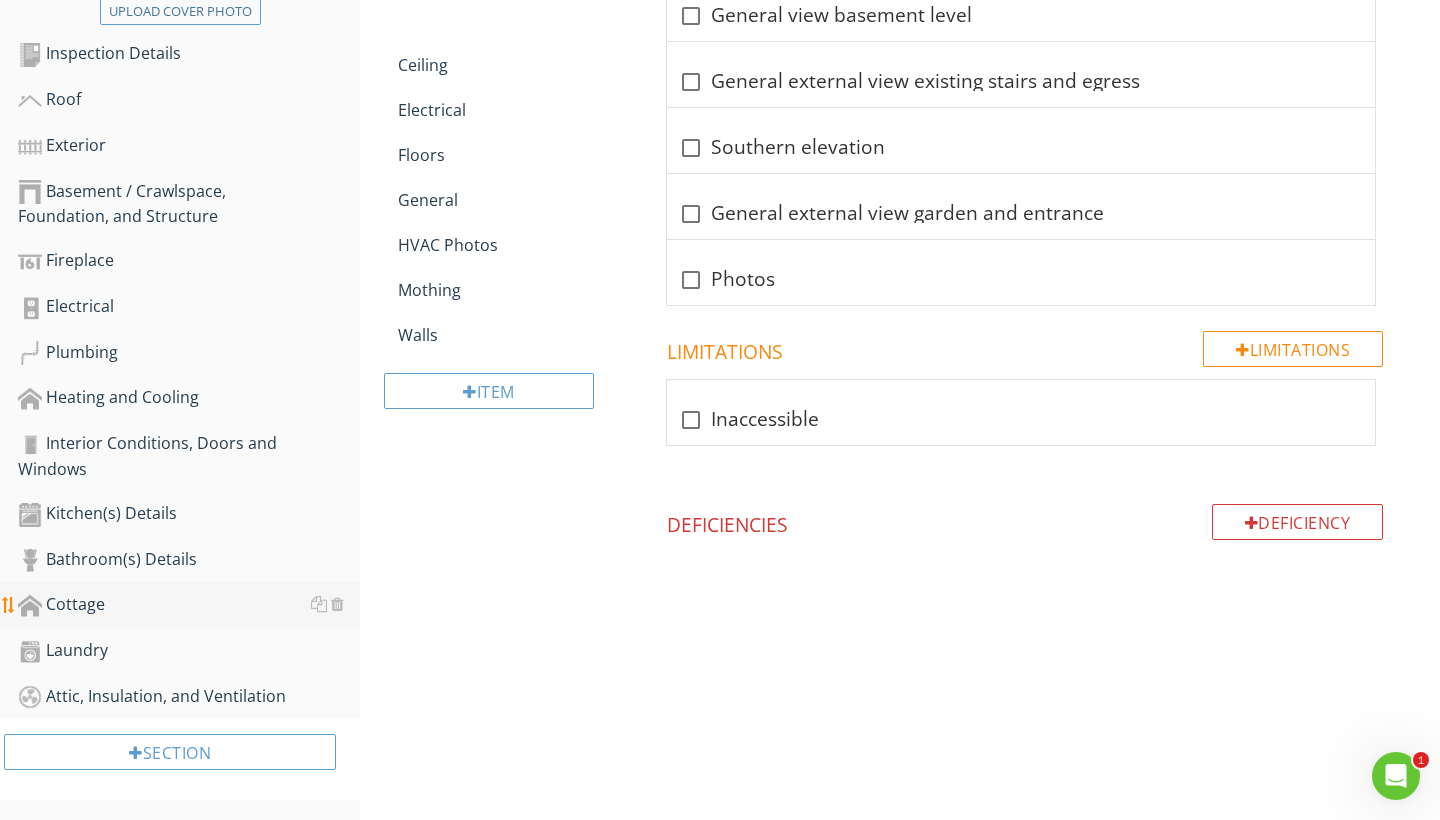 scroll, scrollTop: 569, scrollLeft: 0, axis: vertical 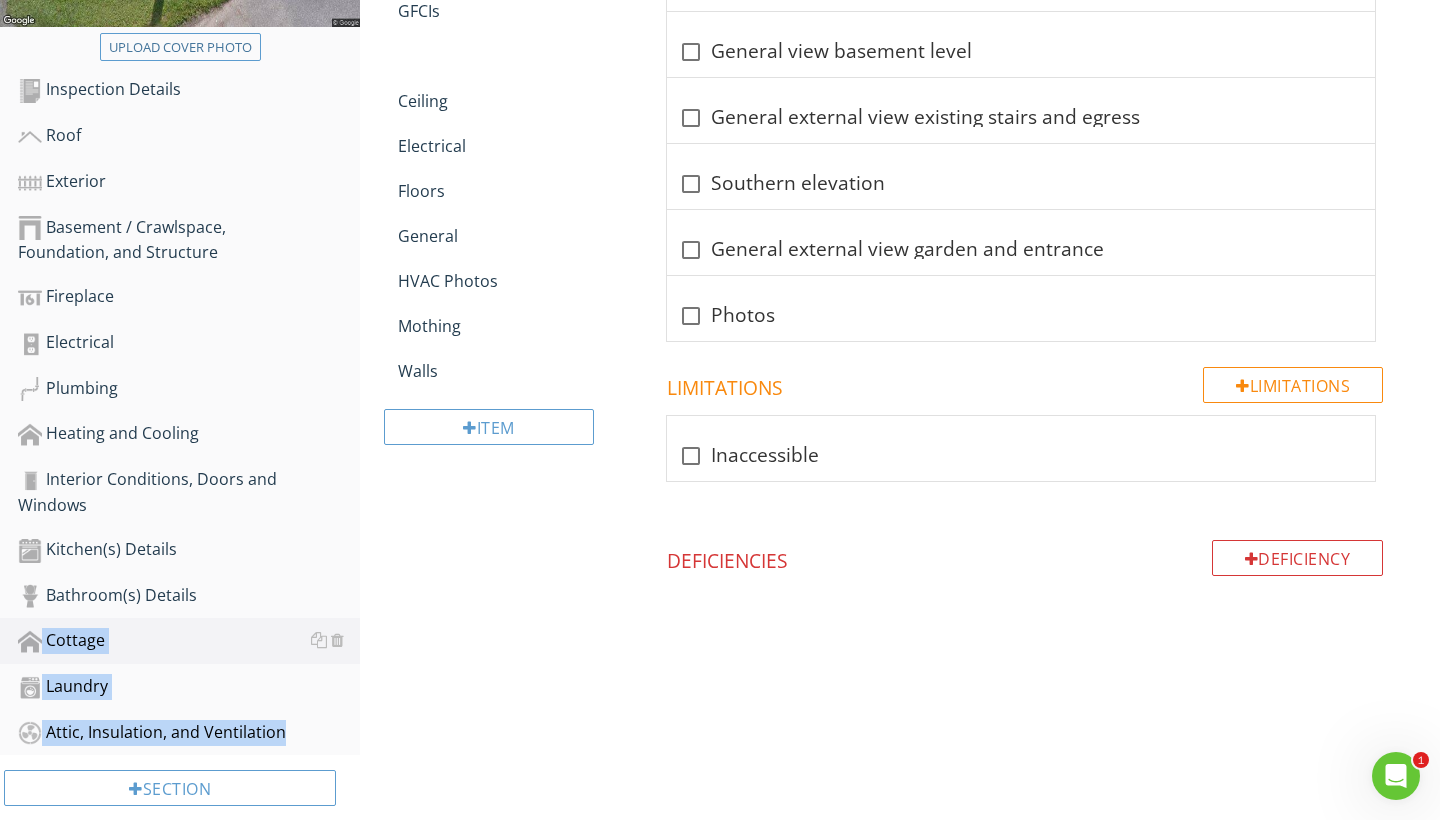 drag, startPoint x: 11, startPoint y: 635, endPoint x: 20, endPoint y: 761, distance: 126.32102 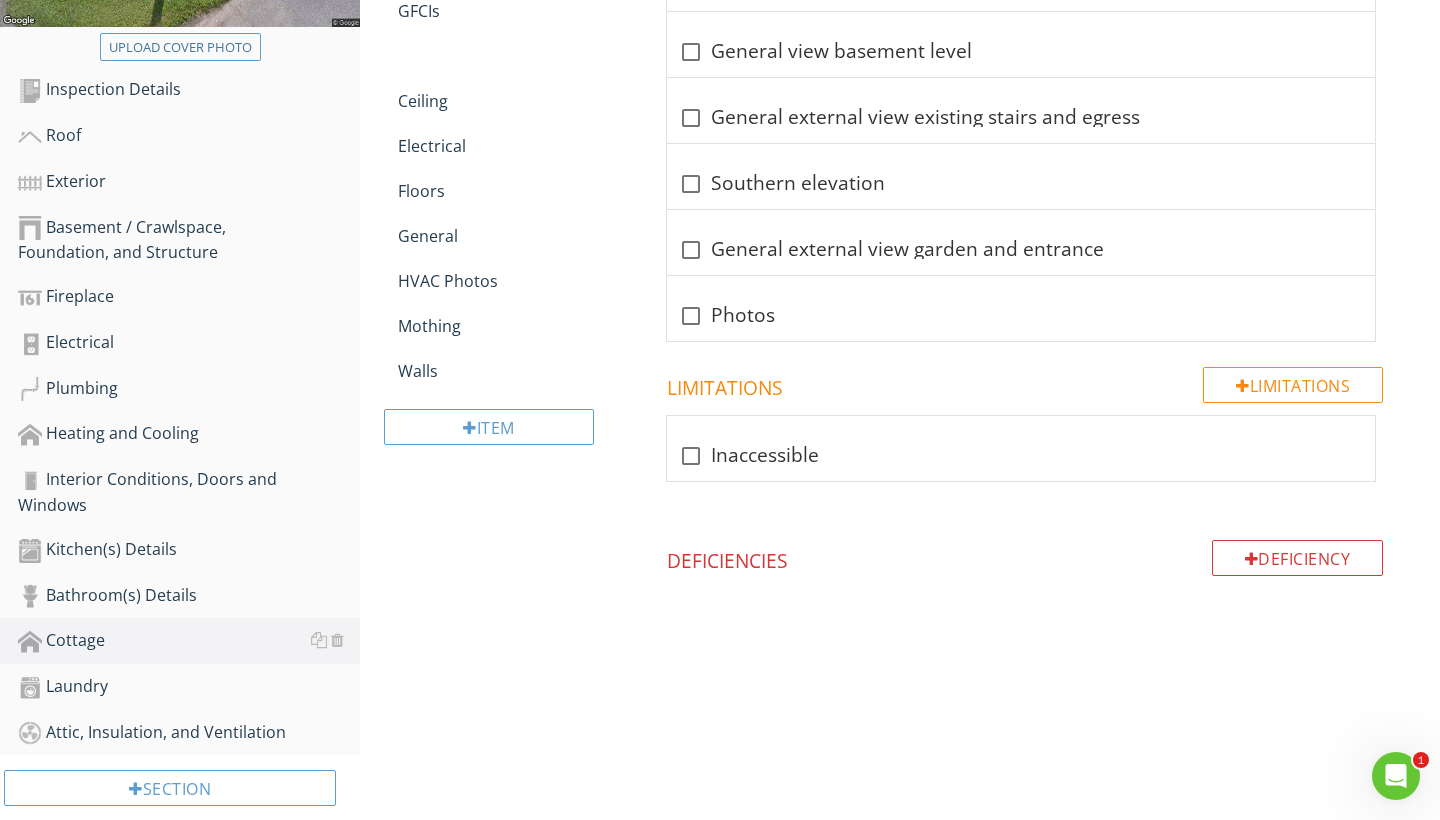 click on "Cottage
General
Ceiling
General
Walls
Floors
GFCIs
Ceiling
Electrical
Floors
General
HVAC Photos
Mothing
Walls
Item
General
Info
Information                       check_box_outline_blank
Eastern elevation
check_box_outline_blank
General external view basement level
check_box_outline_blank
General view basement level" at bounding box center (900, 202) 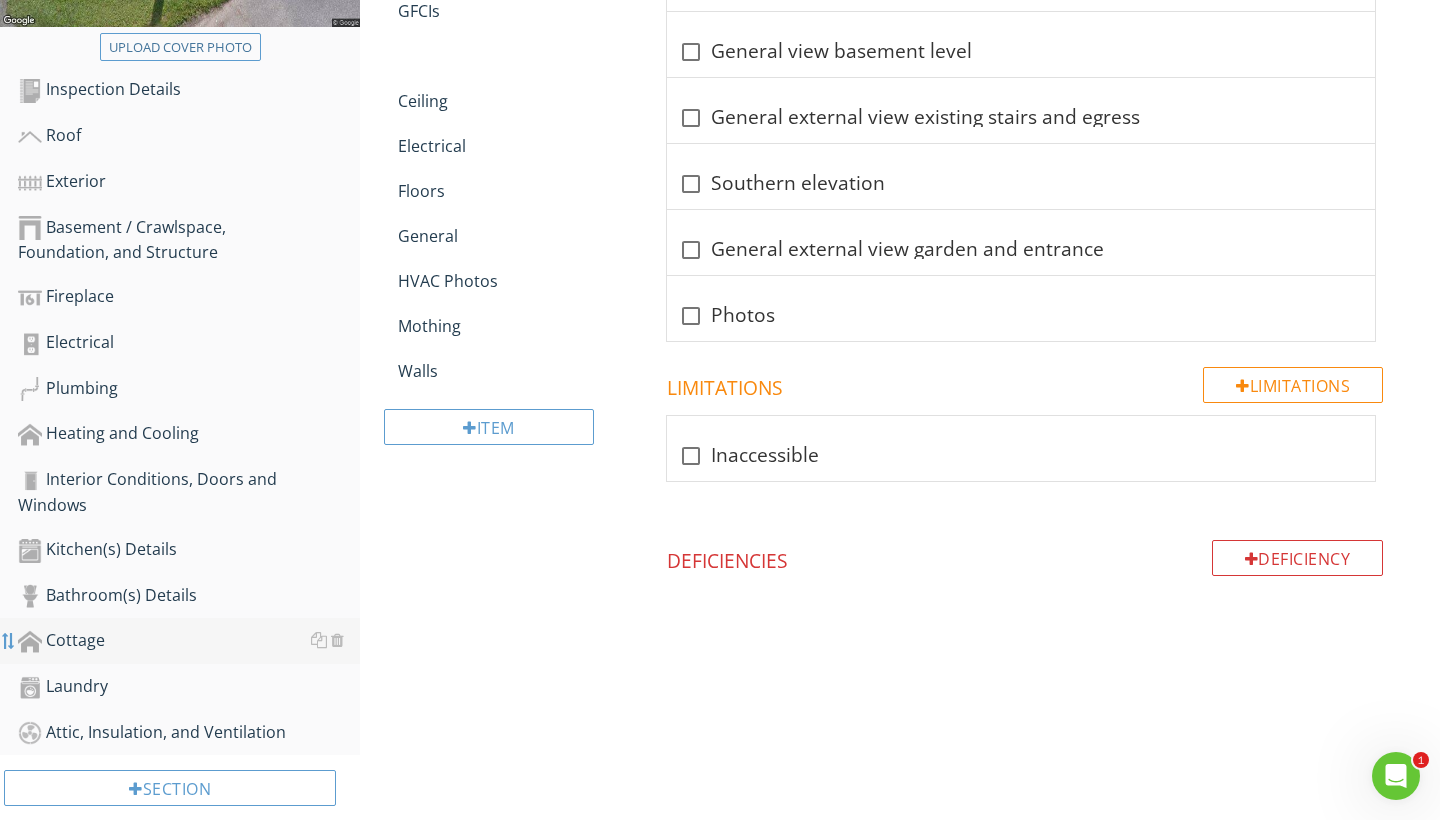 type 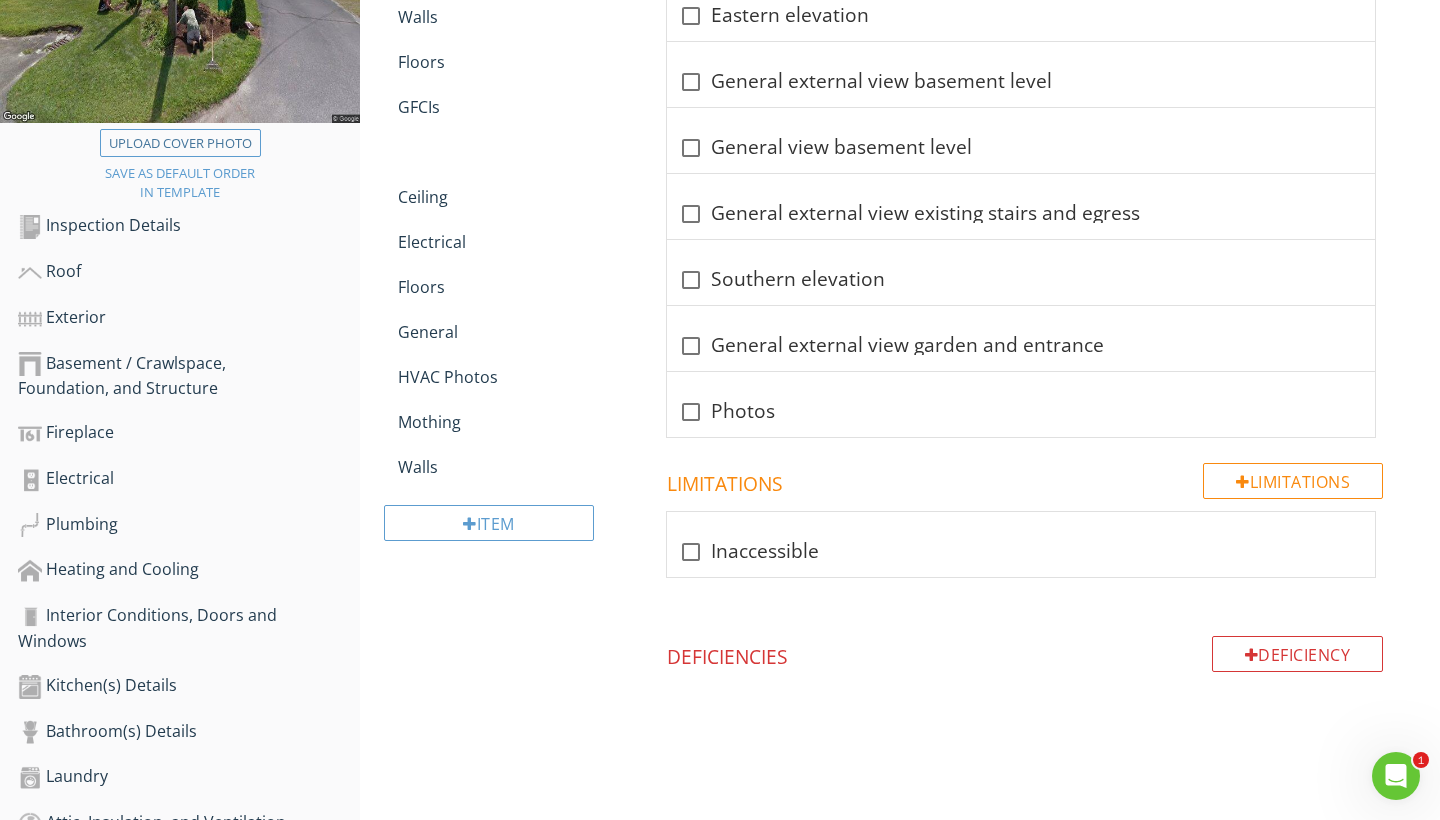scroll, scrollTop: 437, scrollLeft: 0, axis: vertical 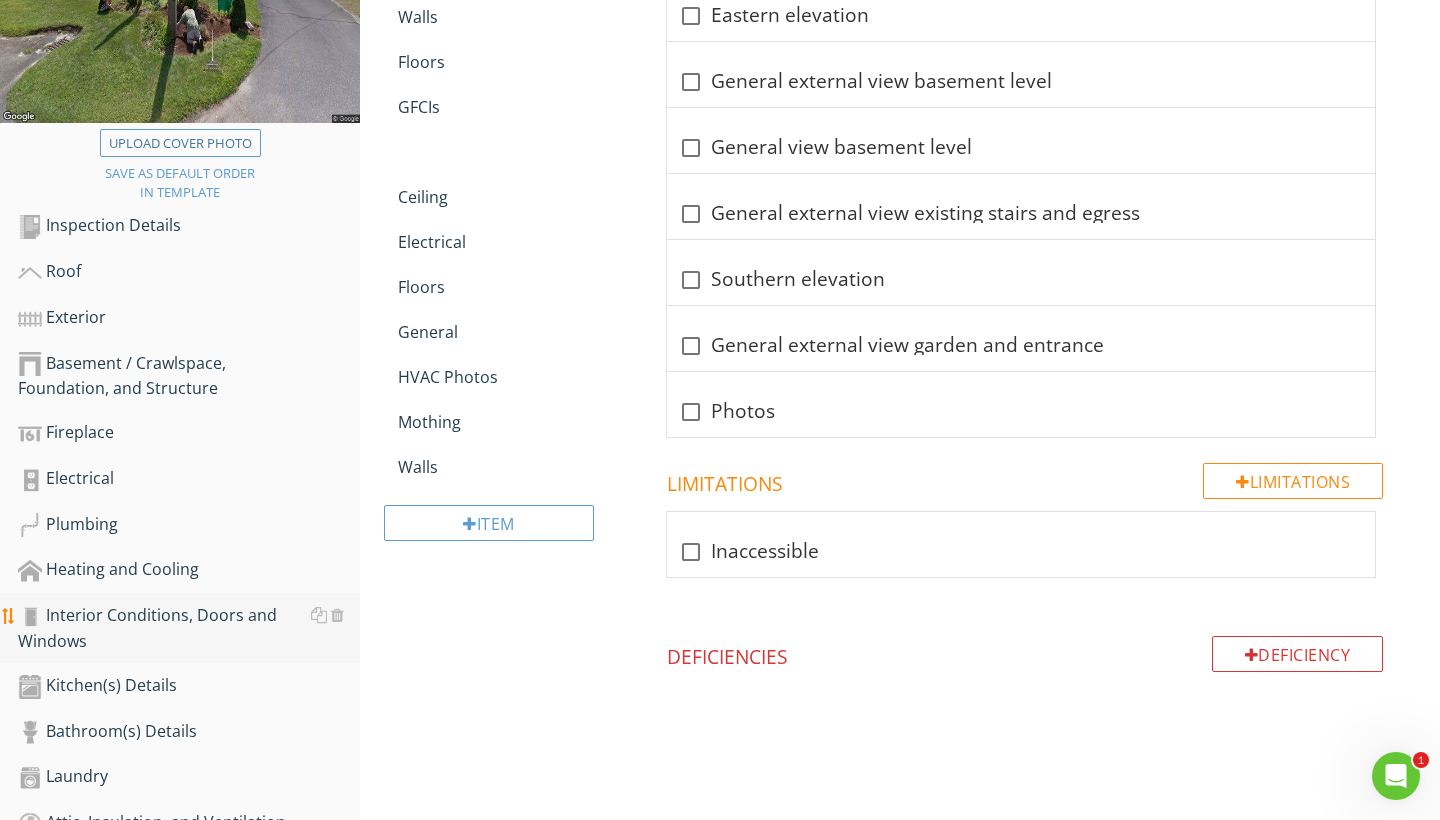 click on "Interior Conditions, Doors and Windows" at bounding box center [189, 628] 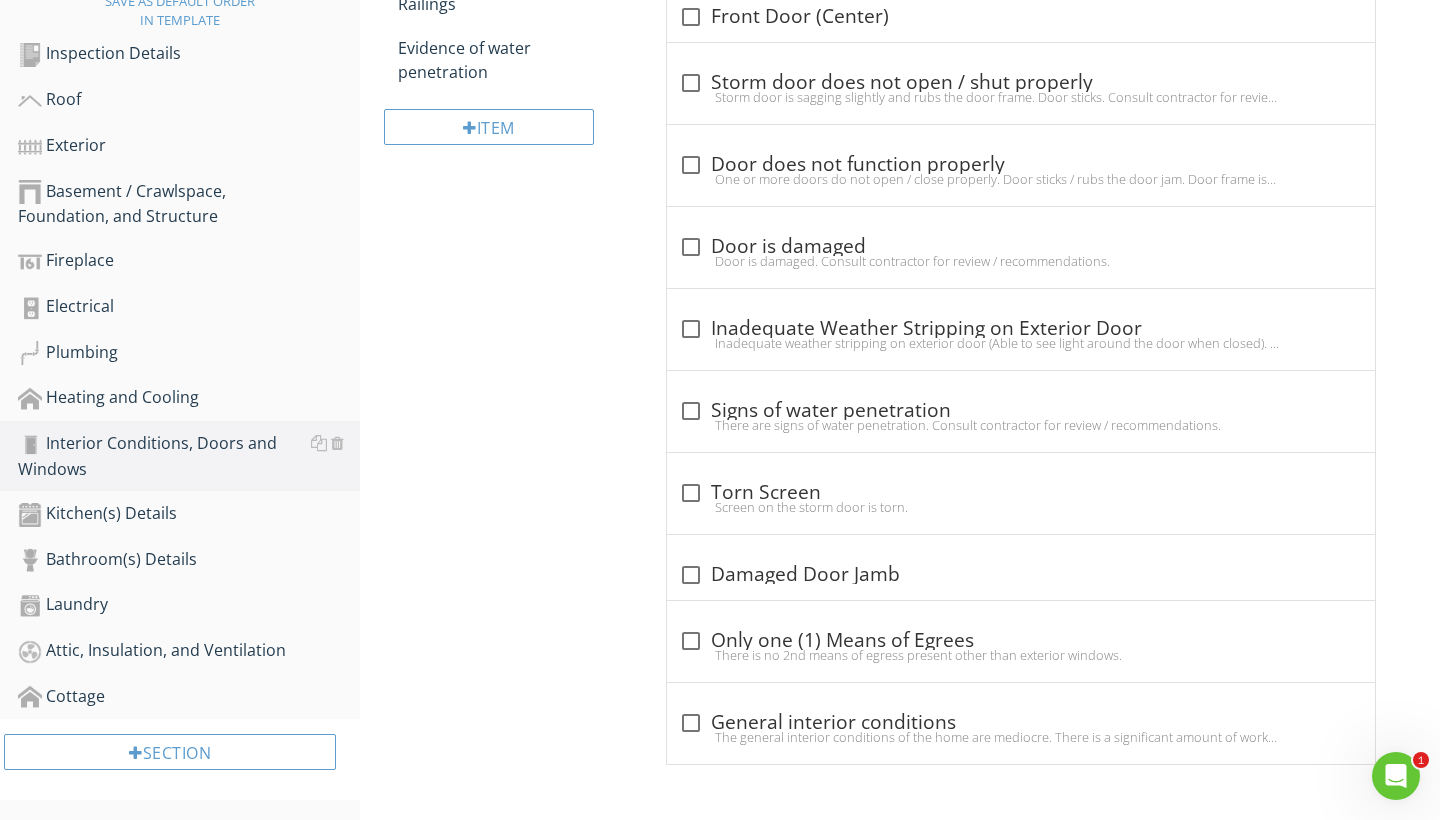 scroll, scrollTop: 609, scrollLeft: 0, axis: vertical 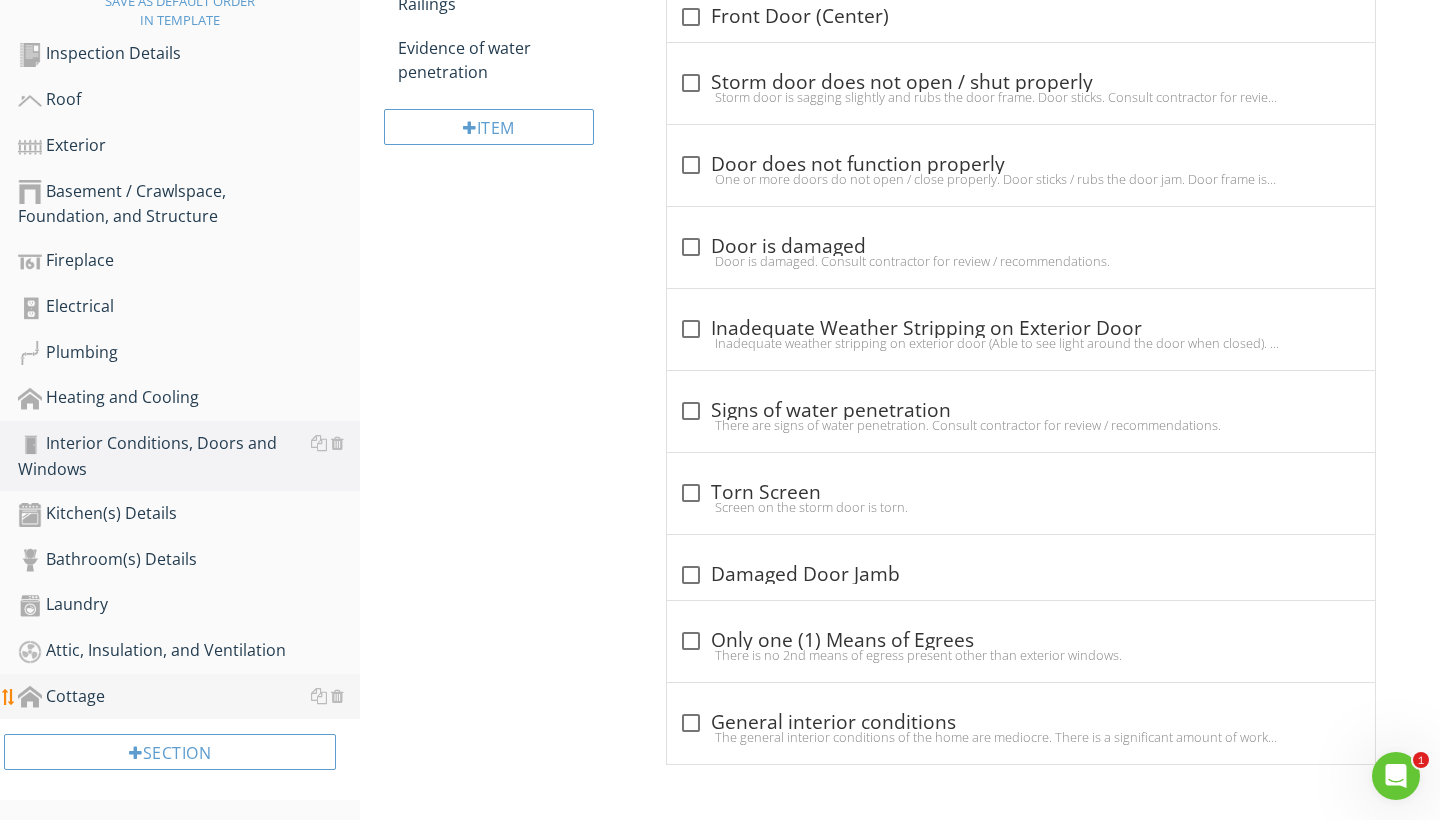 click on "Cottage" at bounding box center [189, 697] 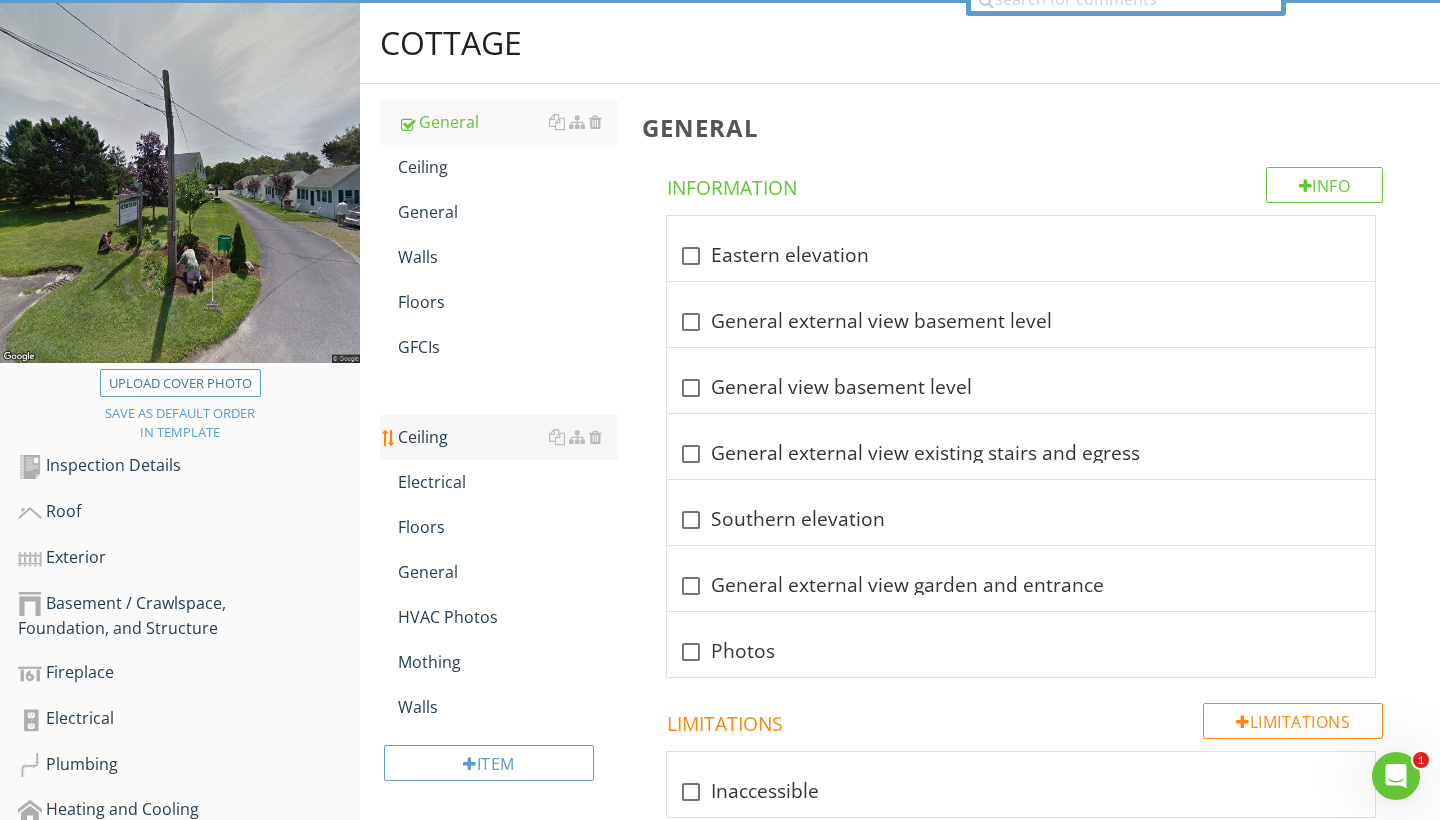 scroll, scrollTop: 200, scrollLeft: 0, axis: vertical 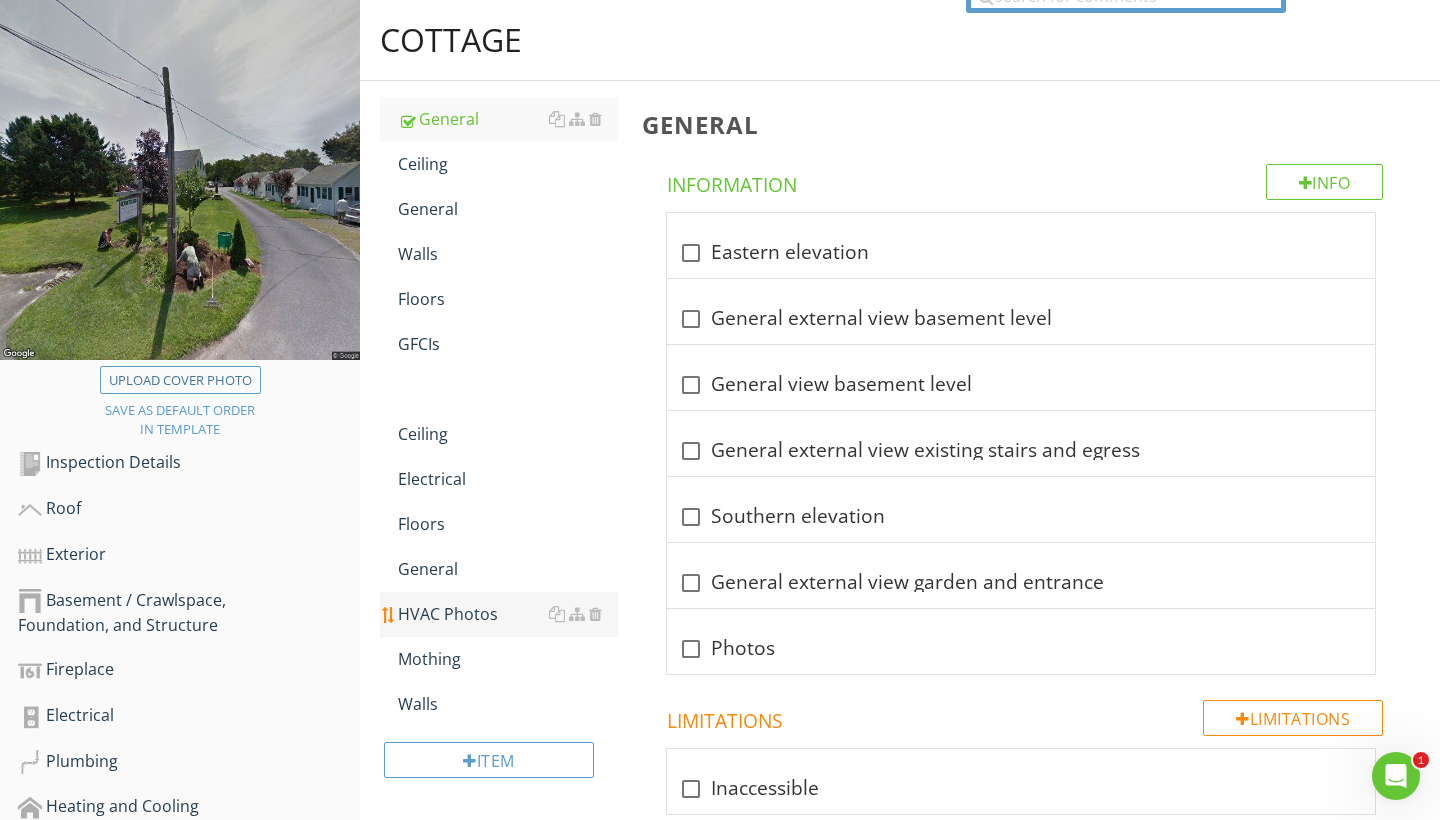 click on "HVAC Photos" at bounding box center [508, 614] 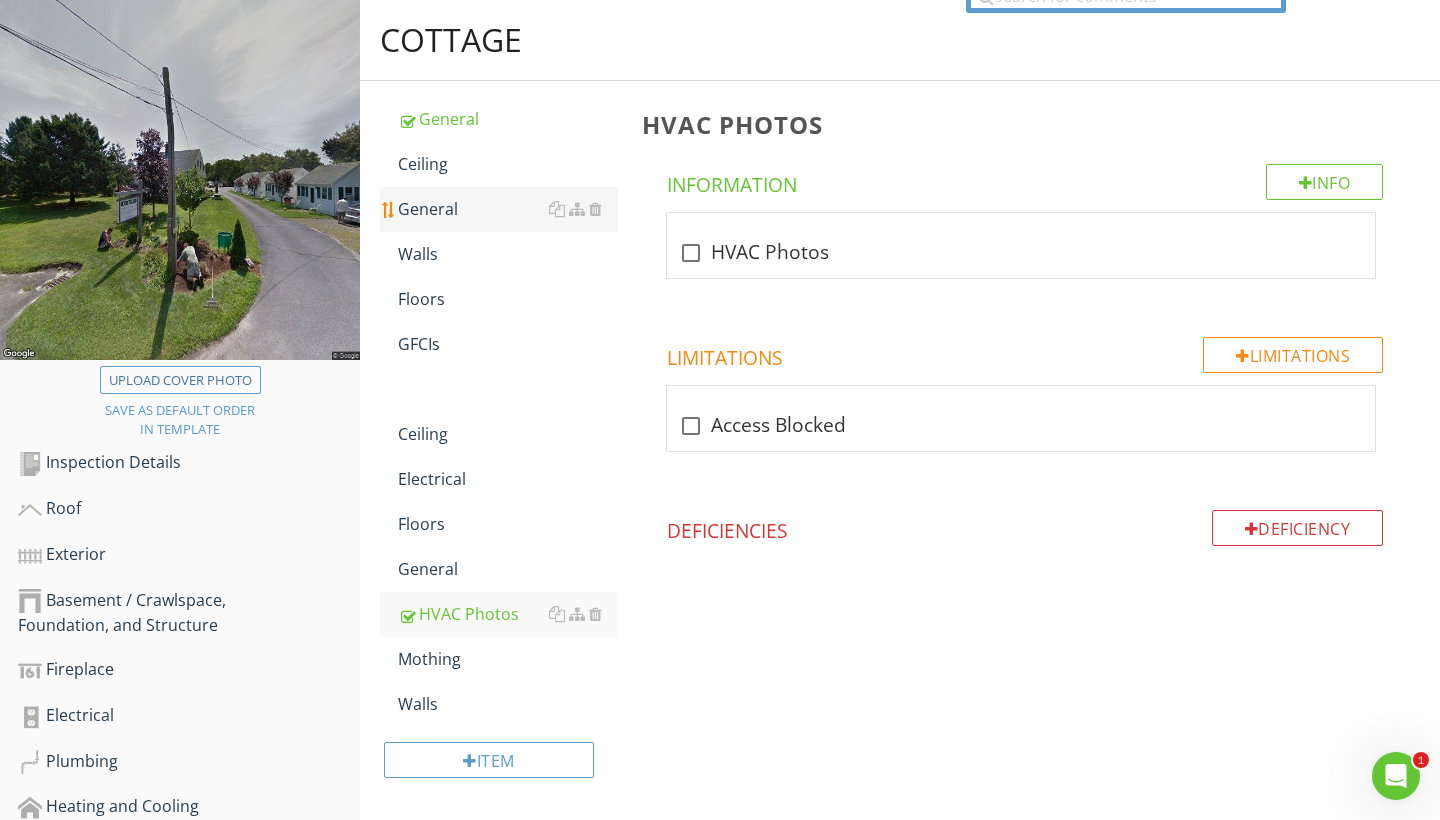 type 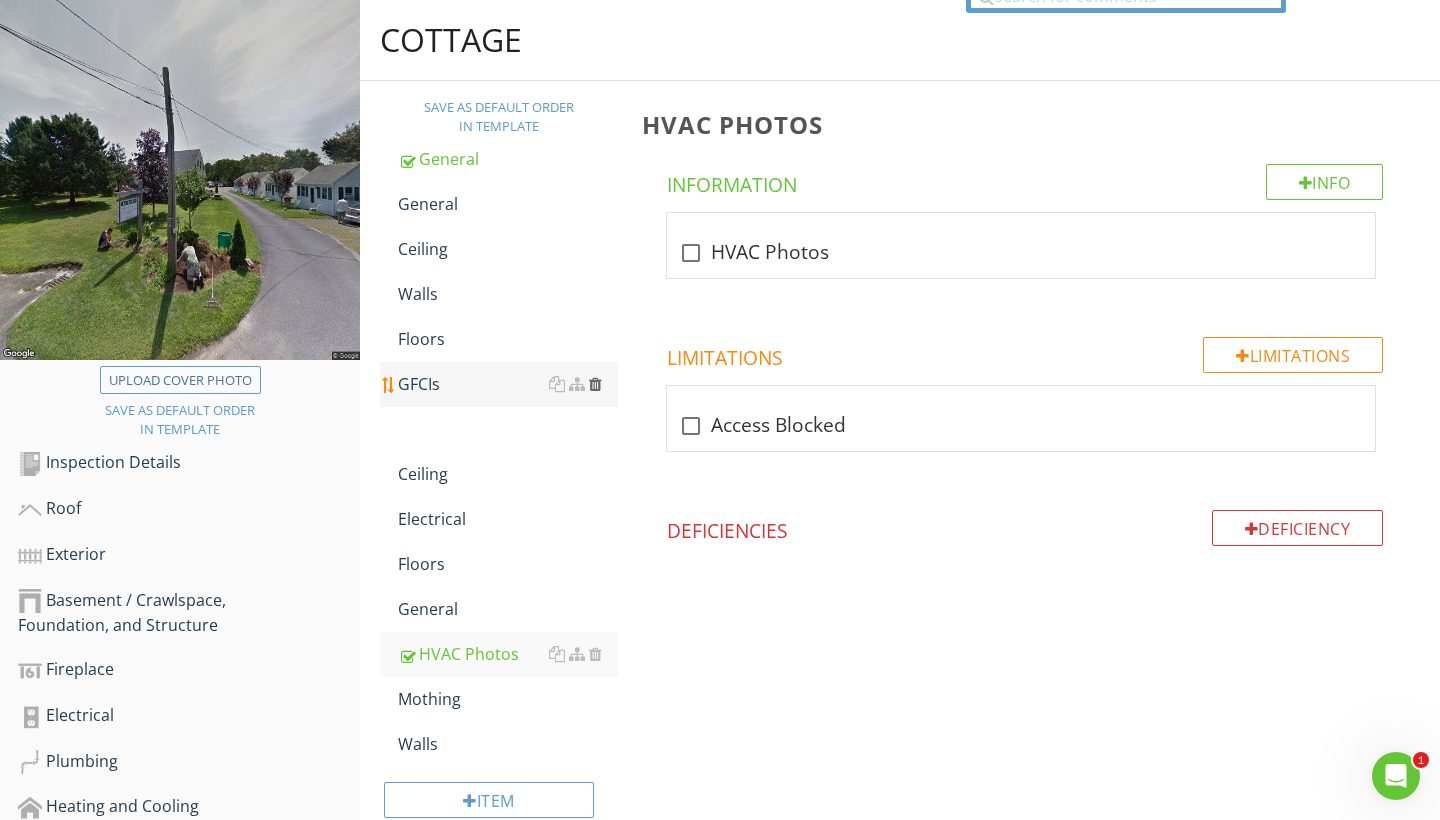 click at bounding box center (595, 384) 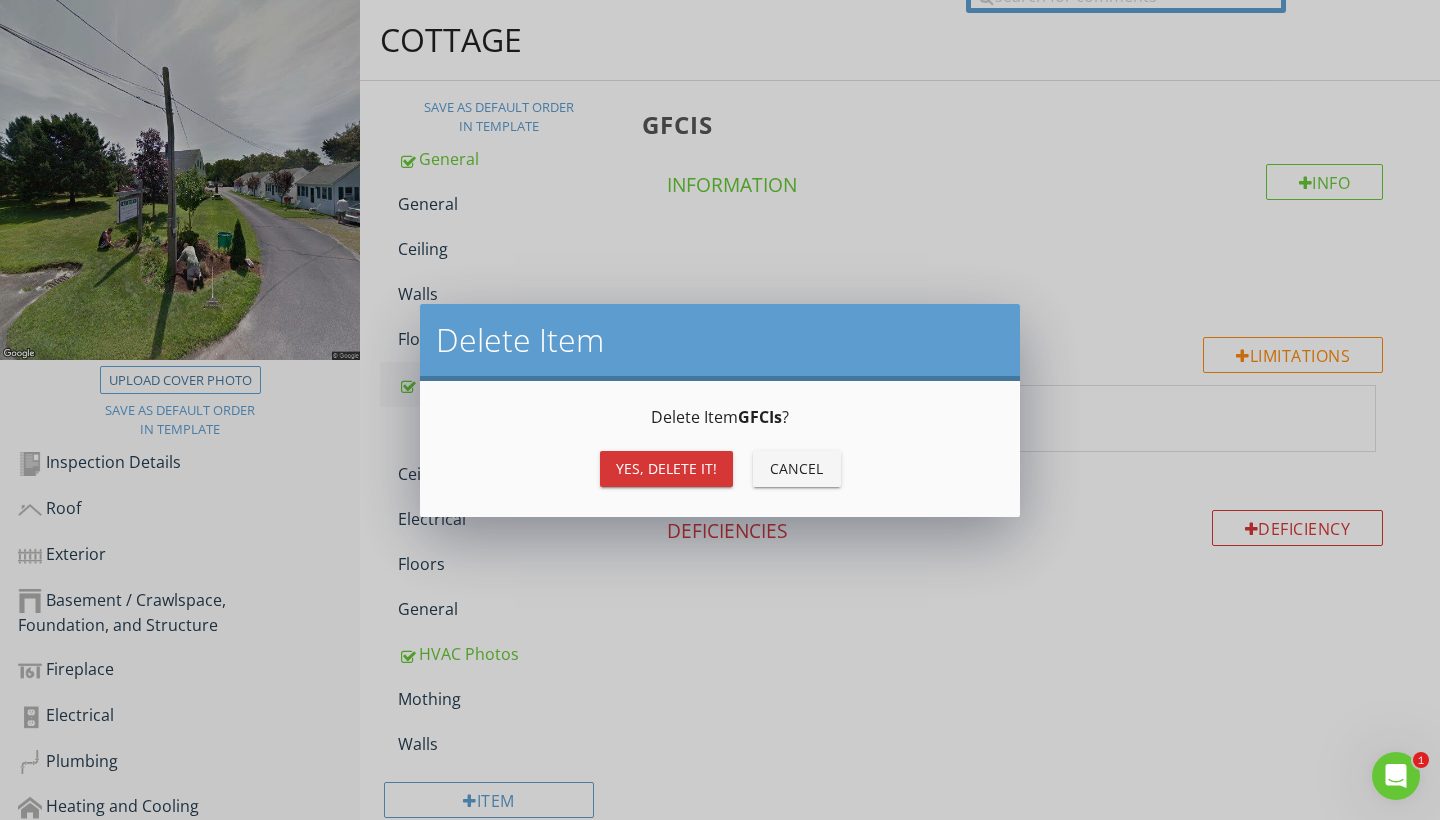 click on "Yes, Delete it!" at bounding box center (666, 468) 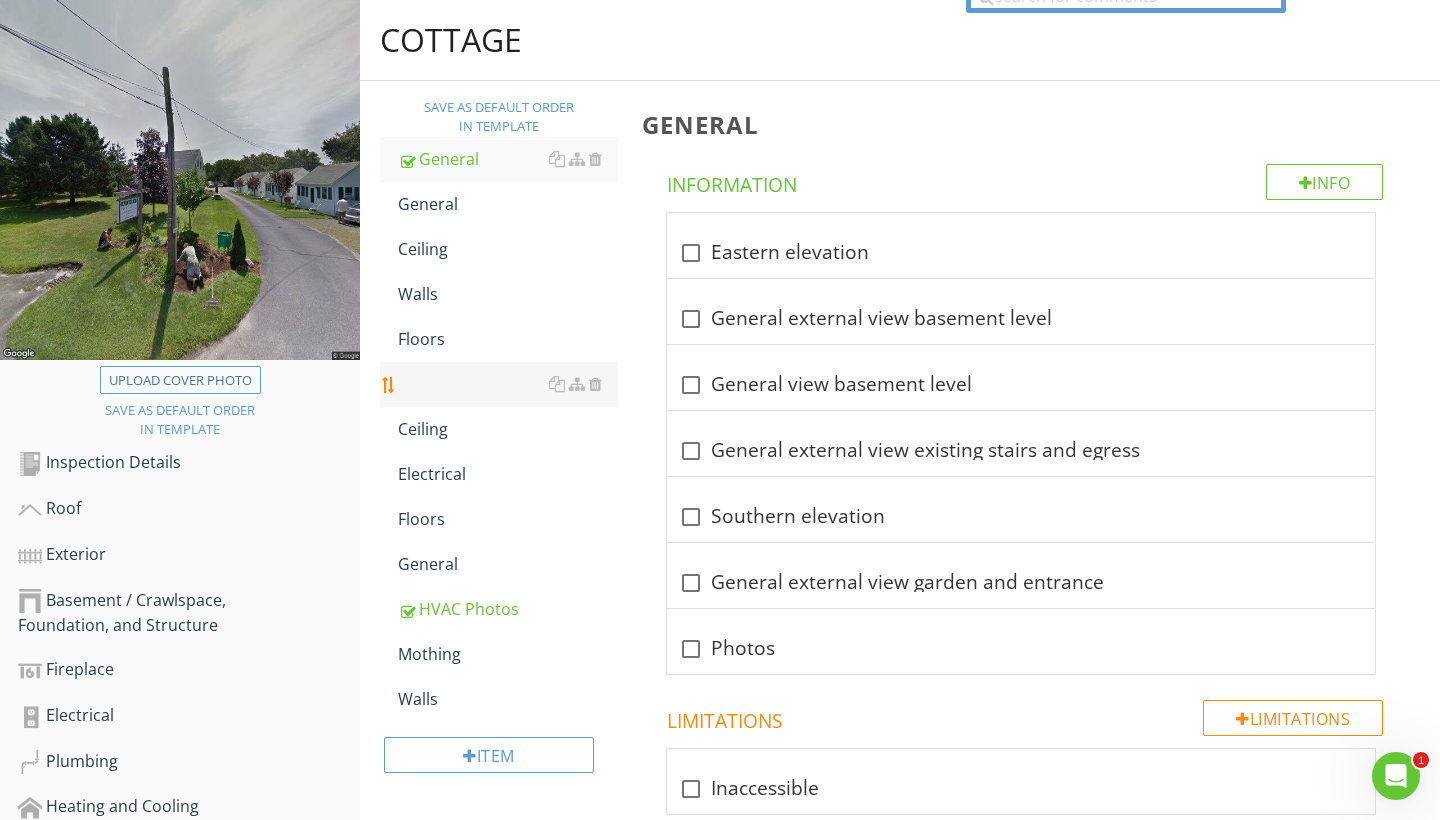 click at bounding box center [508, 372] 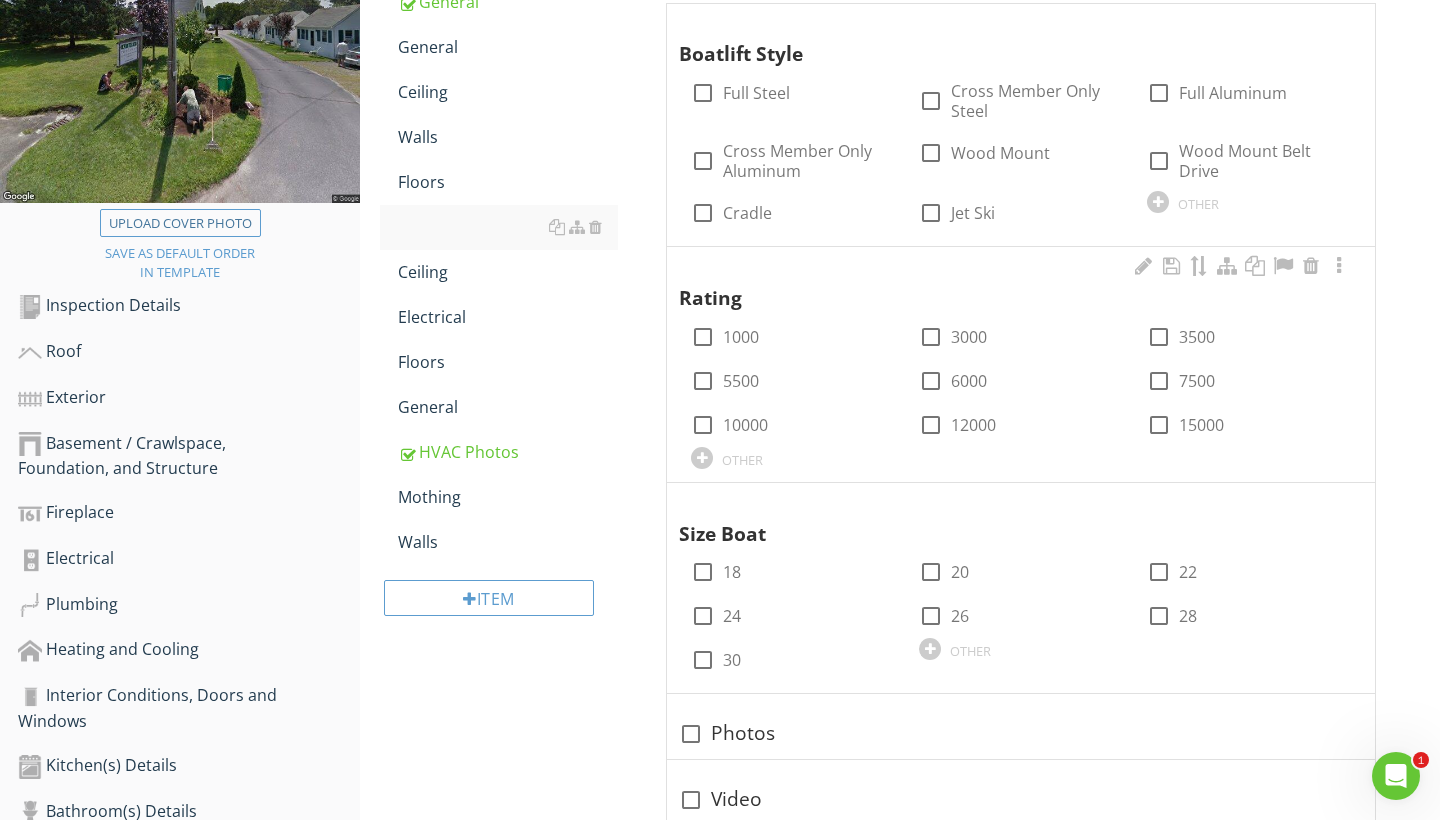 scroll, scrollTop: 360, scrollLeft: 0, axis: vertical 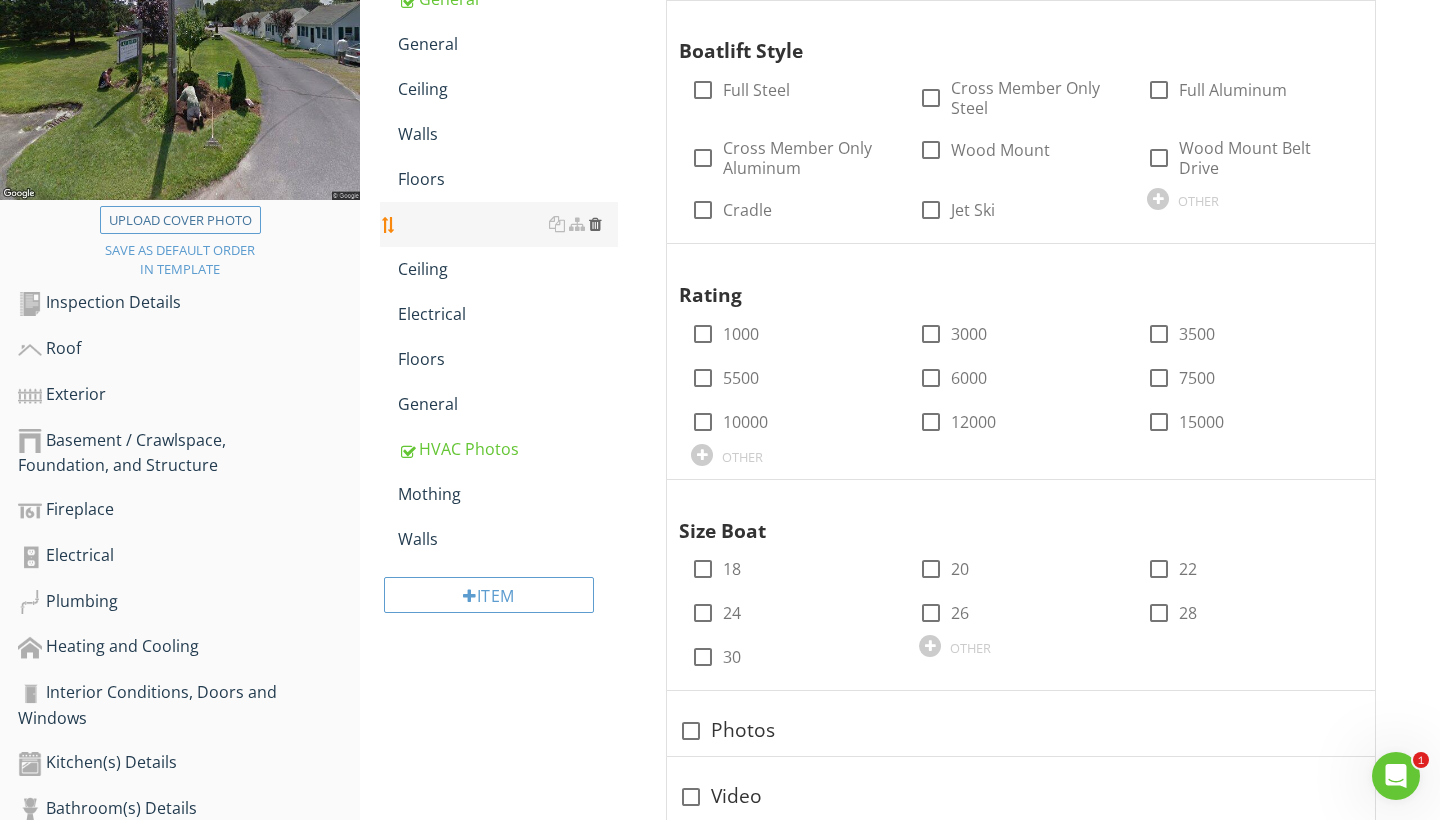 click at bounding box center (595, 224) 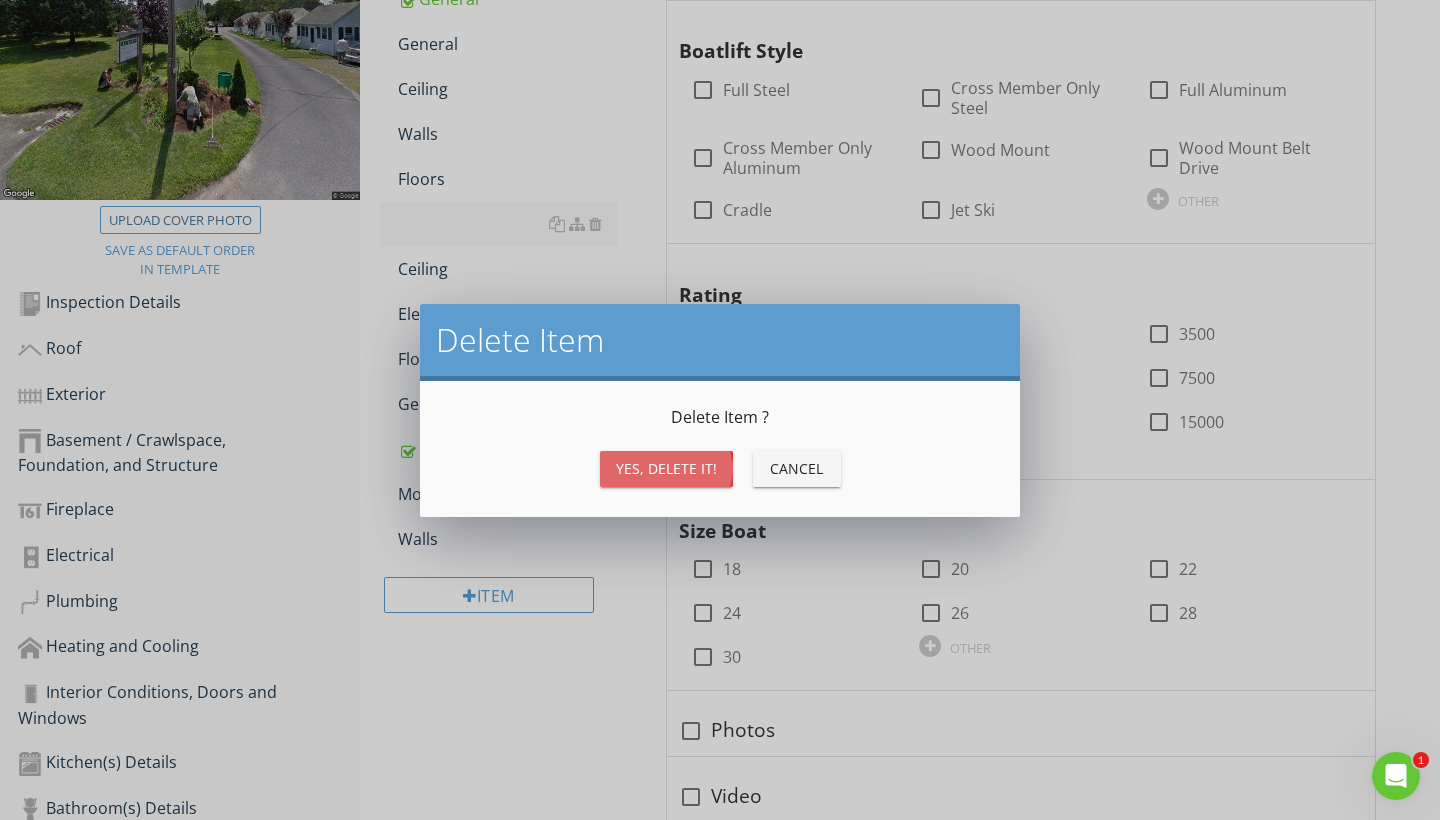 click on "Yes, Delete it!" at bounding box center [666, 468] 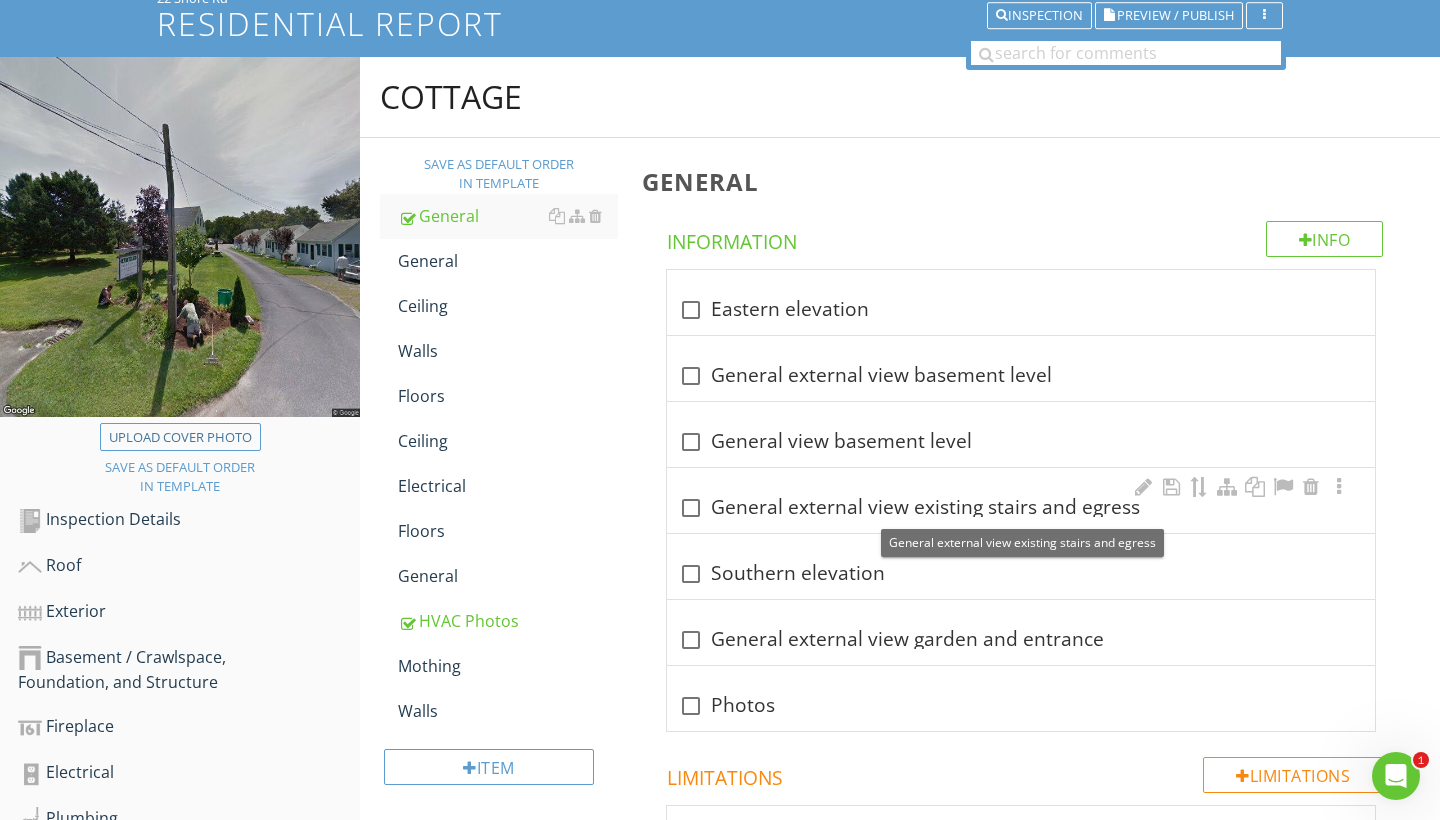 scroll, scrollTop: 144, scrollLeft: 0, axis: vertical 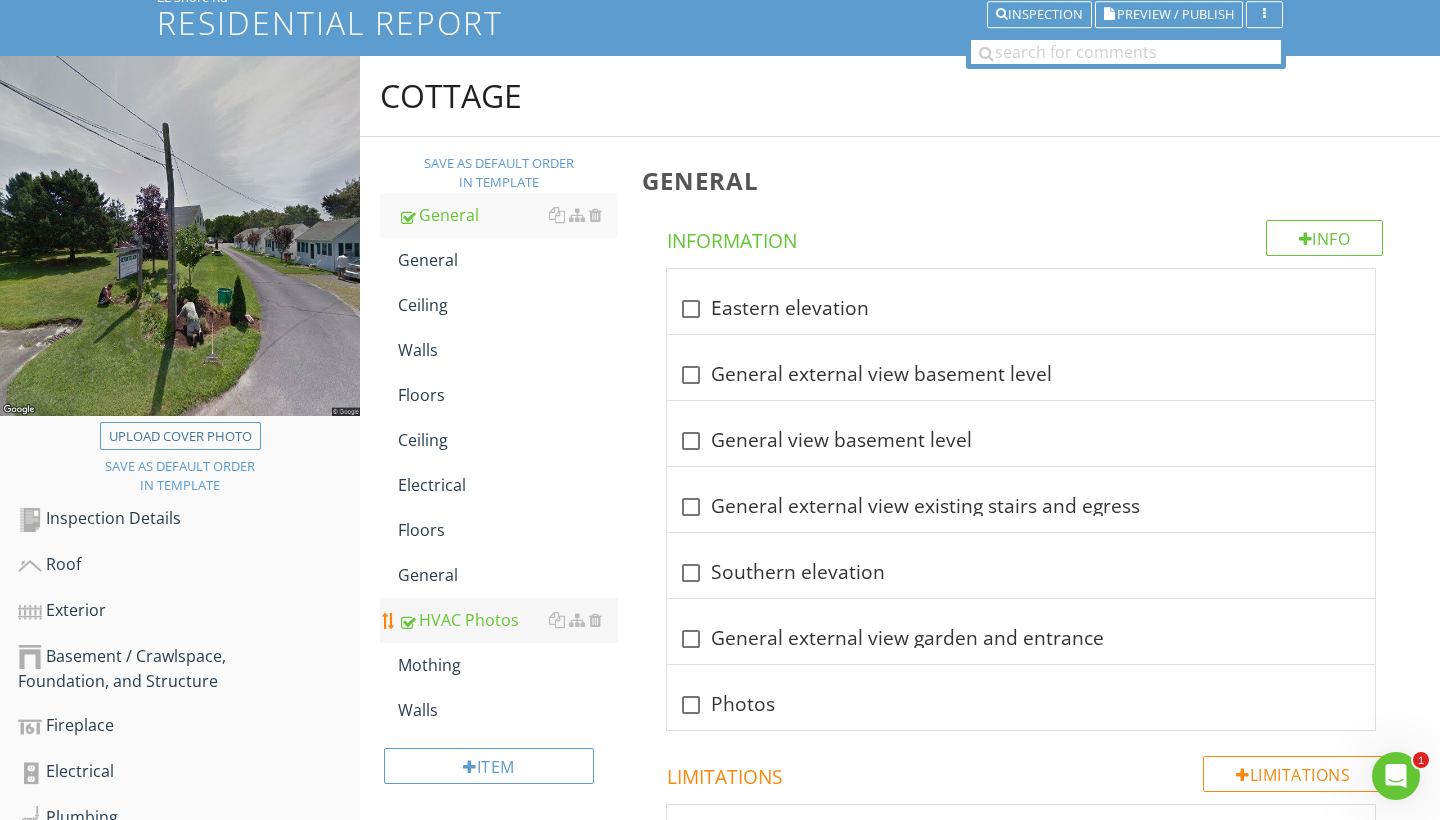click on "HVAC Photos" at bounding box center (508, 620) 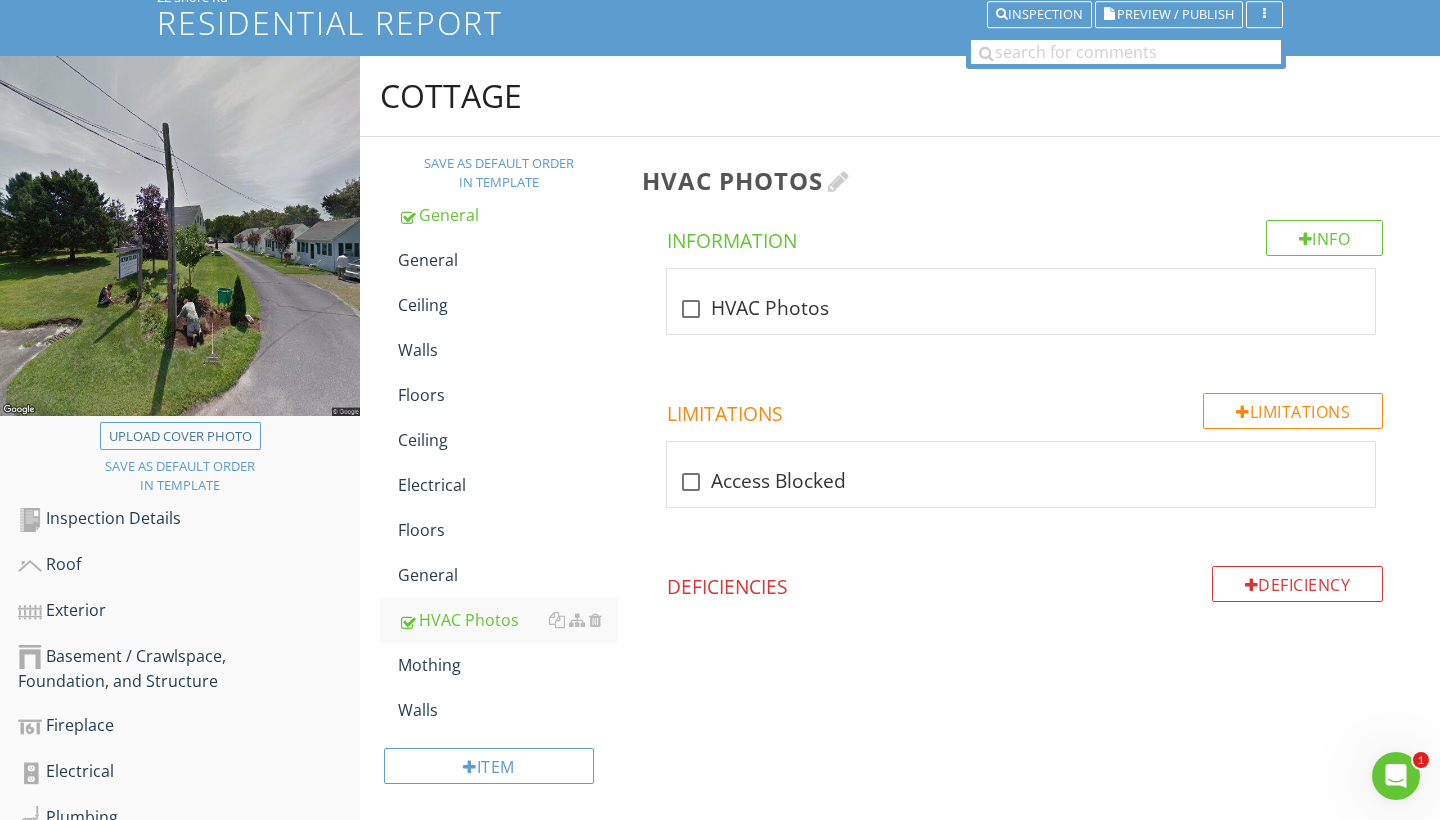 click at bounding box center [839, 181] 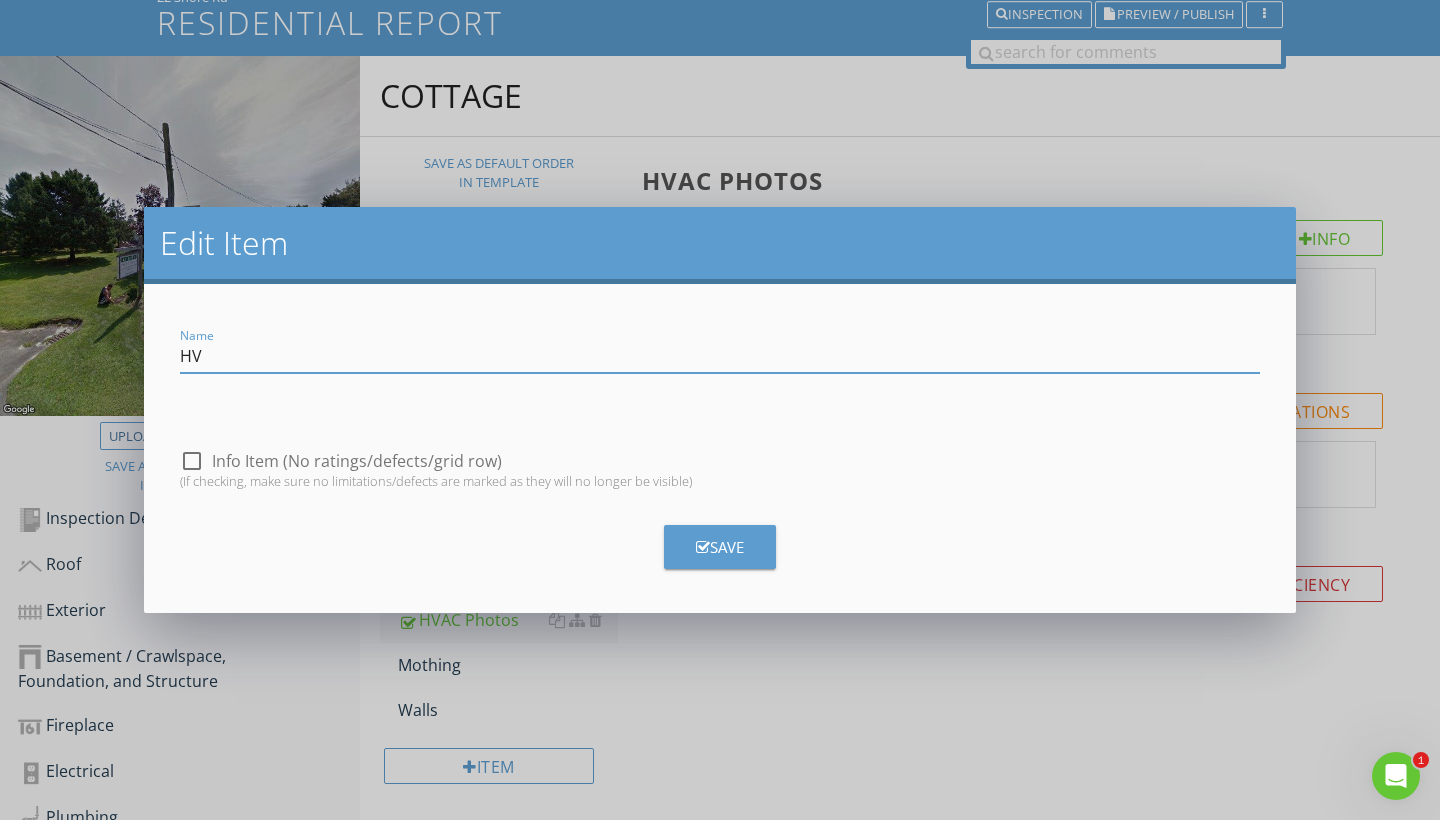type on "H" 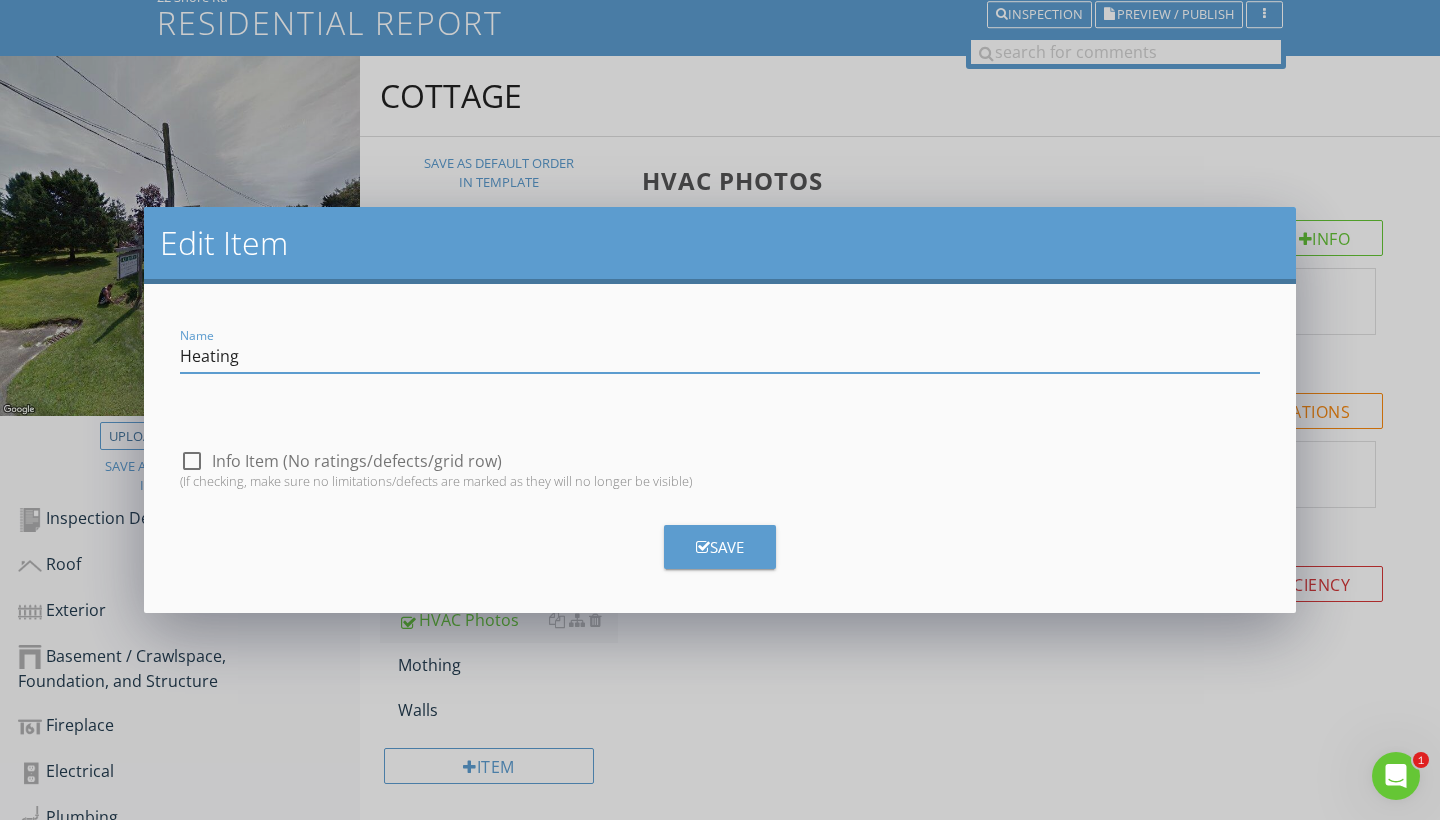 type on "Heating" 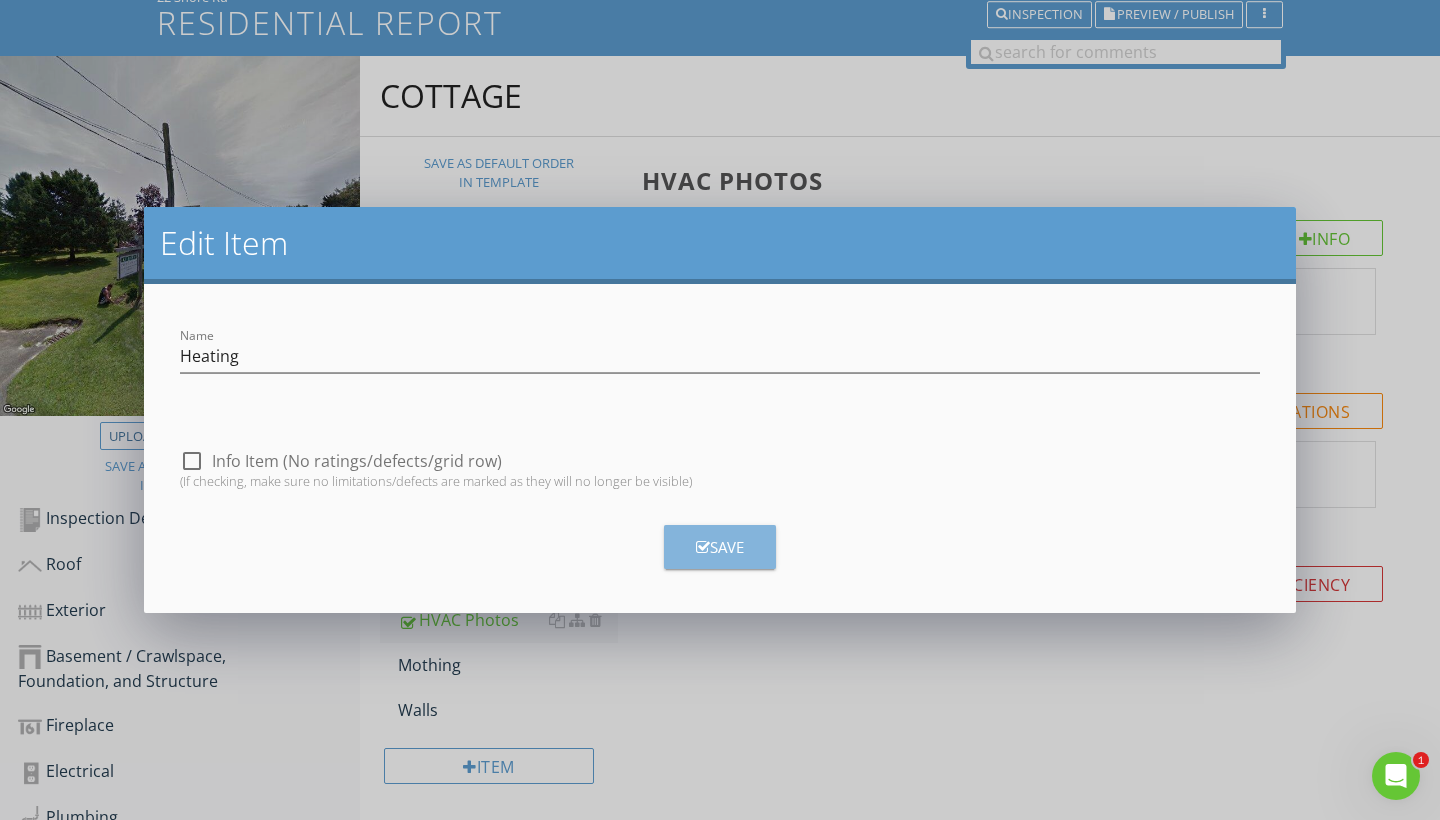 click on "Save" at bounding box center [720, 547] 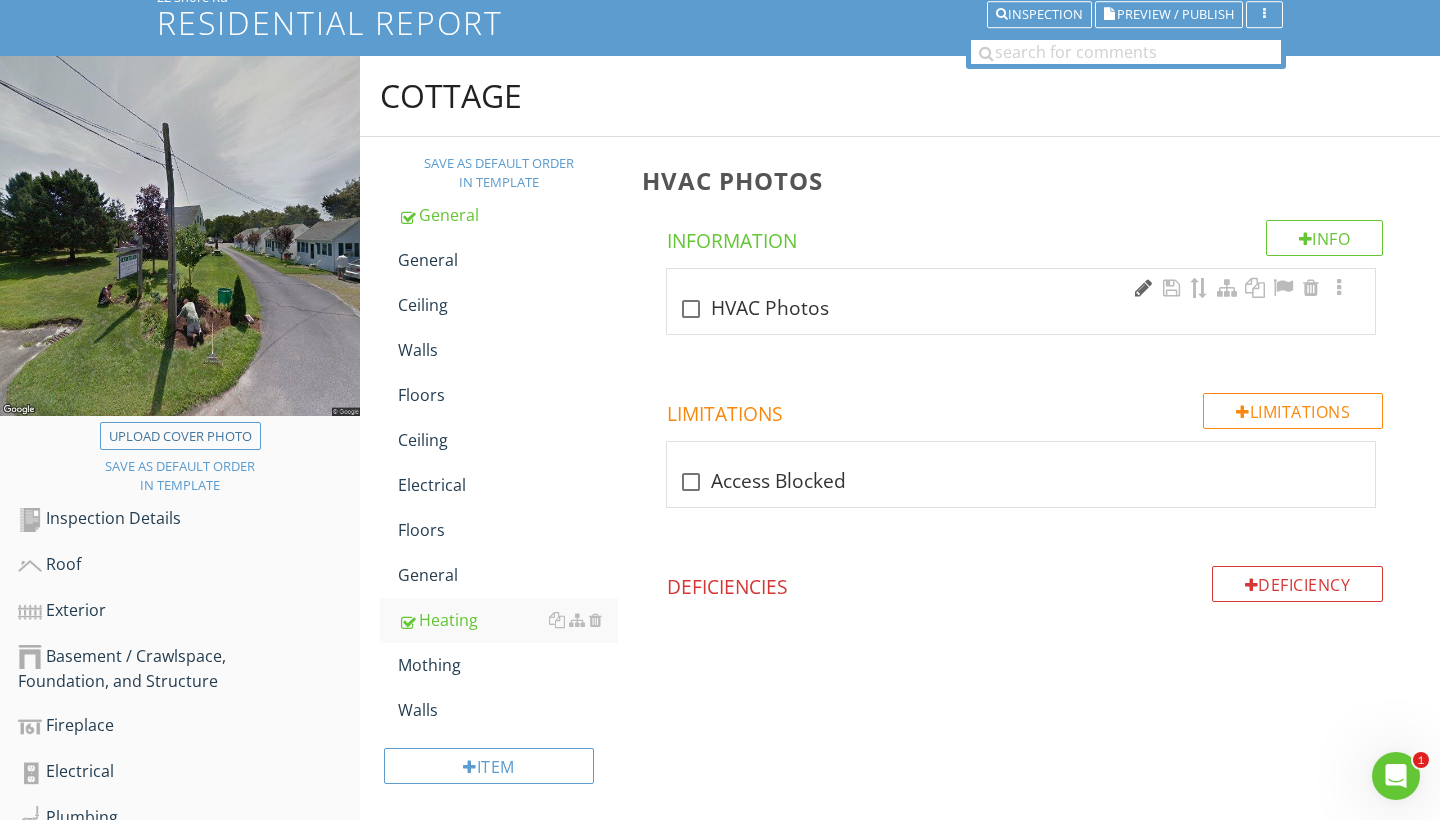 click at bounding box center [1143, 288] 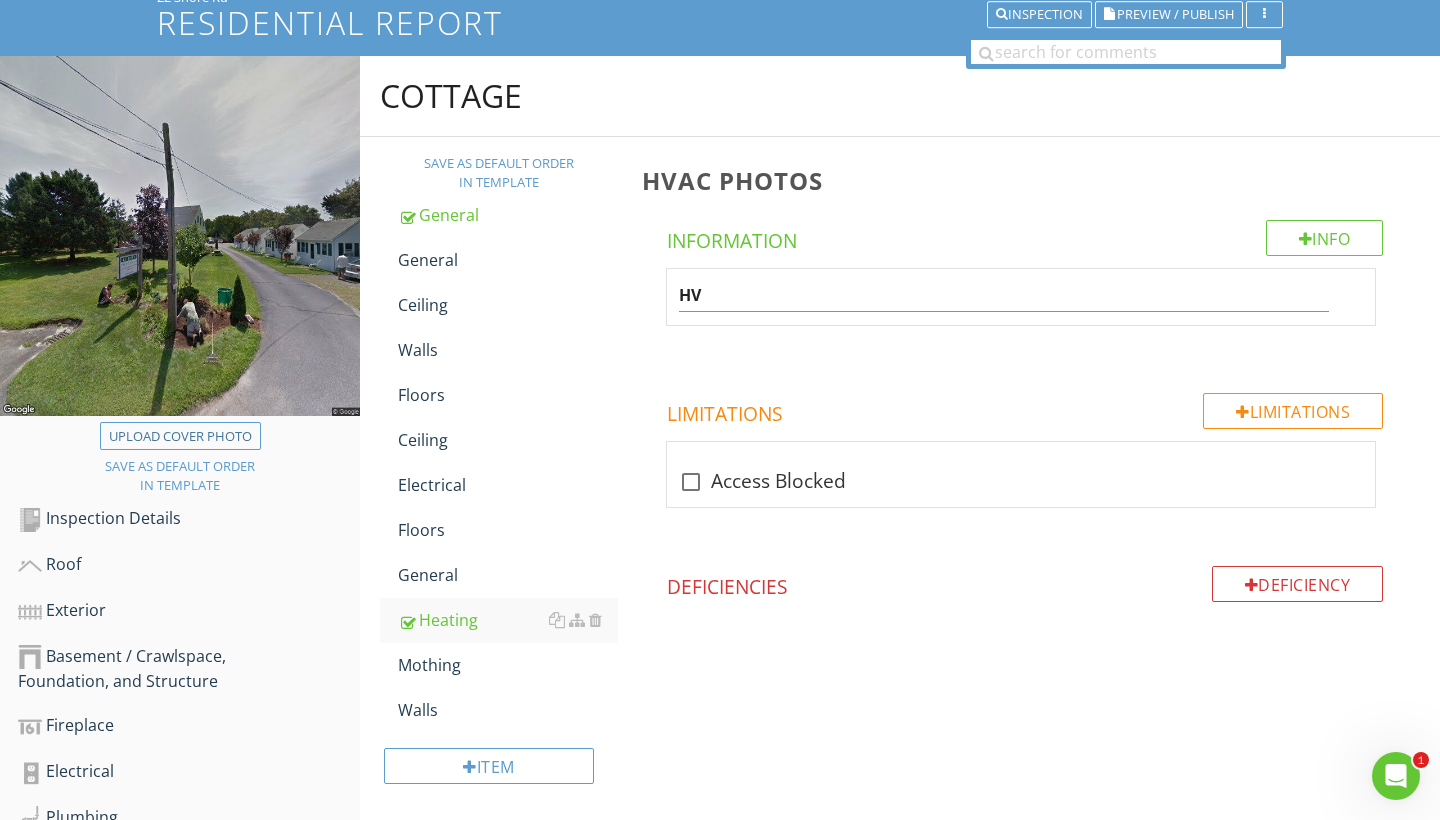 type on "H" 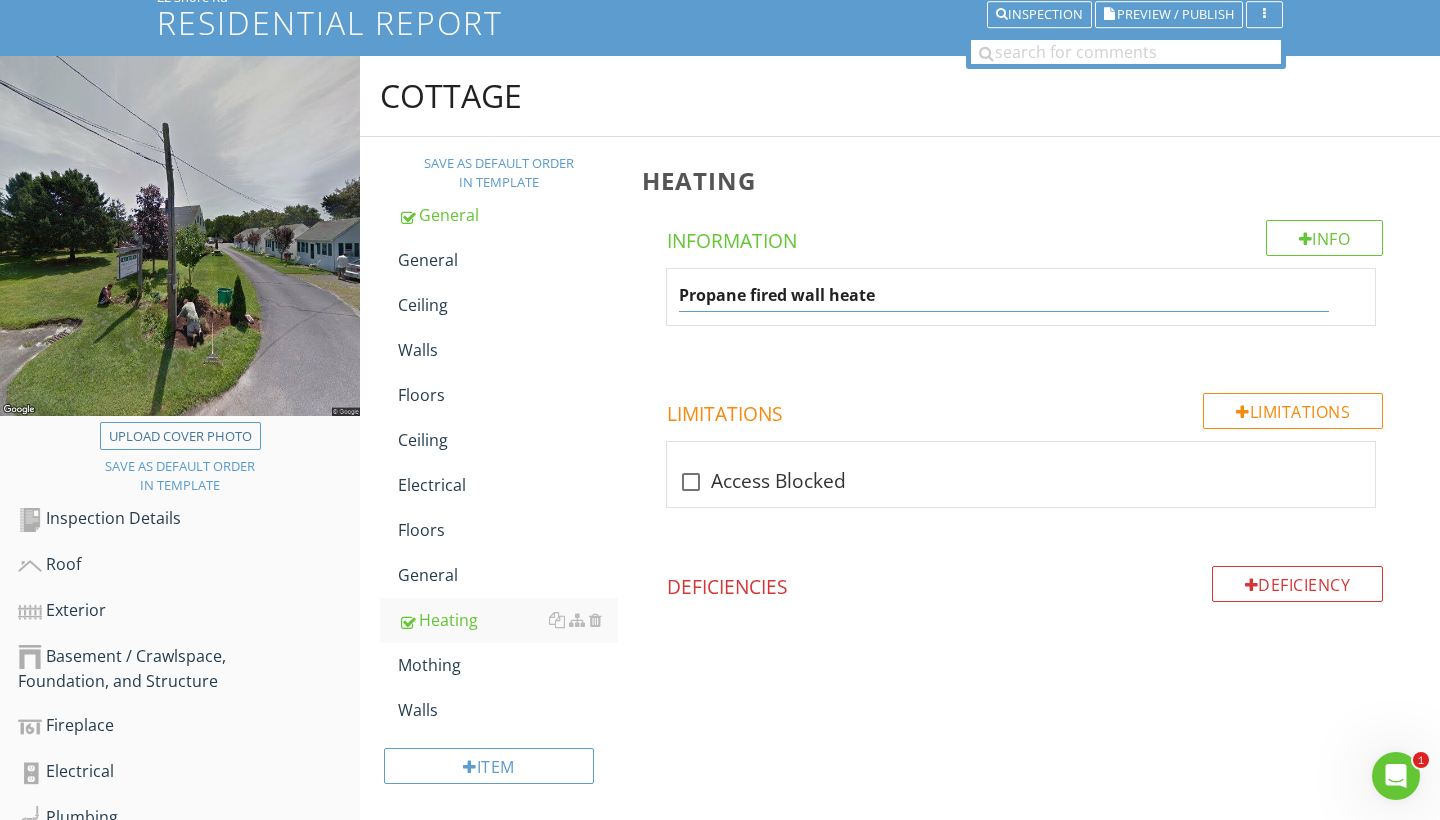 type on "Propane fired wall heater" 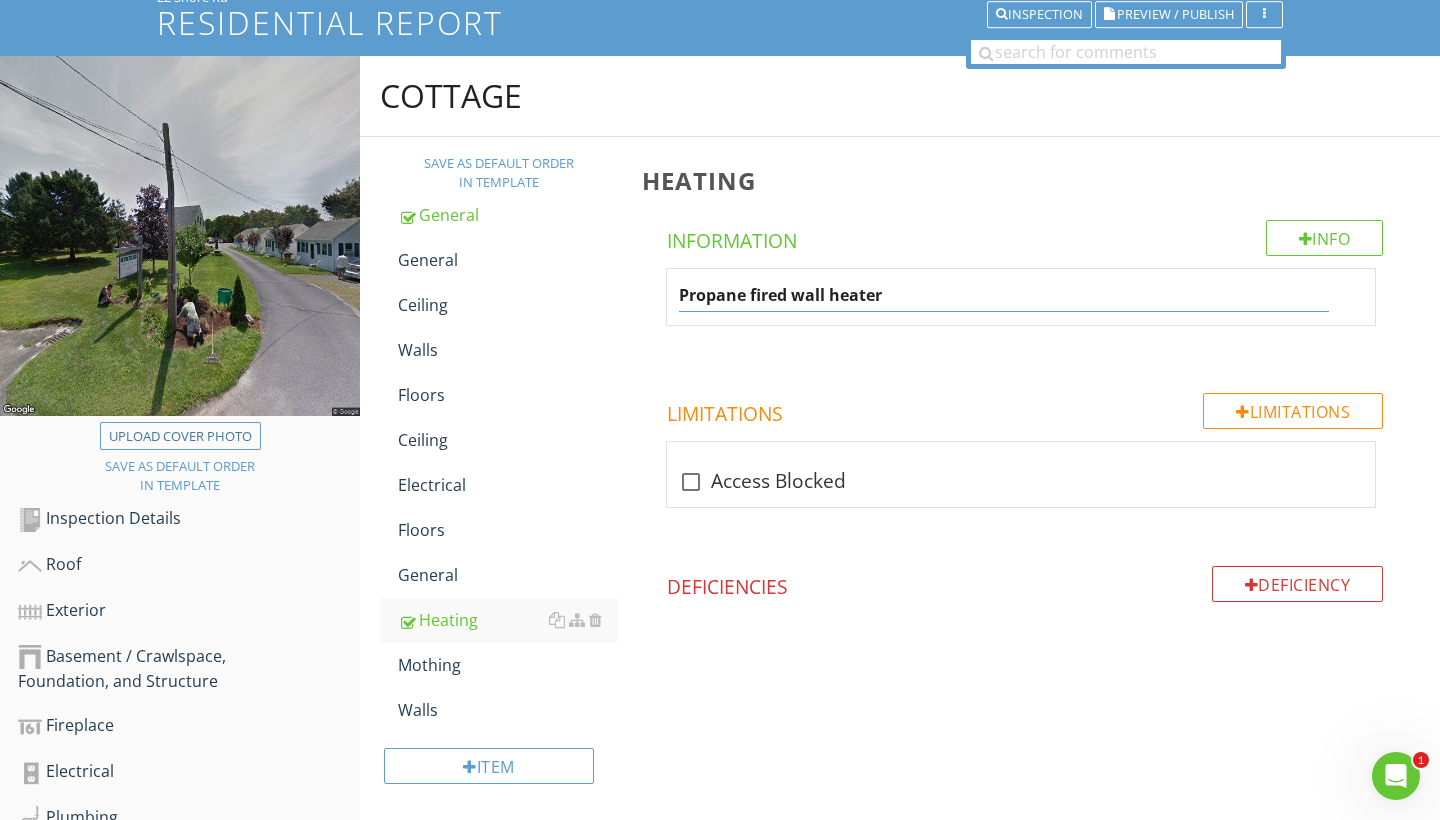 click on "Info
Information       Propane fired wall heater
Limitations
Limitations                       check_box_outline_blank
Access Blocked
Deficiency
Deficiencies" at bounding box center (1025, 467) 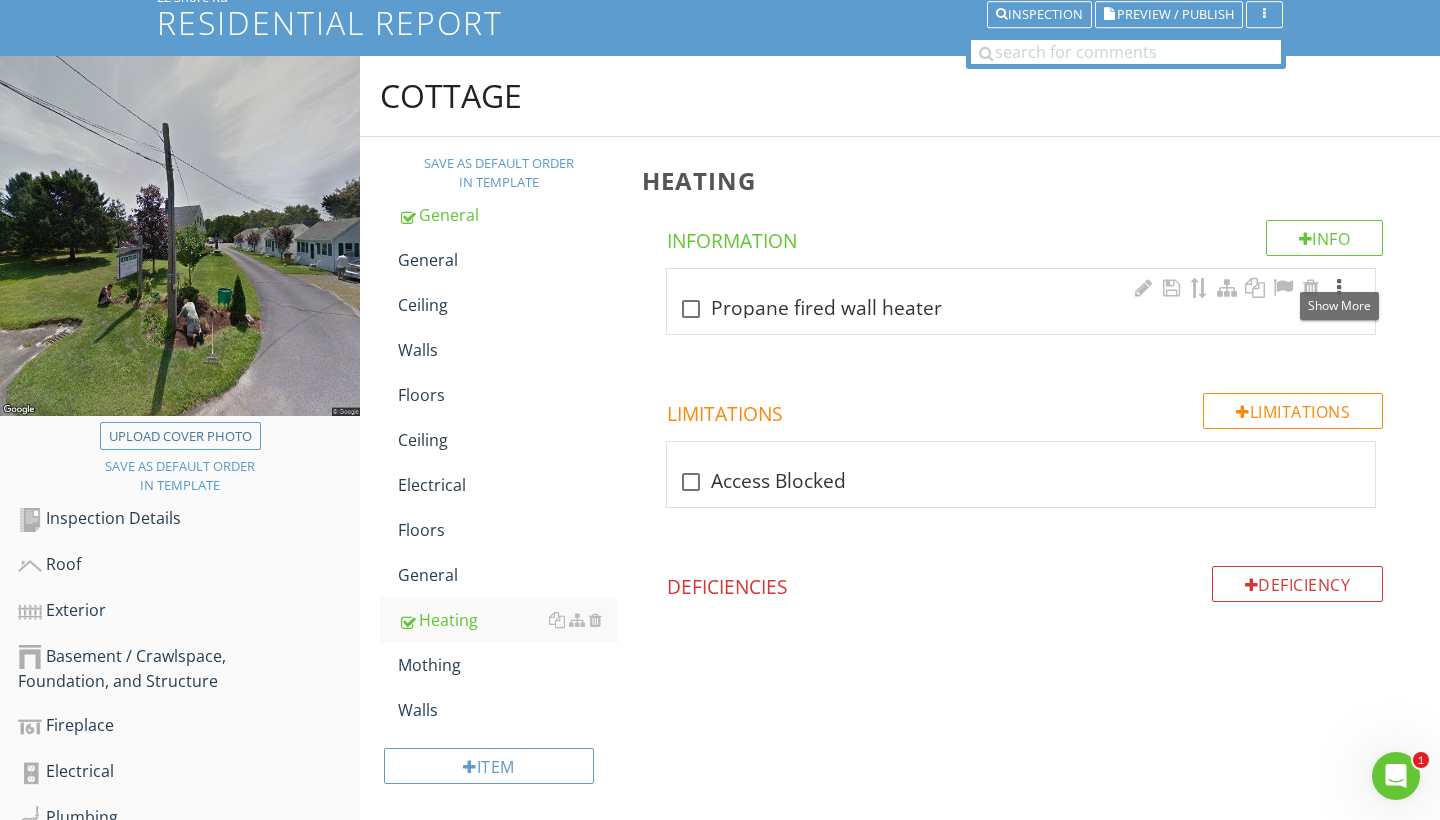click at bounding box center (1339, 288) 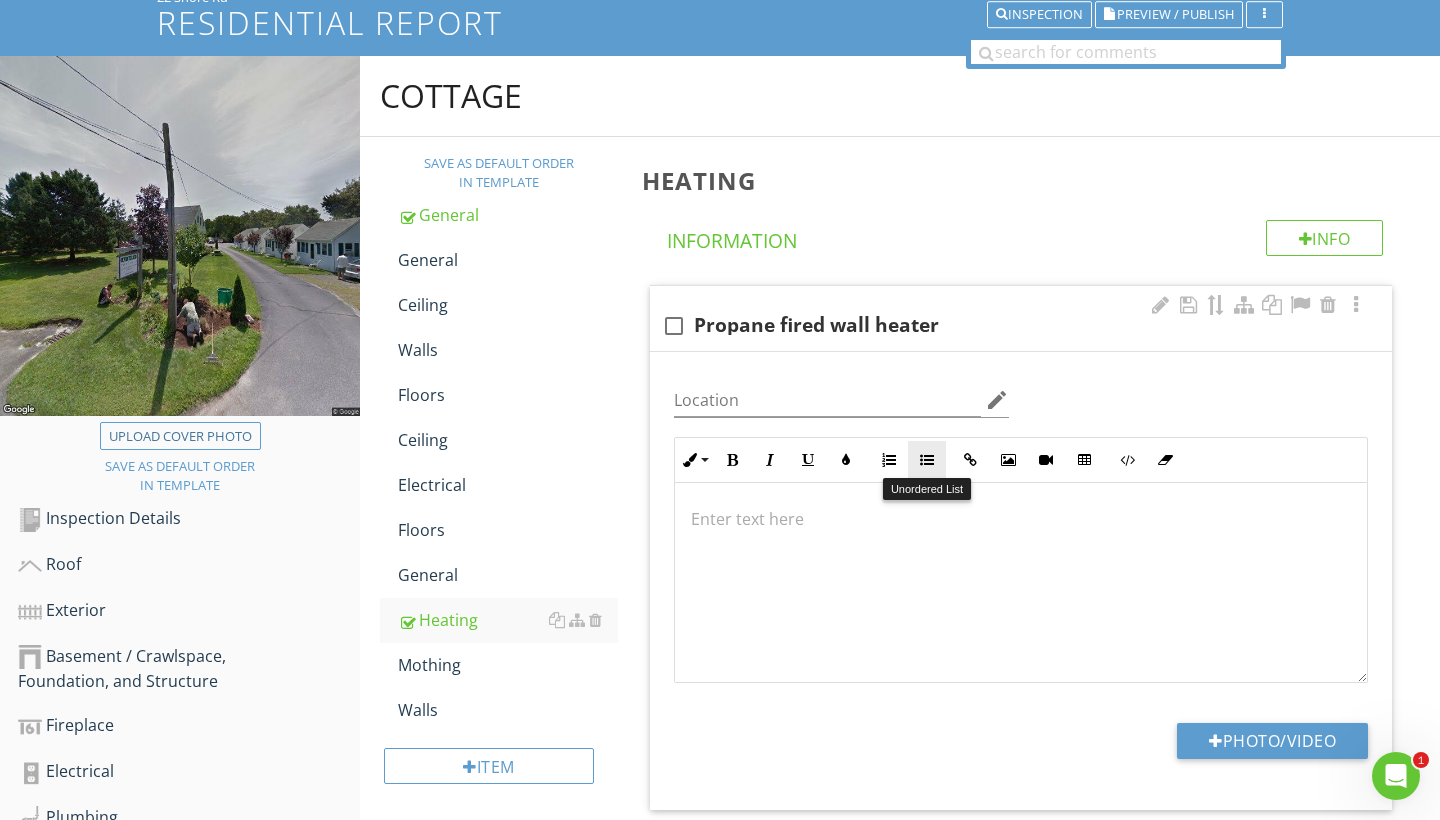 click at bounding box center [927, 460] 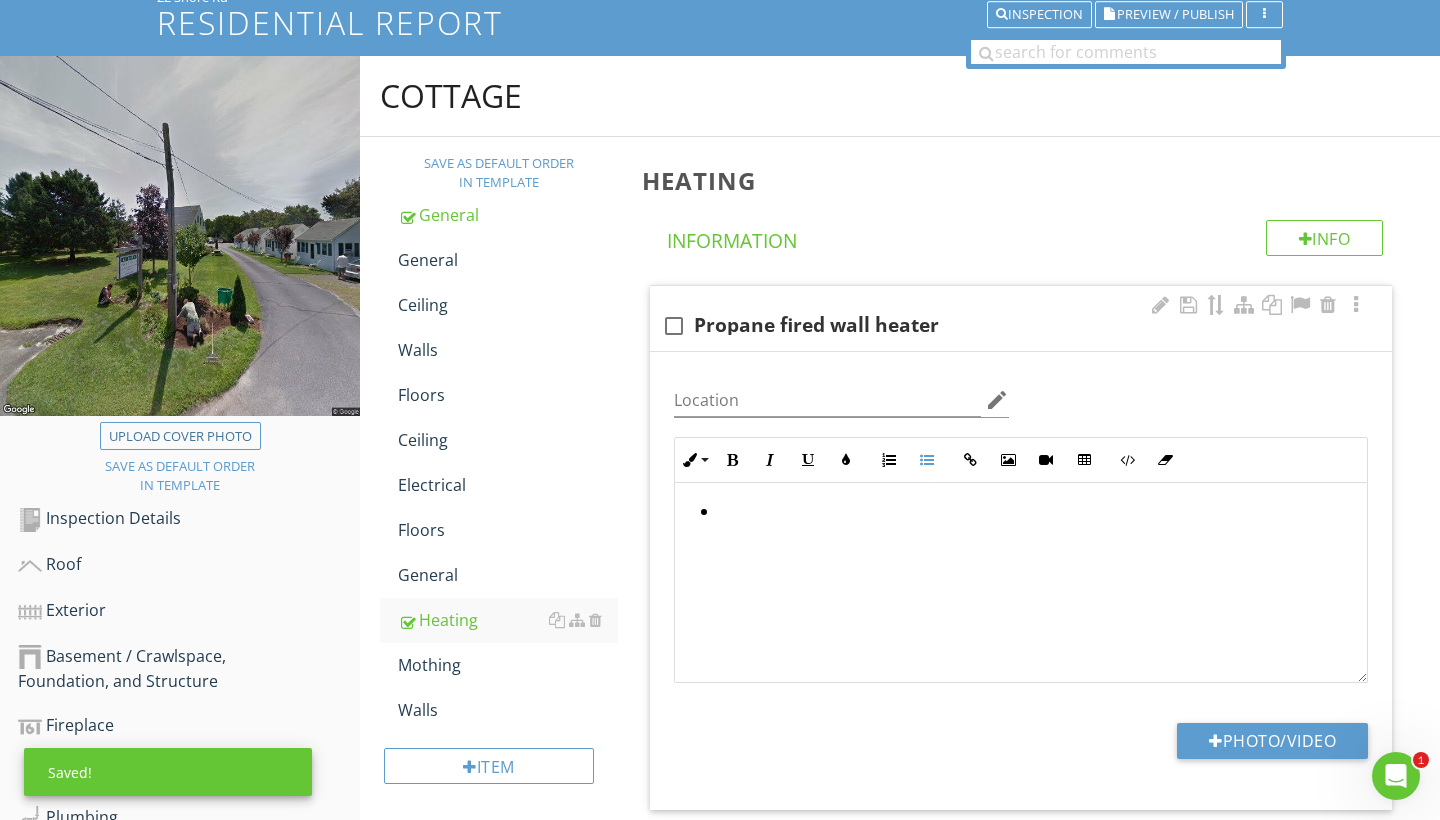click at bounding box center (1026, 513) 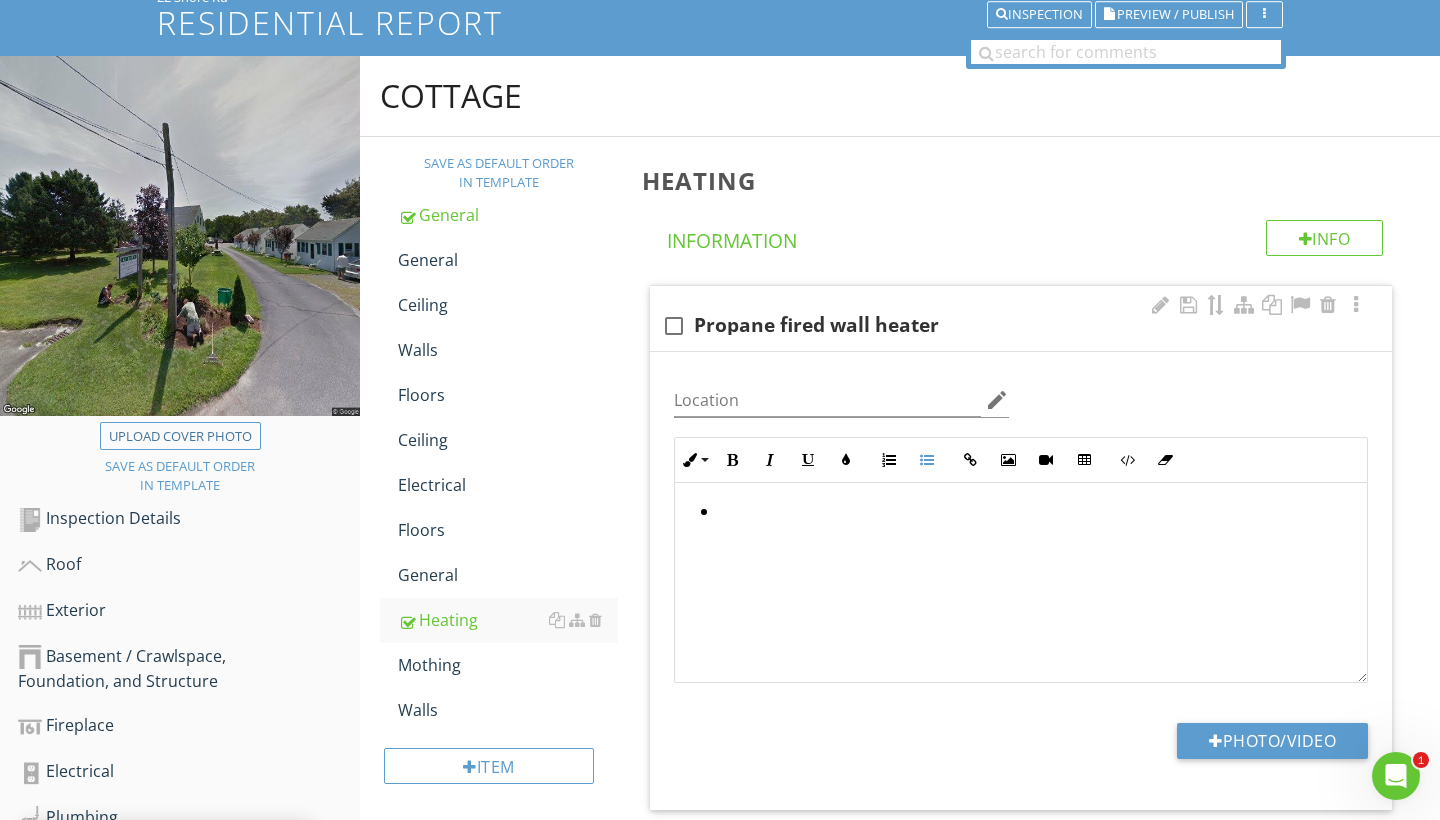 click at bounding box center [1026, 513] 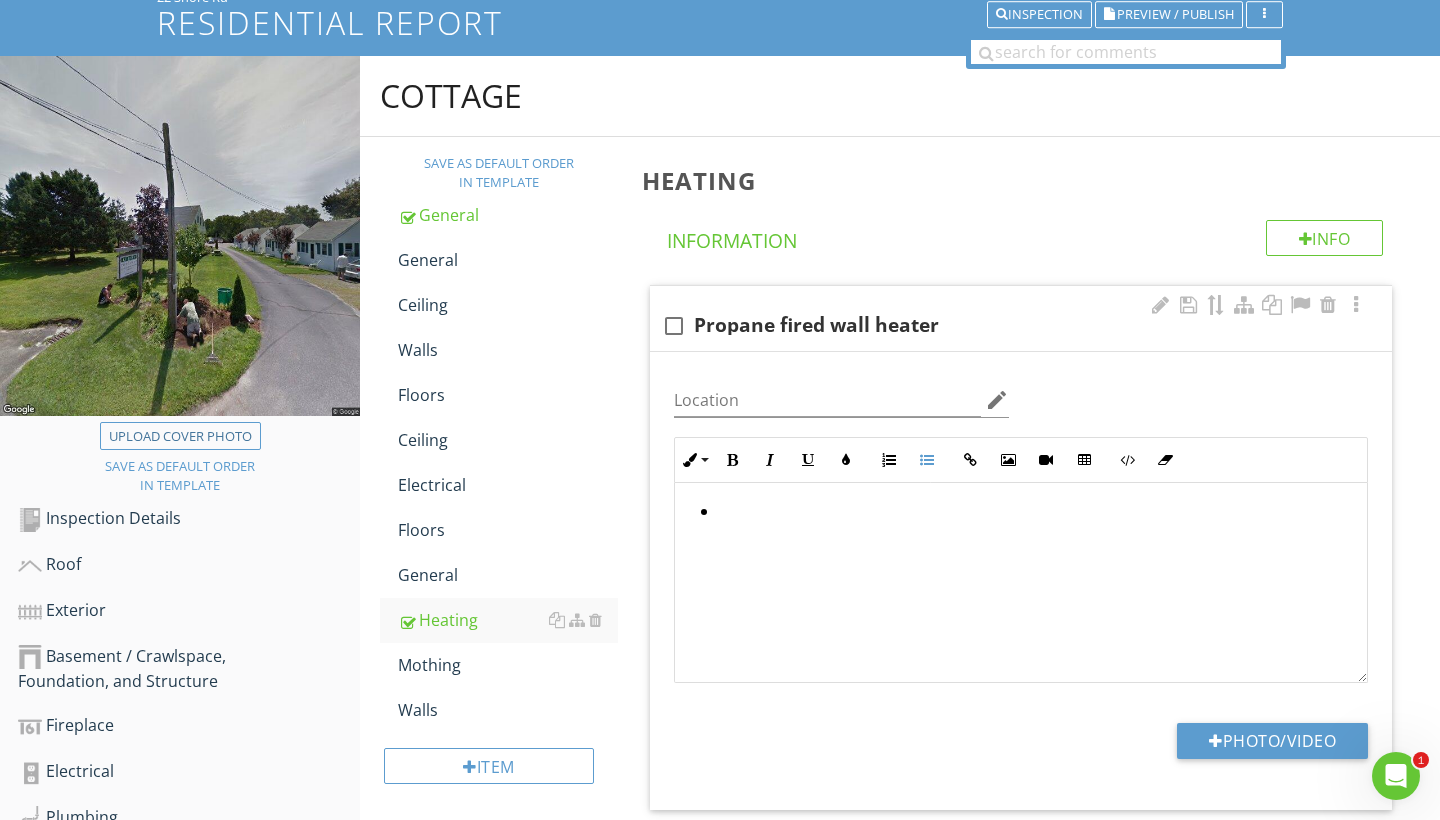 click at bounding box center (1026, 513) 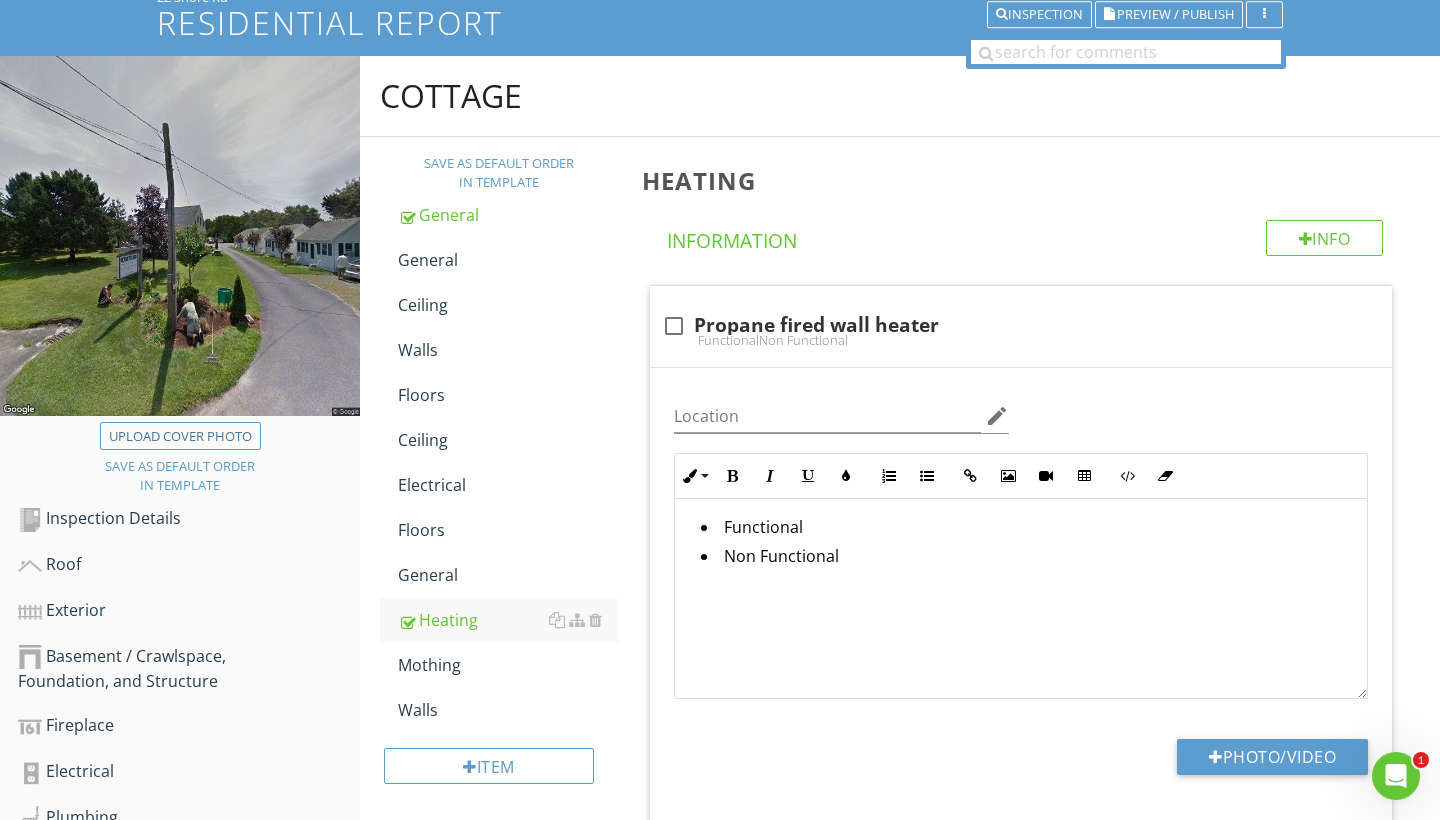 click on "Heating
Info
Information                       check_box_outline_blank
Propane fired wall heater
FunctionalNon Functional
Location edit       Inline Style XLarge Large Normal Small Light Small/Light Bold Italic Underline Colors Ordered List Unordered List Insert Link Insert Image Insert Video Insert Table Code View Clear Formatting Functional Non Functional Enter text here <ul><li>Functional</li><li>Non Functional</li></ul>
Photo/Video
Limitations
Limitations                       check_box_outline_blank
Access Blocked
Deficiency
Deficiencies" at bounding box center (1035, 658) 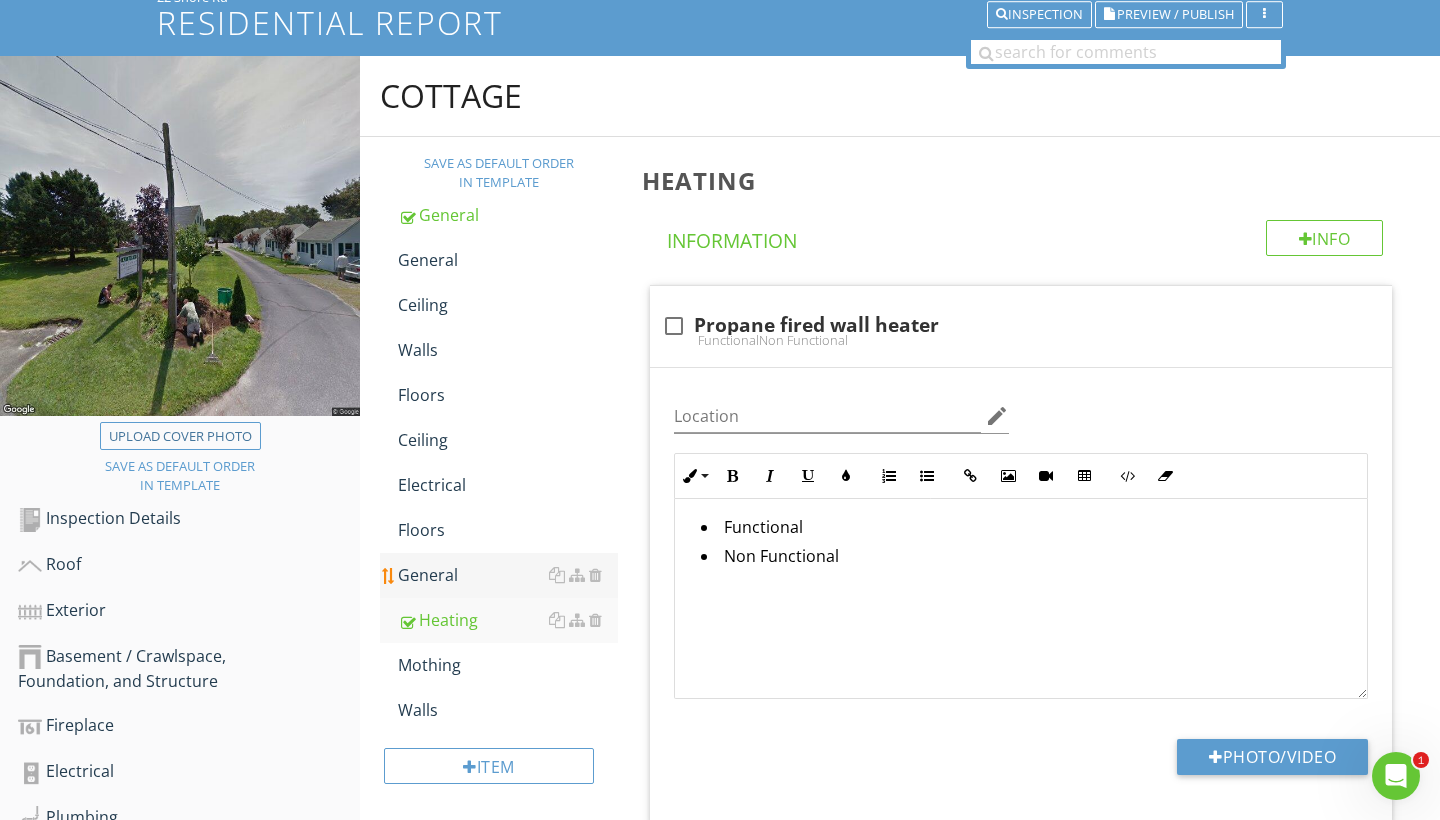 click on "General" at bounding box center [508, 575] 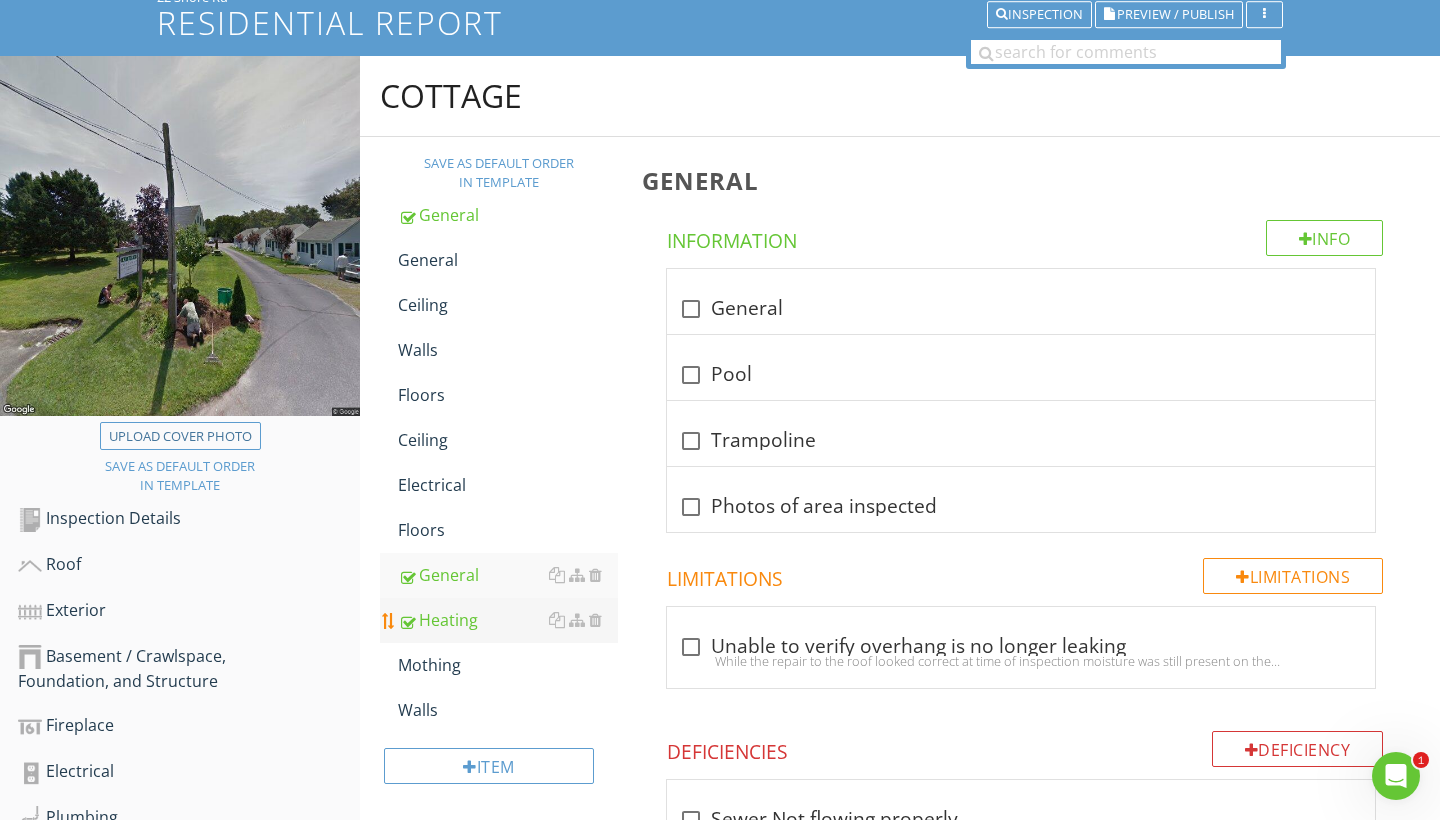 click on "Heating" at bounding box center (508, 620) 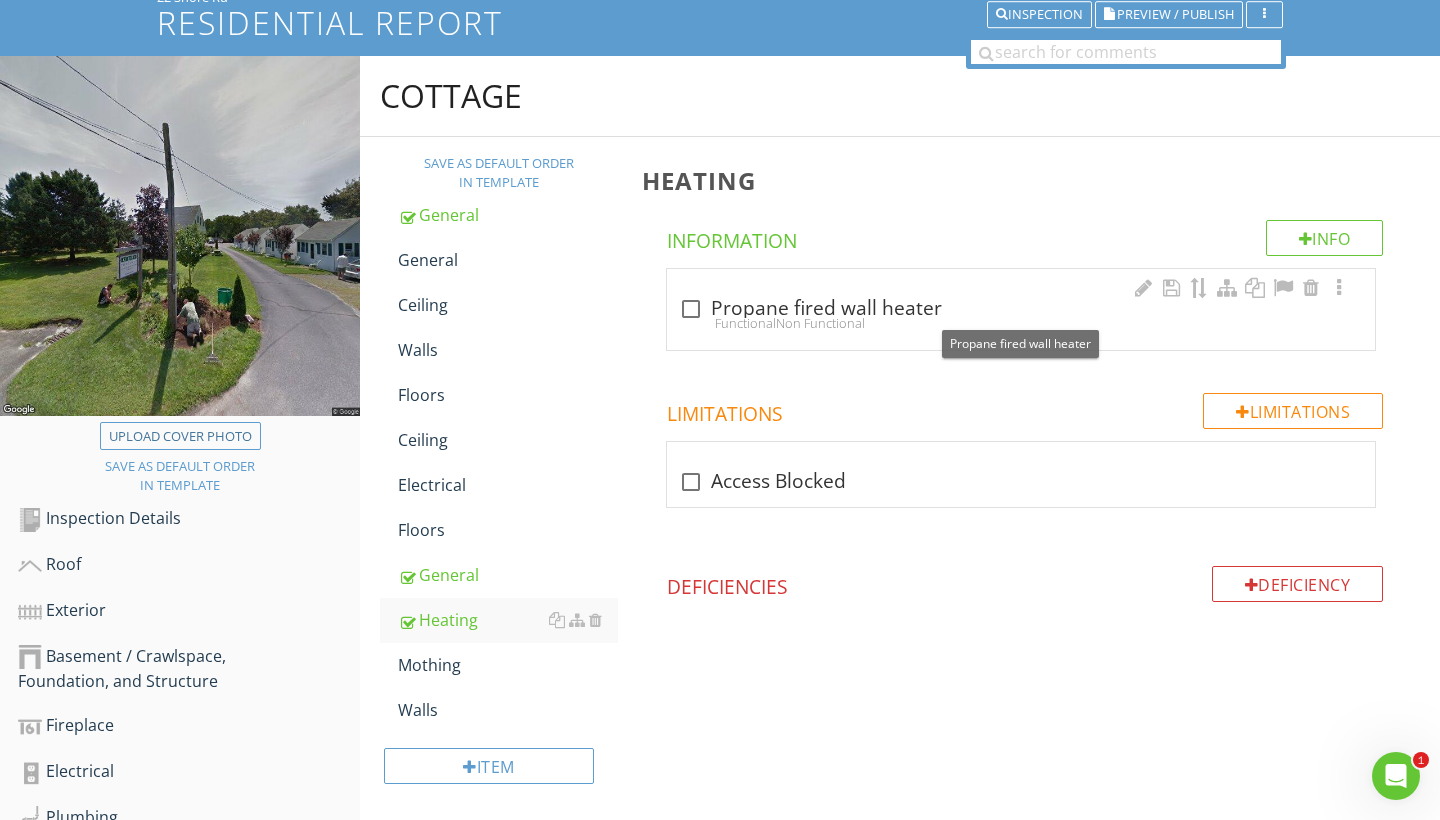 click at bounding box center [691, 309] 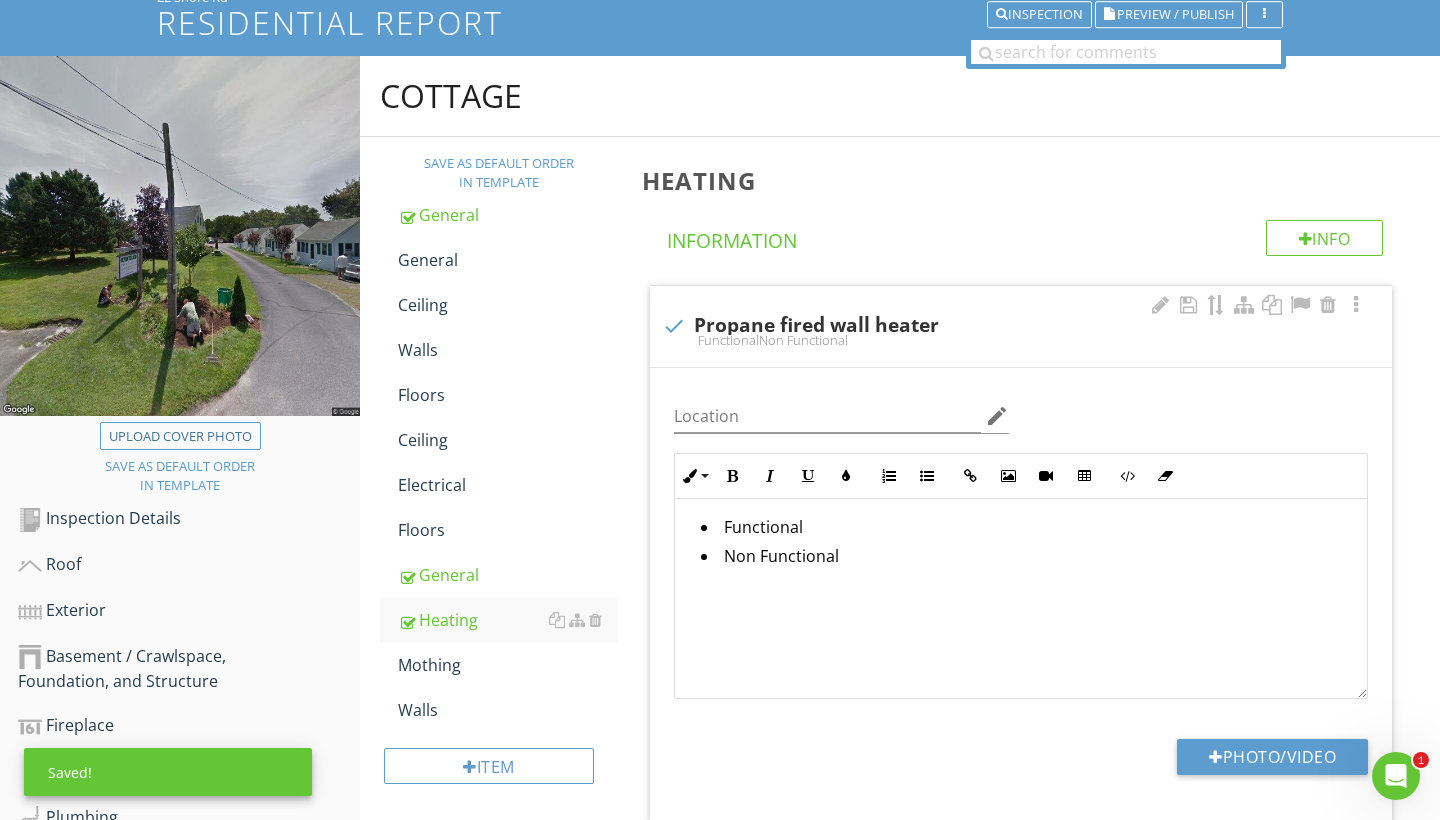 click on "Non Functional" at bounding box center [1026, 558] 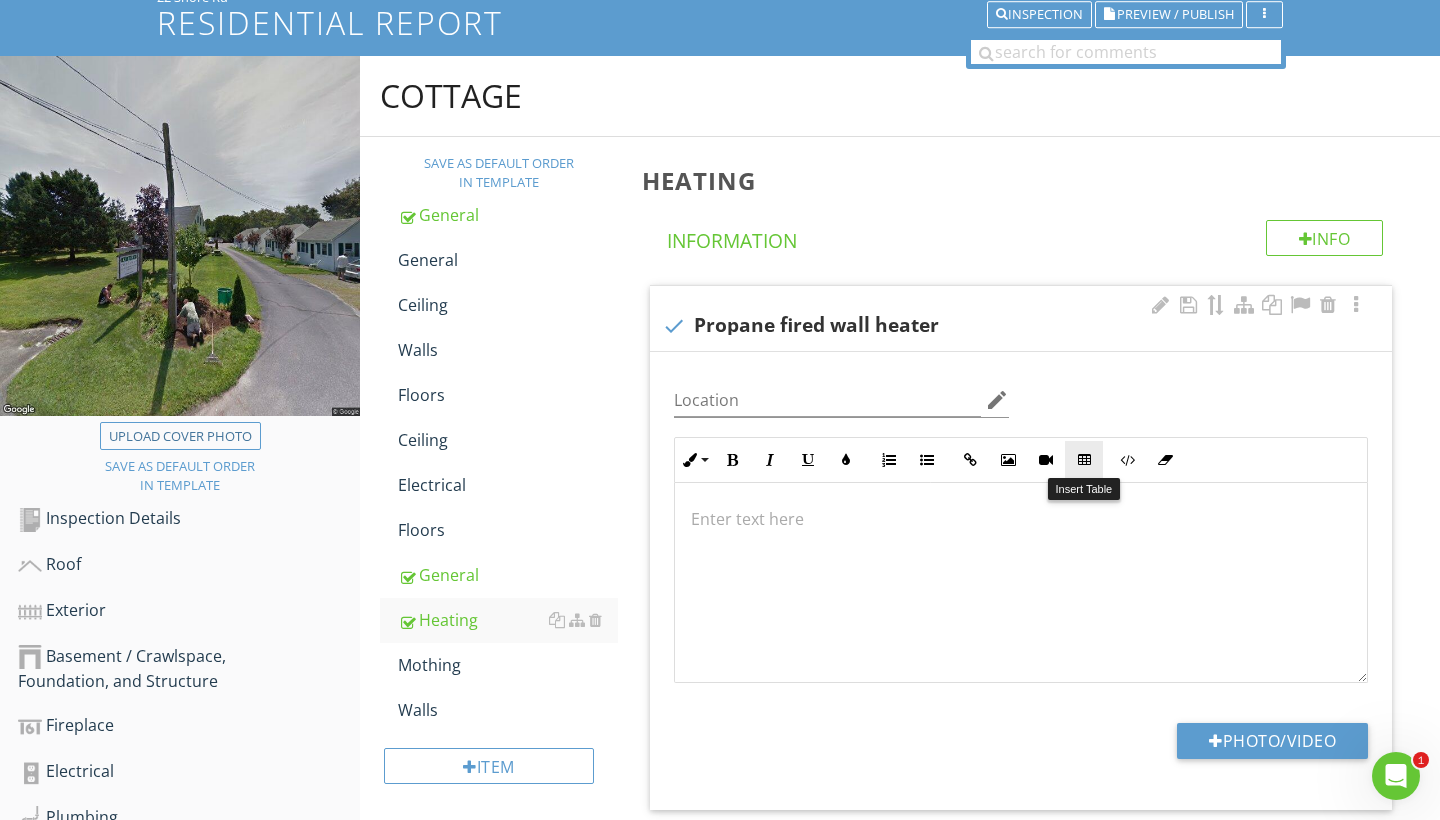click on "Insert Table" at bounding box center (1084, 460) 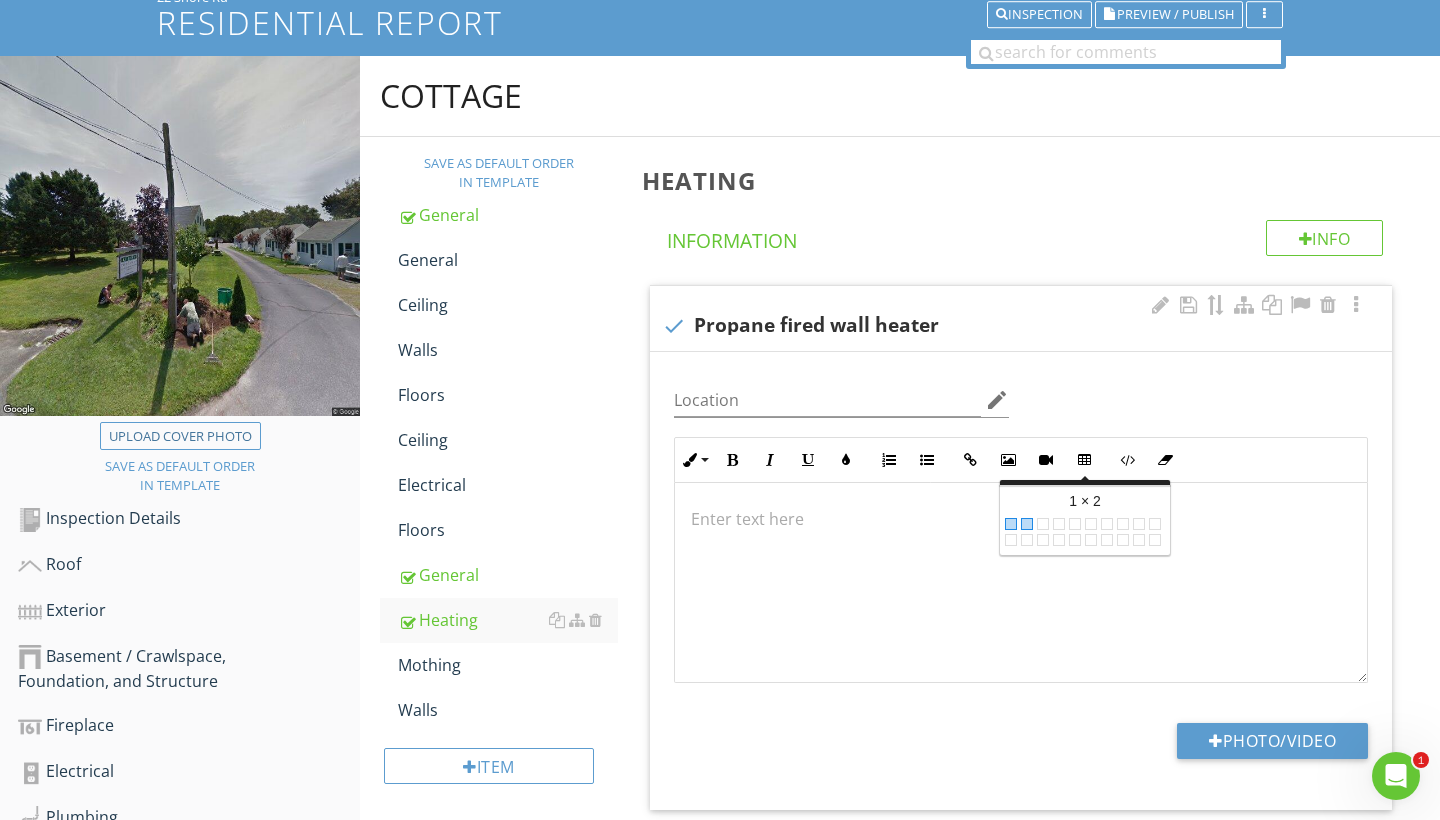 click at bounding box center (1027, 524) 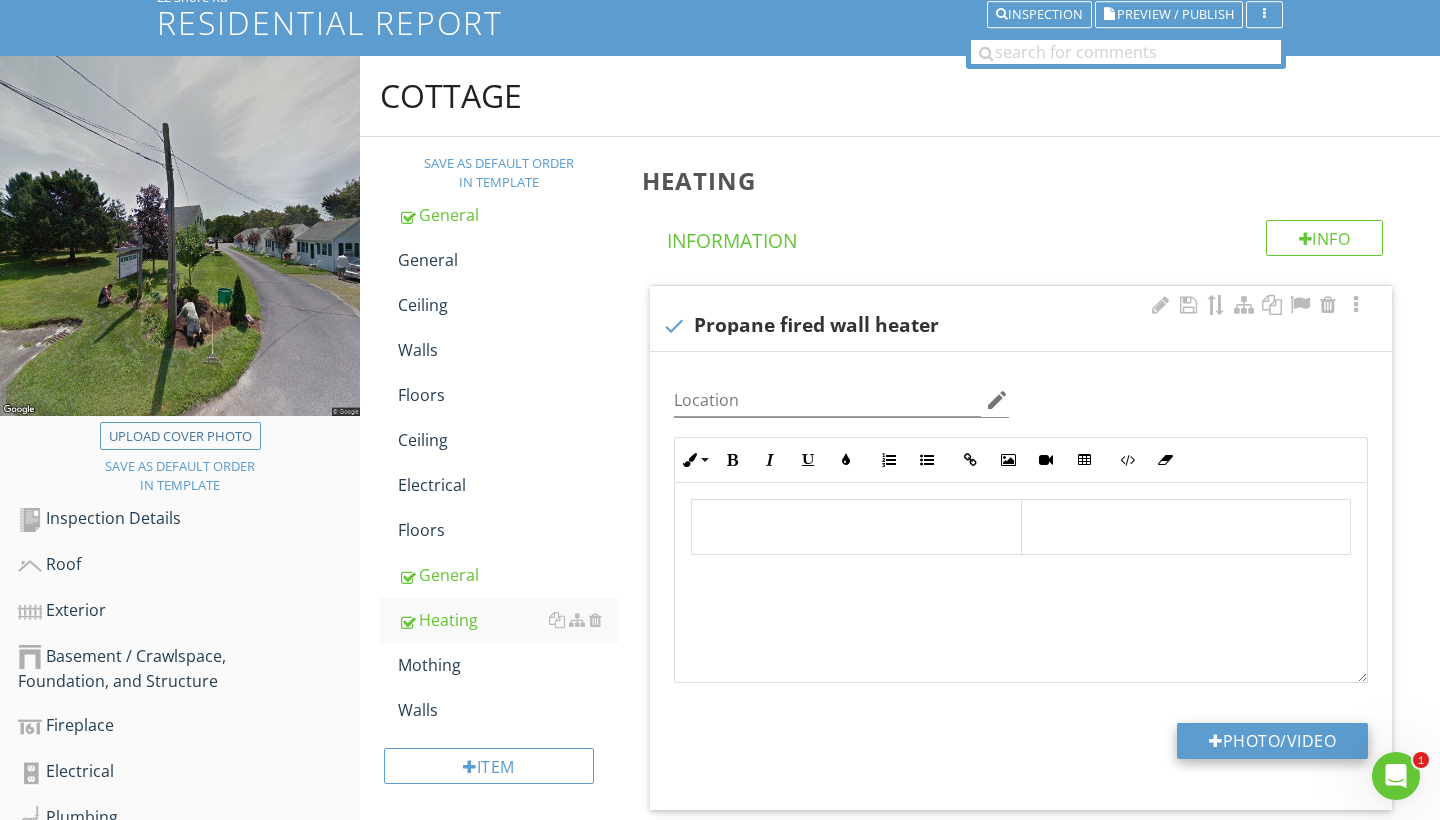 type 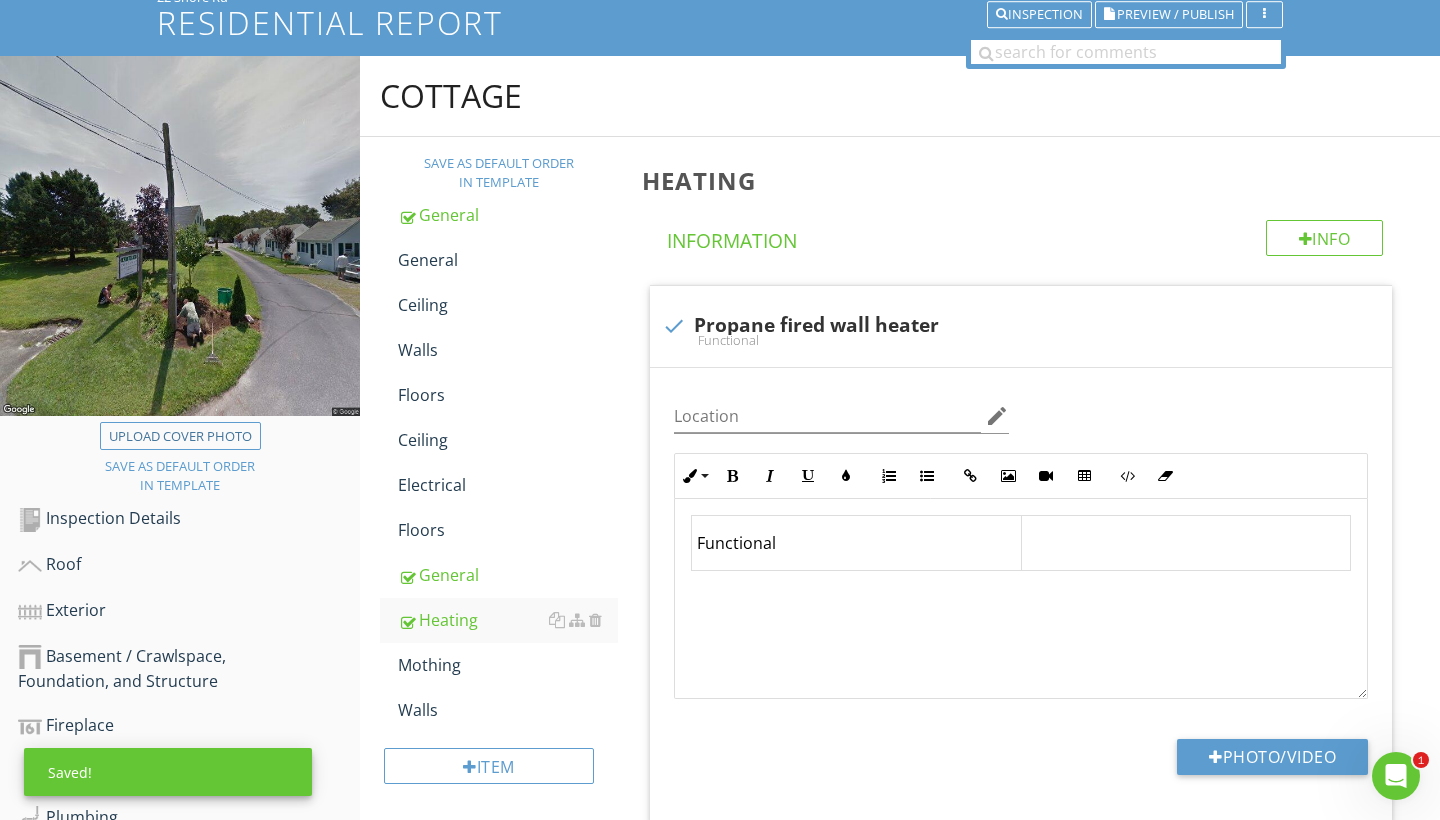 click at bounding box center (1186, 543) 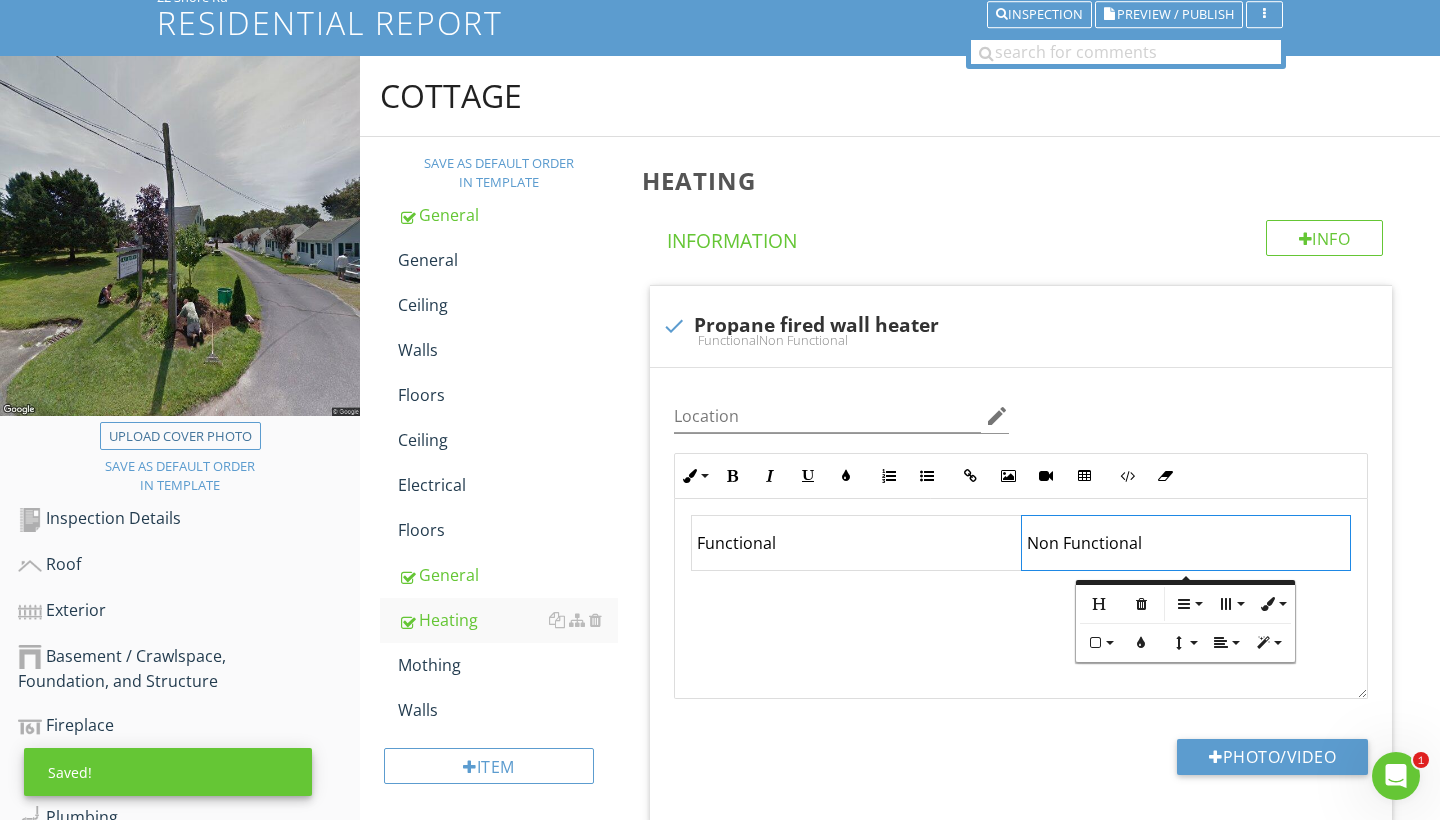 click on "Photo/Video" at bounding box center (1021, 764) 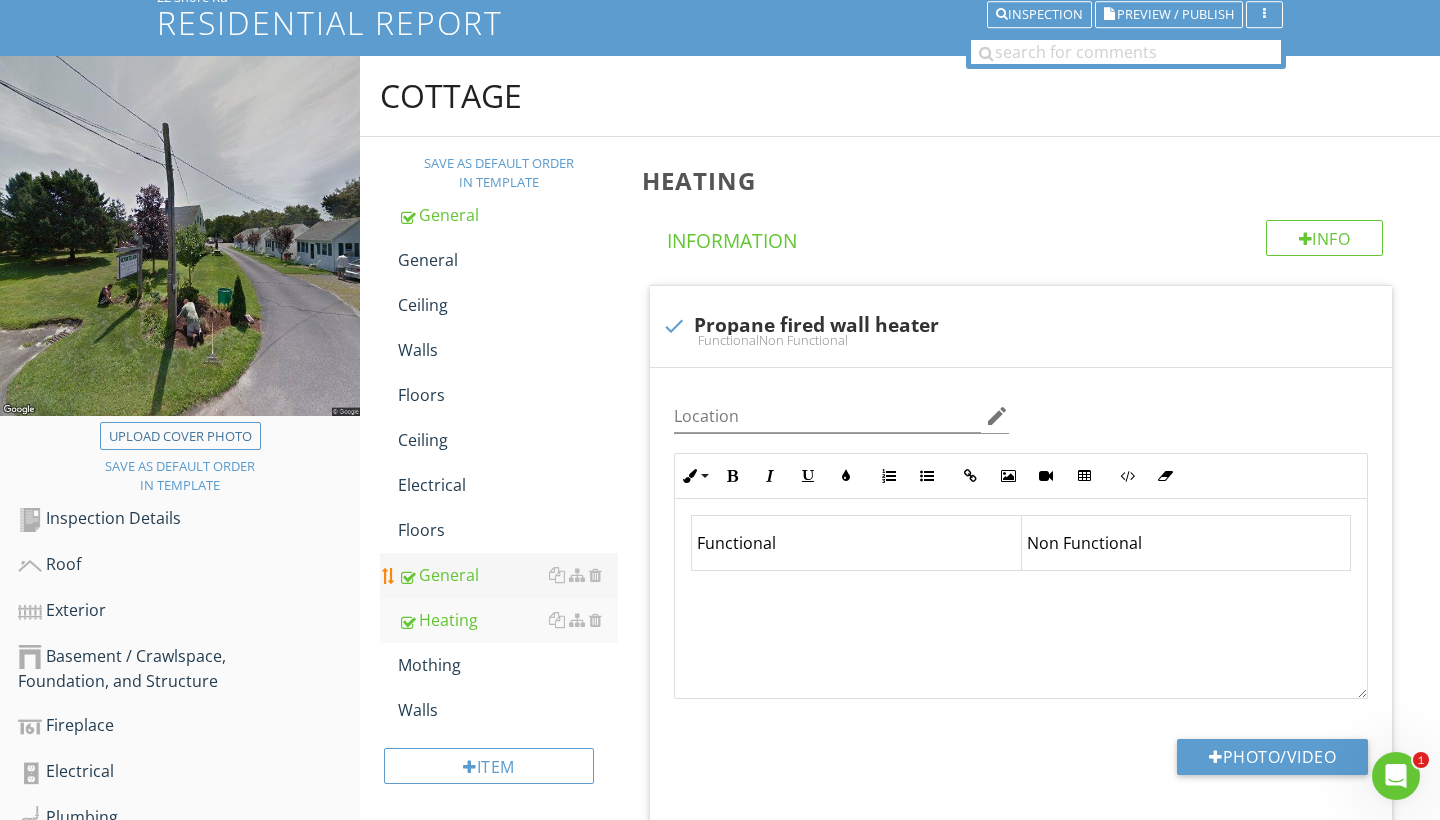 click on "General" at bounding box center [508, 575] 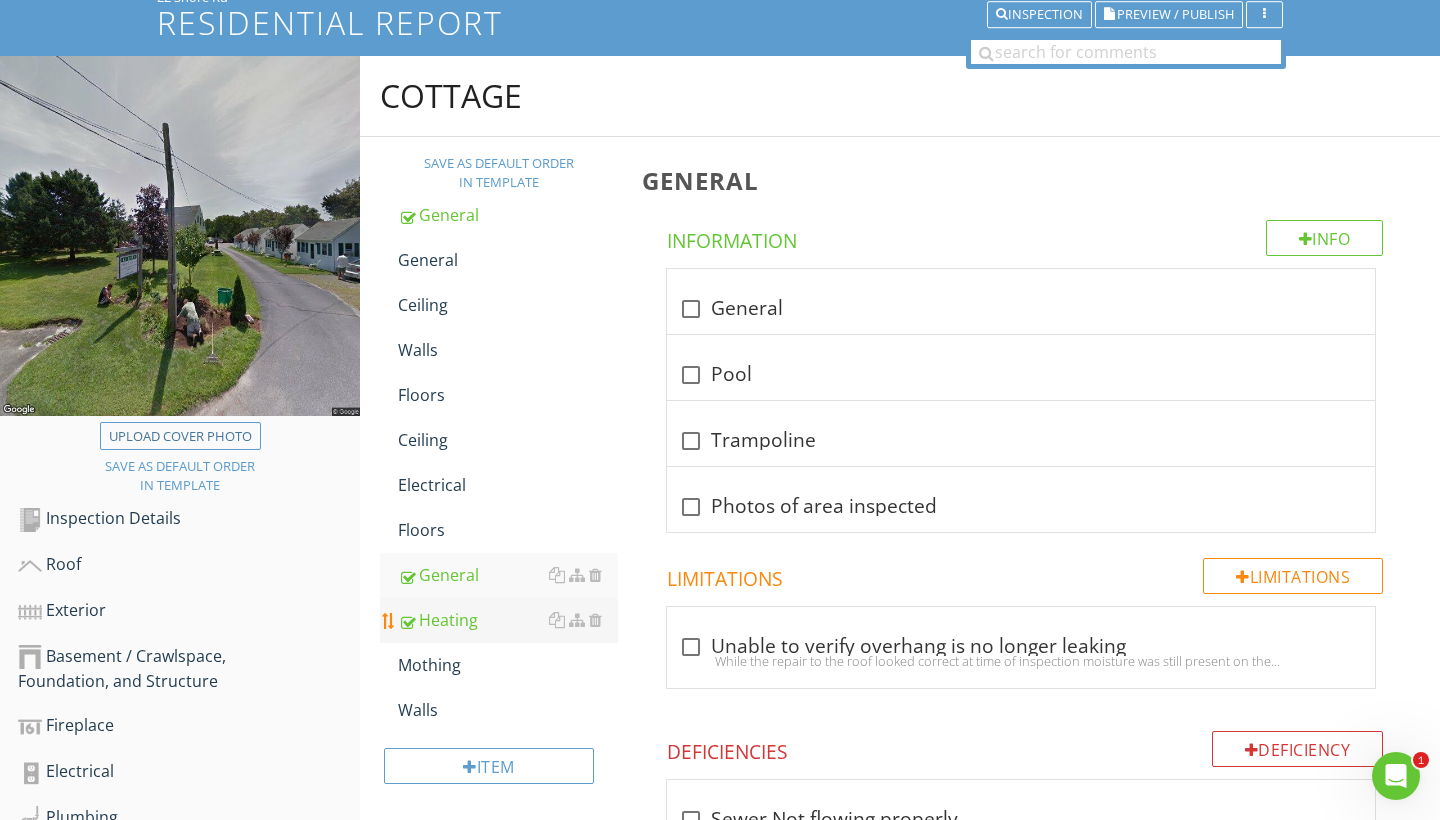 click on "Heating" at bounding box center (508, 620) 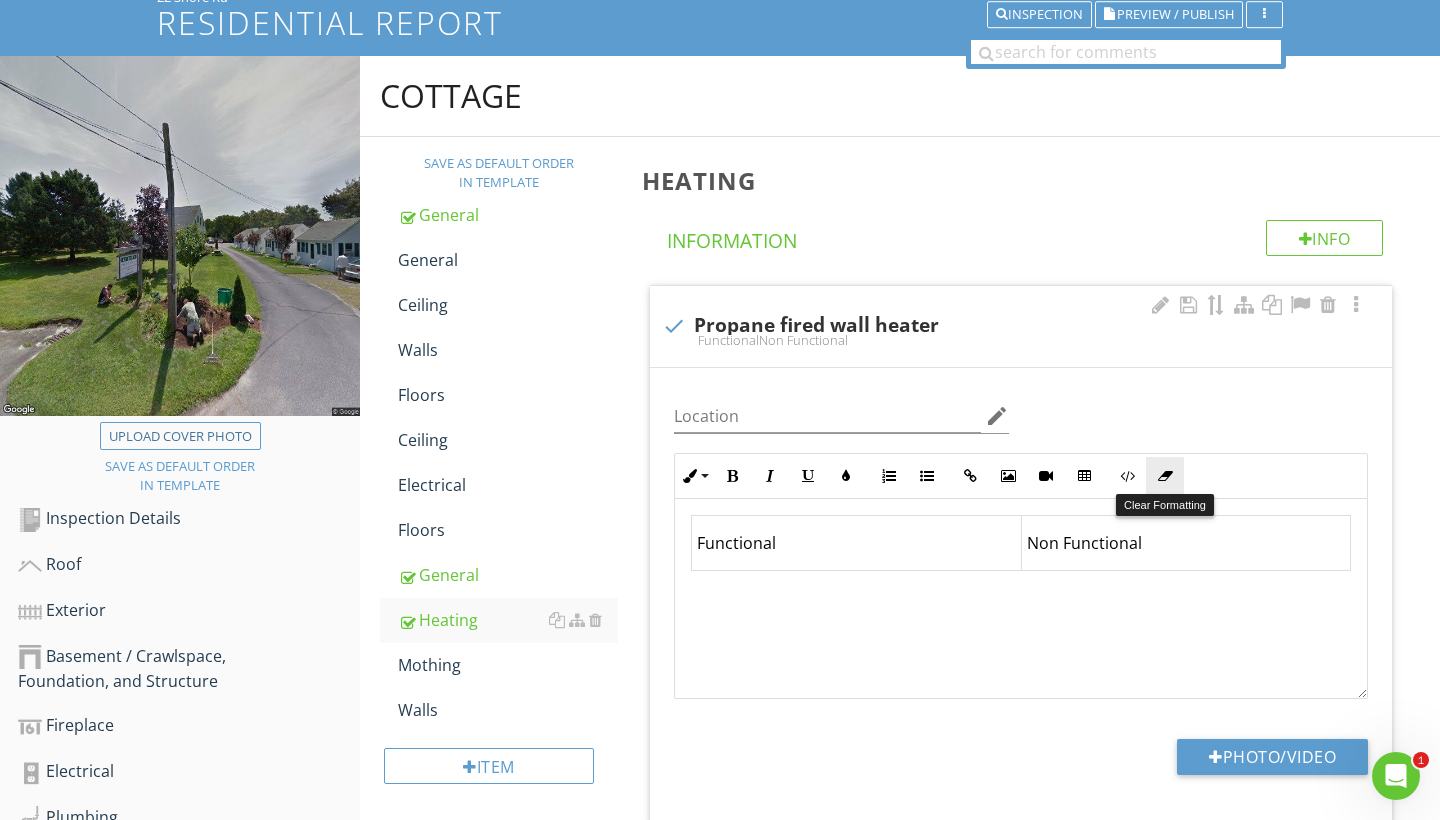 click on "Clear Formatting" at bounding box center [1165, 476] 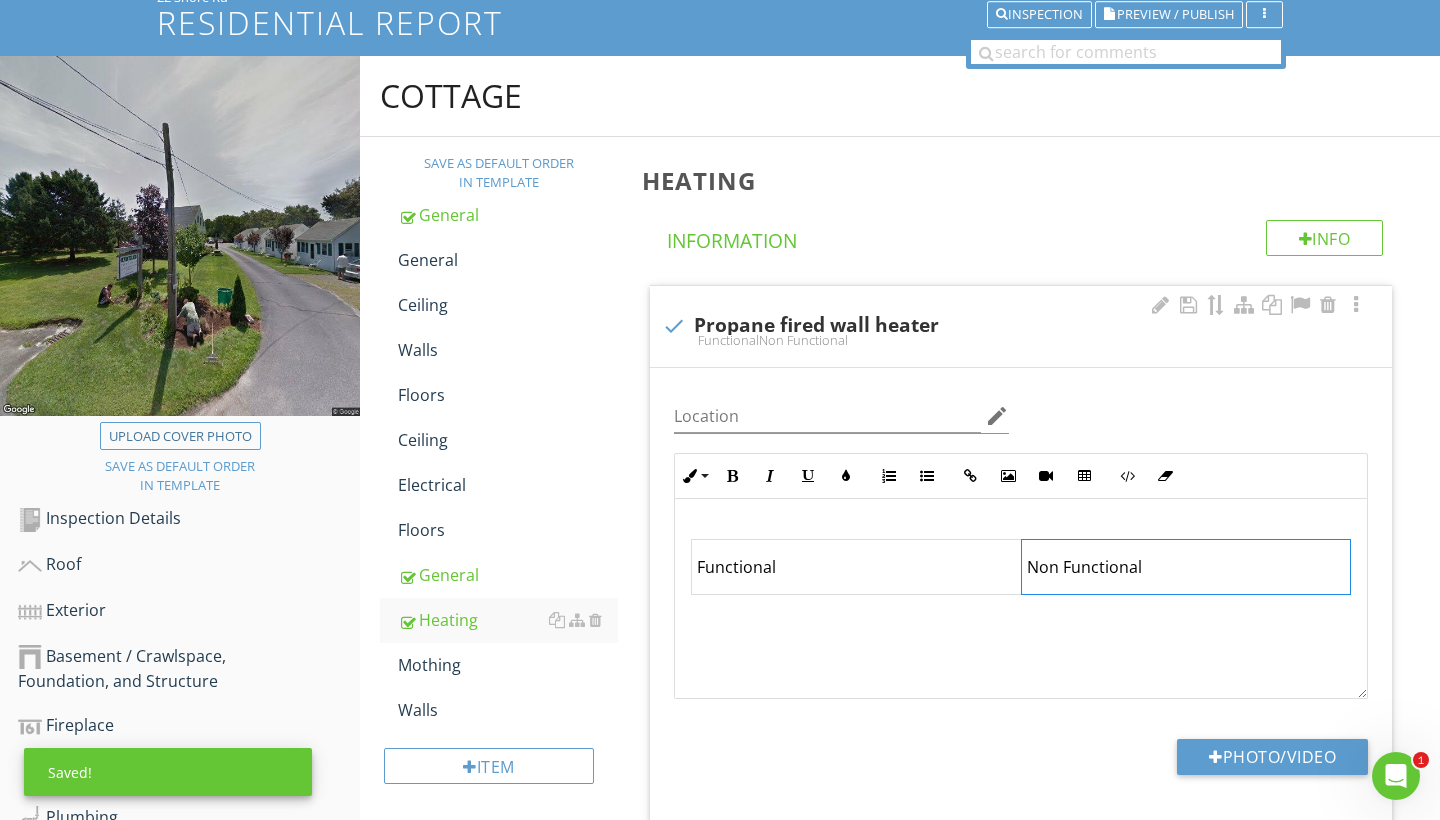 click on "Non Functional" at bounding box center (1186, 567) 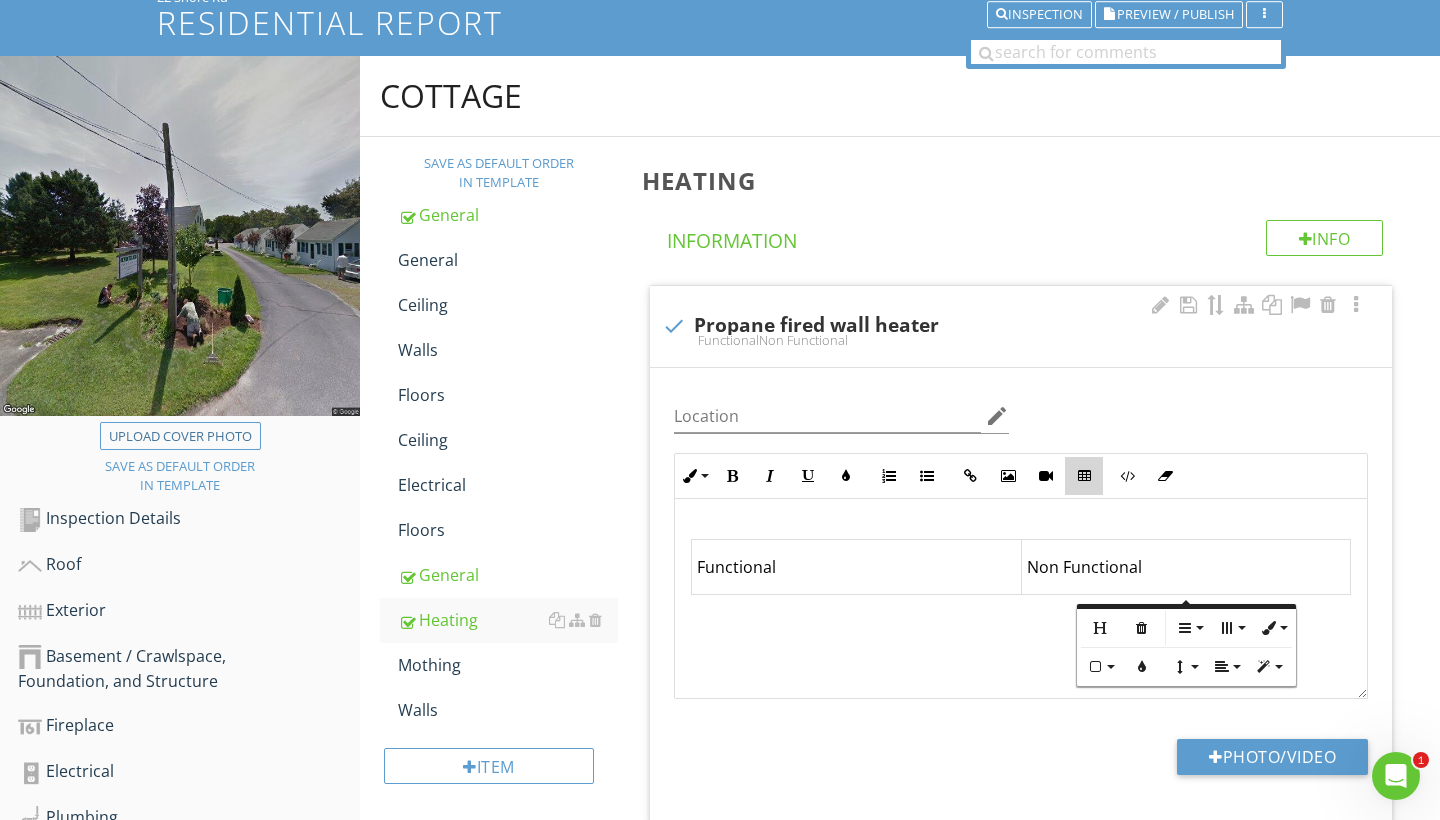click on "Insert Table" at bounding box center (1084, 476) 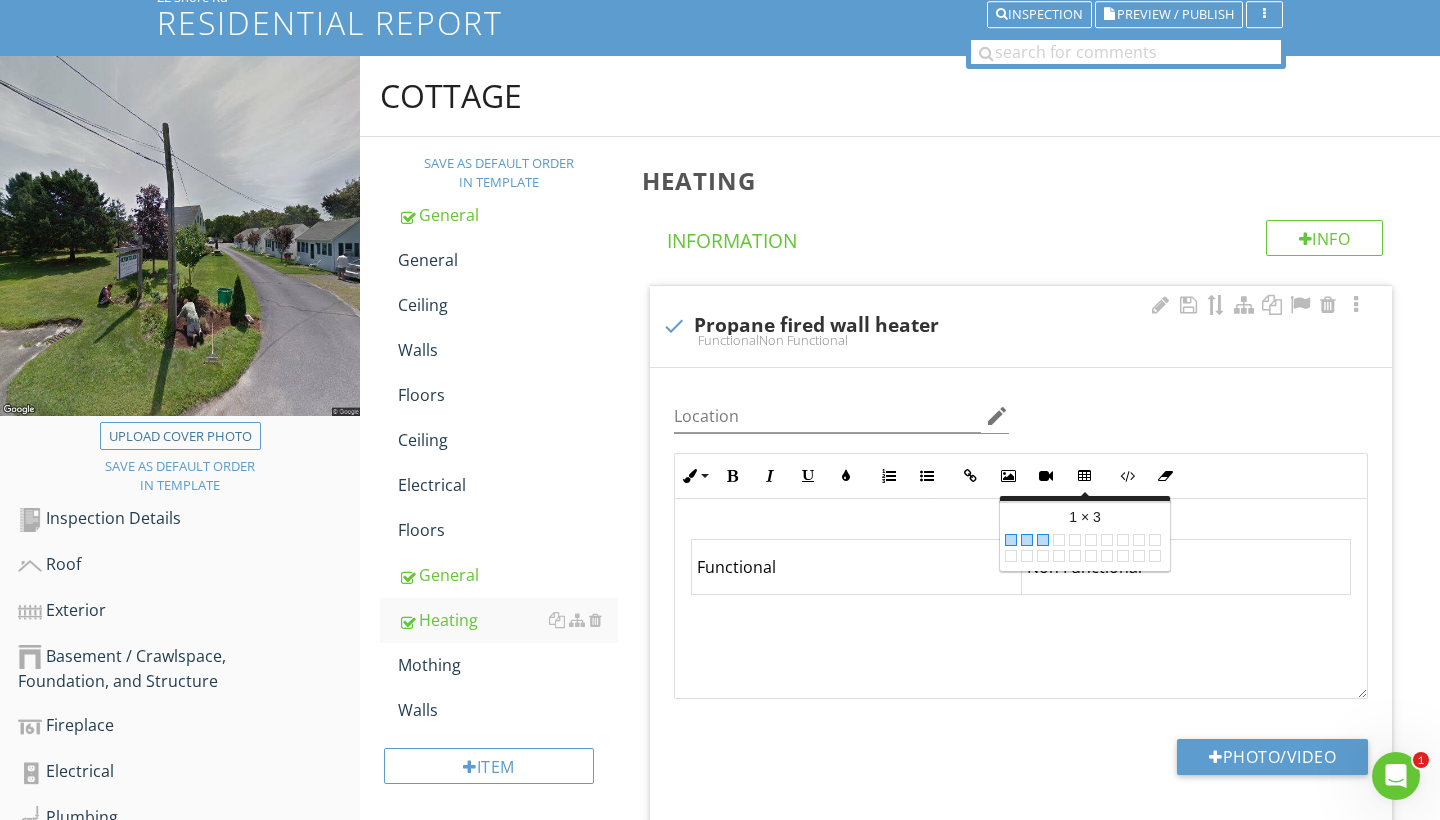 click at bounding box center (1043, 540) 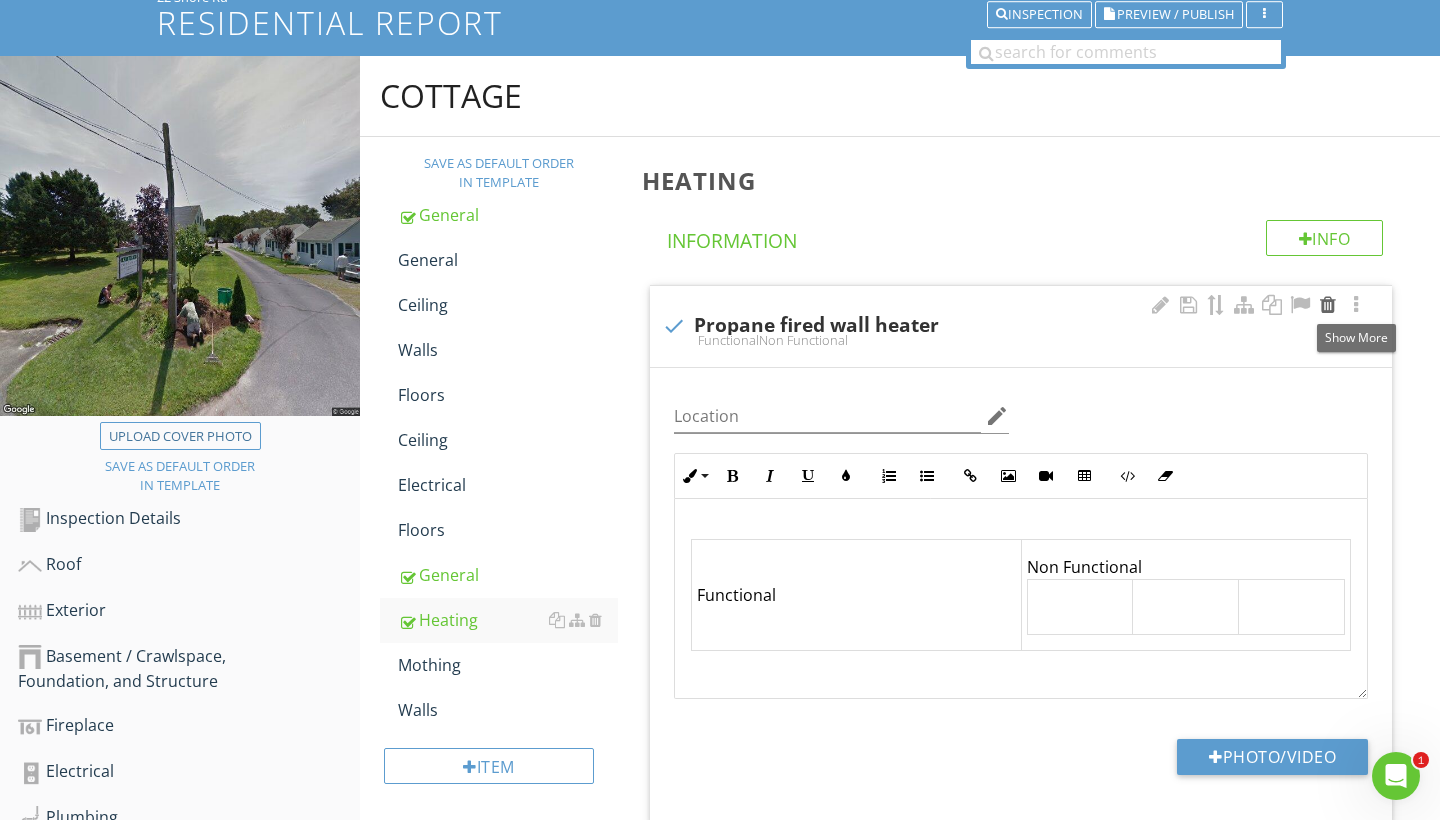 click at bounding box center (1328, 305) 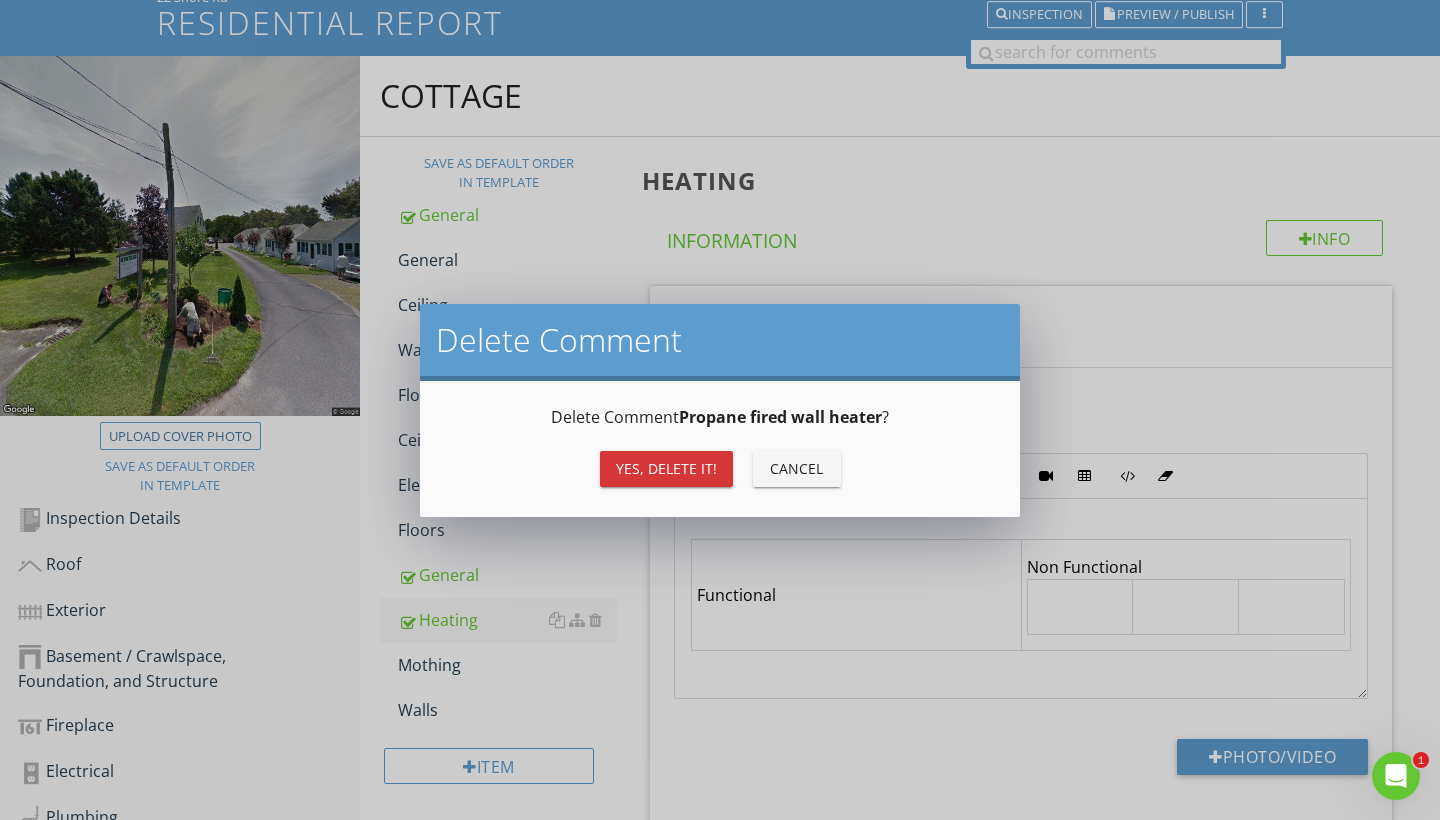 click on "Yes, Delete it!" at bounding box center [666, 469] 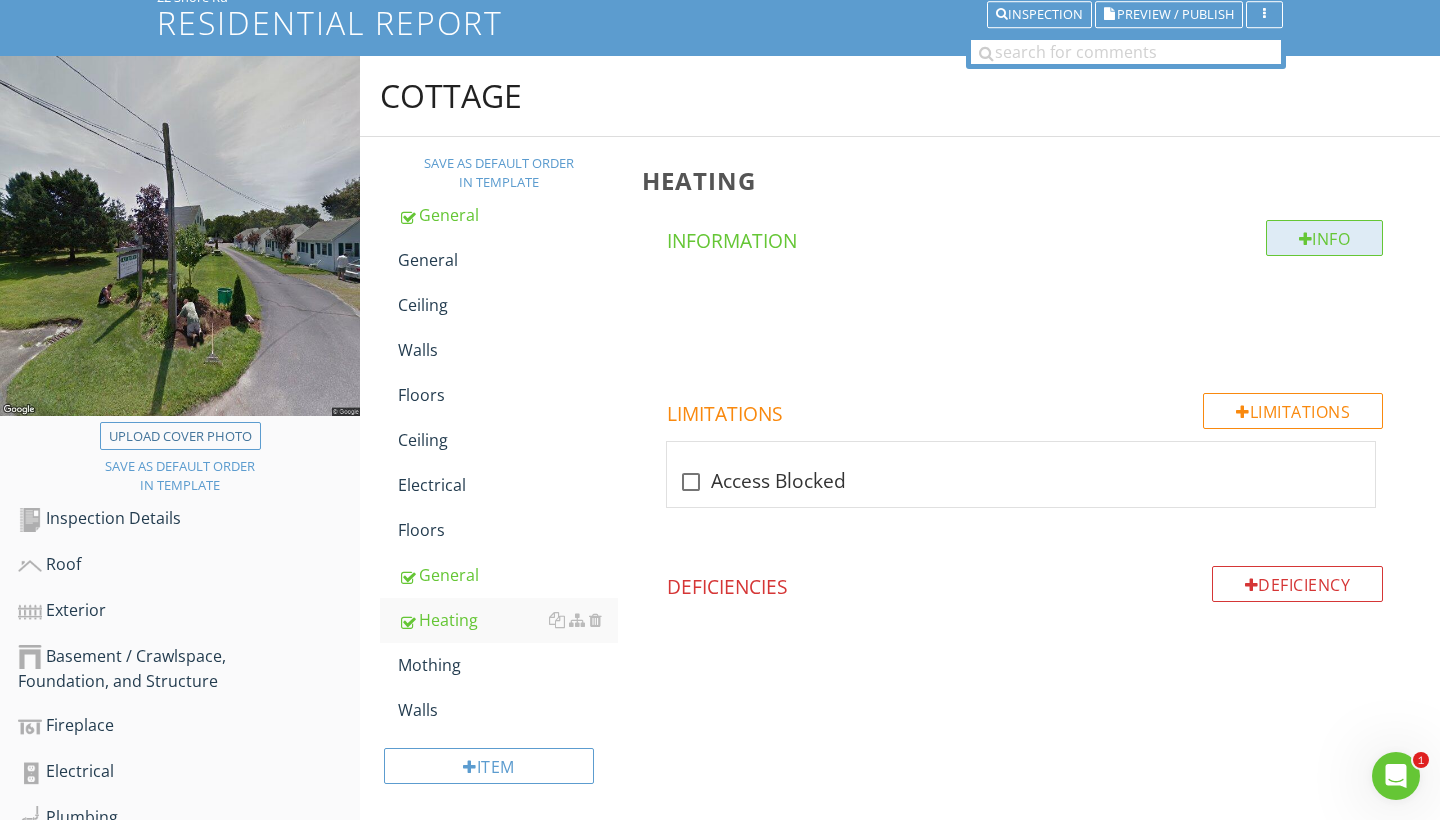 click on "Info" at bounding box center (1325, 238) 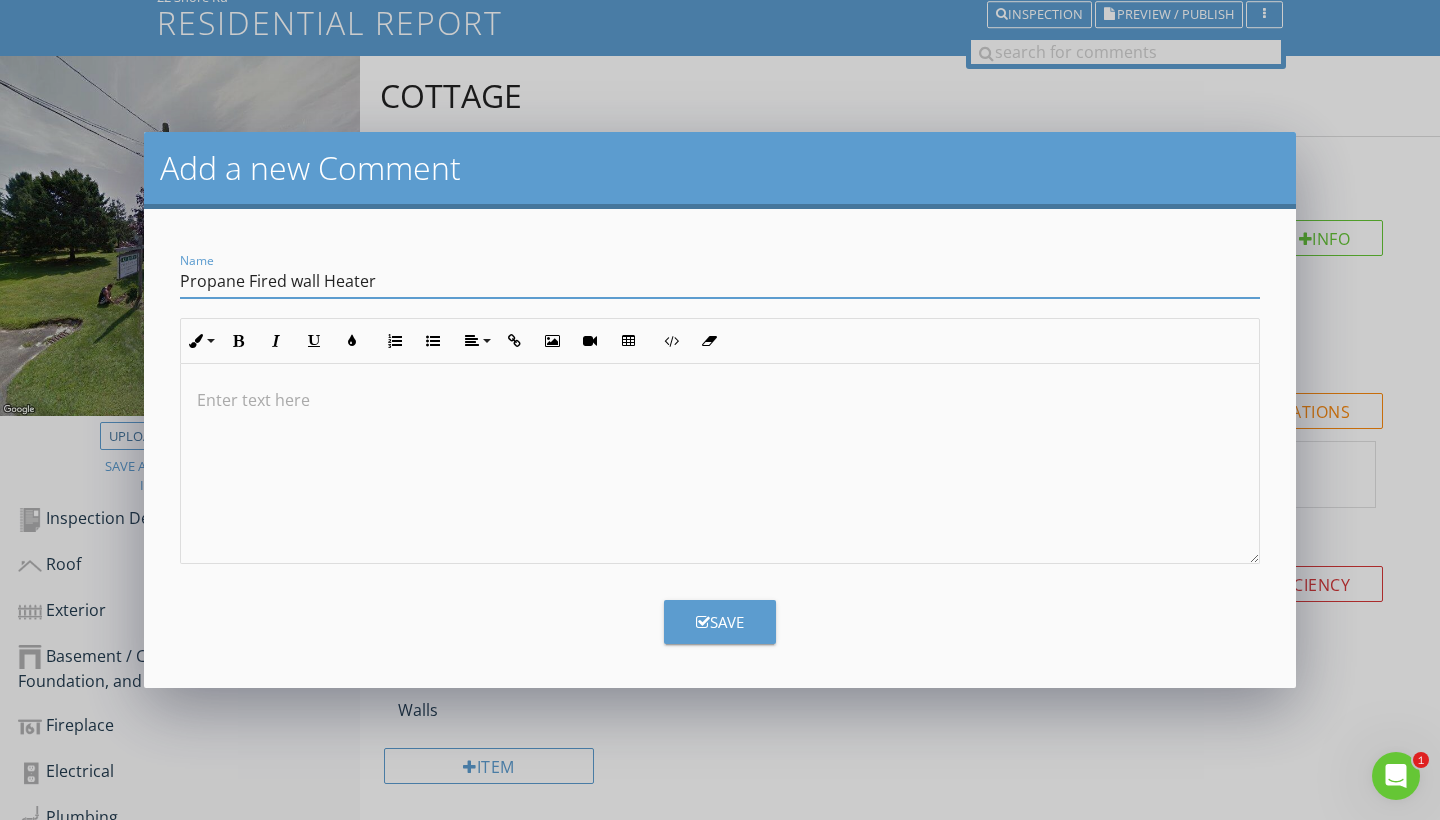 type on "Propane Fired wall Heater" 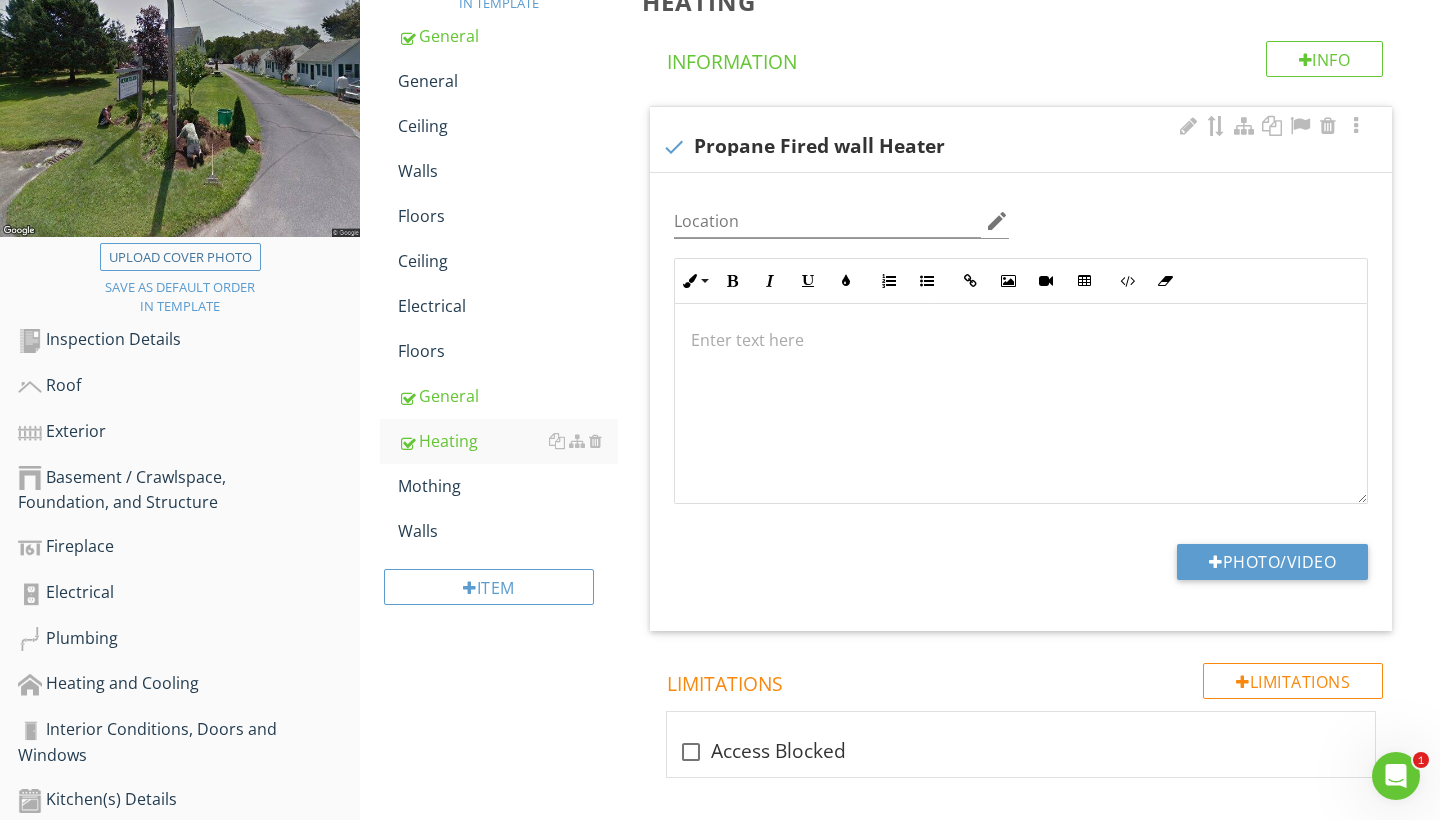 scroll, scrollTop: 338, scrollLeft: 0, axis: vertical 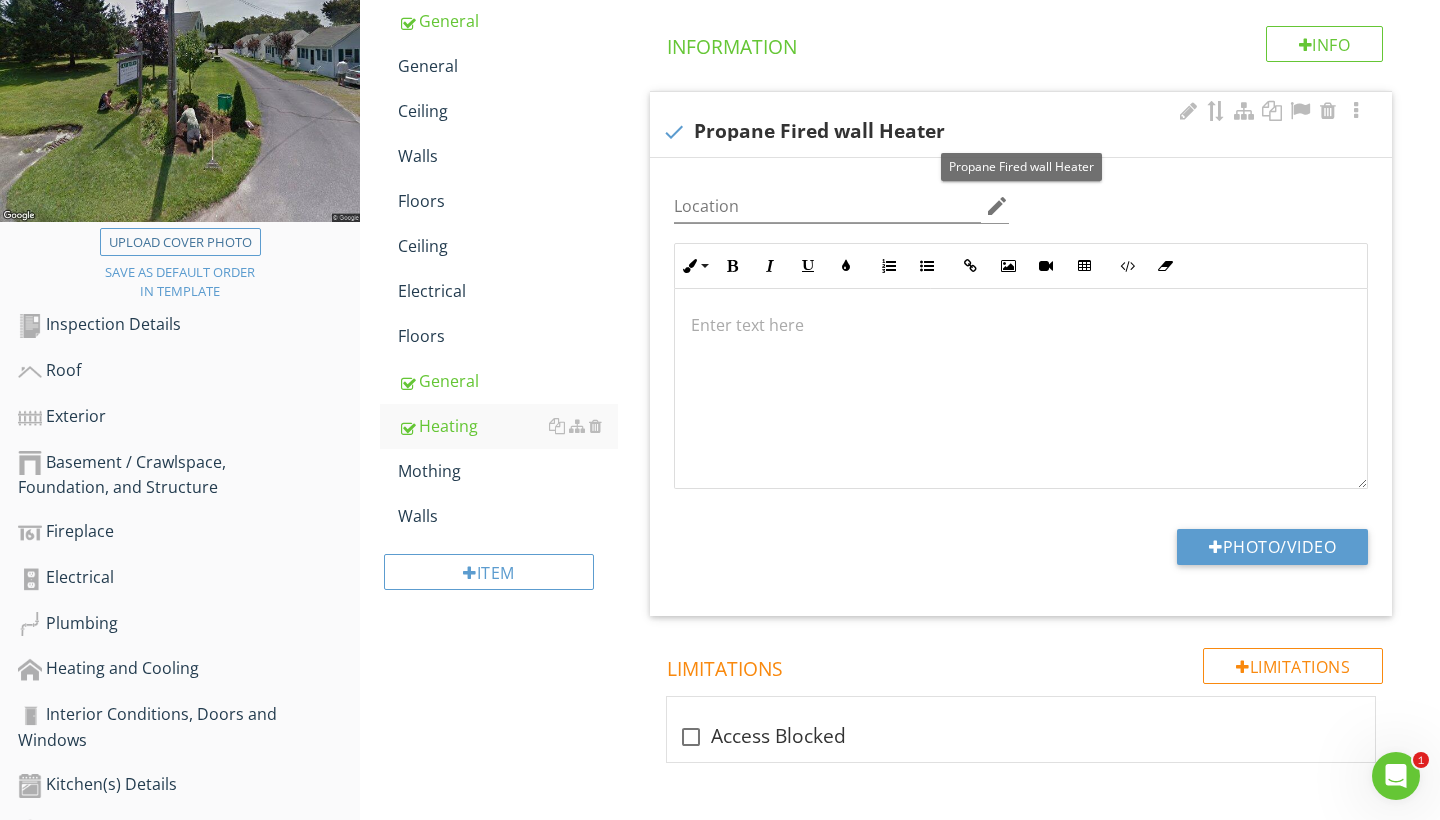click at bounding box center [674, 132] 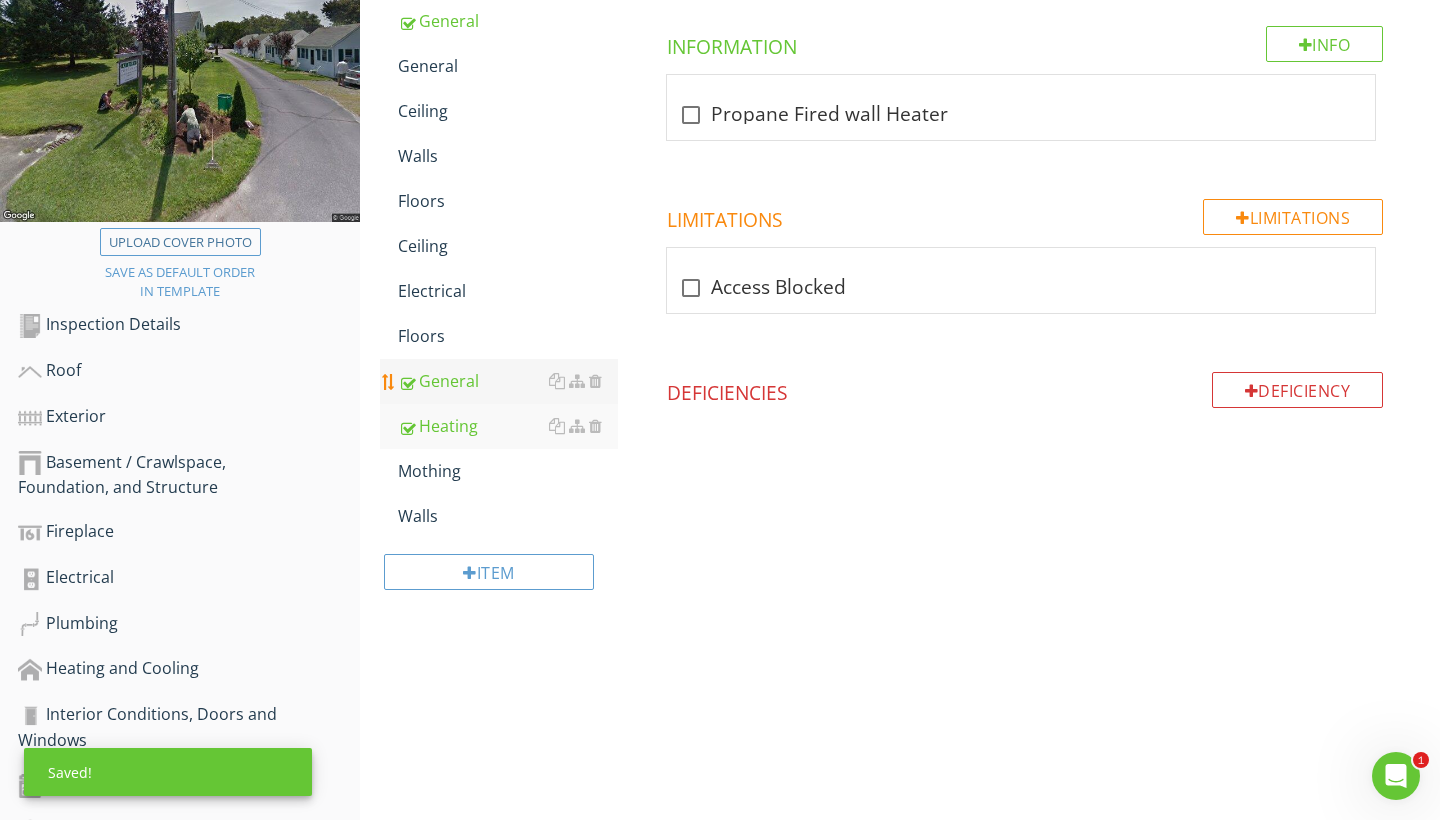 click on "General" at bounding box center [508, 381] 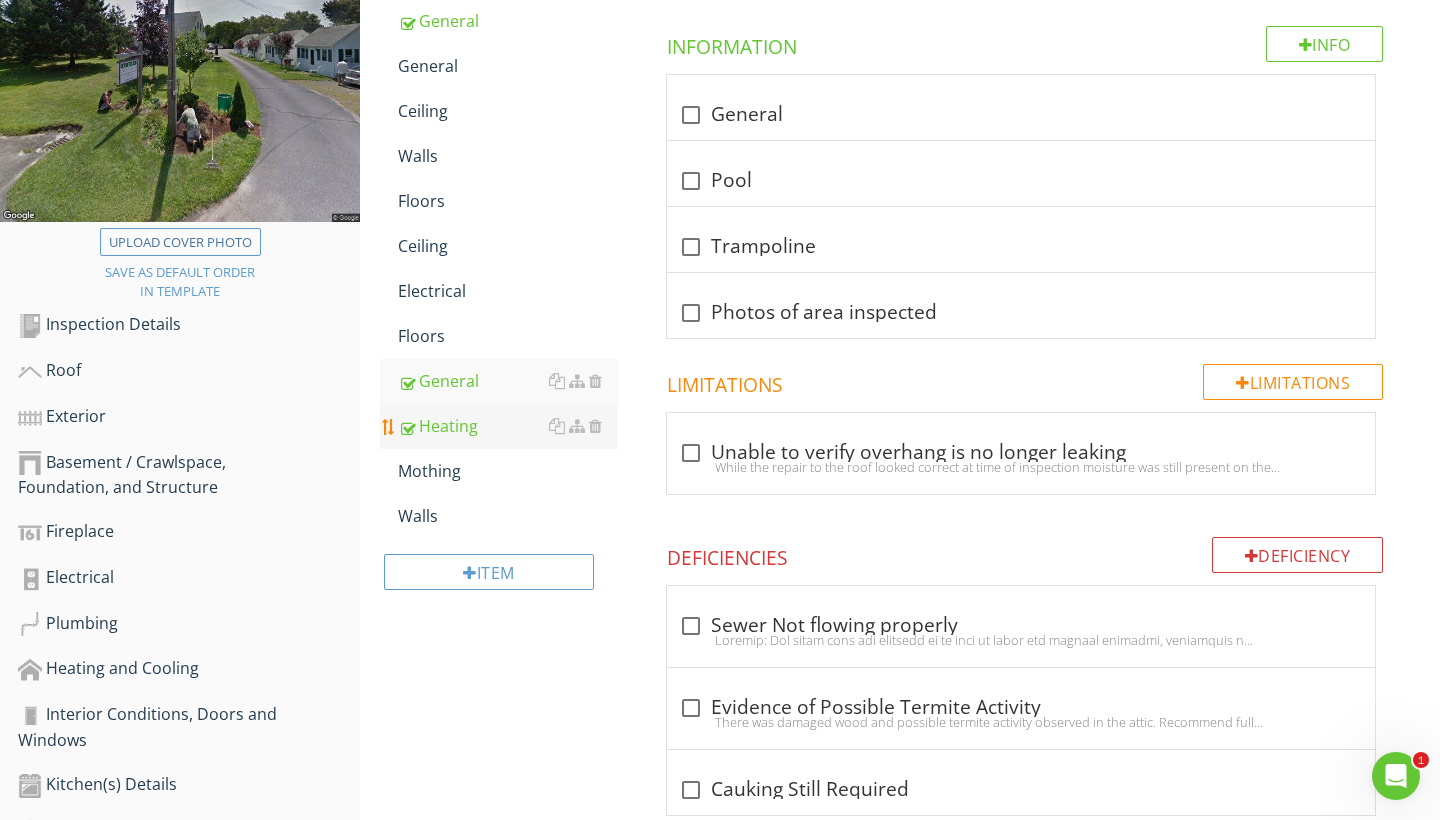 click on "Heating" at bounding box center [508, 426] 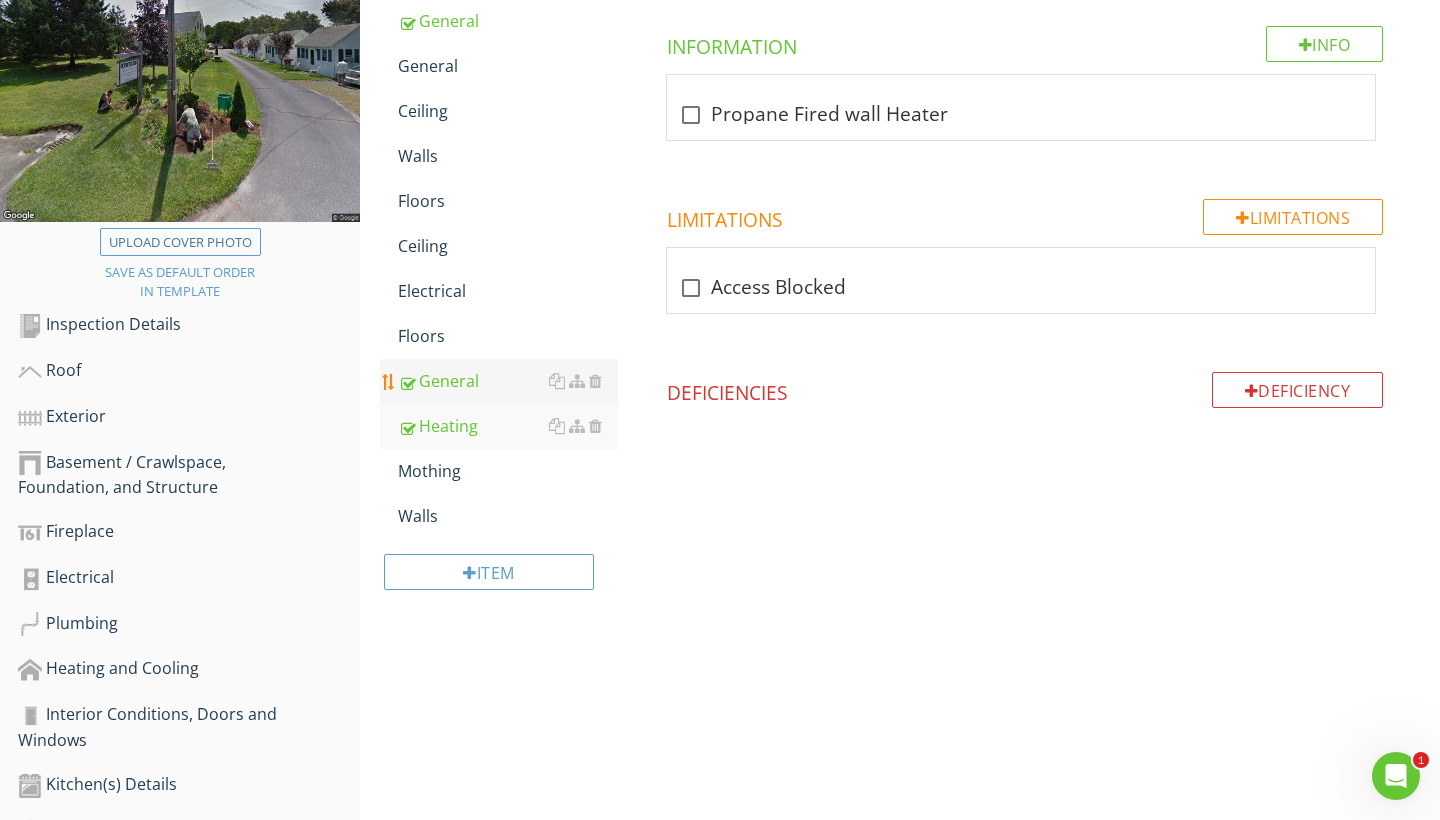 click on "General" at bounding box center (508, 381) 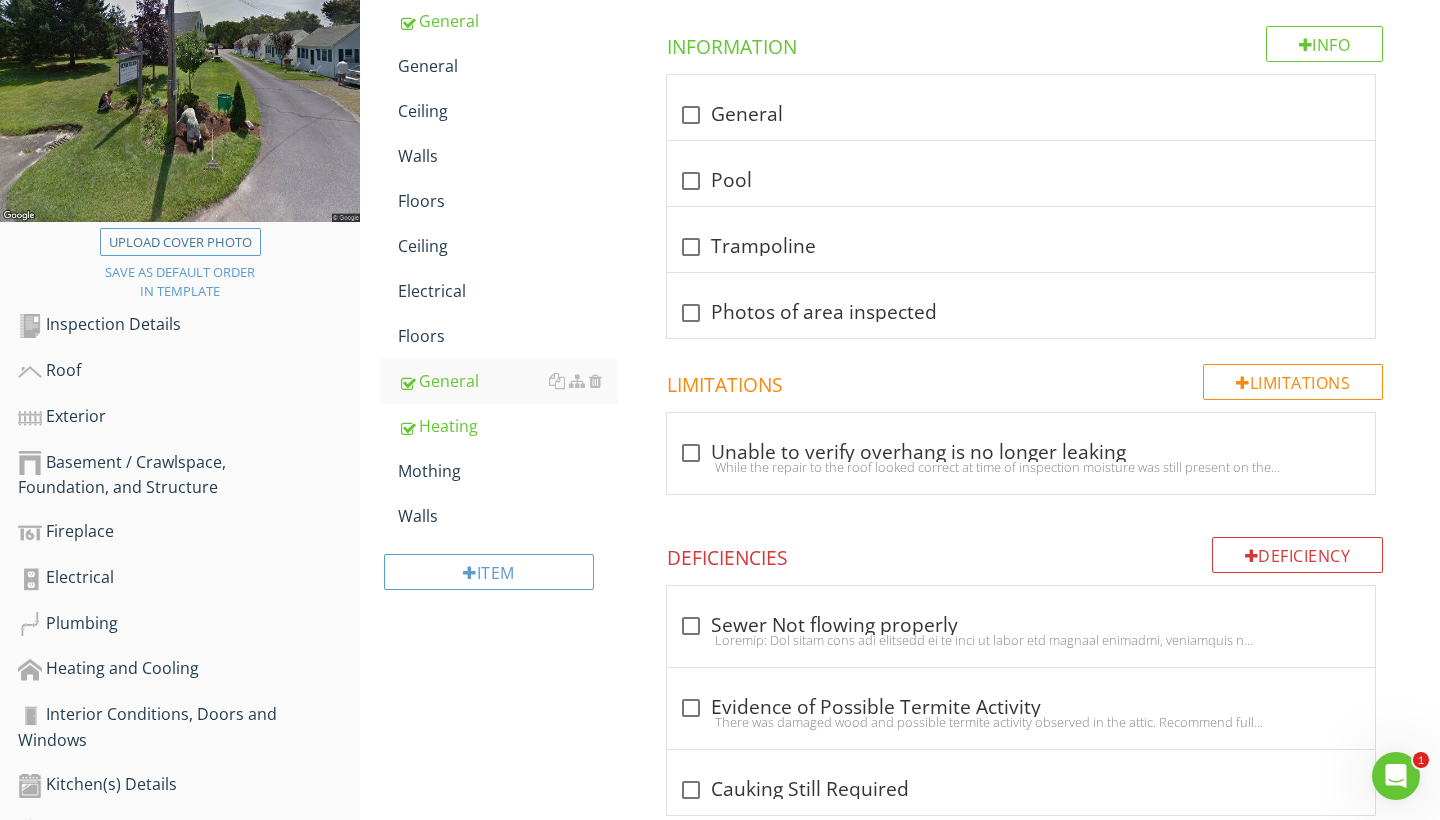 scroll, scrollTop: 294, scrollLeft: 0, axis: vertical 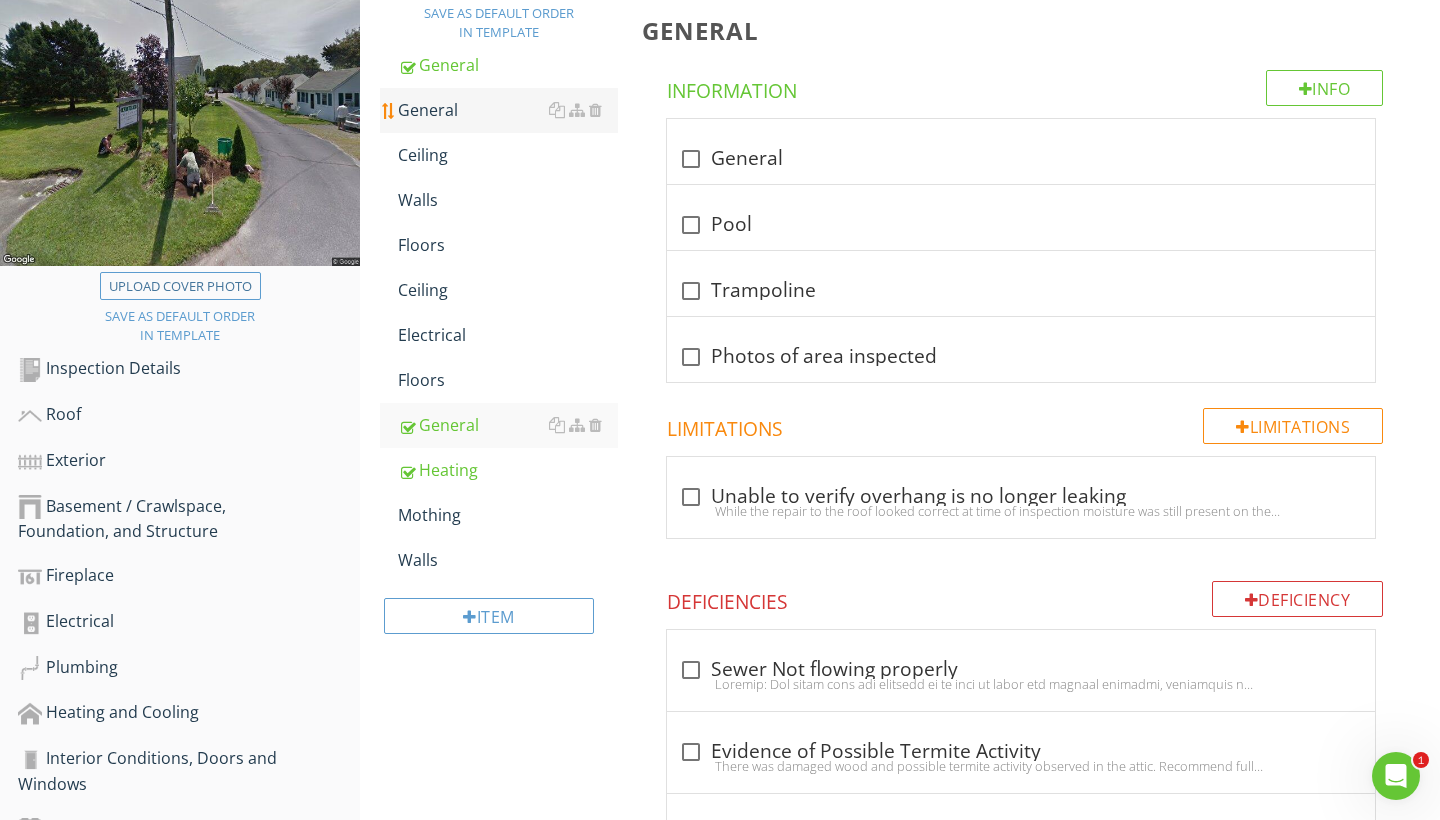 click on "General" at bounding box center (508, 110) 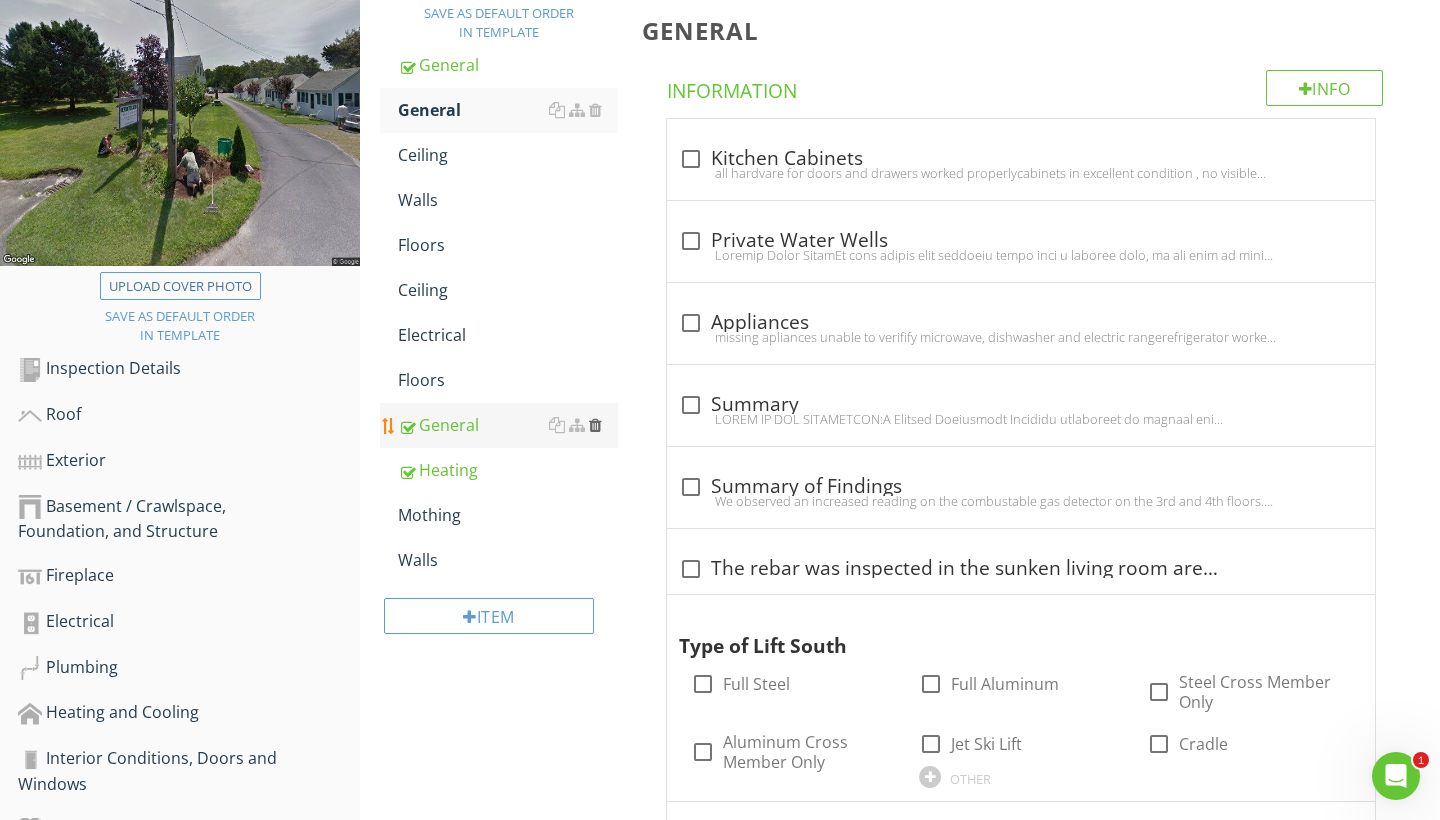 click at bounding box center [595, 425] 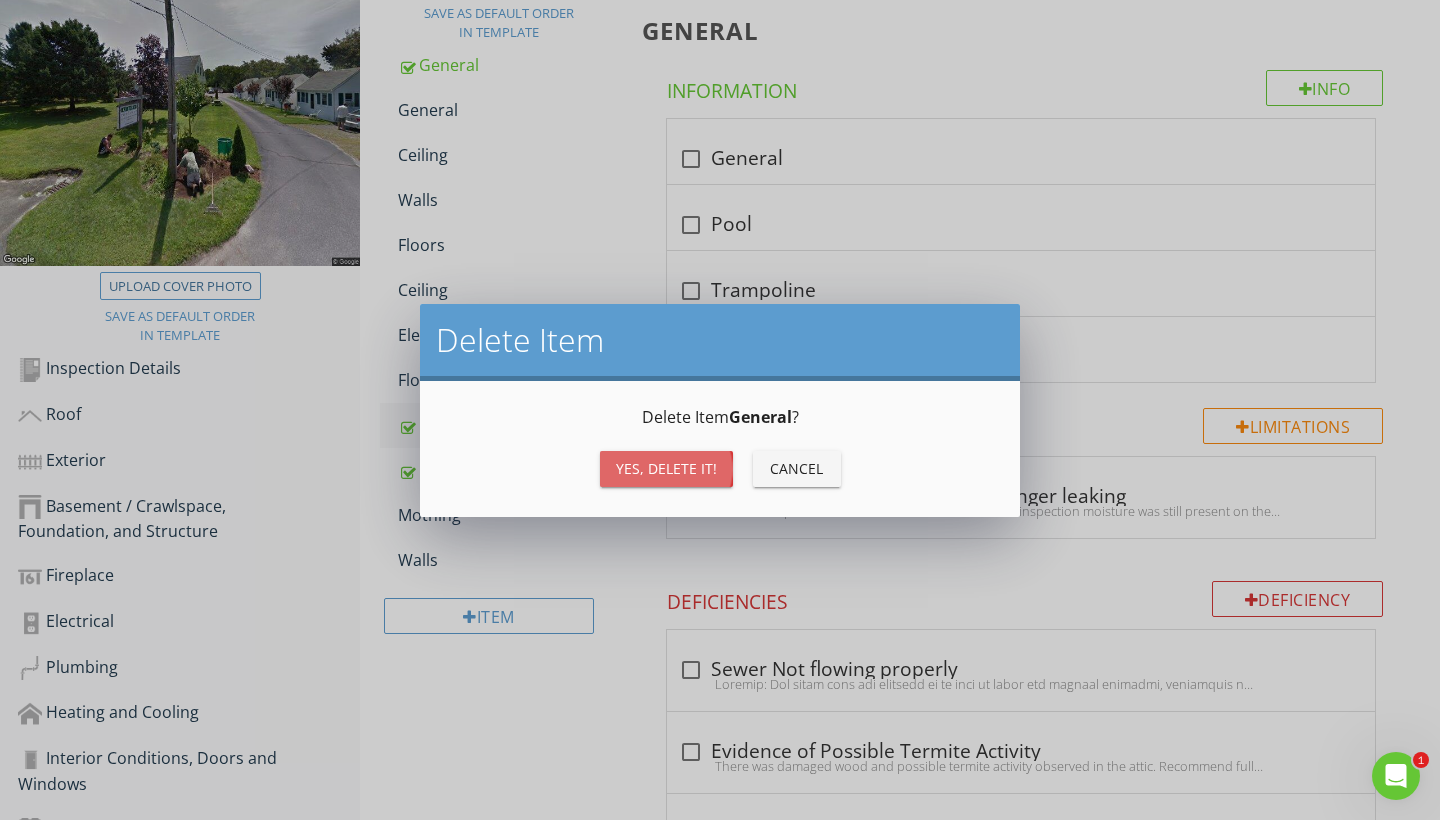 click on "Yes, Delete it!" at bounding box center (666, 468) 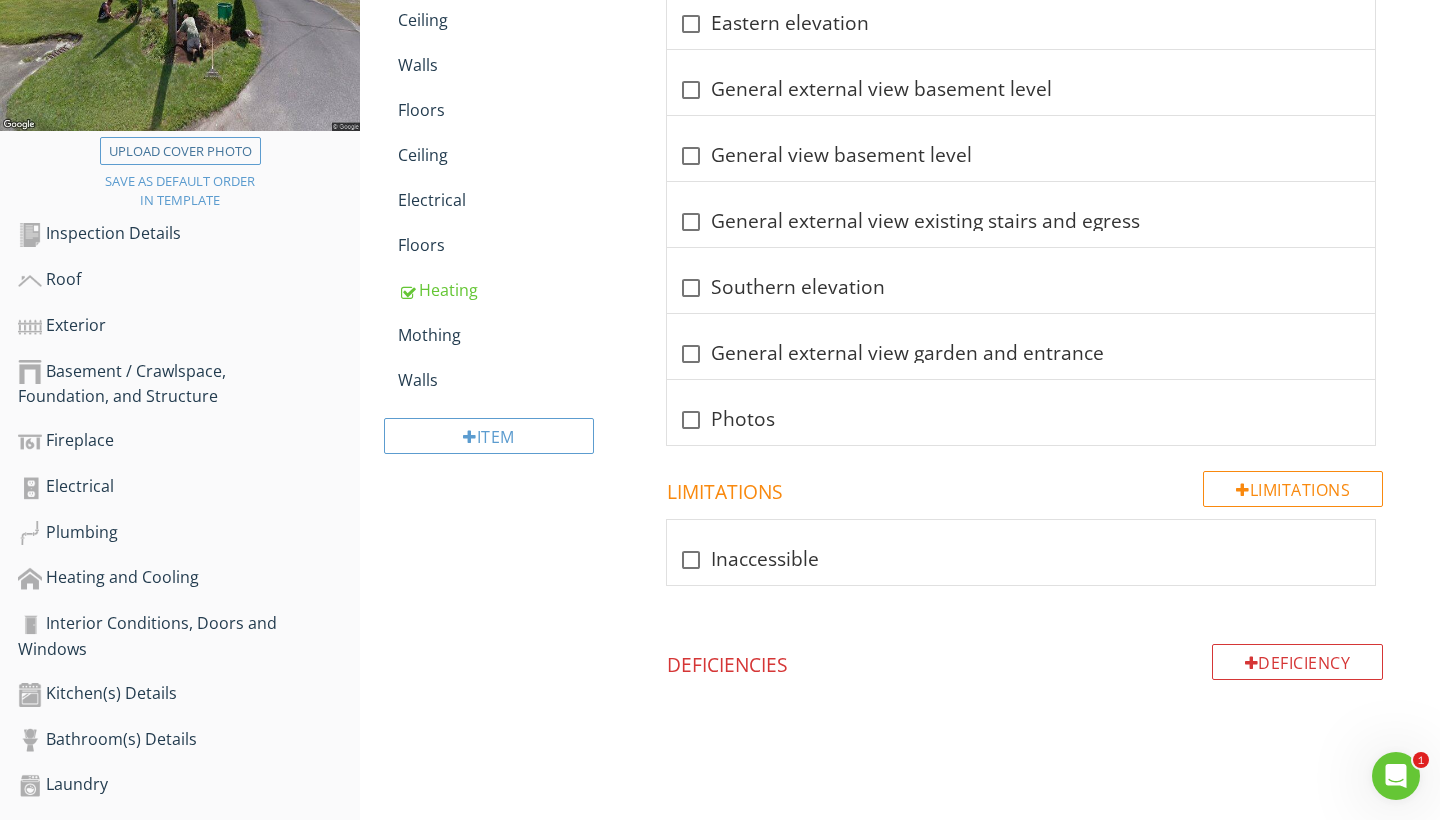 scroll, scrollTop: 431, scrollLeft: 0, axis: vertical 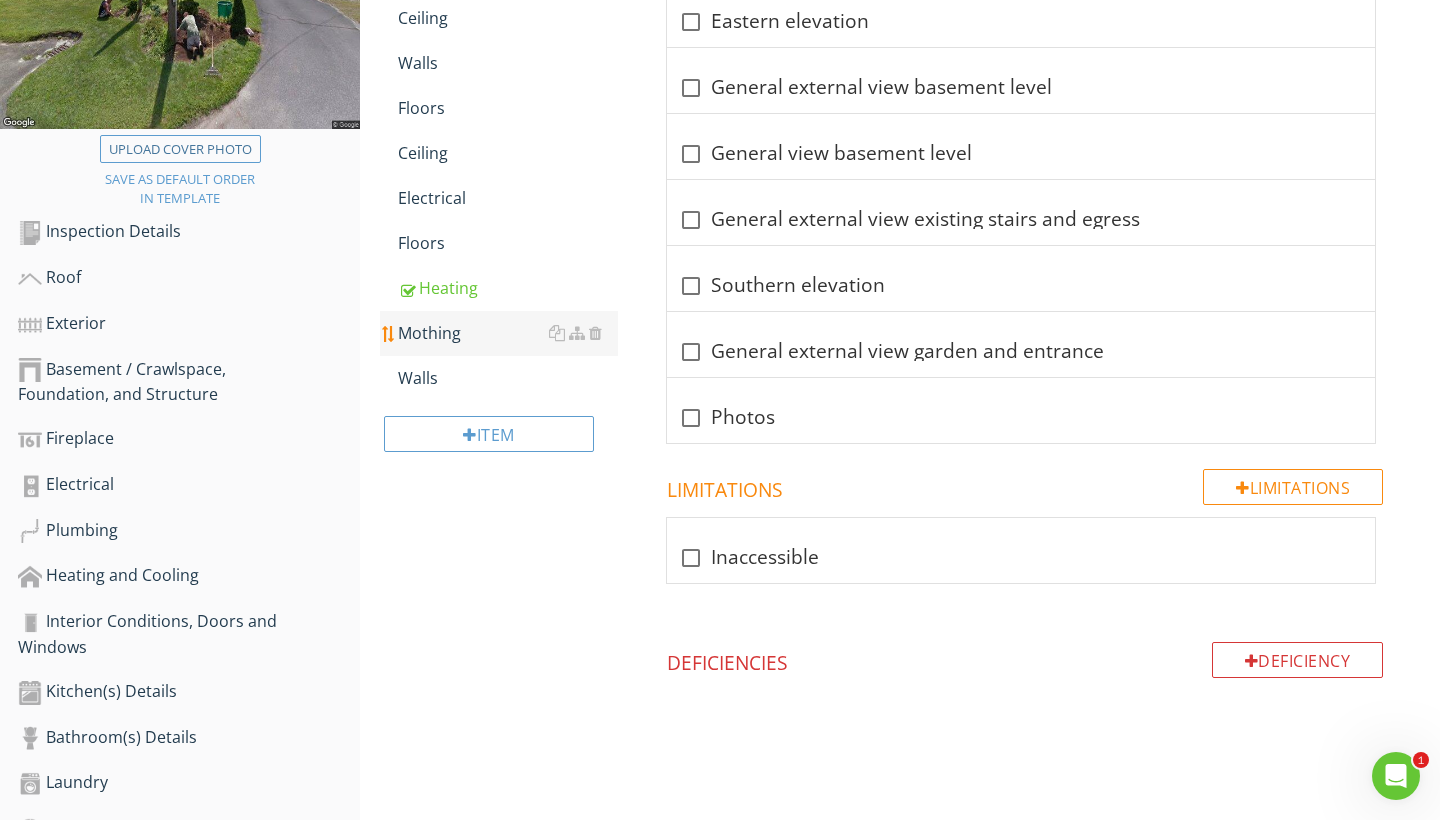 click on "Mothing" at bounding box center [508, 333] 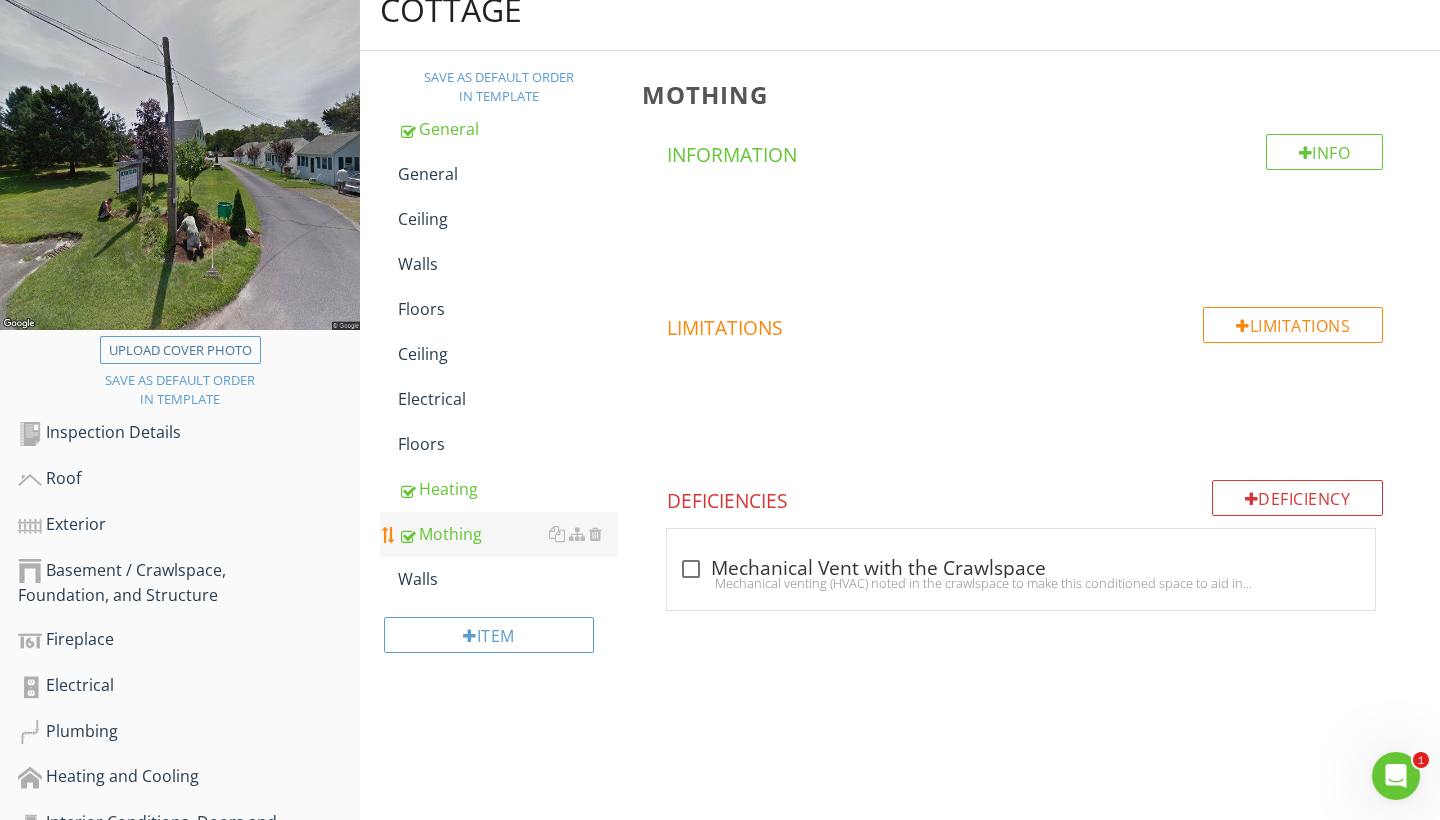 scroll, scrollTop: 229, scrollLeft: 0, axis: vertical 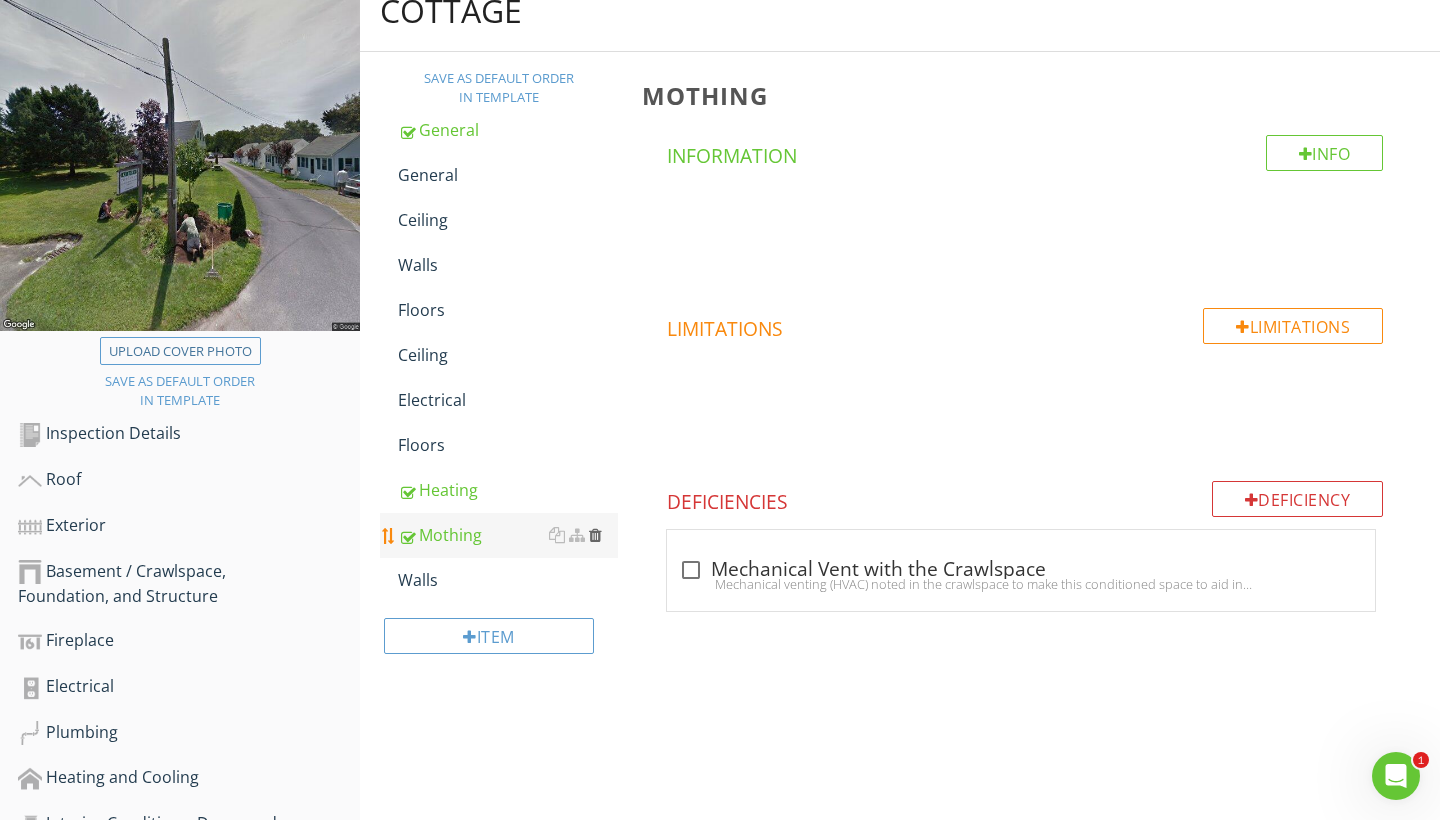click at bounding box center [595, 535] 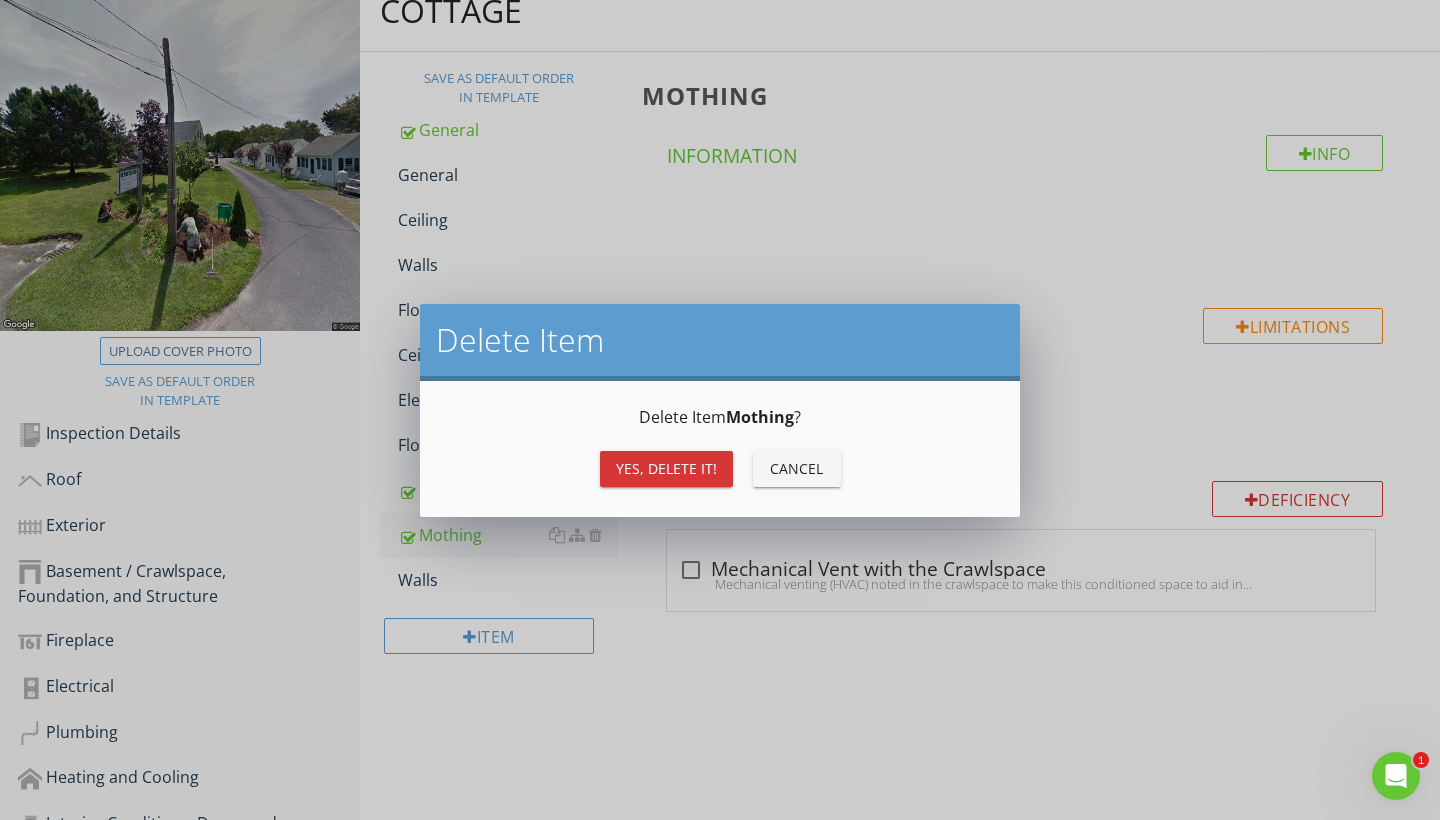 click on "Yes, Delete it!" at bounding box center (666, 468) 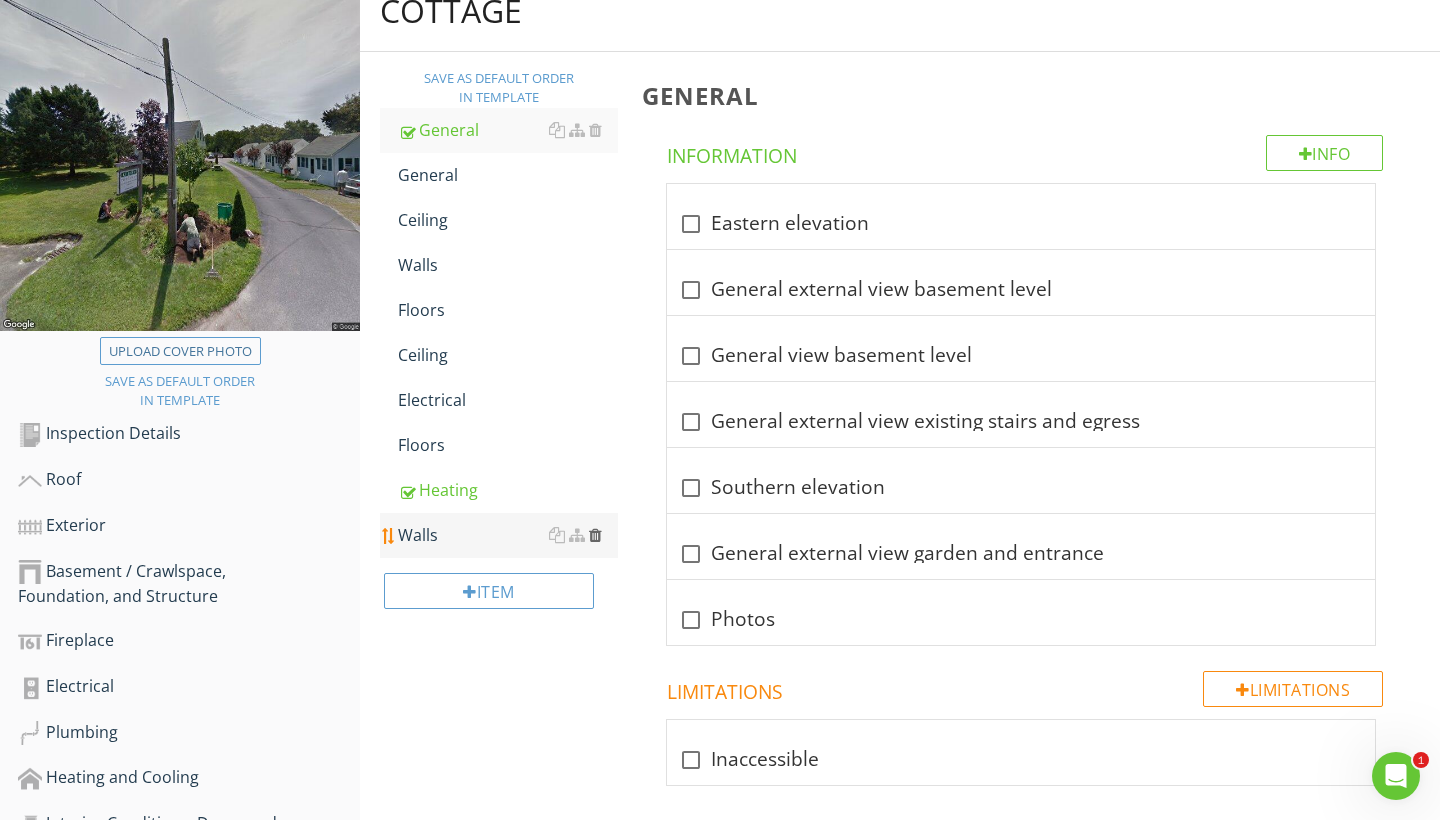 click at bounding box center (595, 535) 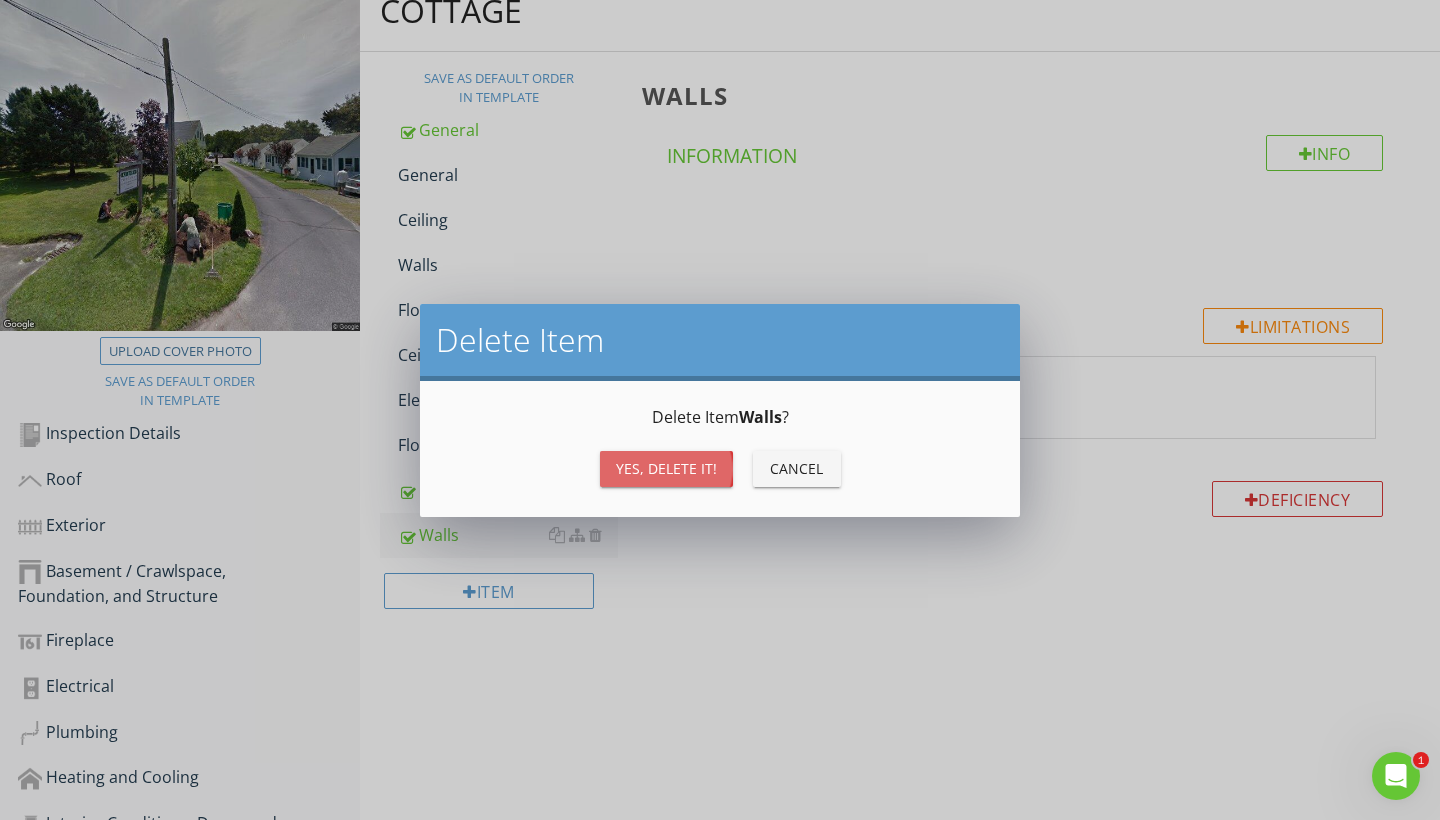 click on "Yes, Delete it!" at bounding box center [666, 468] 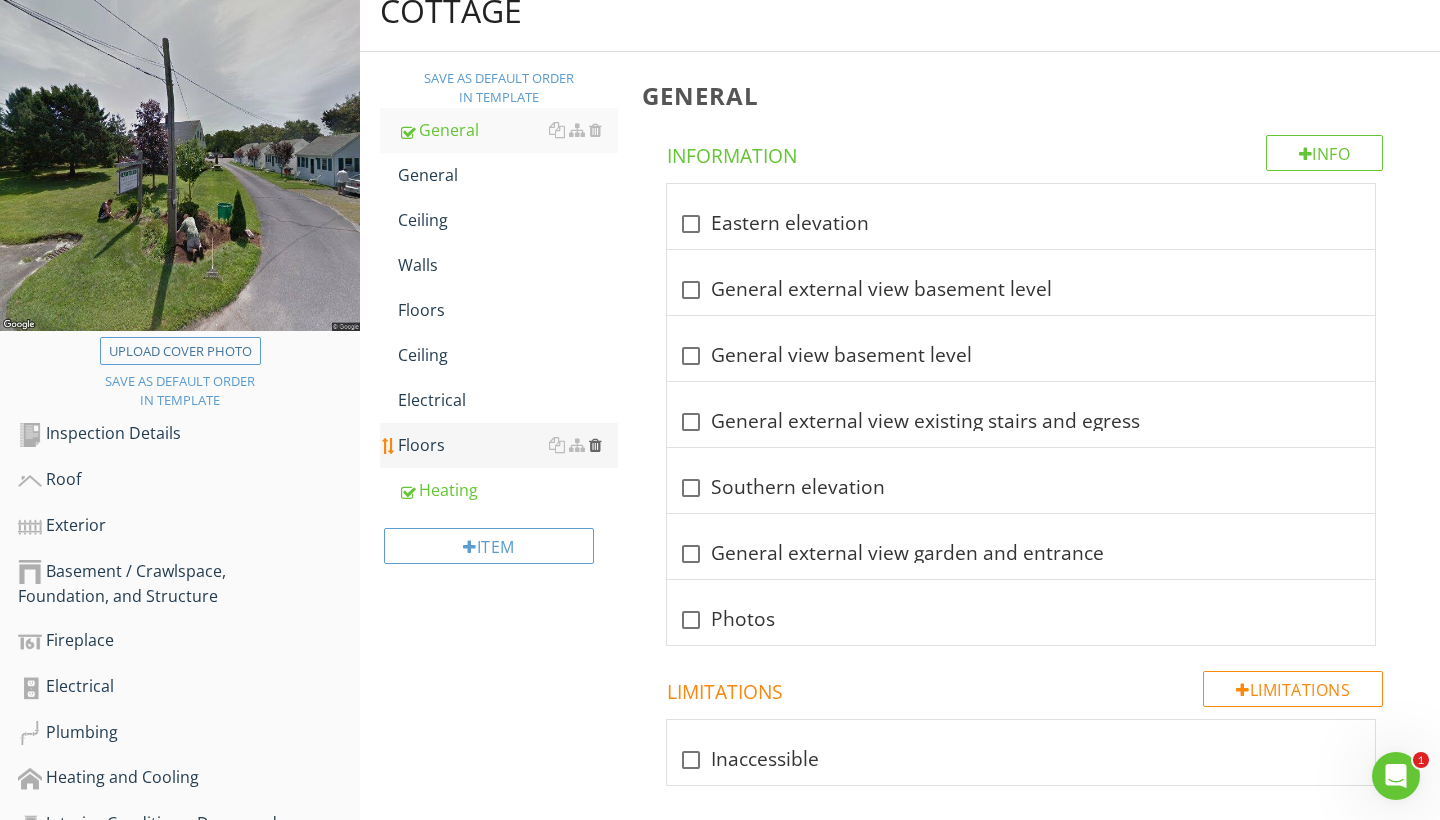 click at bounding box center [595, 445] 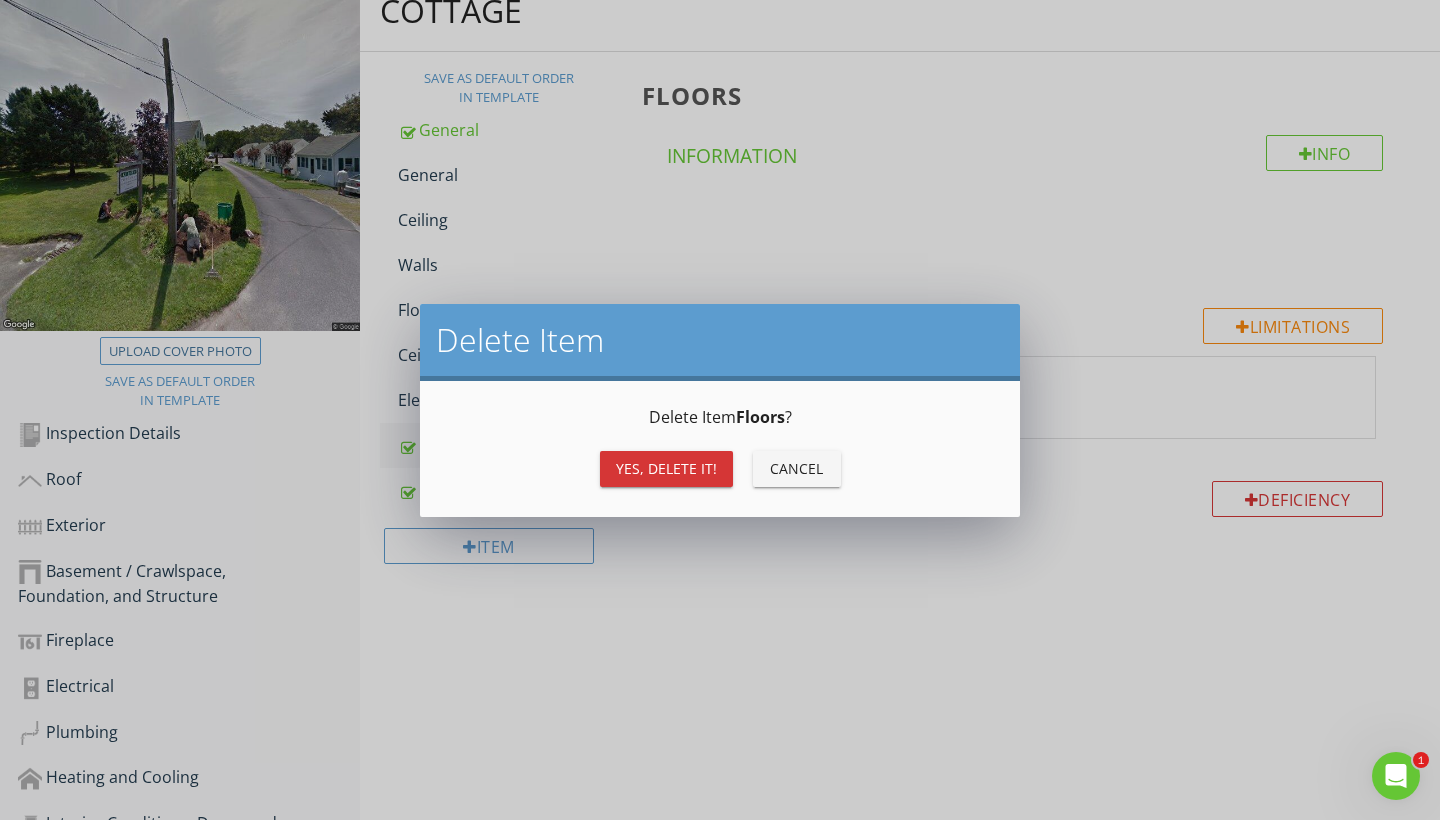 click on "Yes, Delete it!" at bounding box center (666, 468) 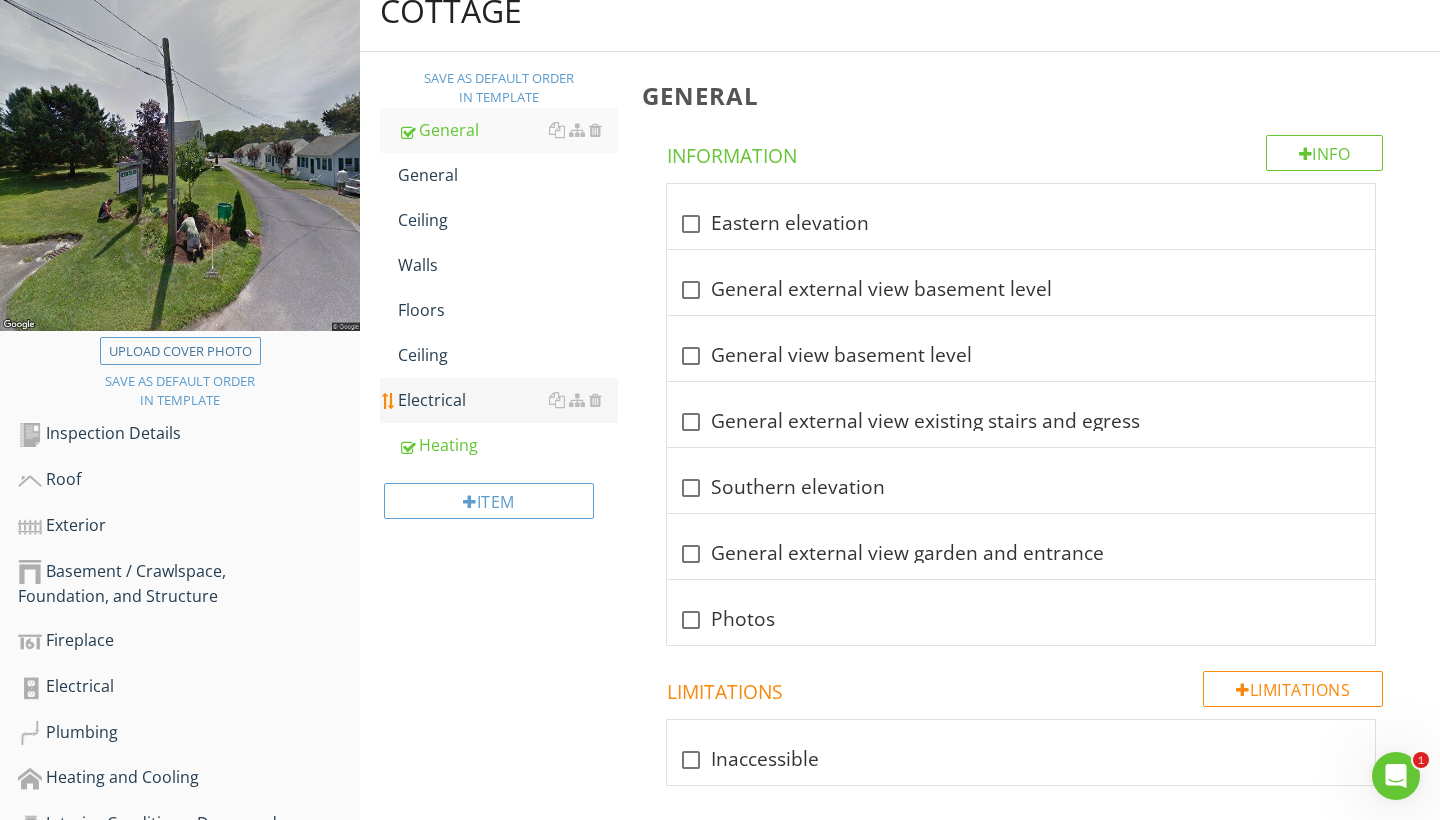 click on "Electrical" at bounding box center [508, 400] 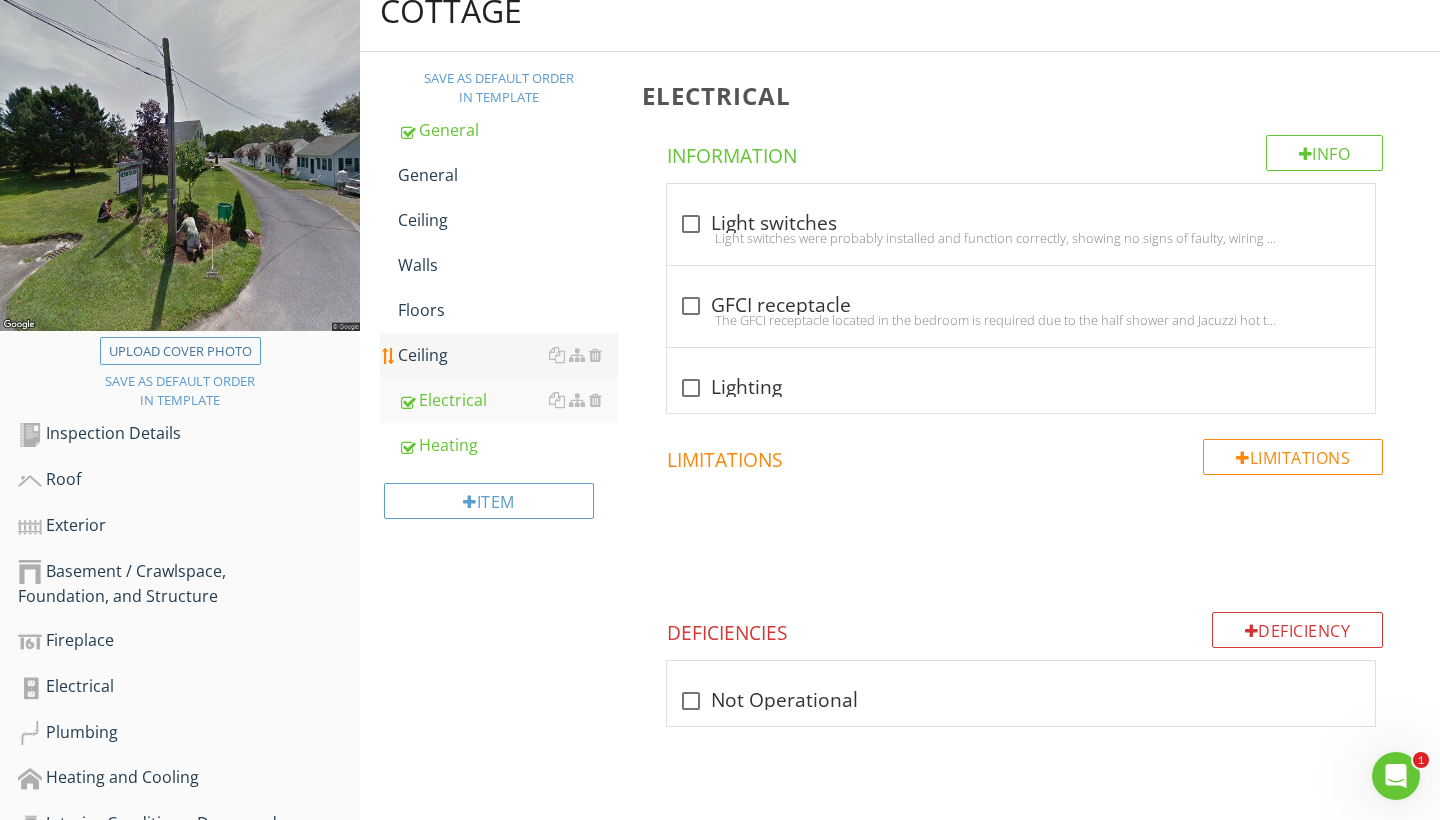click on "Ceiling" at bounding box center [508, 355] 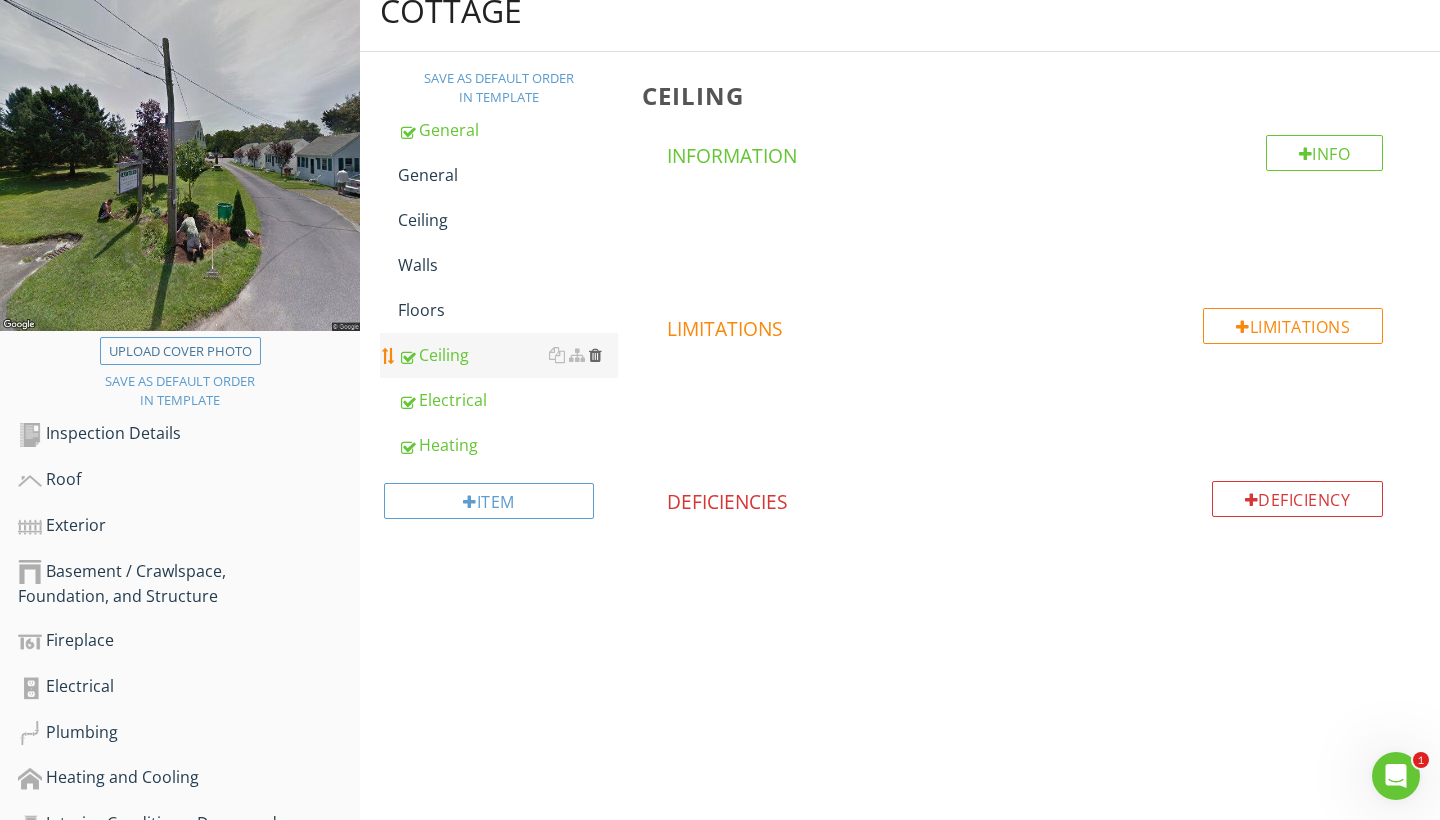 click at bounding box center (595, 355) 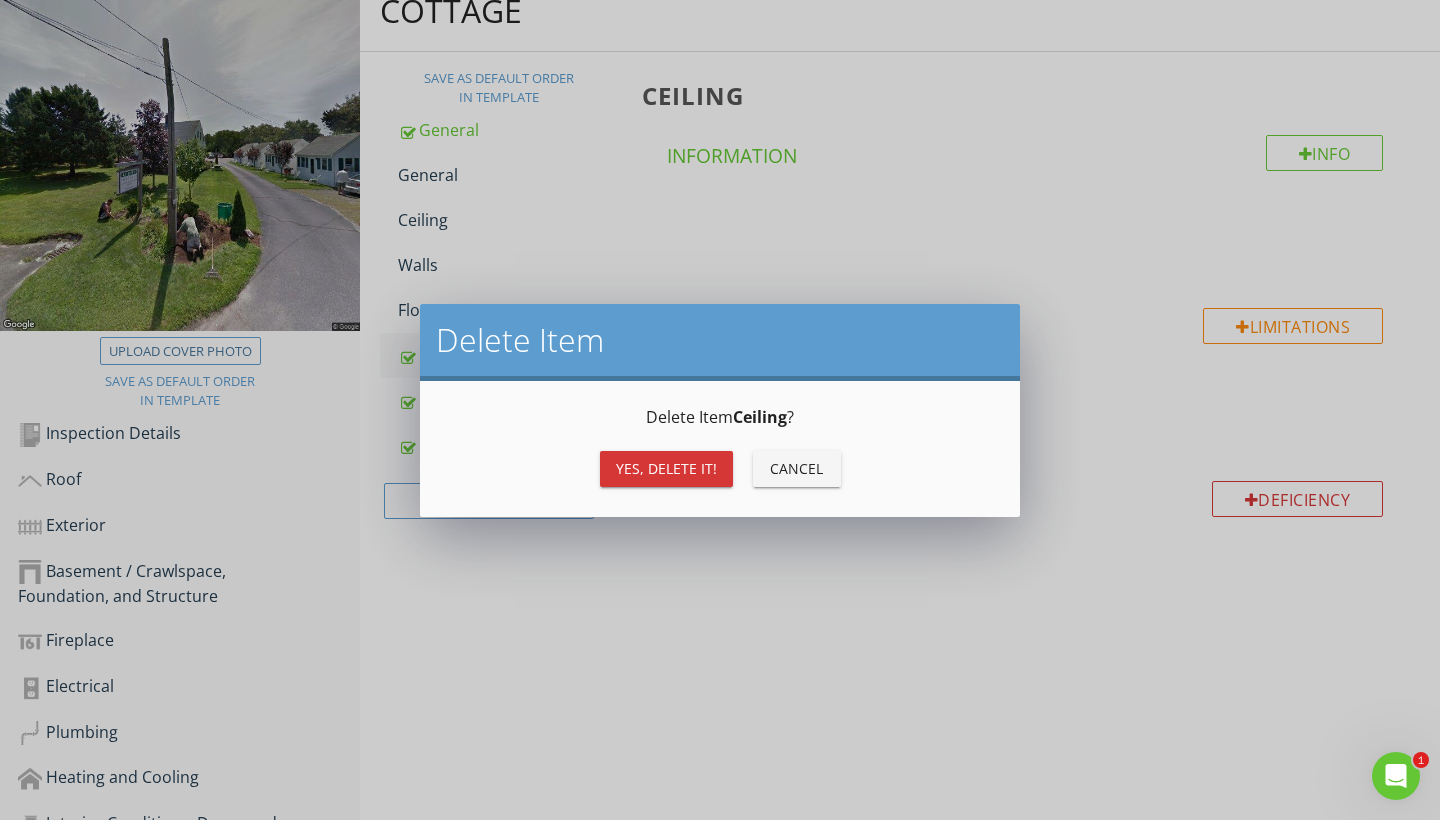click on "Yes, Delete it!" at bounding box center [666, 468] 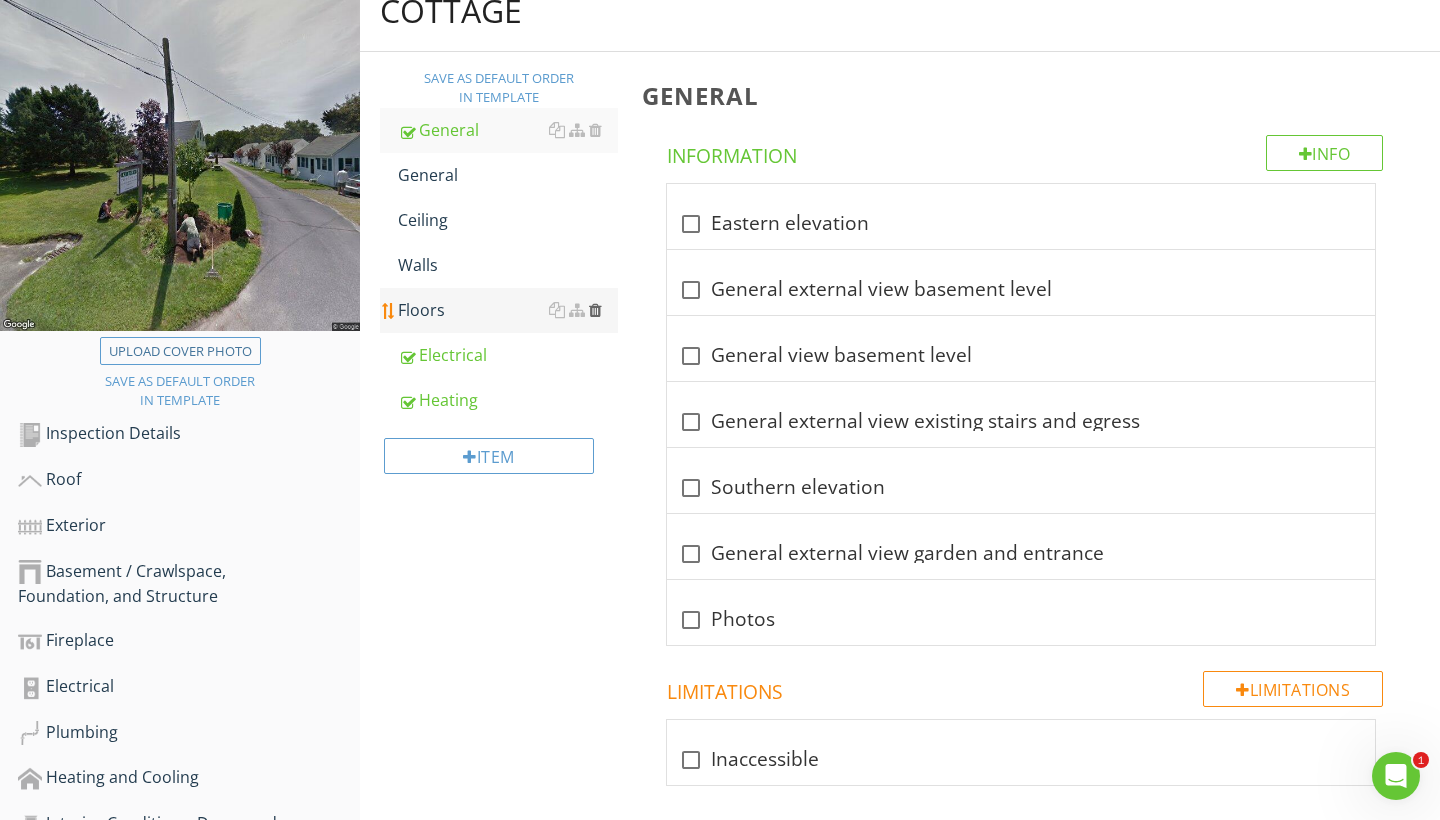 click at bounding box center (595, 310) 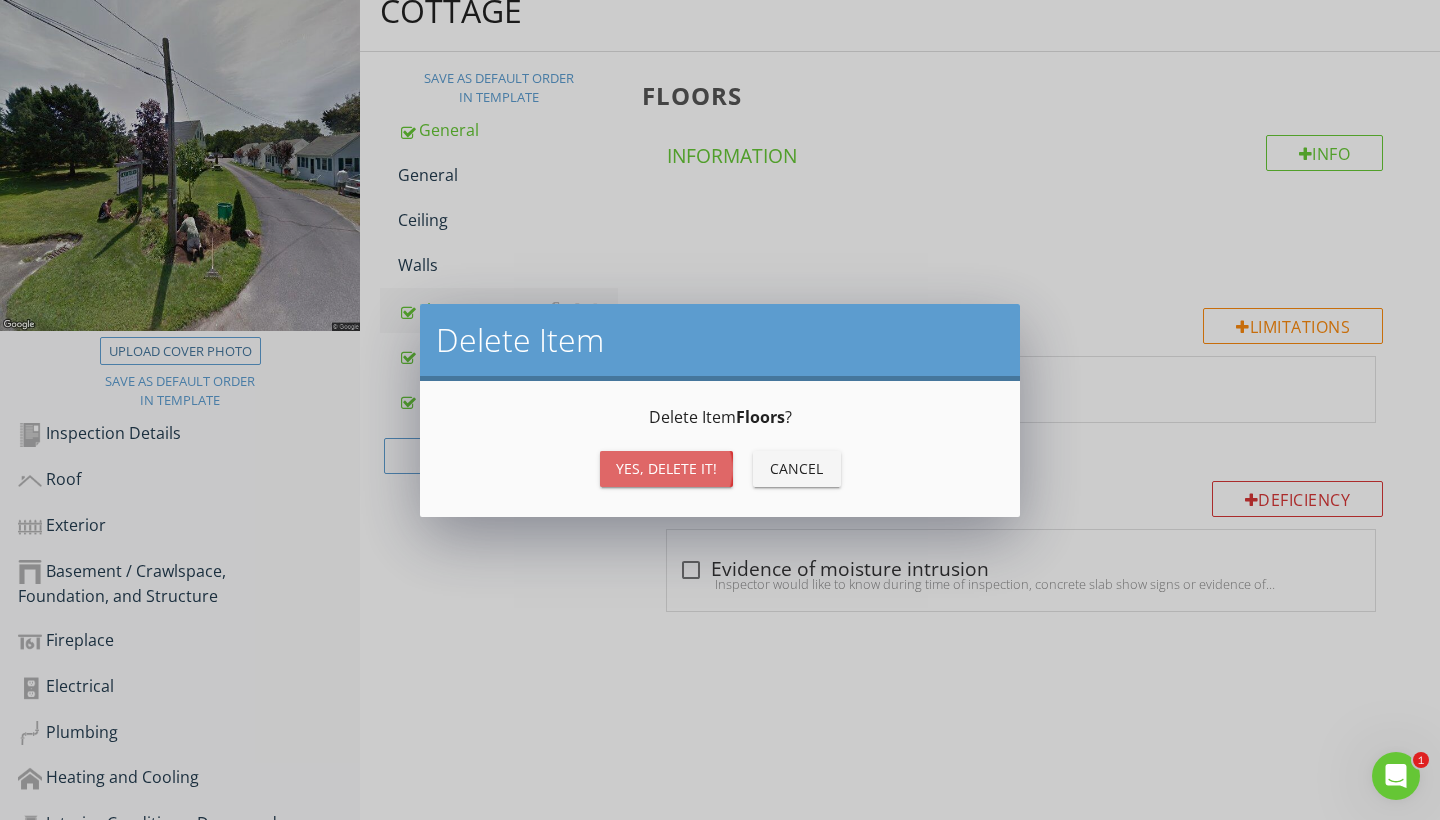 click on "Yes, Delete it!" at bounding box center [666, 468] 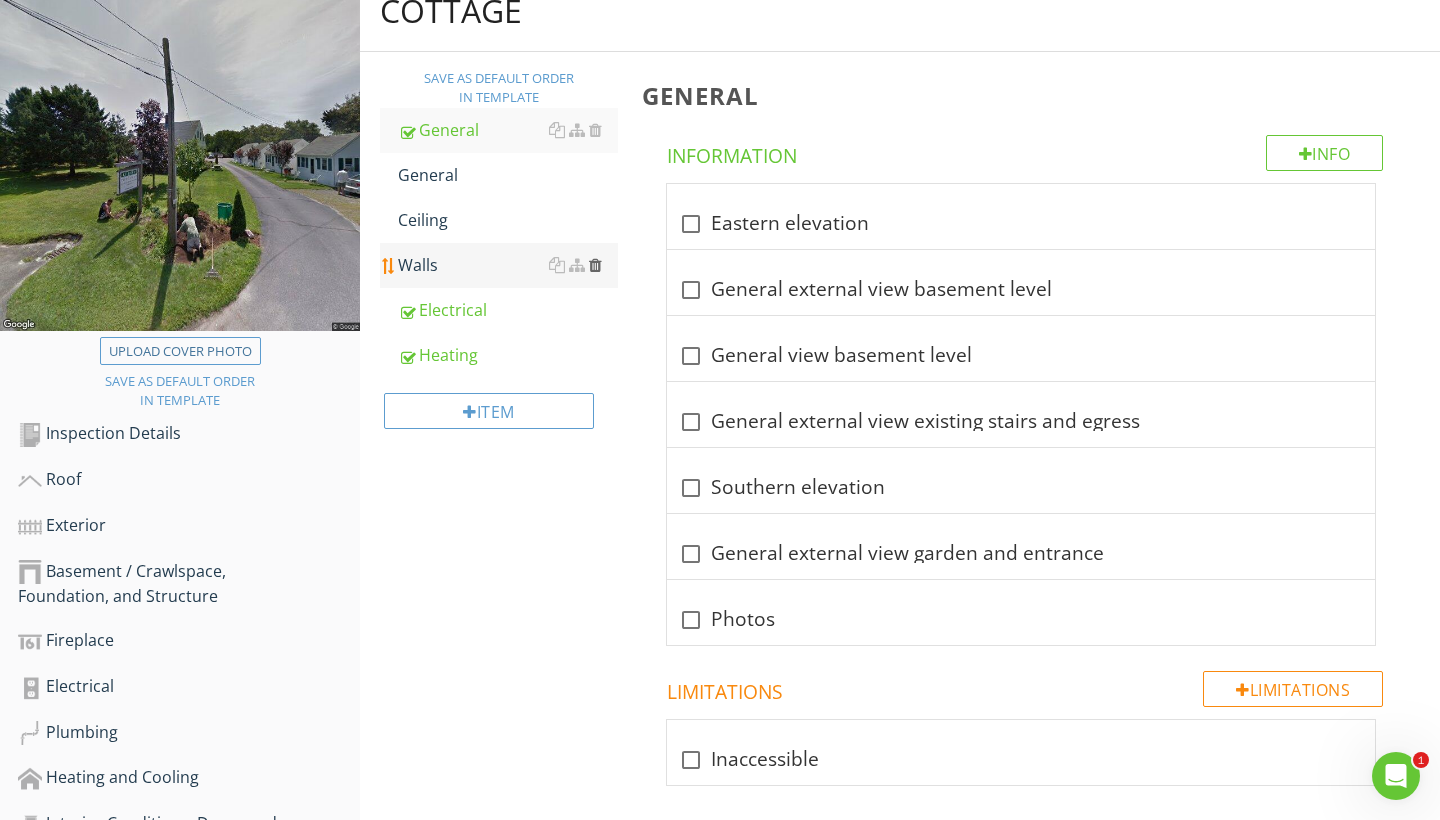click at bounding box center [595, 265] 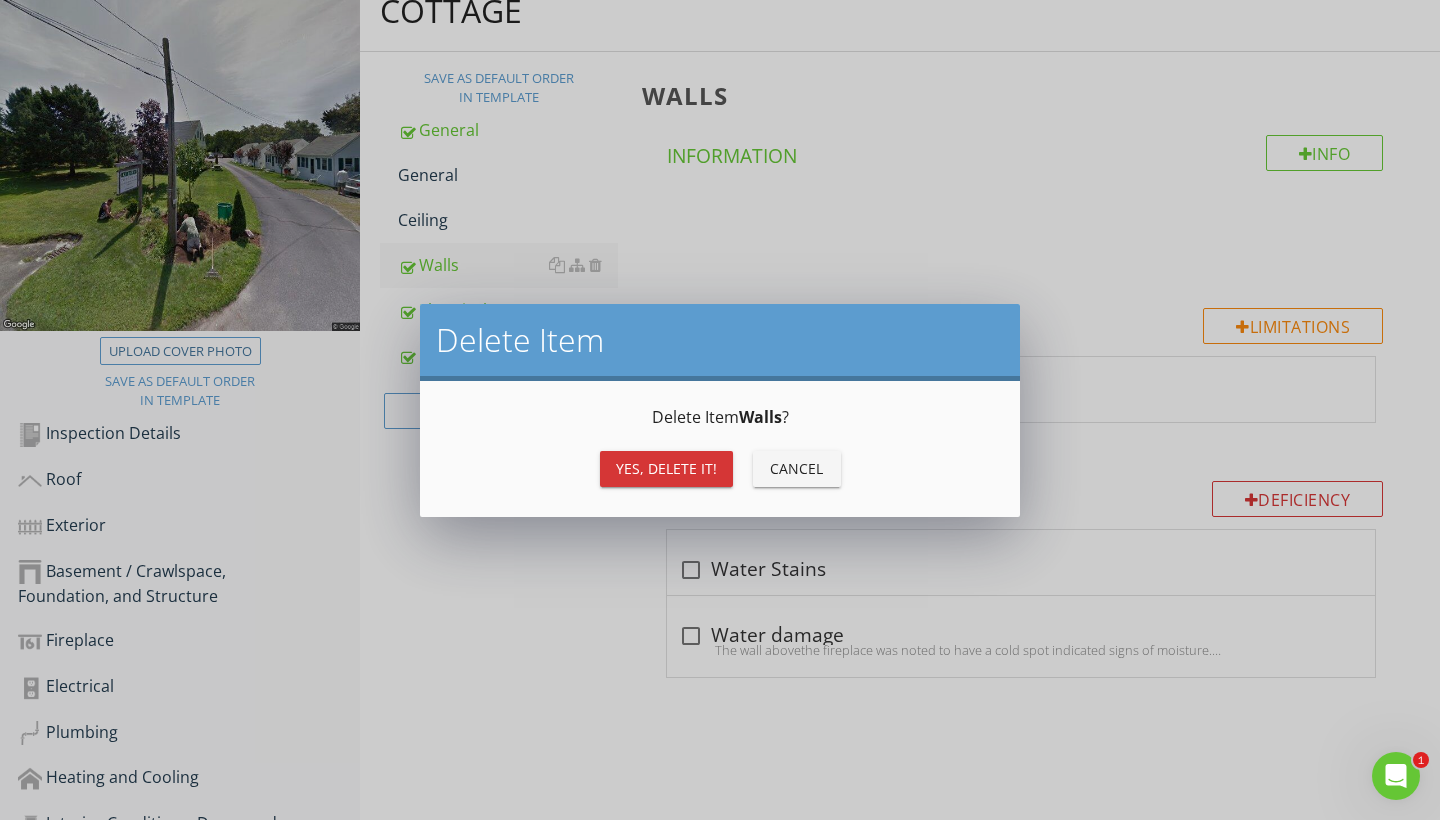 click on "Yes, Delete it!" at bounding box center (666, 468) 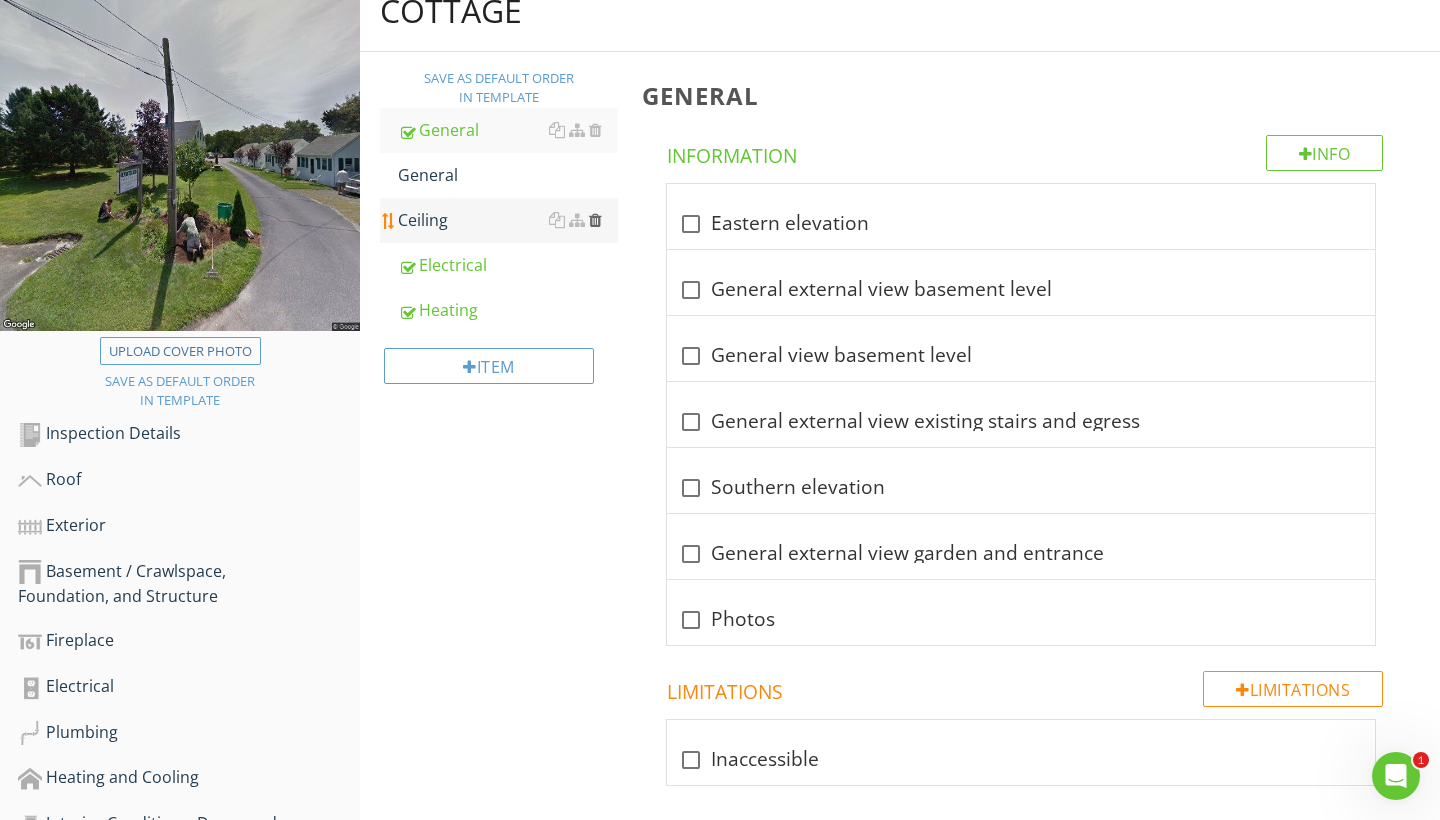click at bounding box center (595, 220) 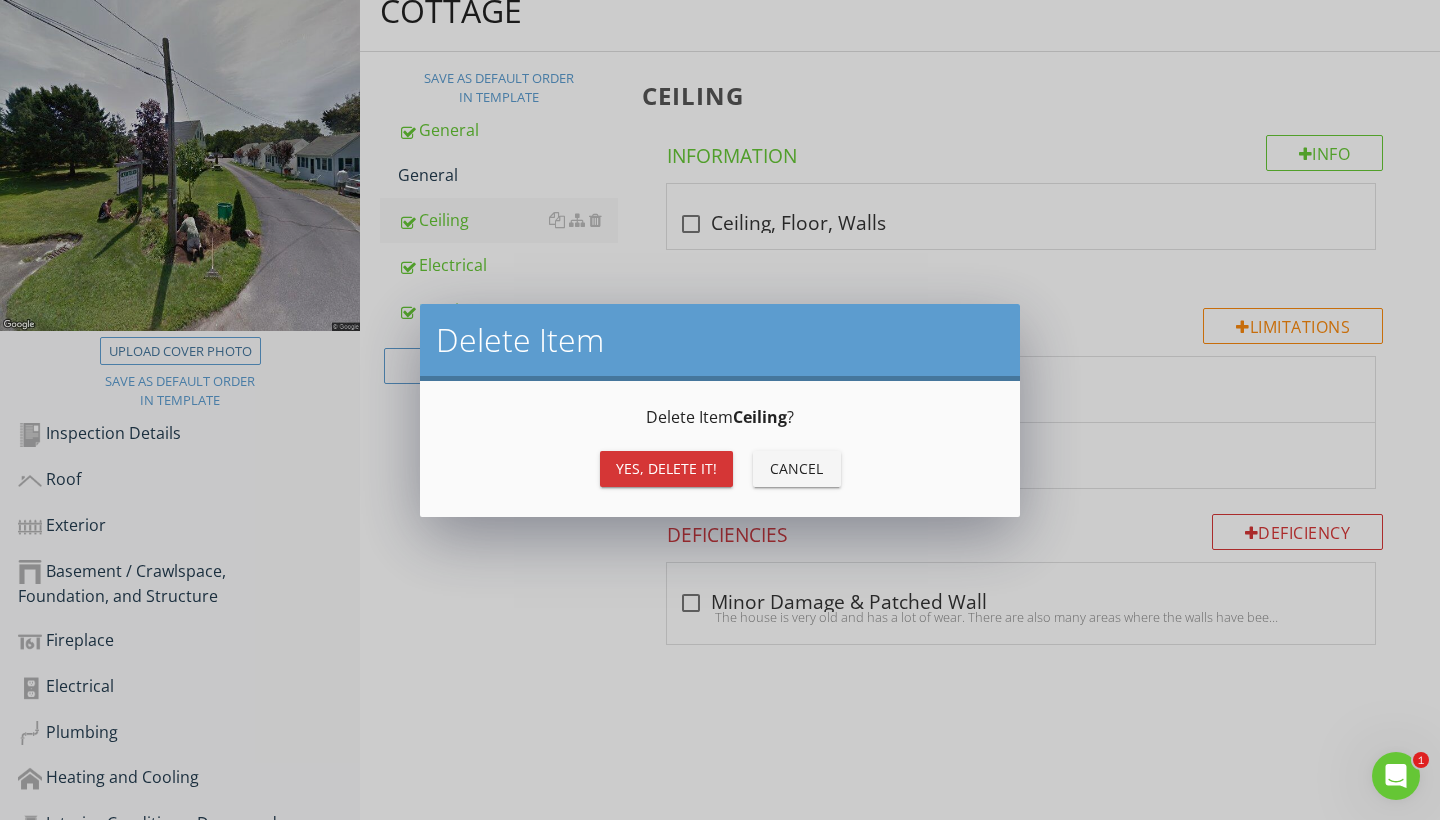 click on "Yes, Delete it!" at bounding box center [666, 468] 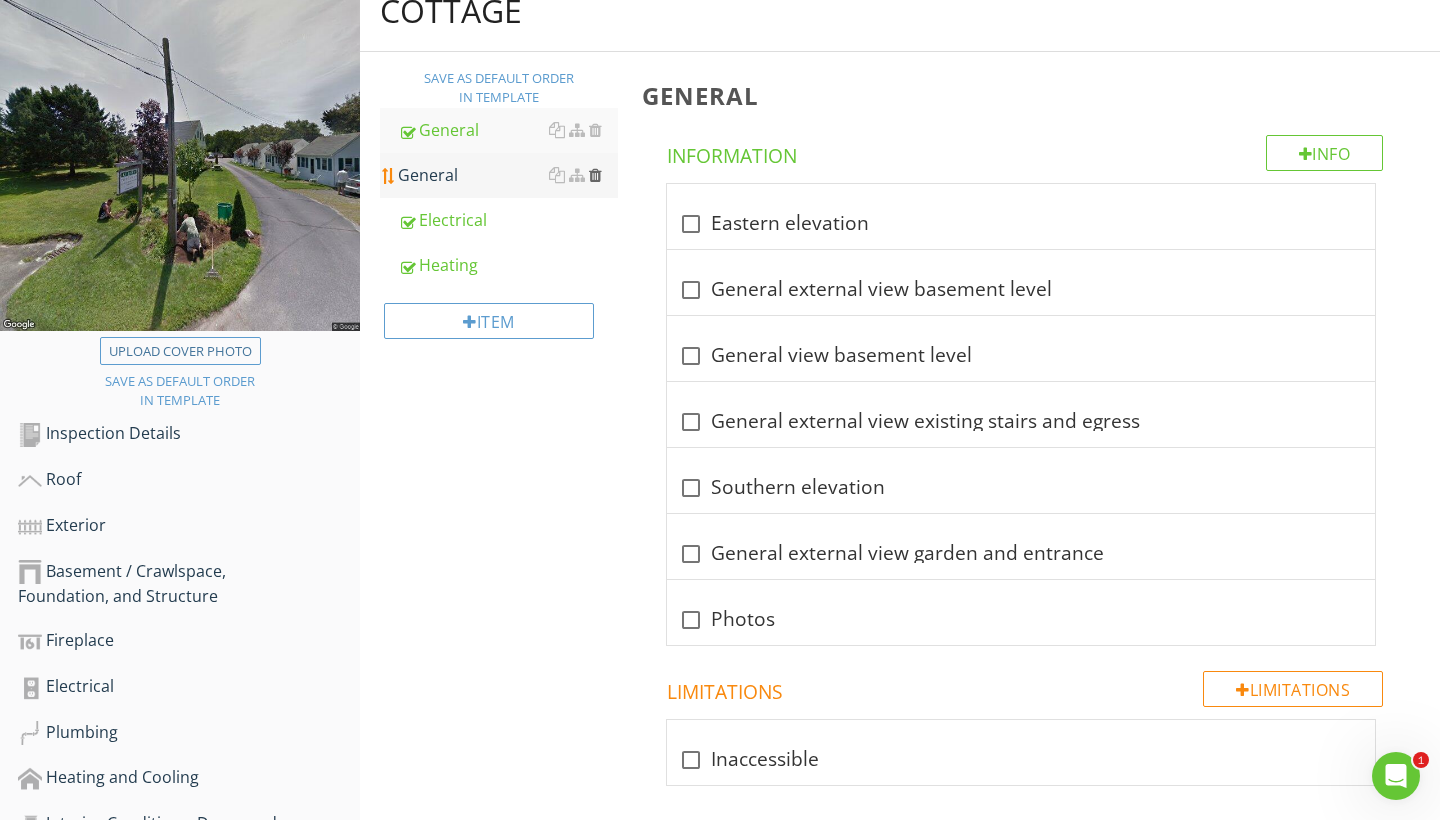 click at bounding box center (595, 175) 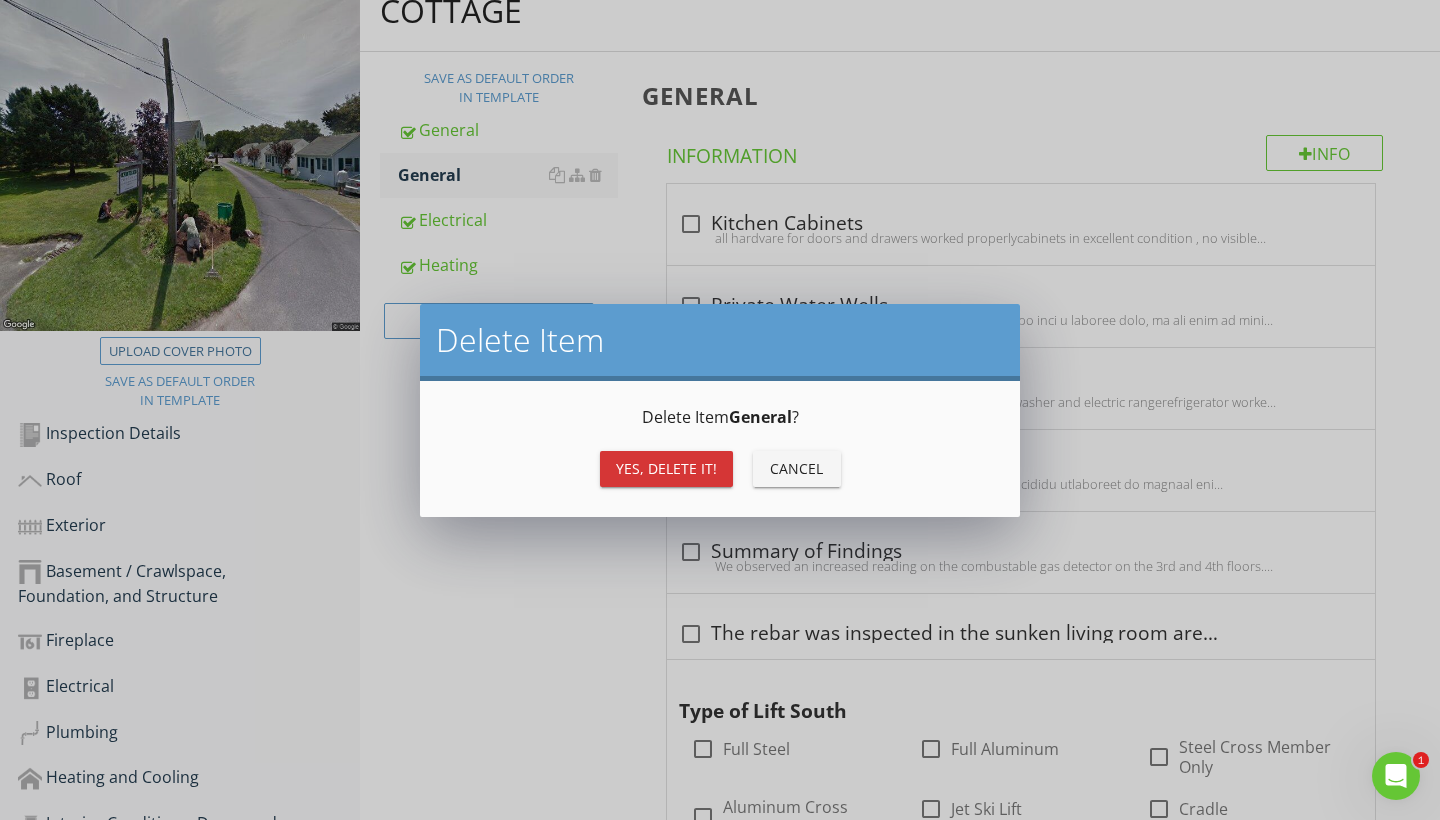 click on "Yes, Delete it!" at bounding box center [666, 468] 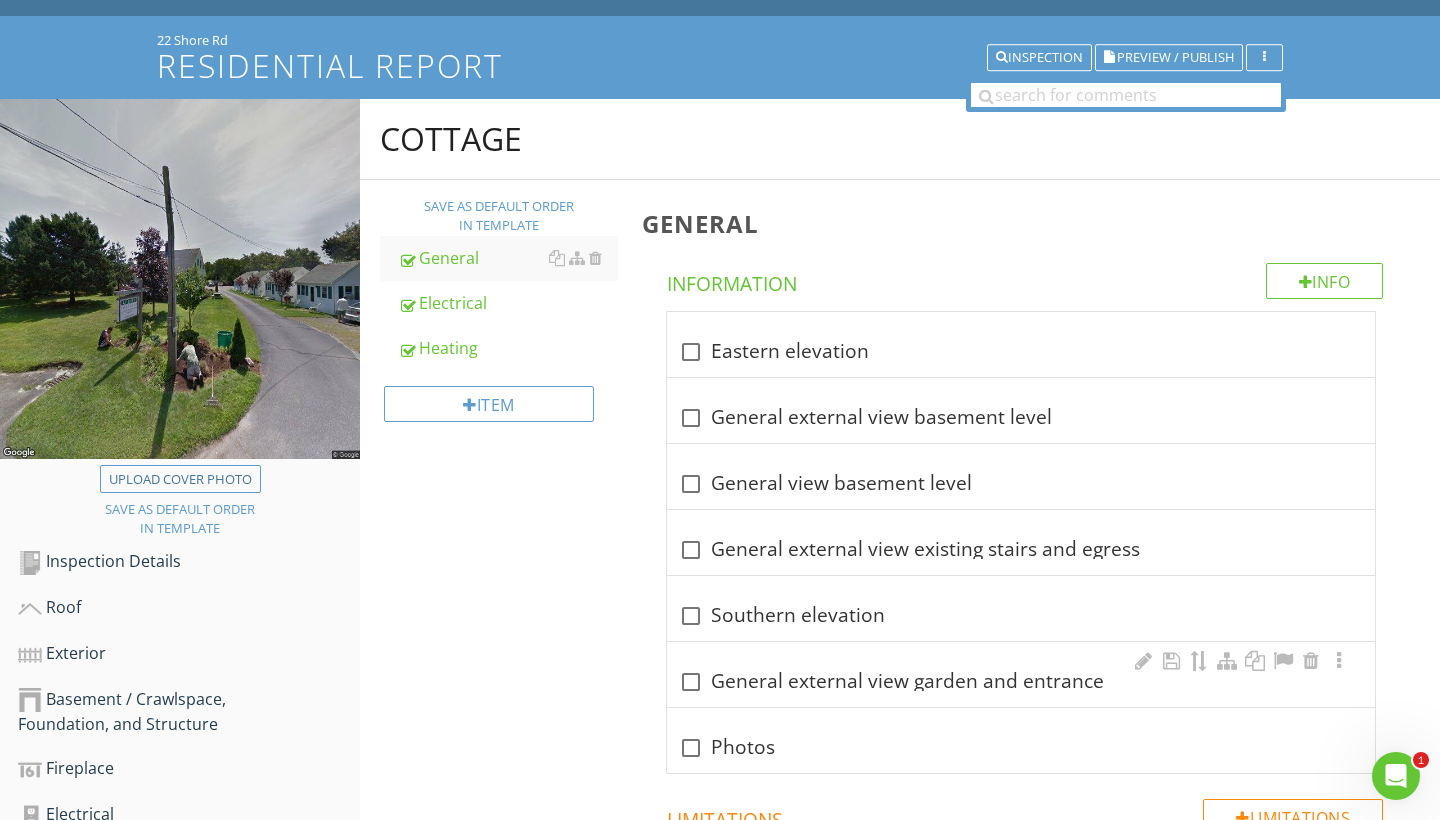 scroll, scrollTop: 92, scrollLeft: 0, axis: vertical 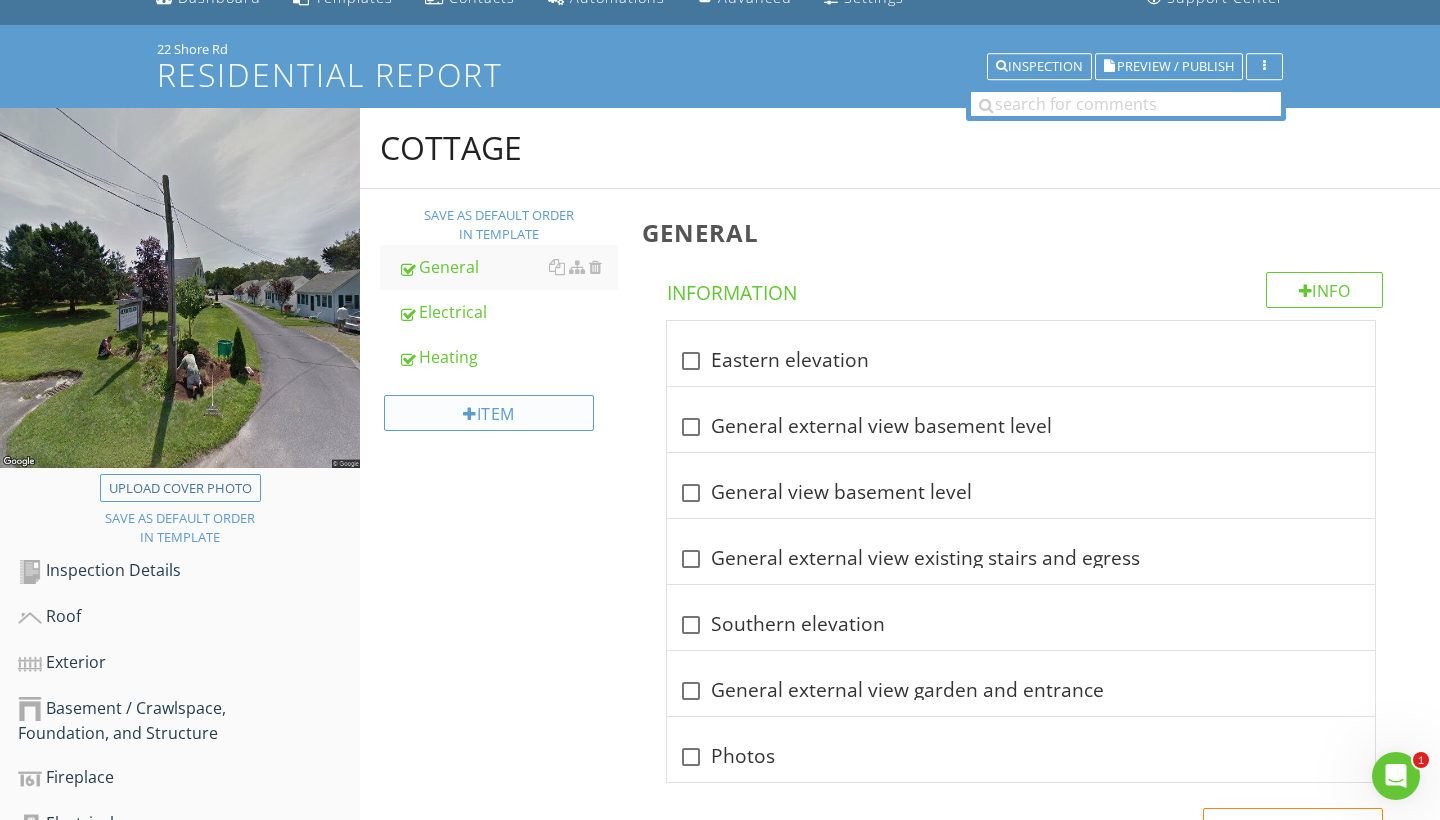 click on "Item" at bounding box center [489, 413] 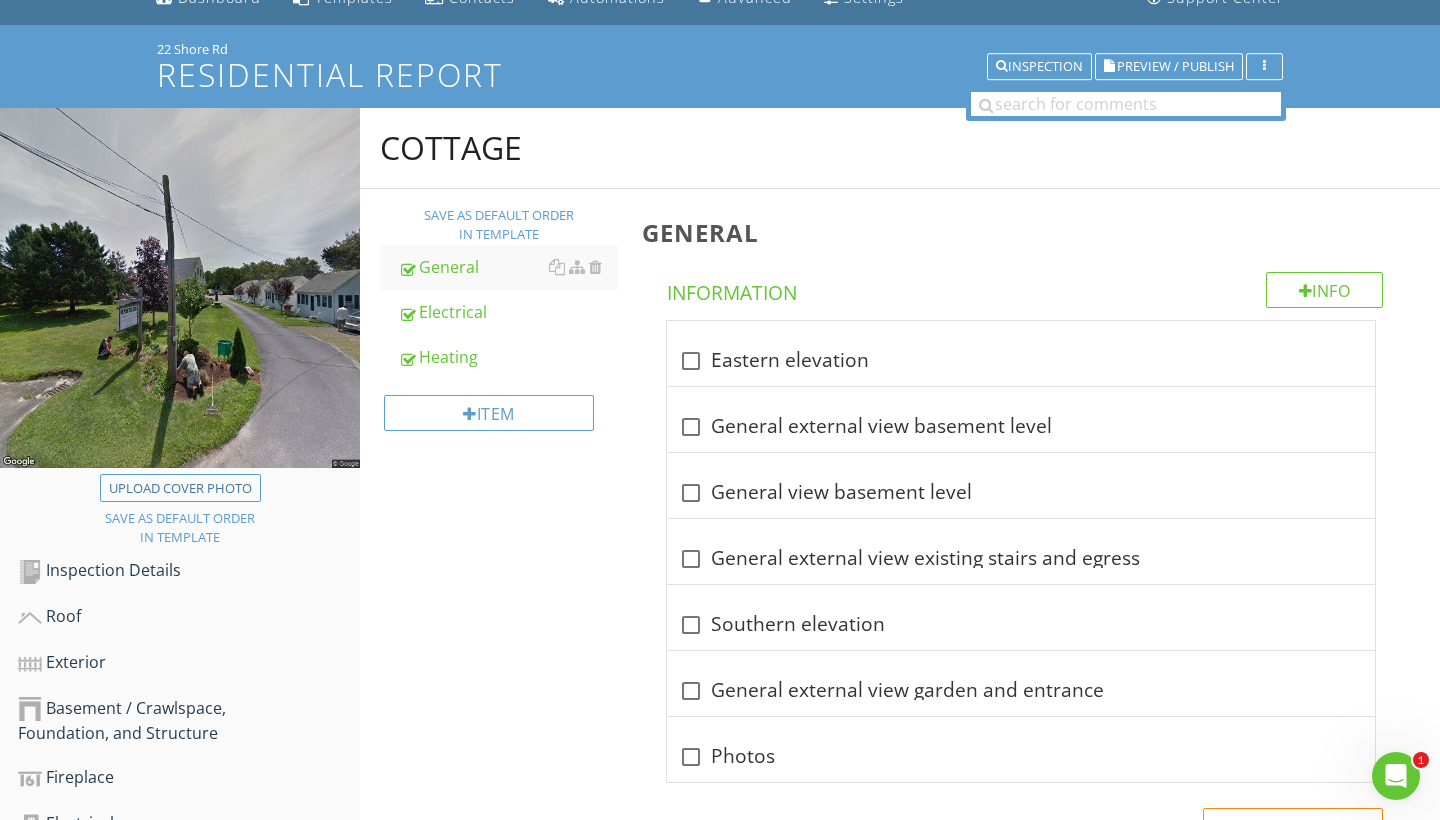 click on "Undelete Items
keyboard_arrow_down       Fetching deleted items...
Add a new Blank Item
keyboard_arrow_down     Name
Add New Item" at bounding box center [720, 410] 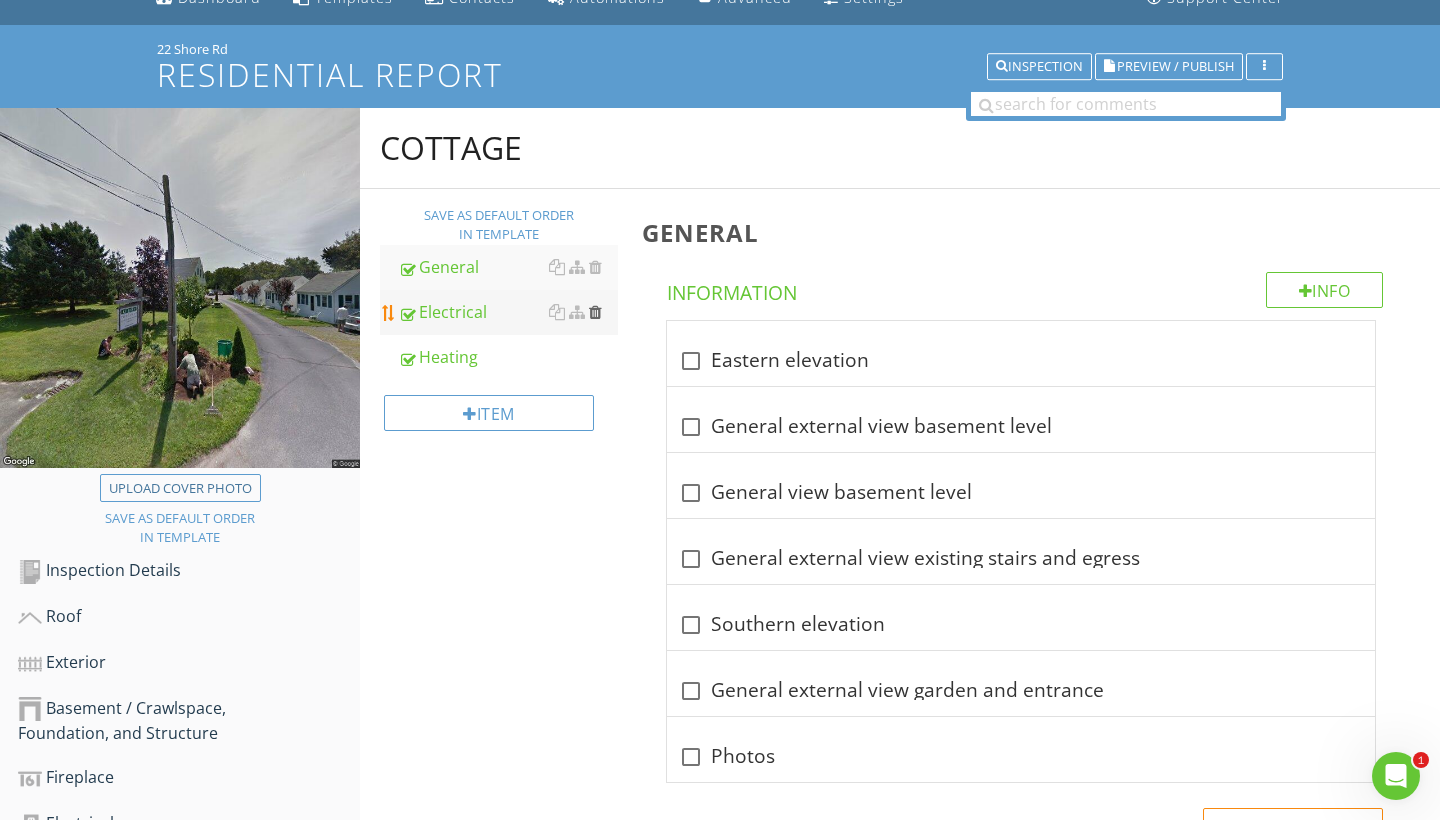 click at bounding box center (595, 312) 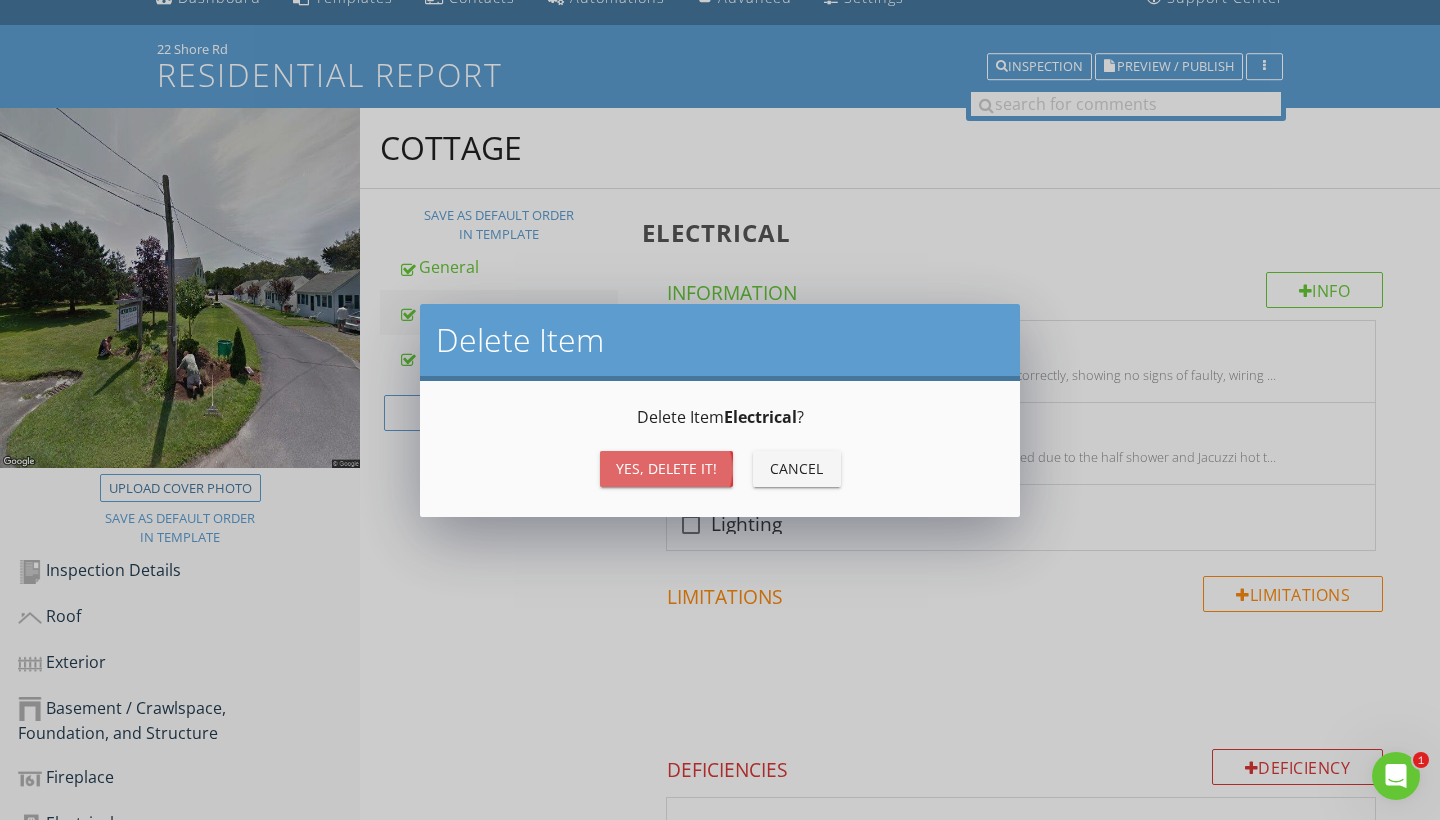 click on "Yes, Delete it!" at bounding box center [666, 468] 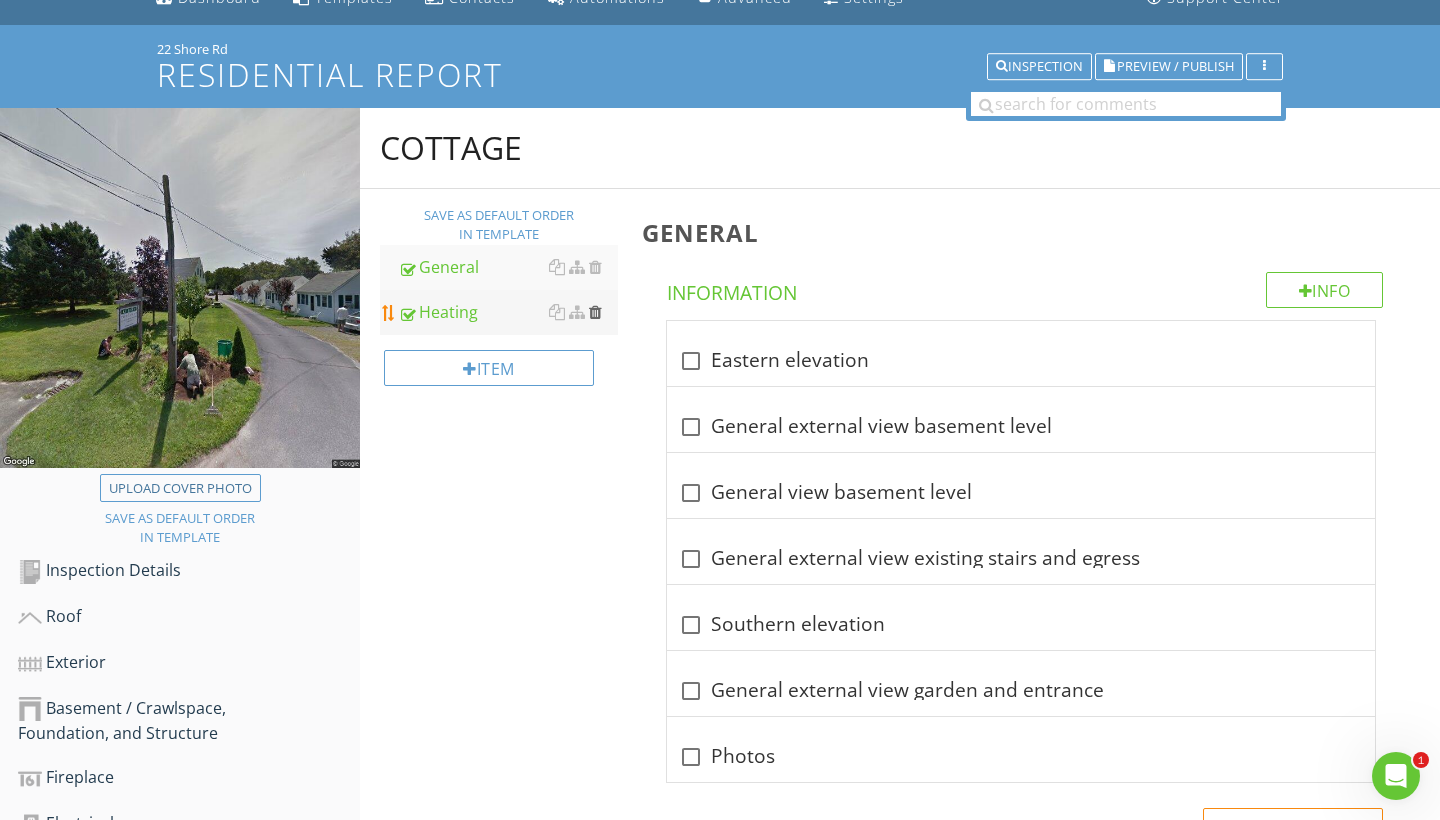 click at bounding box center [595, 312] 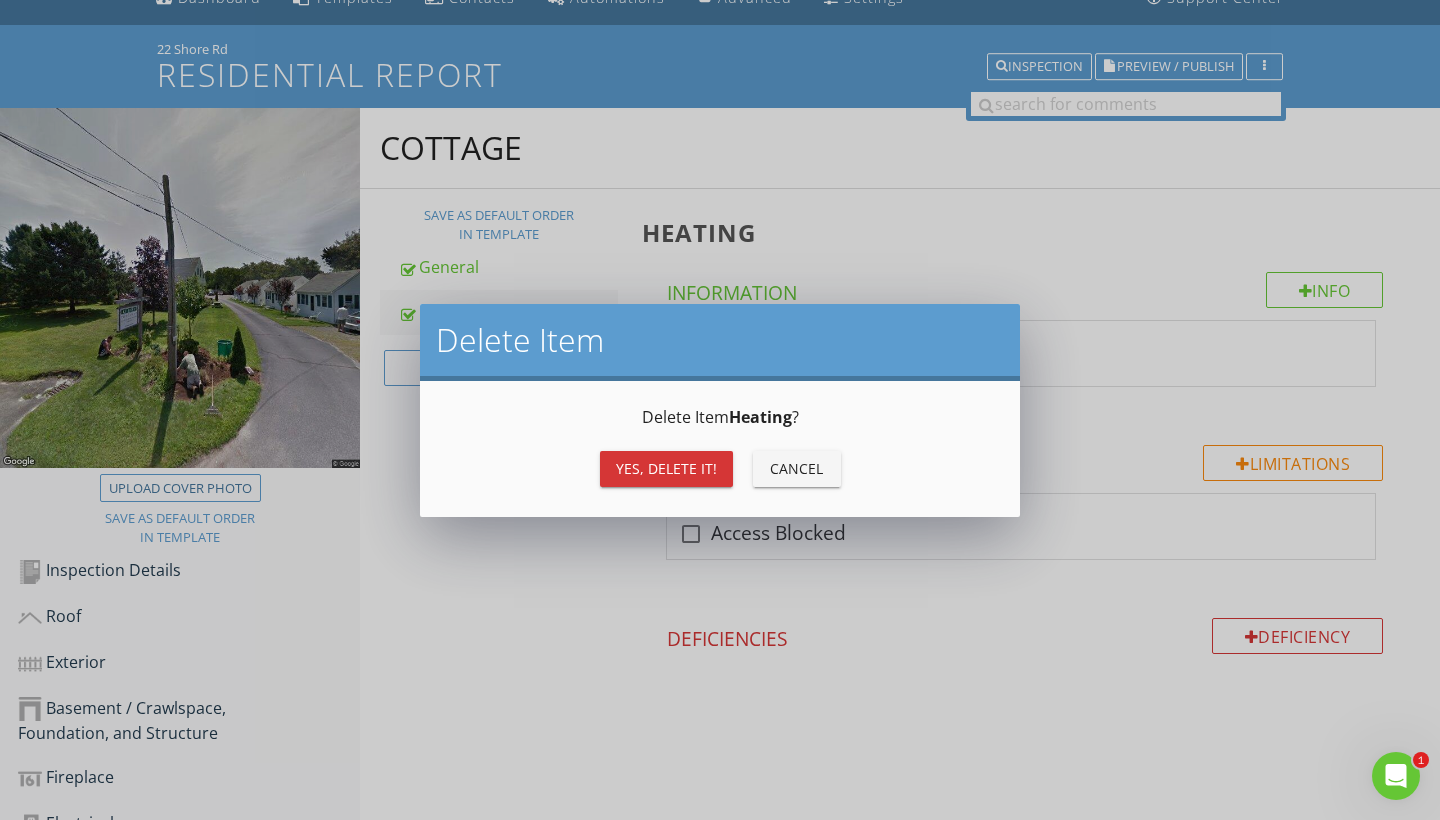 click on "Yes, Delete it!" at bounding box center (666, 469) 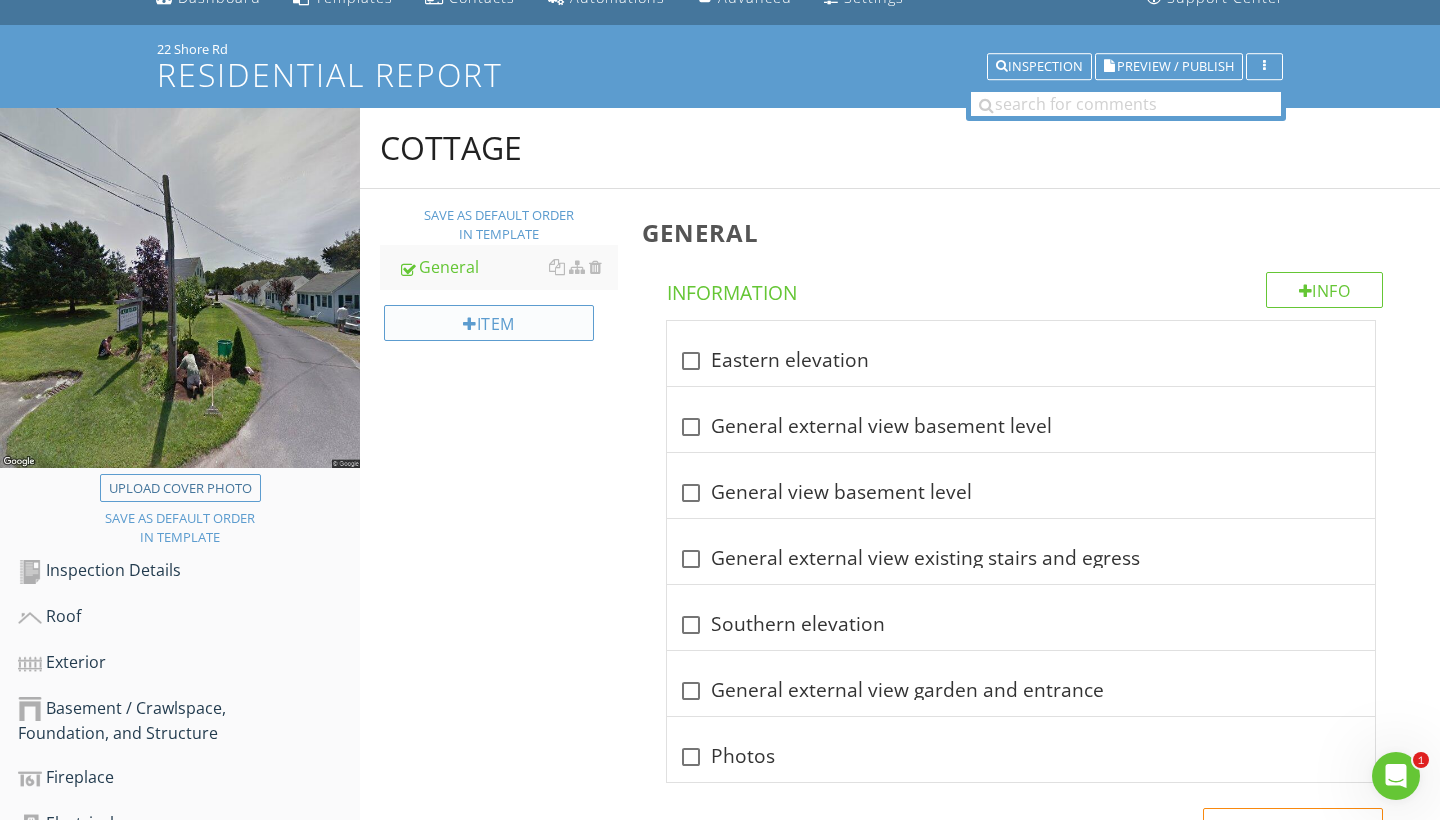 click on "Item" at bounding box center (489, 323) 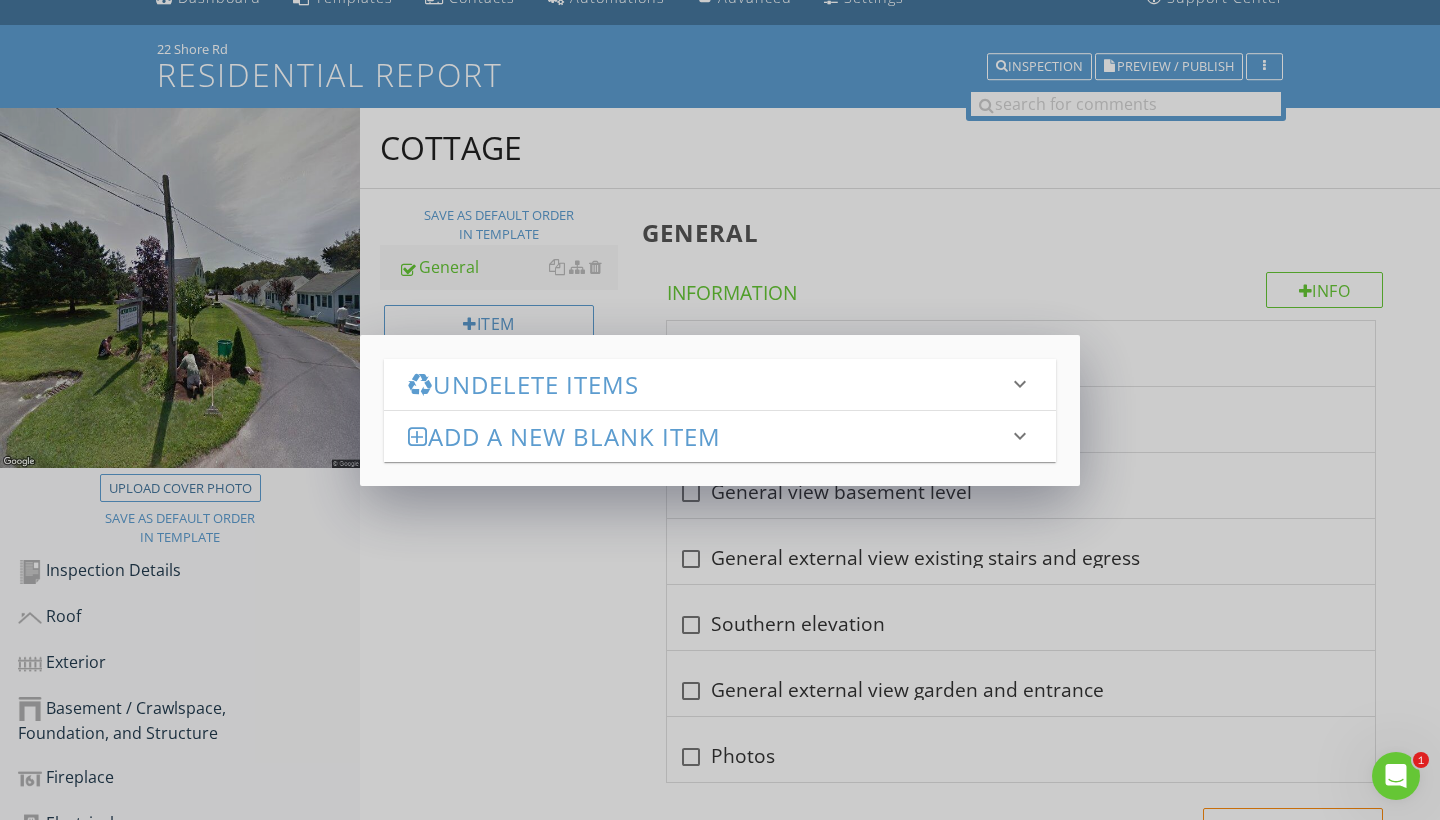 click on "Add a new Blank Item" at bounding box center [708, 436] 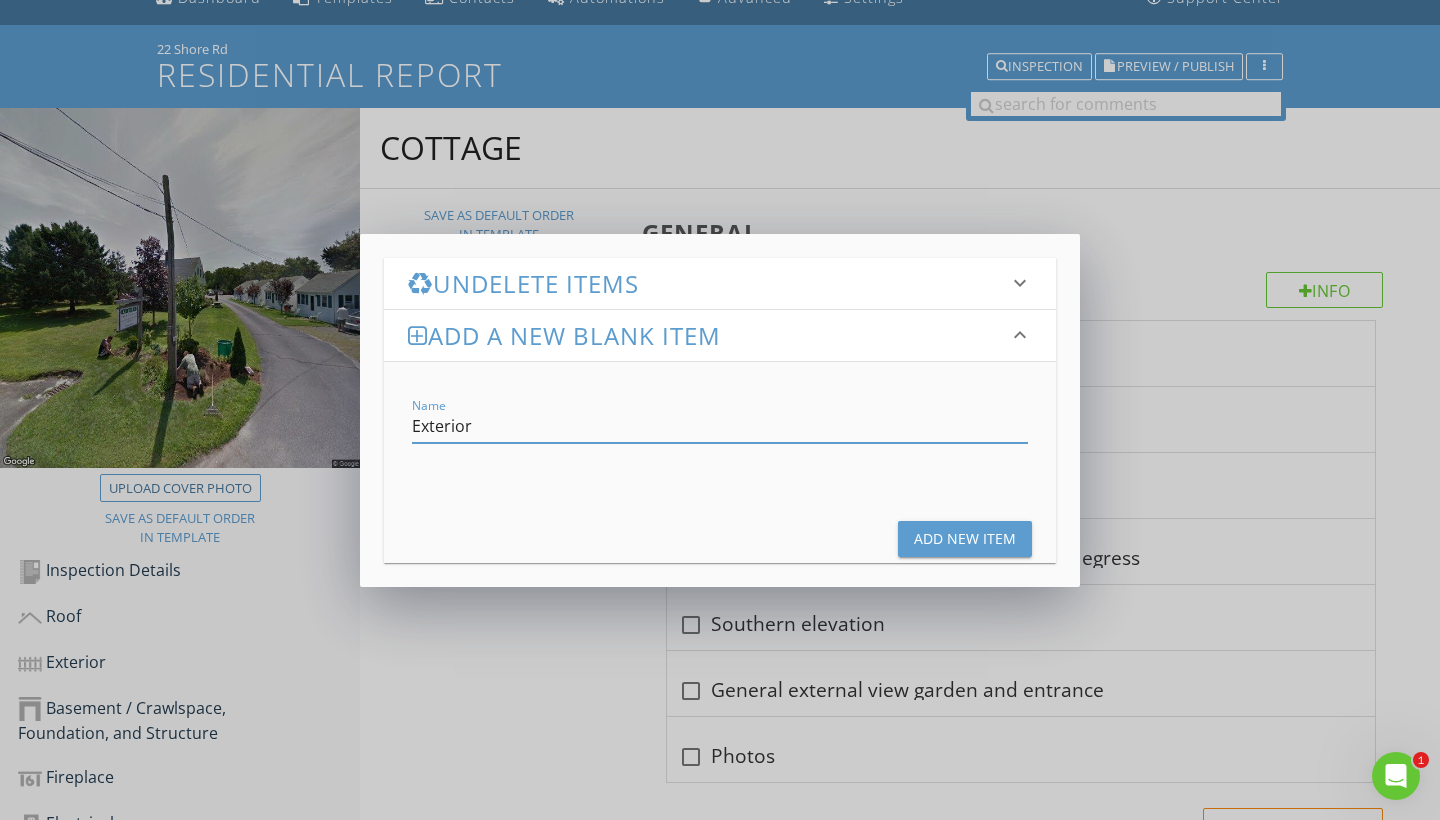 type on "Exterior" 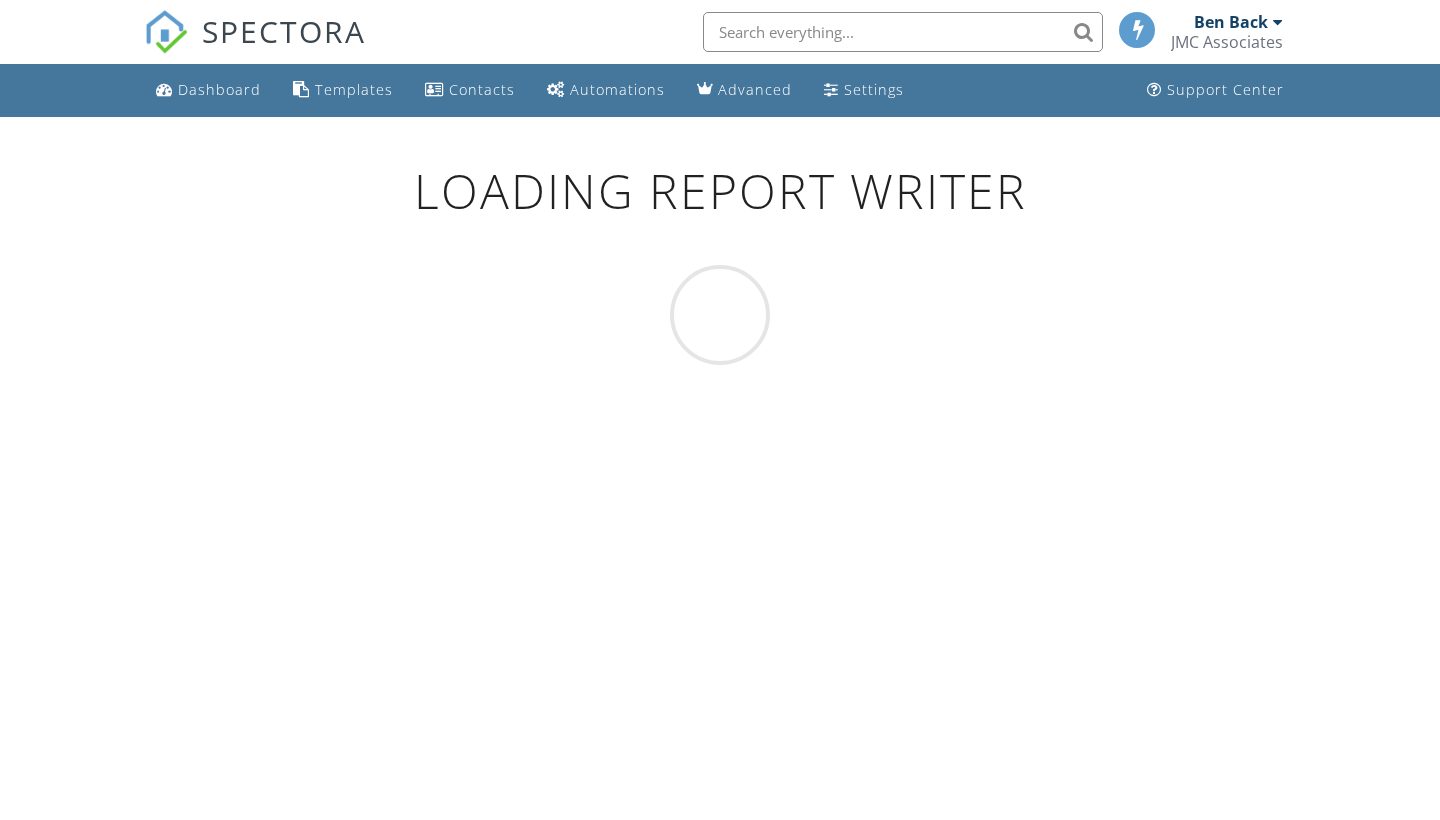 scroll, scrollTop: 0, scrollLeft: 0, axis: both 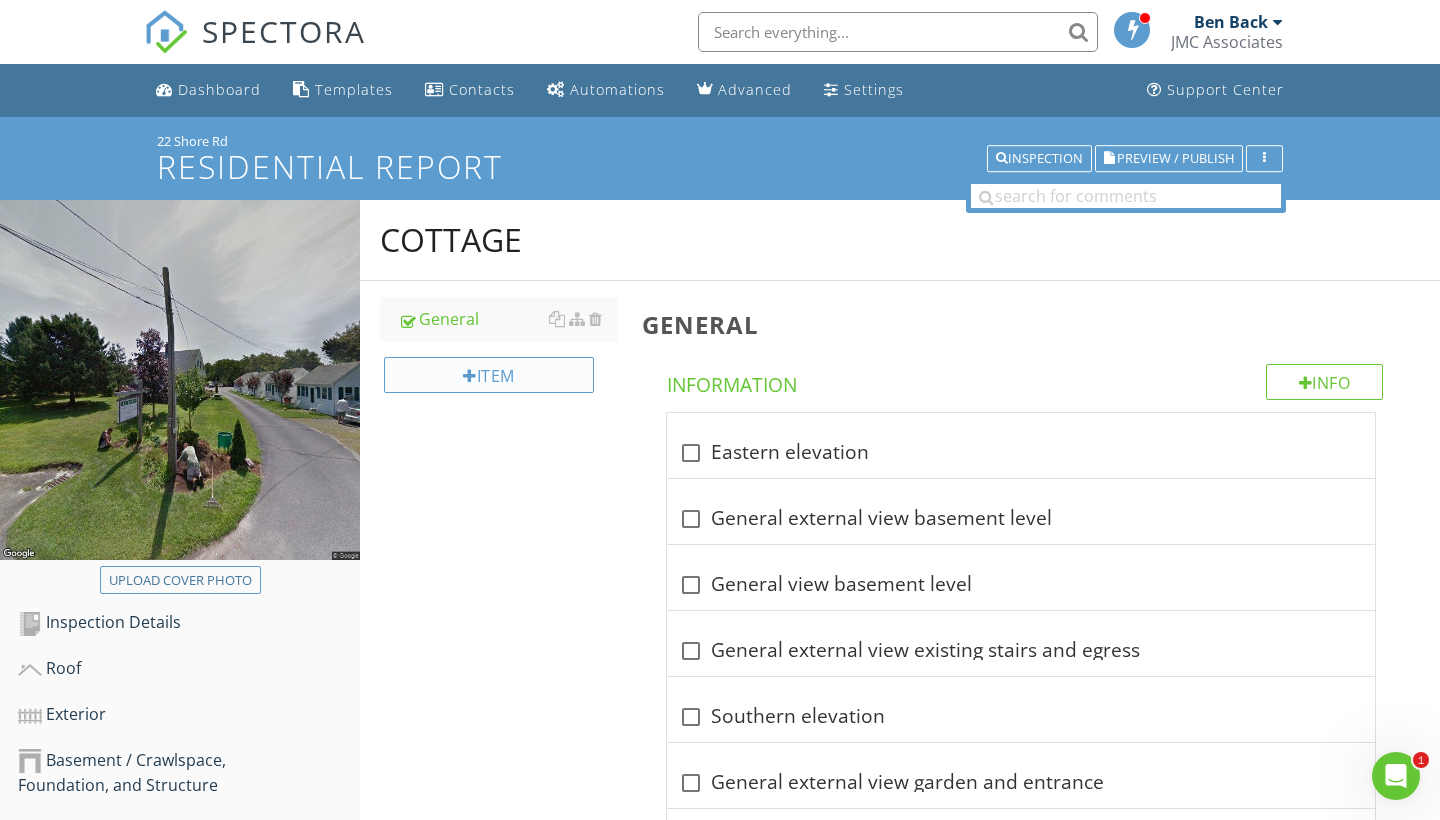click on "Item" at bounding box center [489, 375] 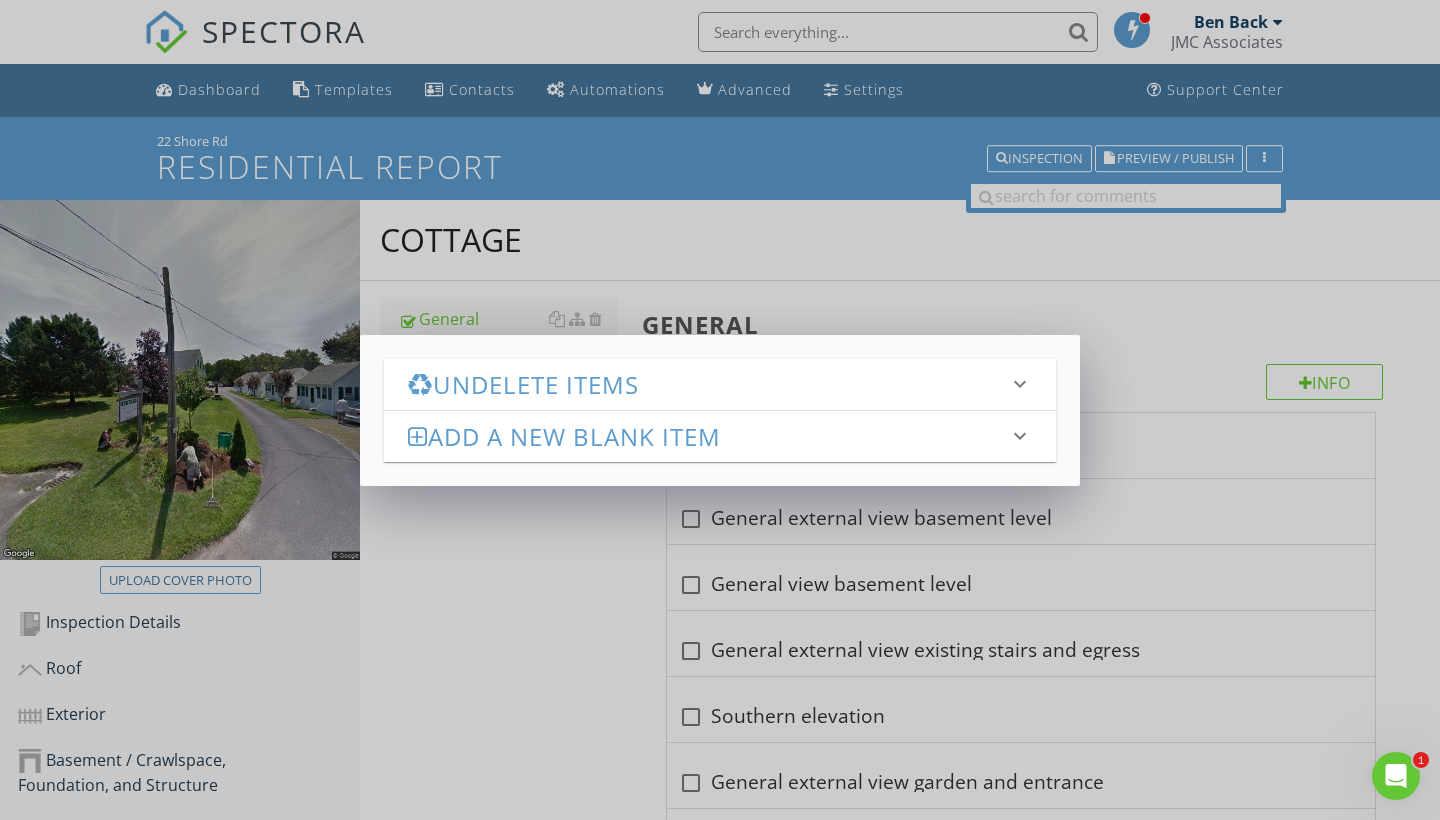 click on "Add a new Blank Item" at bounding box center (708, 436) 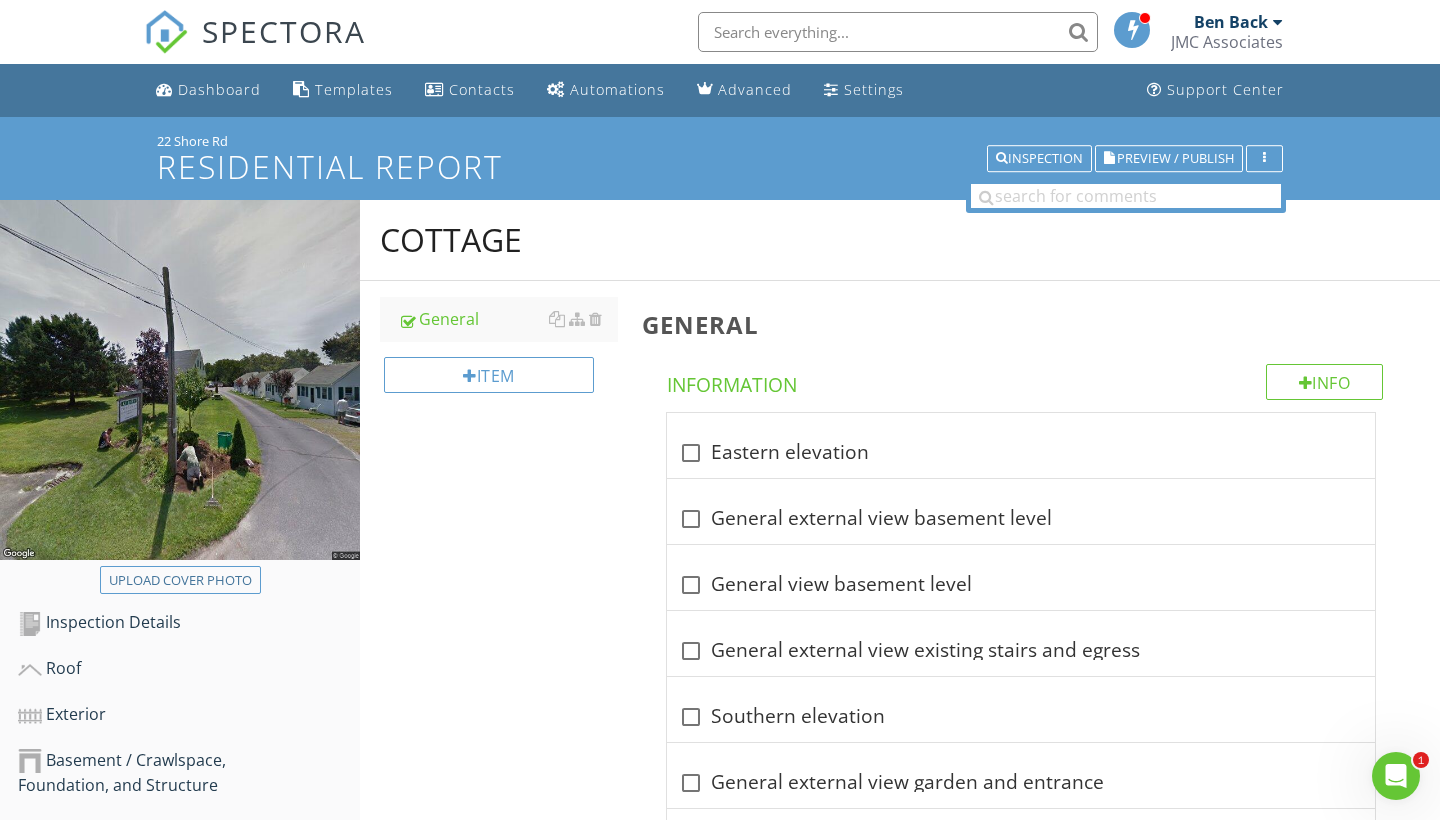 click at bounding box center (720, 410) 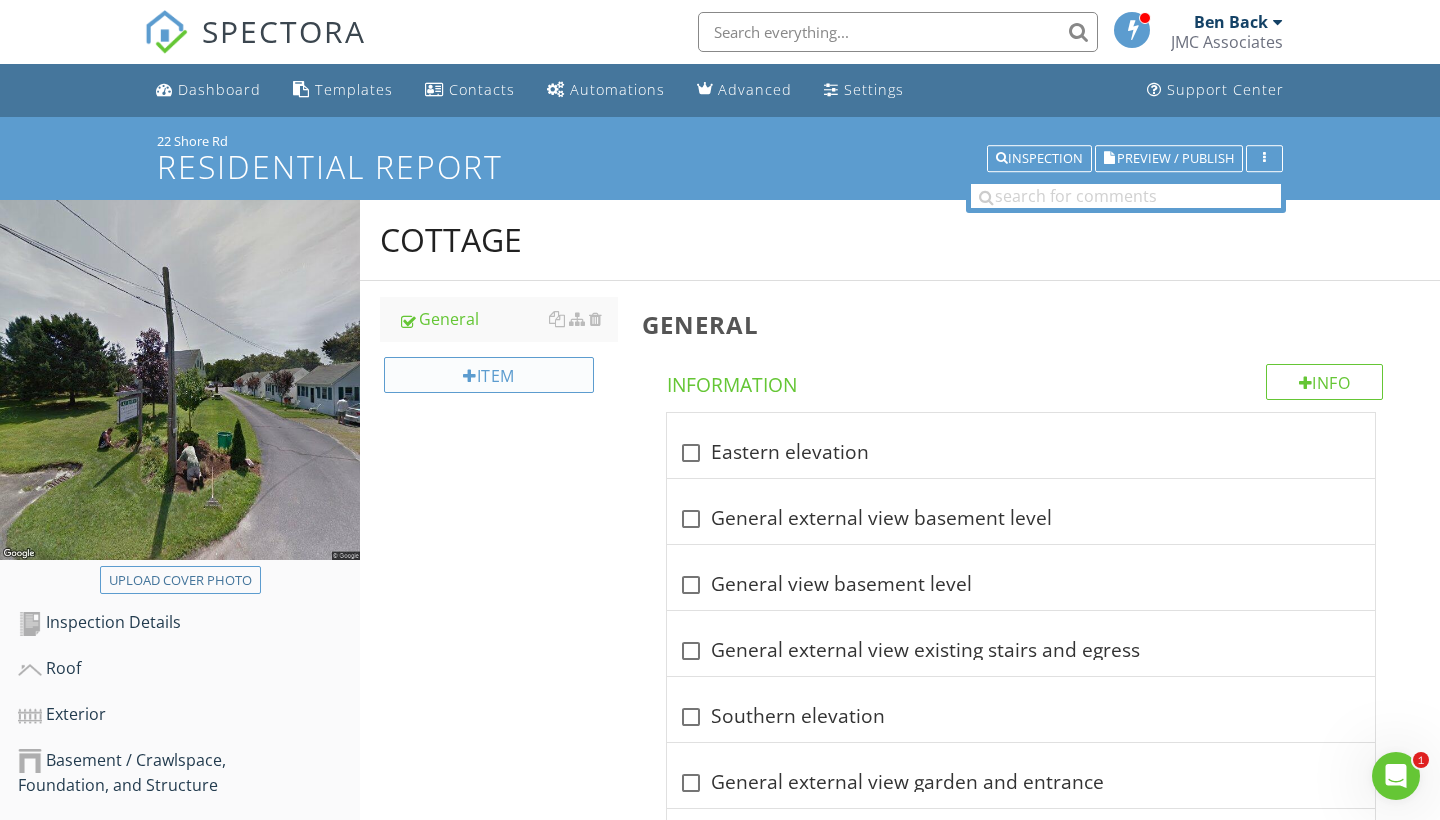 click on "Item" at bounding box center [489, 375] 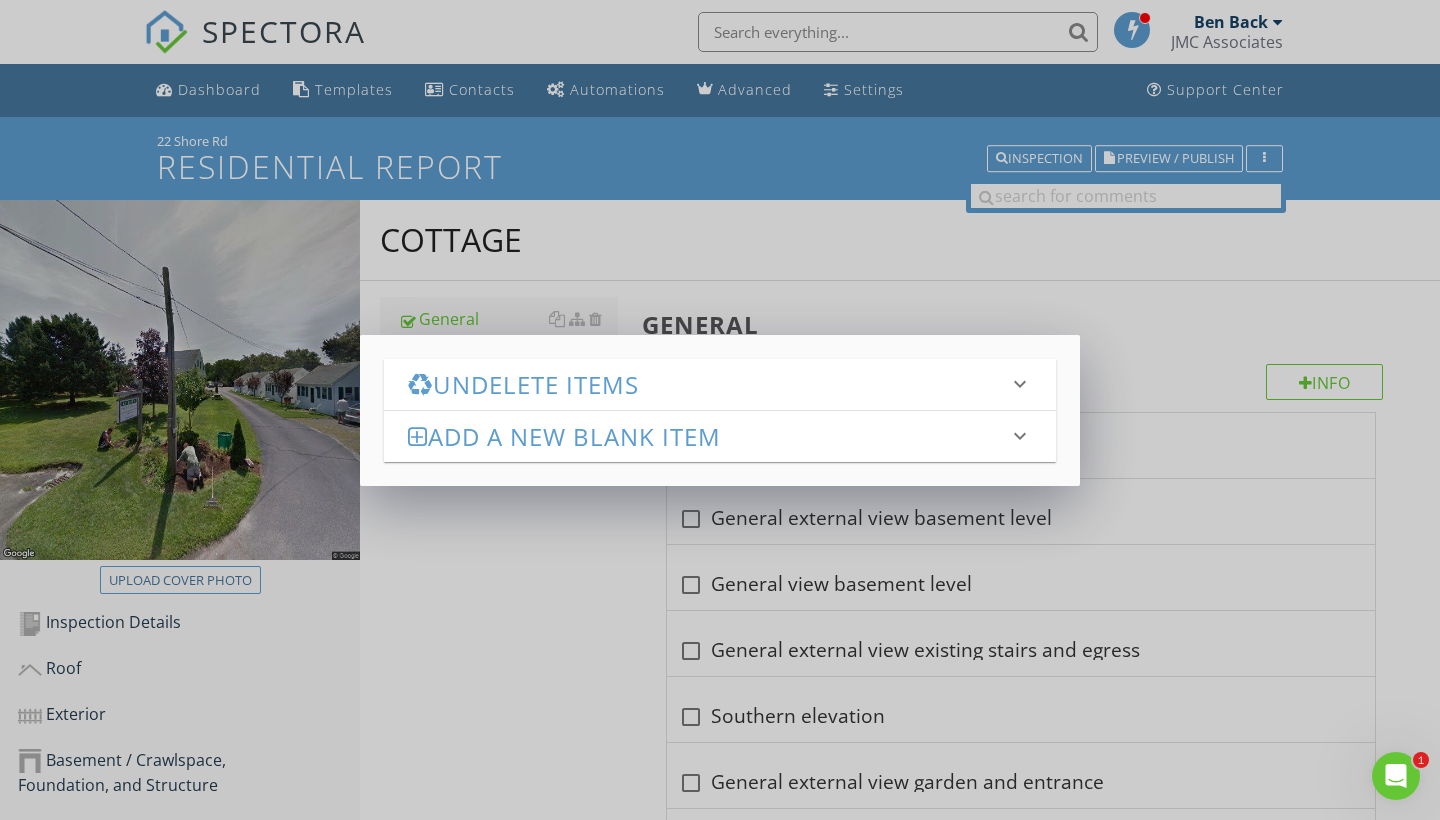 click on "Undelete Items" at bounding box center [708, 384] 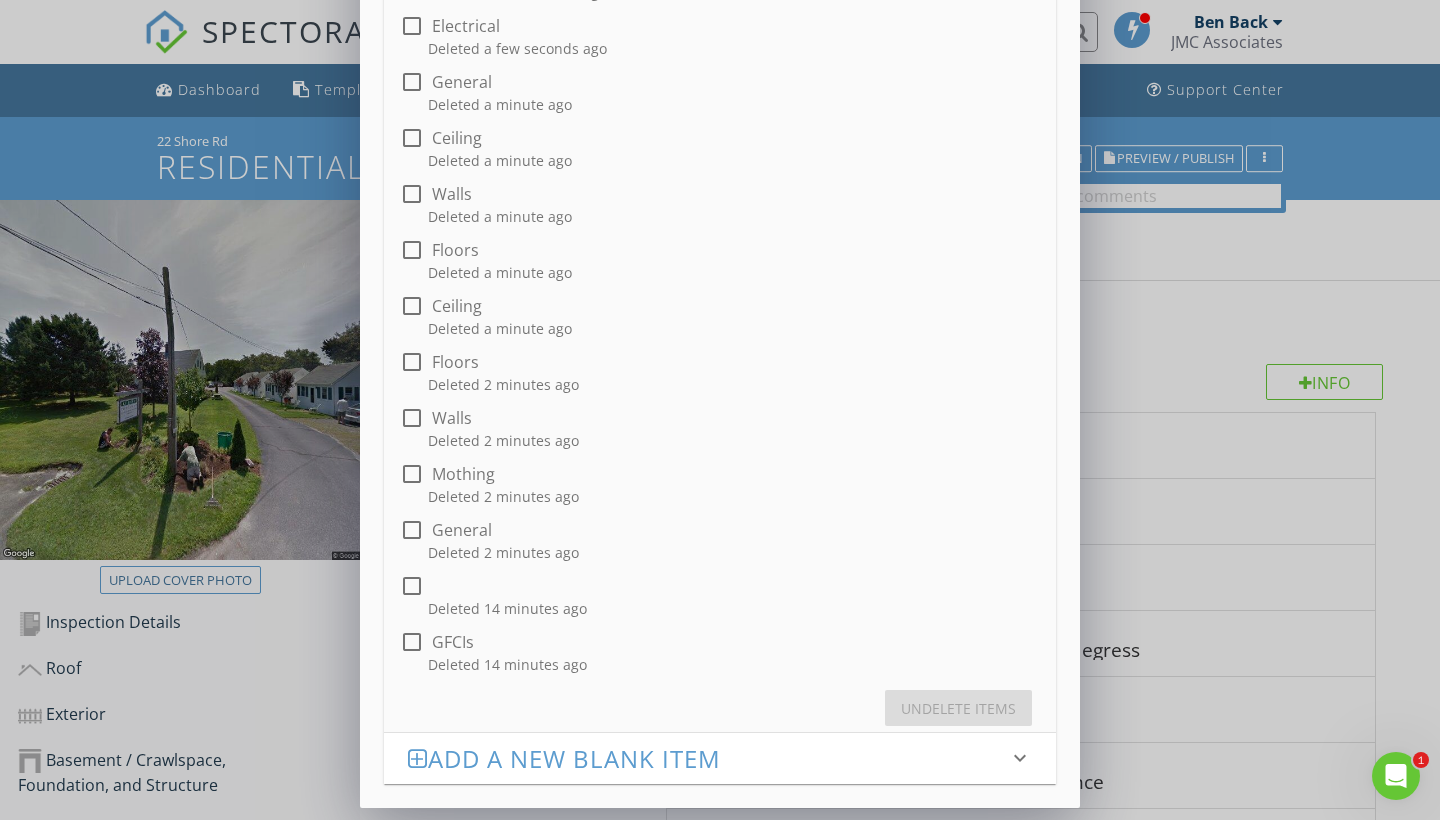 scroll, scrollTop: 144, scrollLeft: 0, axis: vertical 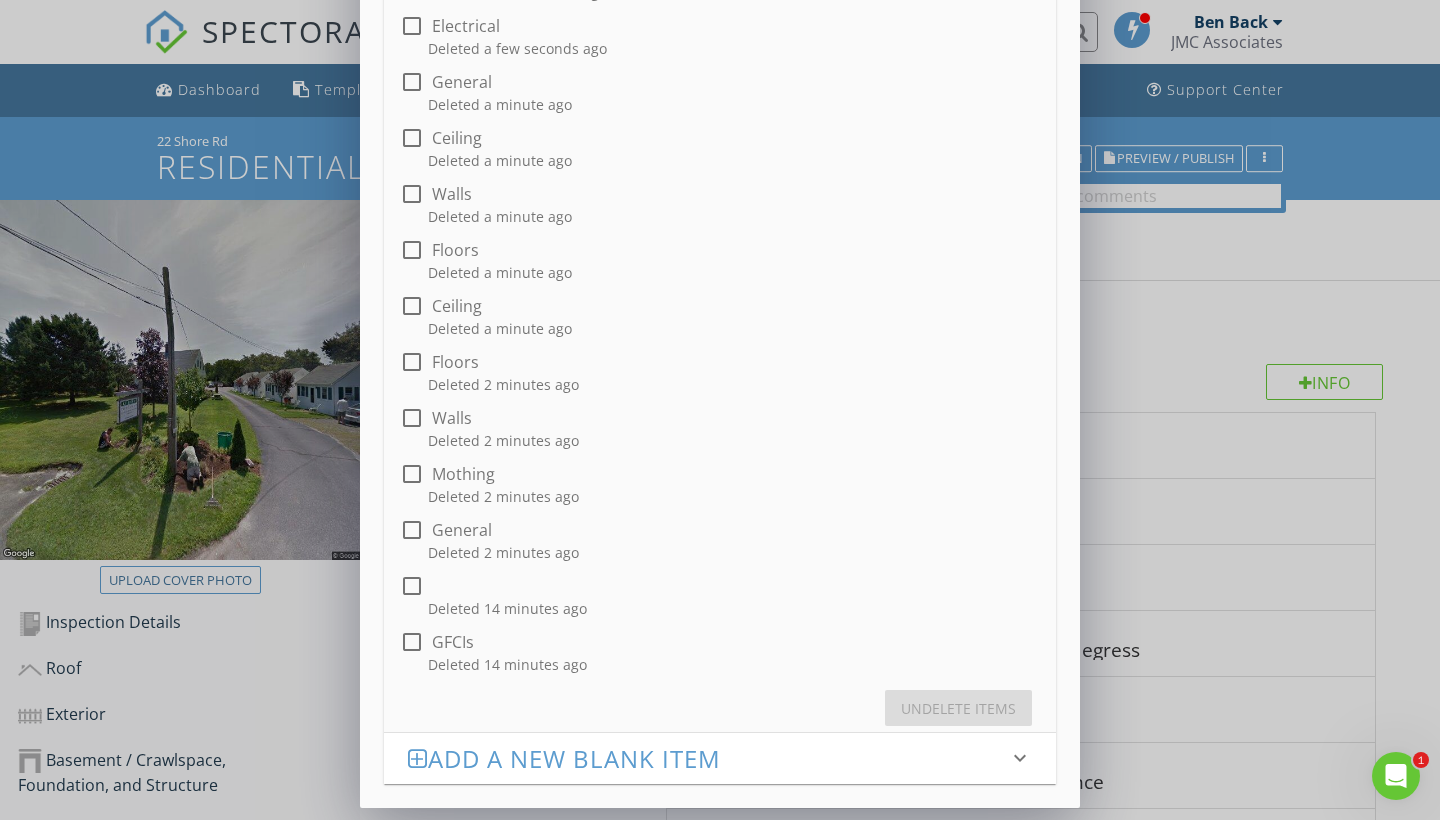 click on "Add a new Blank Item
keyboard_arrow_down" at bounding box center [720, 758] 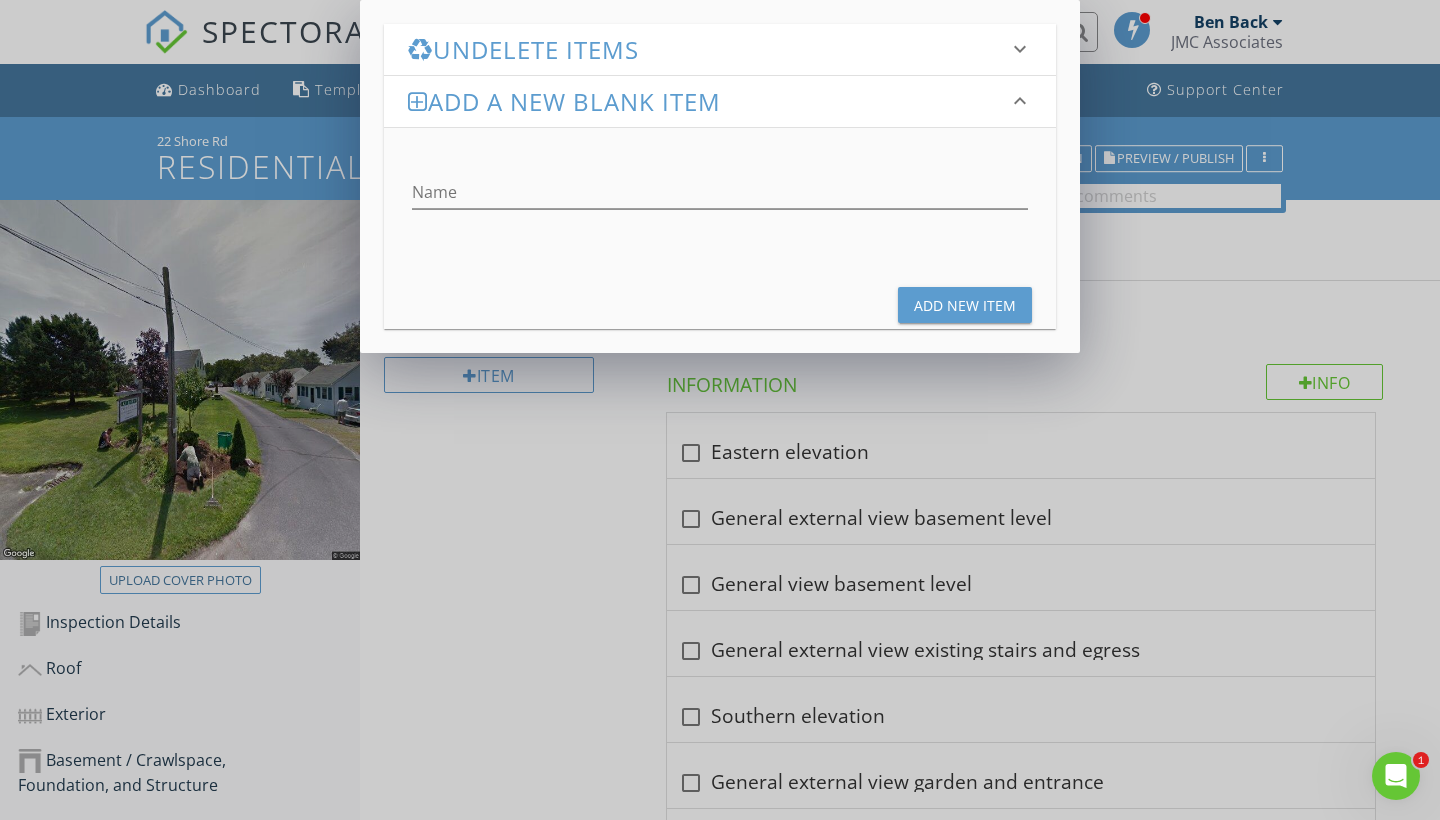 scroll, scrollTop: 0, scrollLeft: 0, axis: both 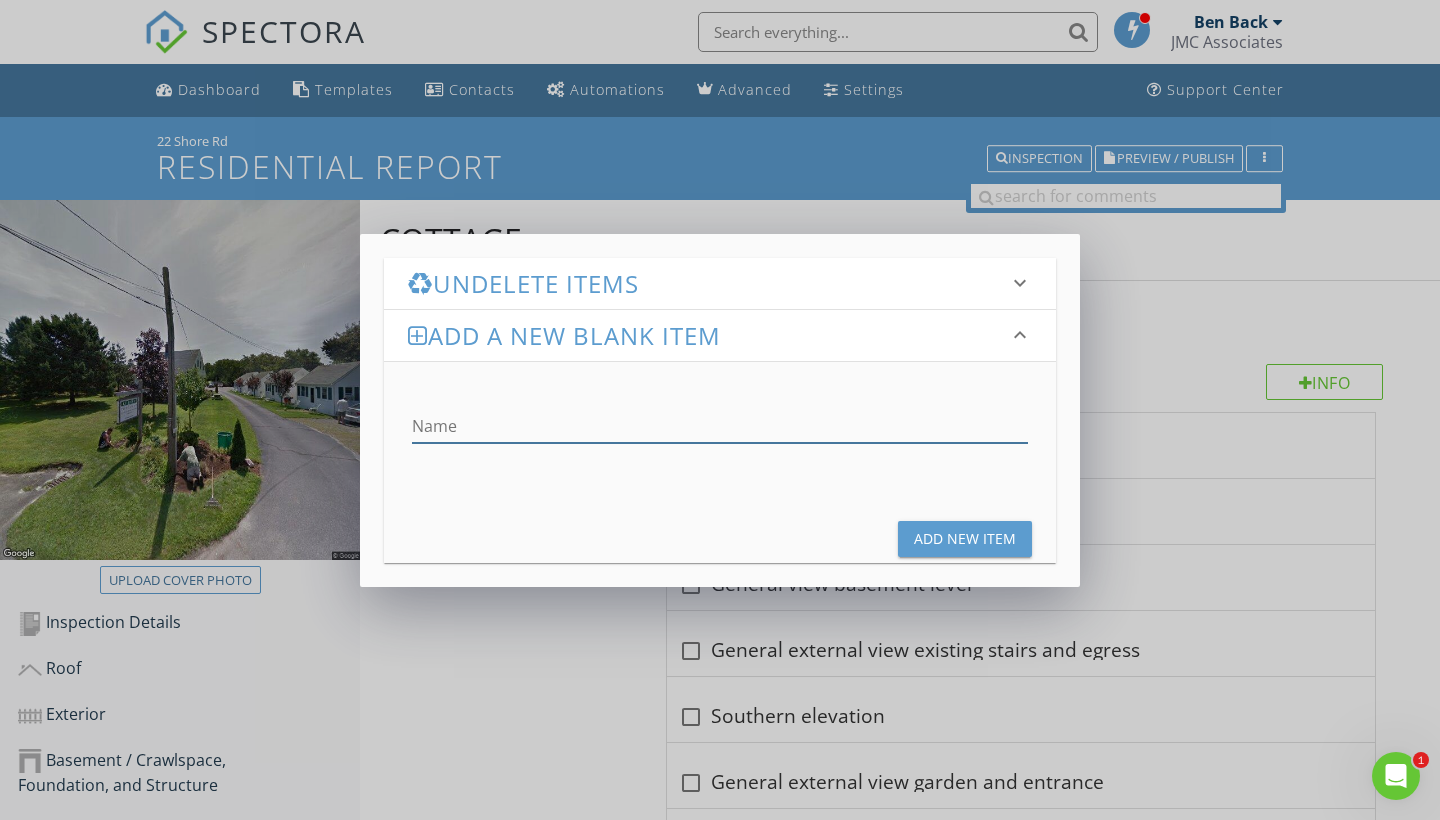 click at bounding box center (720, 426) 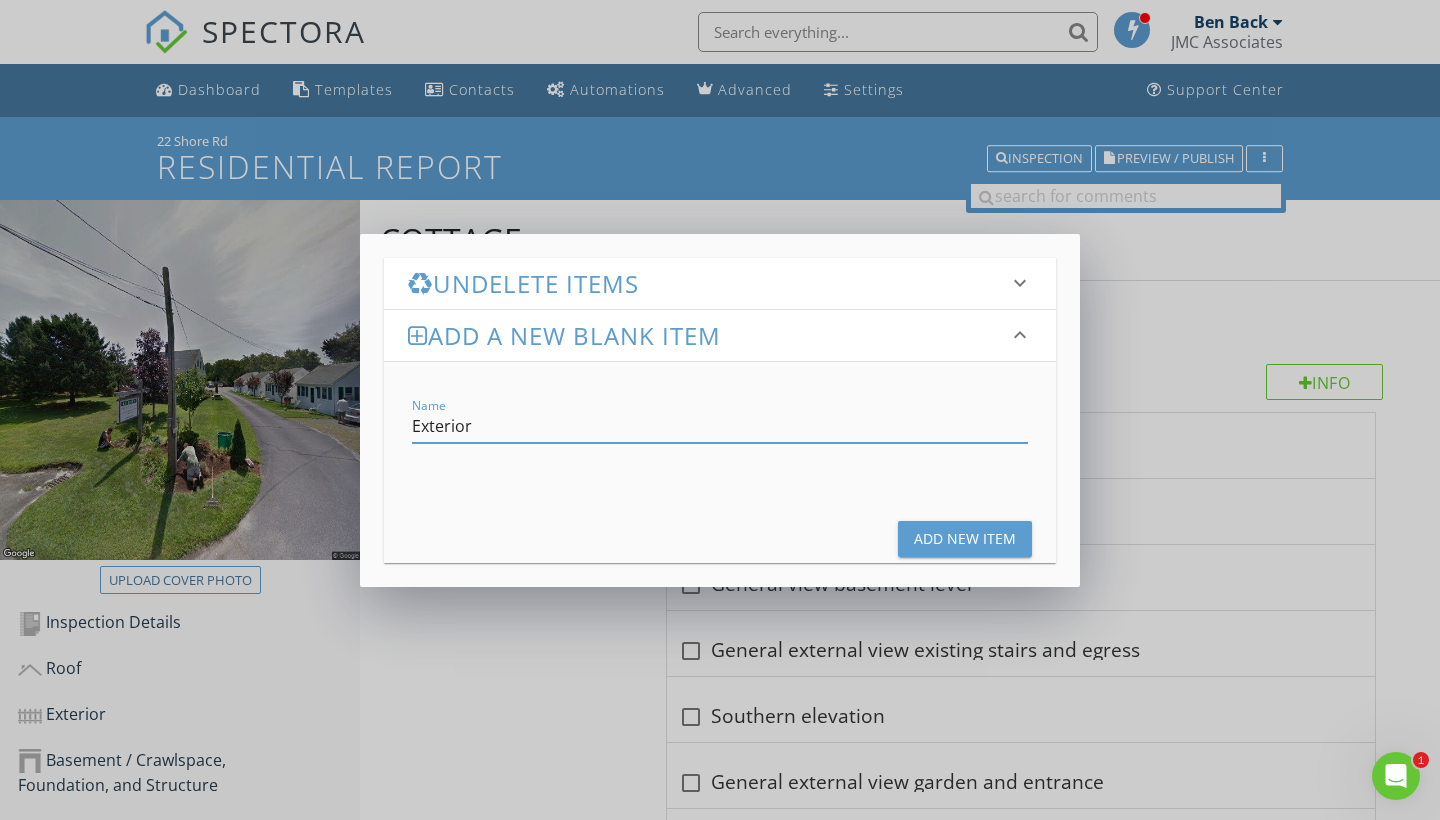 type on "Exterior" 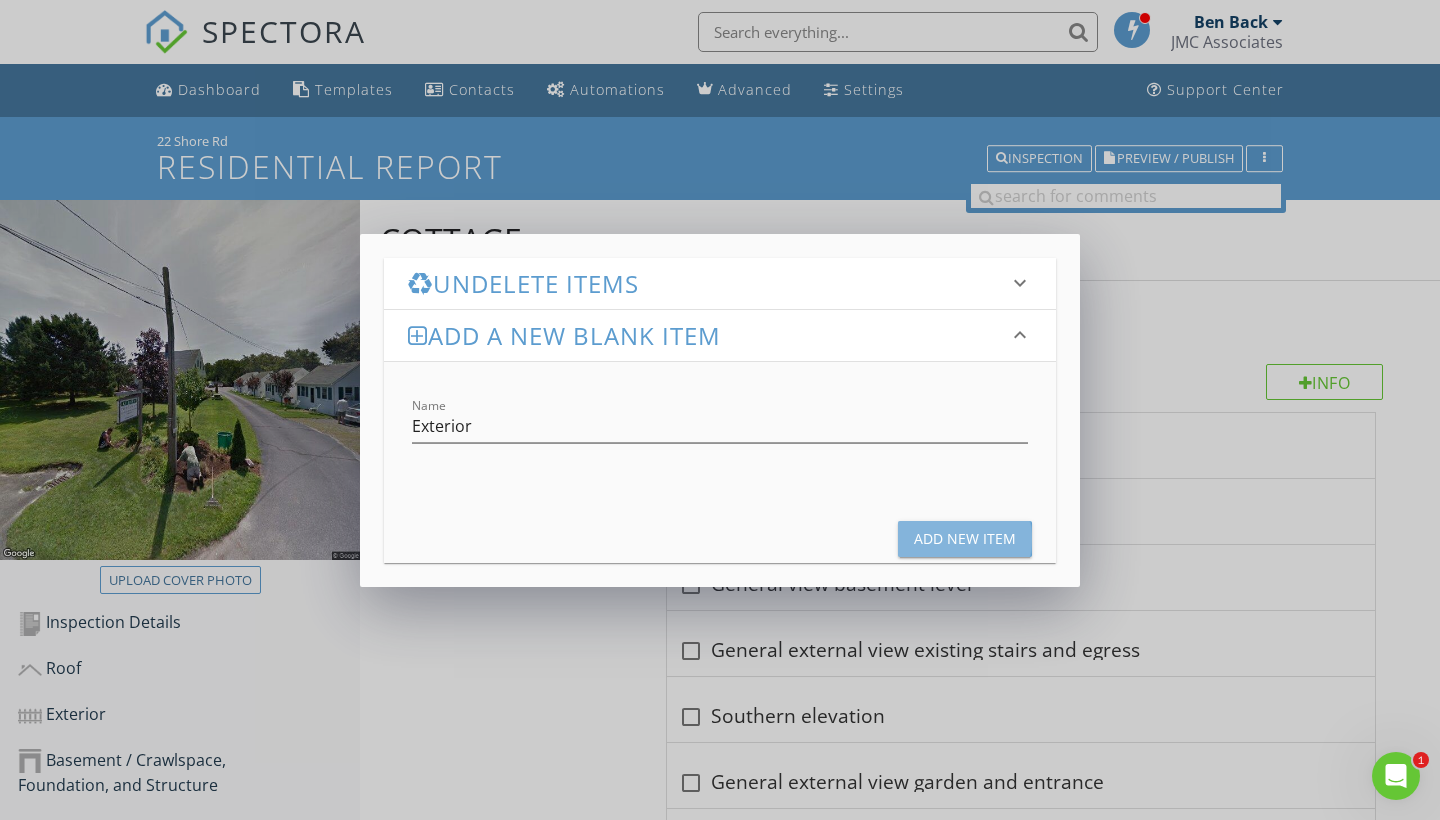 click on "Add New Item" at bounding box center [965, 538] 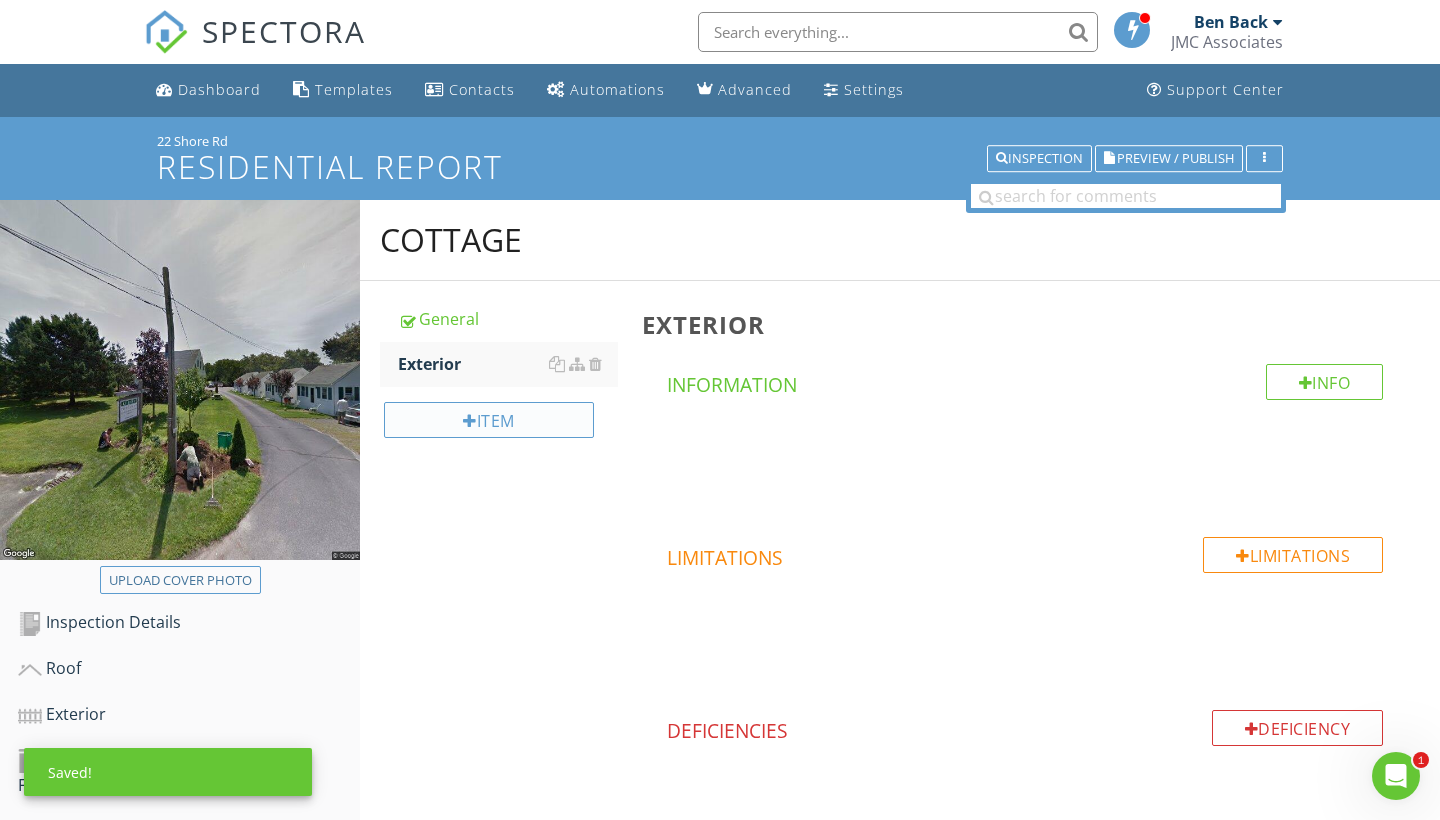click on "Item" at bounding box center (489, 420) 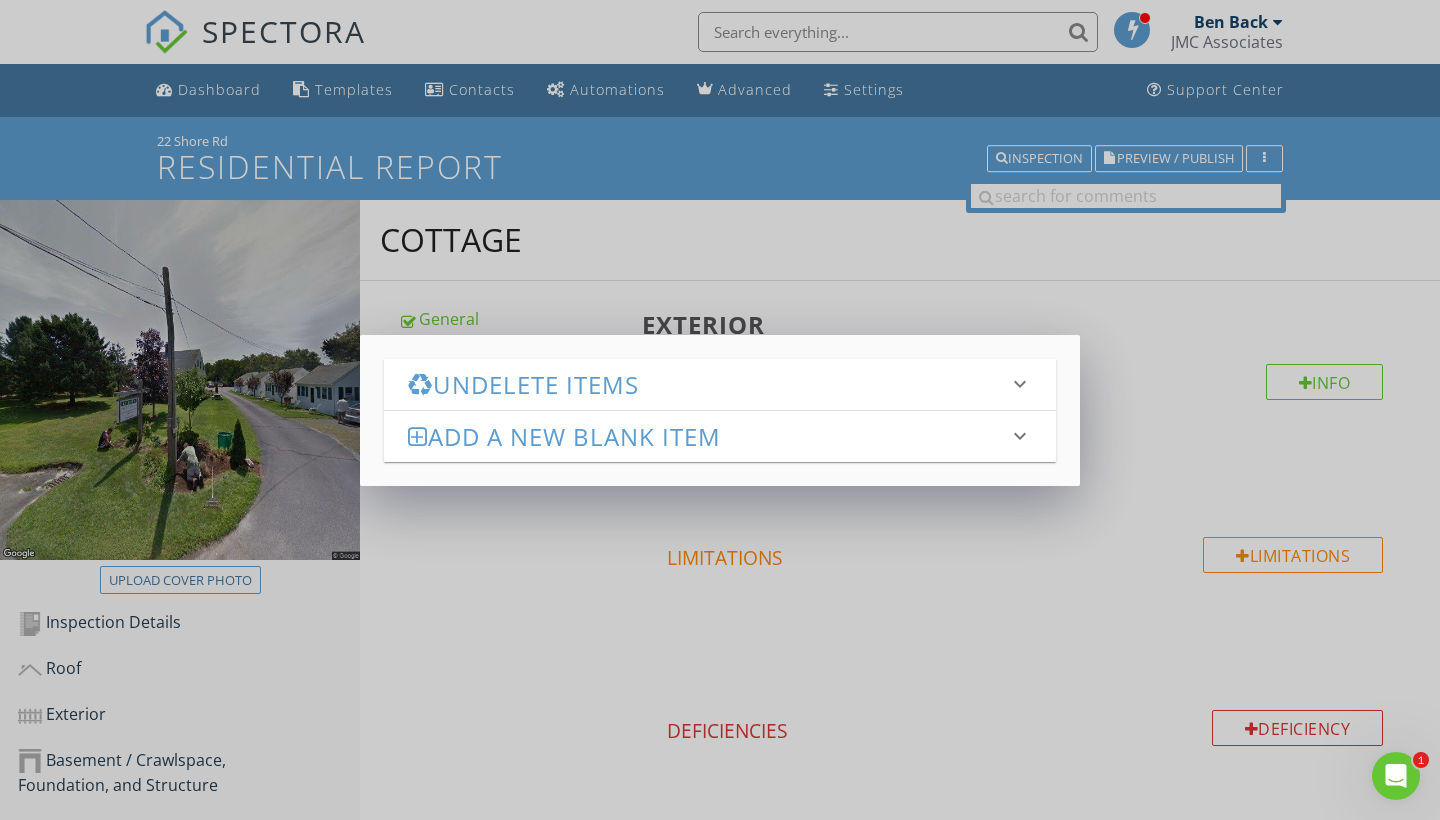 click on "Add a new Blank Item" at bounding box center [708, 436] 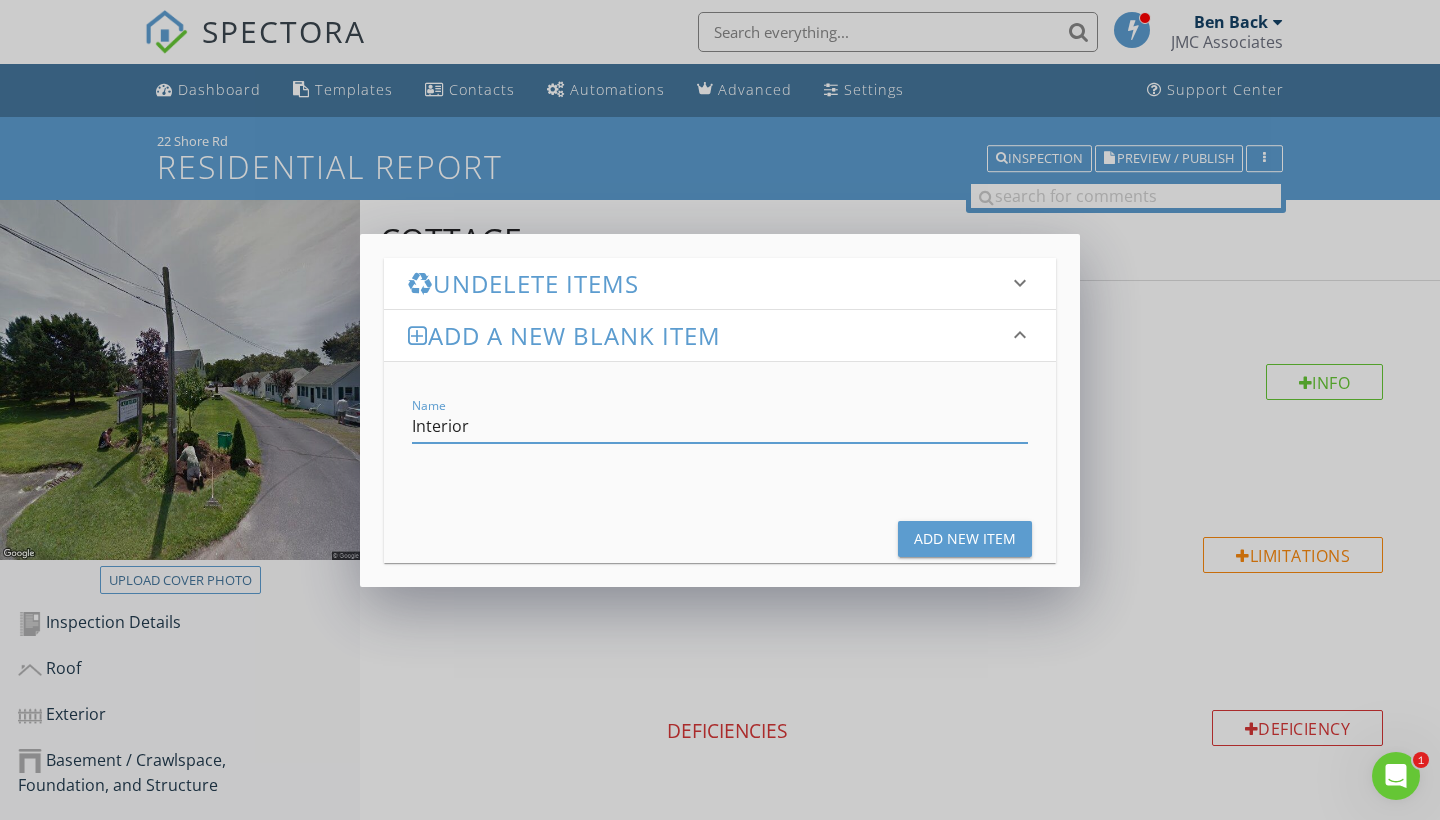 type on "Interior" 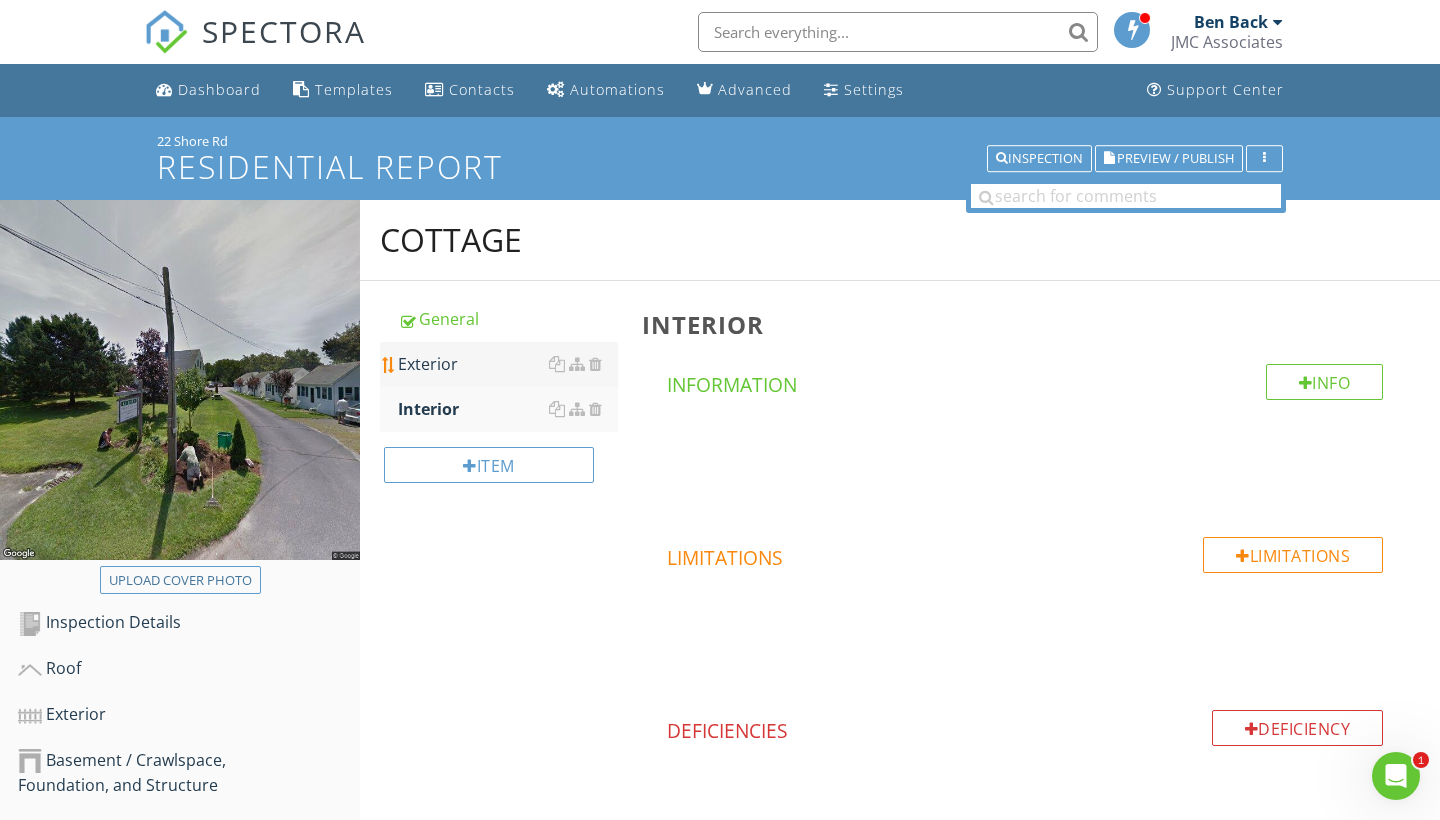 click on "Exterior" at bounding box center [508, 364] 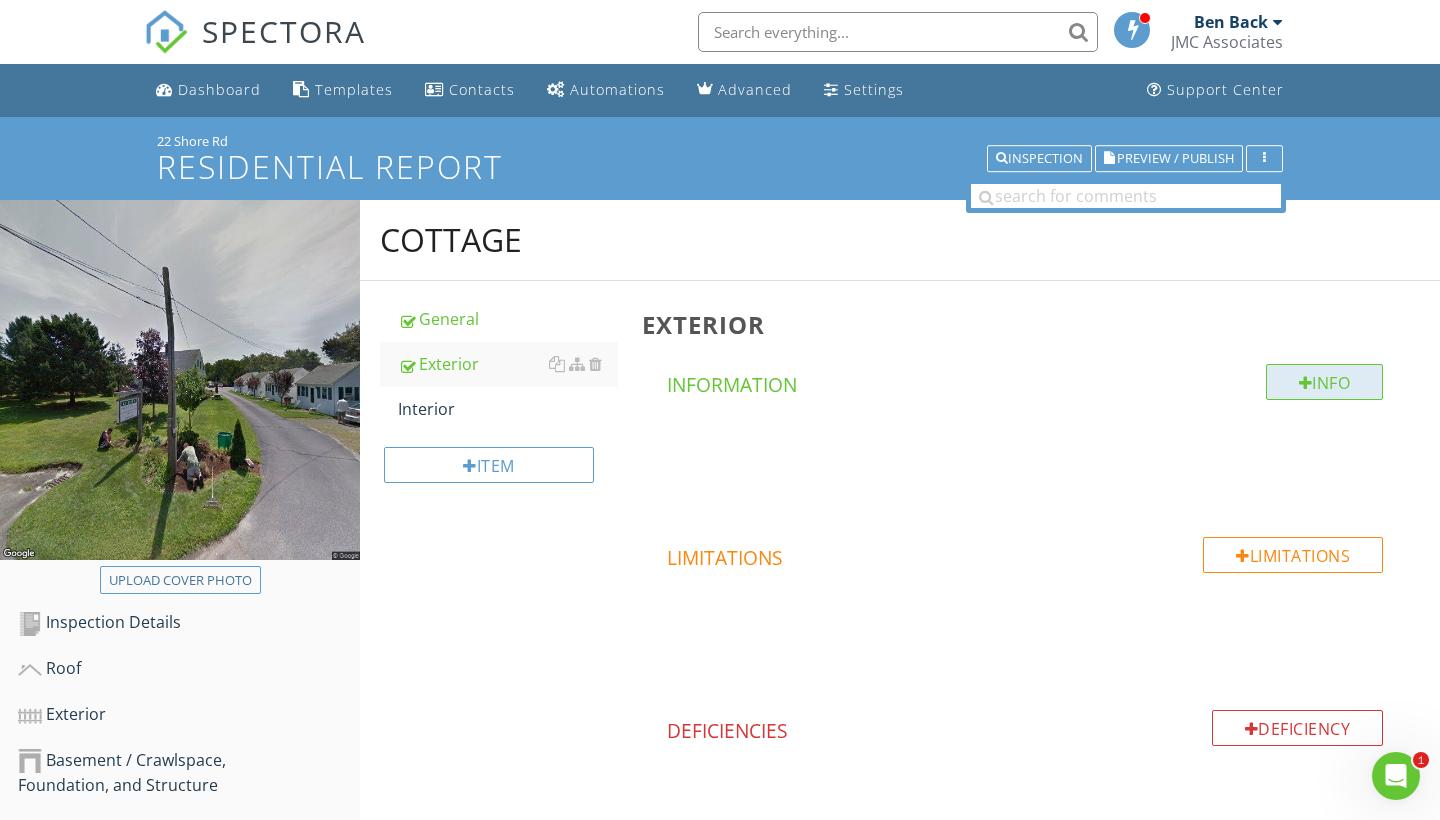 click on "Info" at bounding box center [1325, 382] 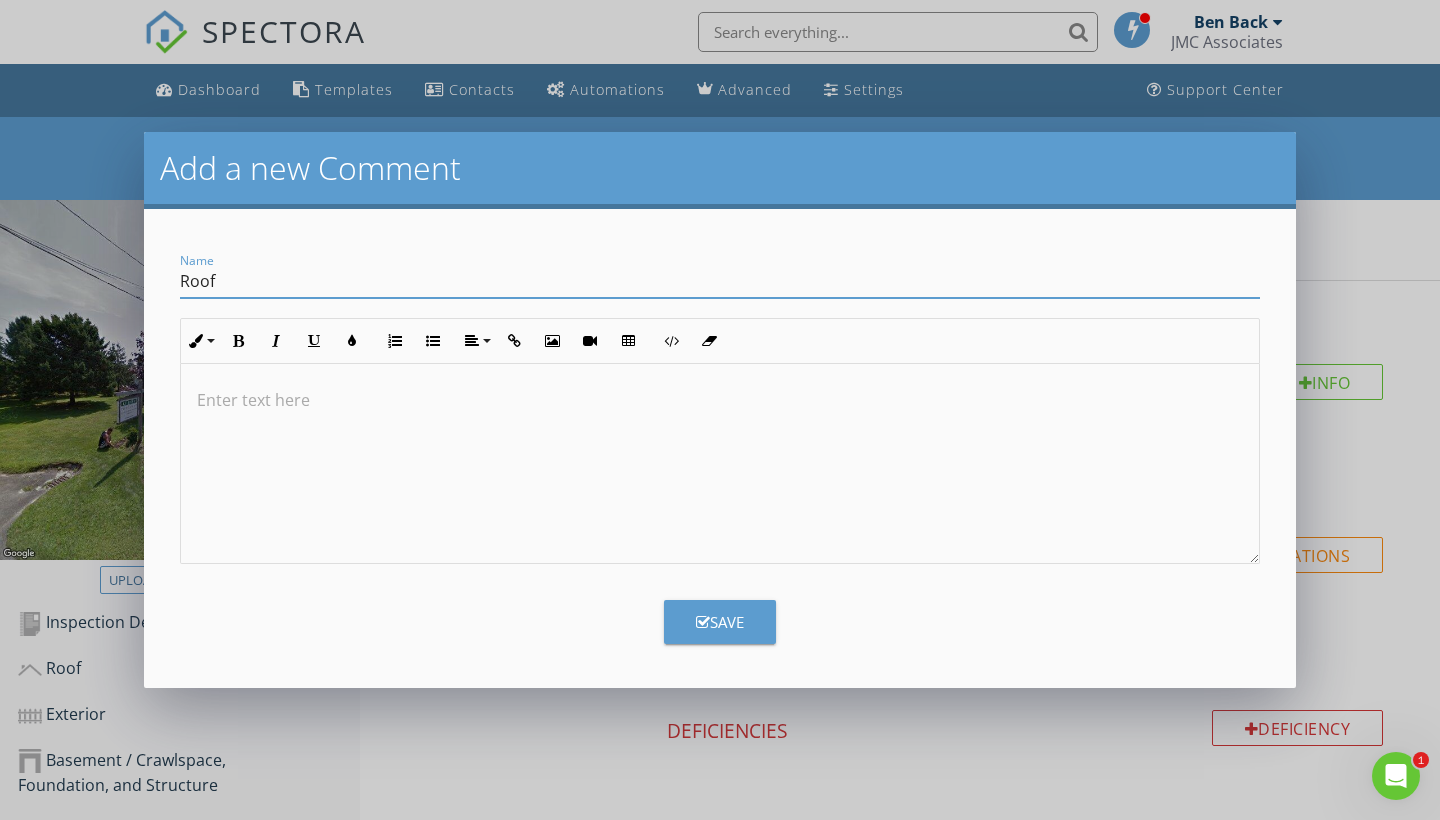 type on "Roof" 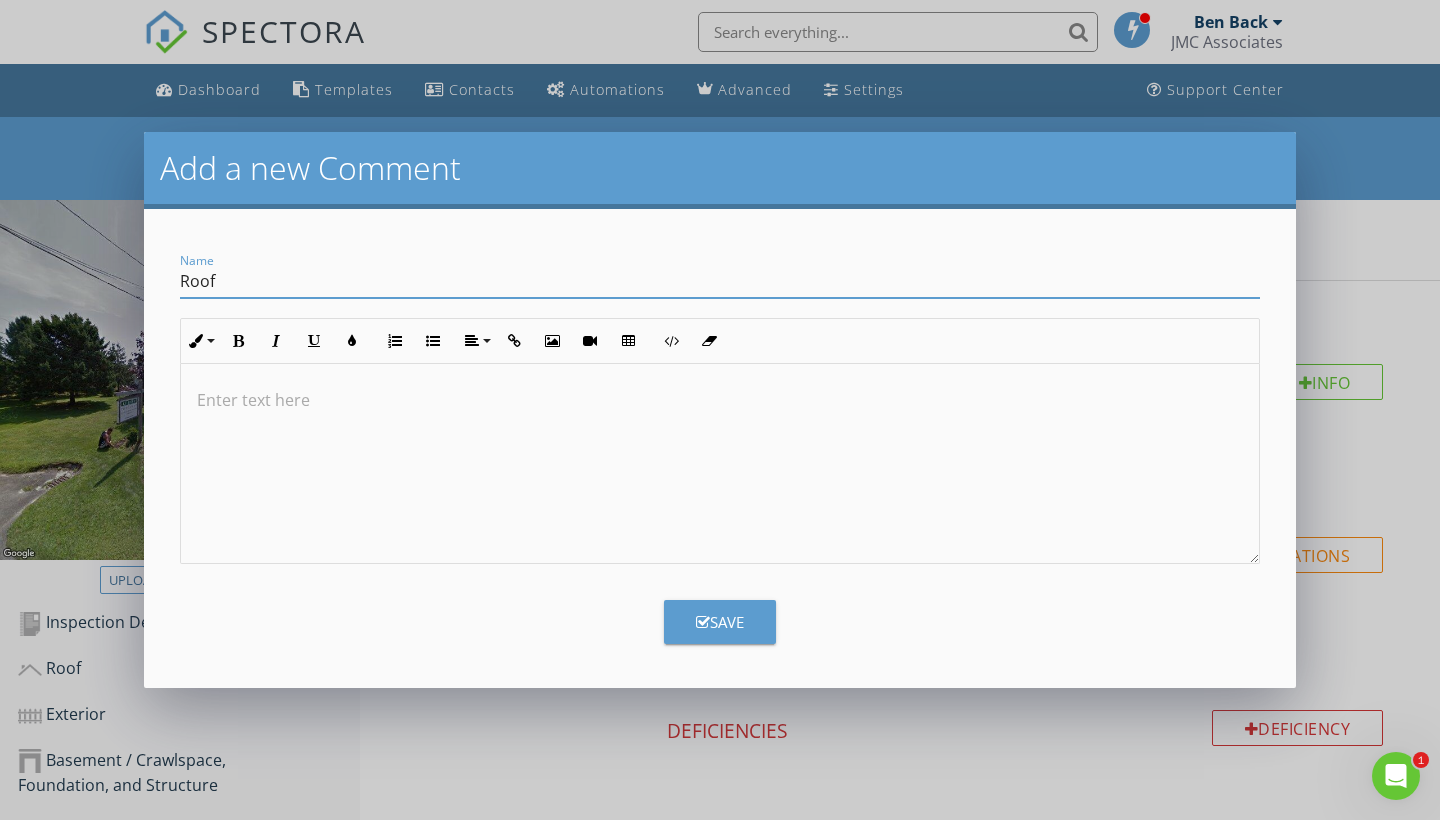 click on "Save" at bounding box center (720, 622) 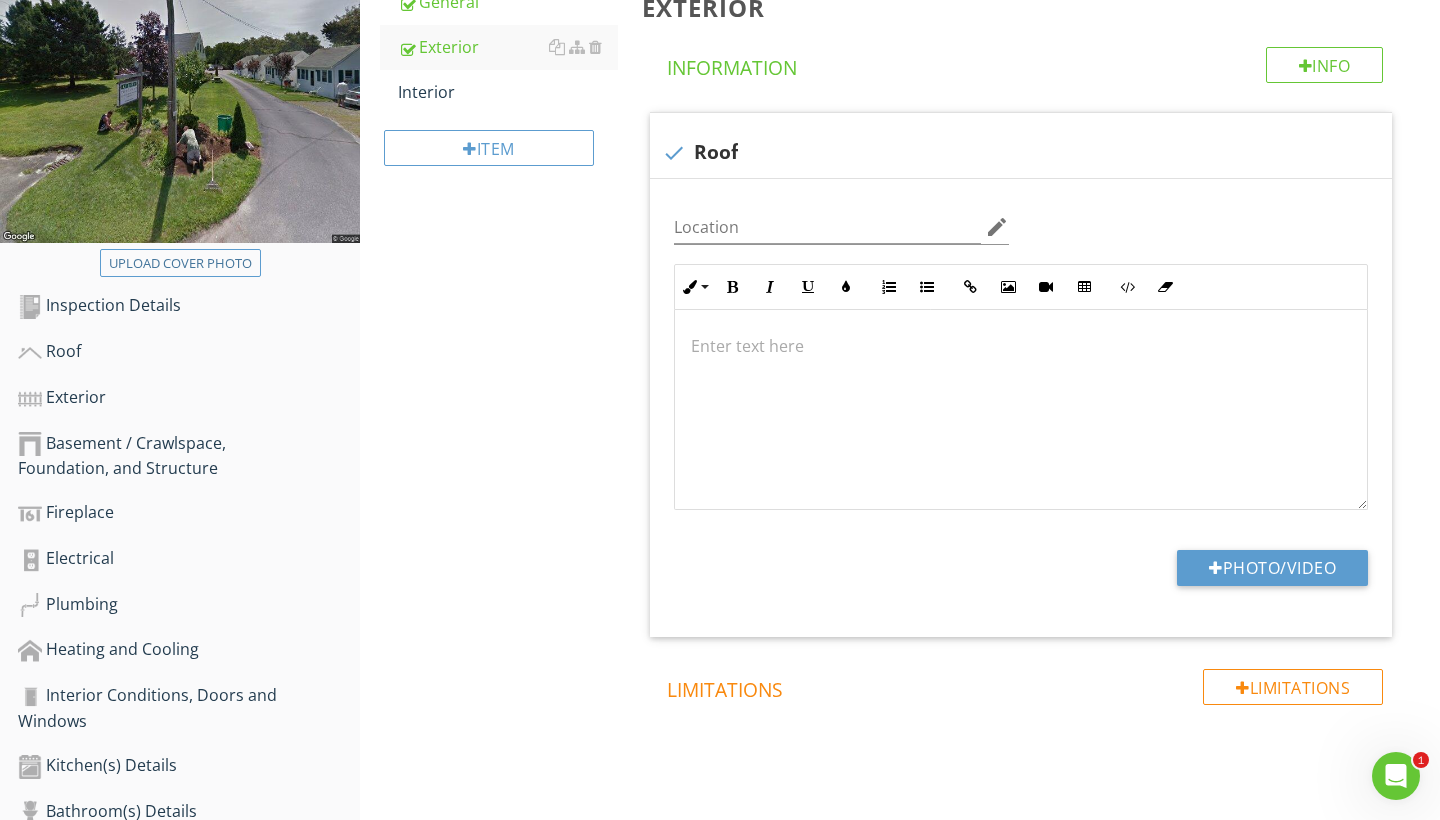 scroll, scrollTop: 321, scrollLeft: 0, axis: vertical 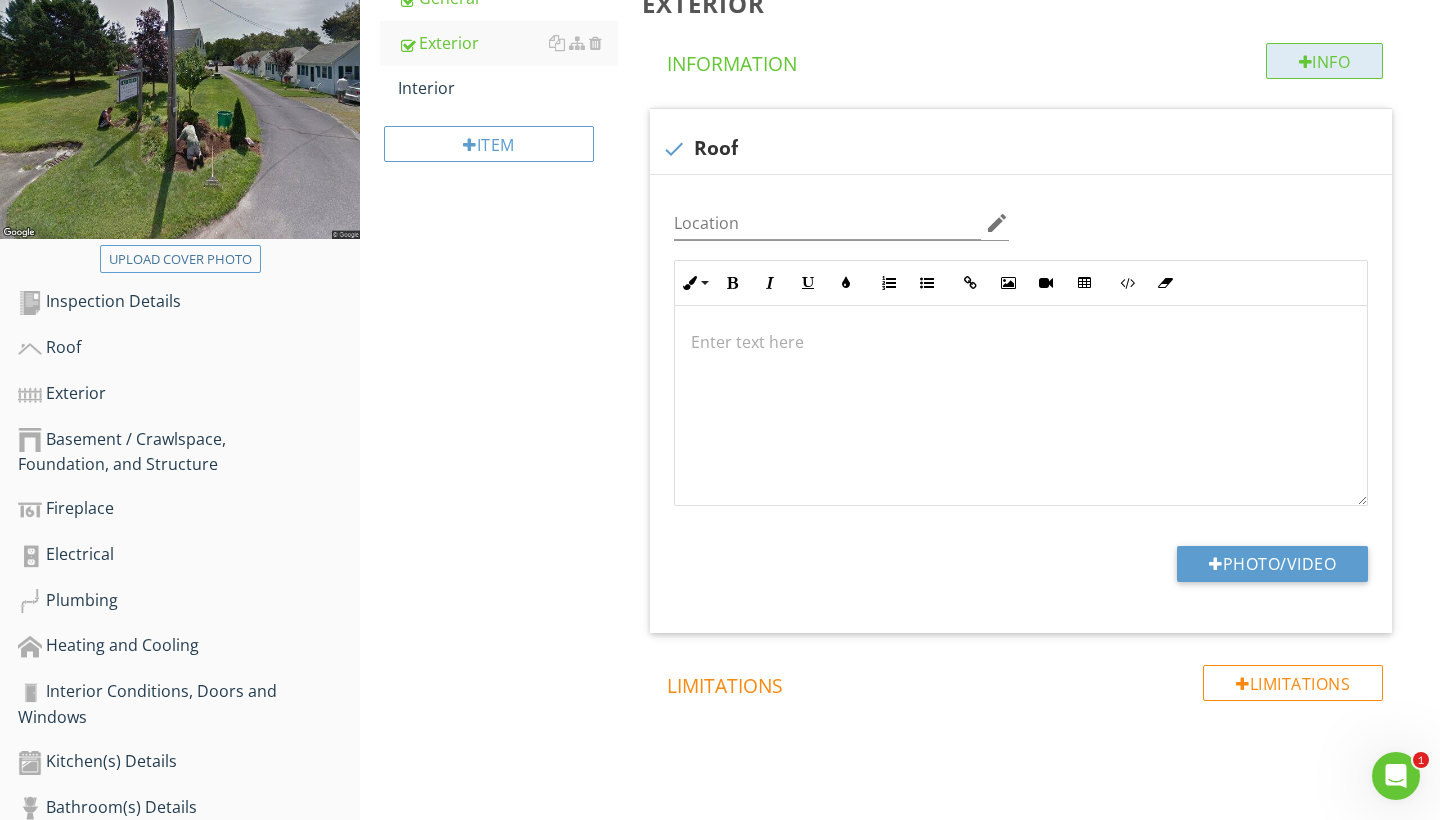 click on "Info" at bounding box center (1325, 61) 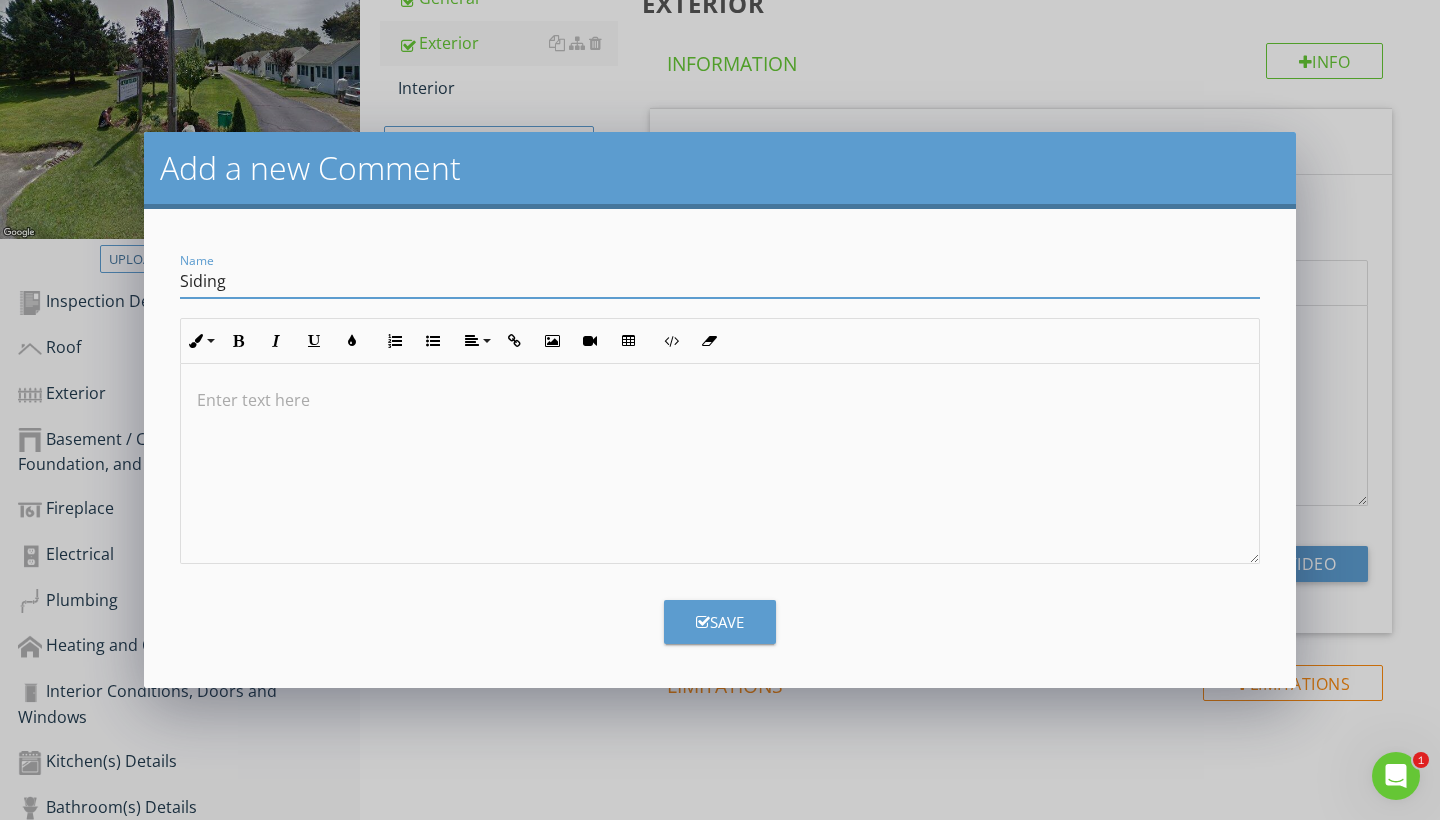 type on "Siding" 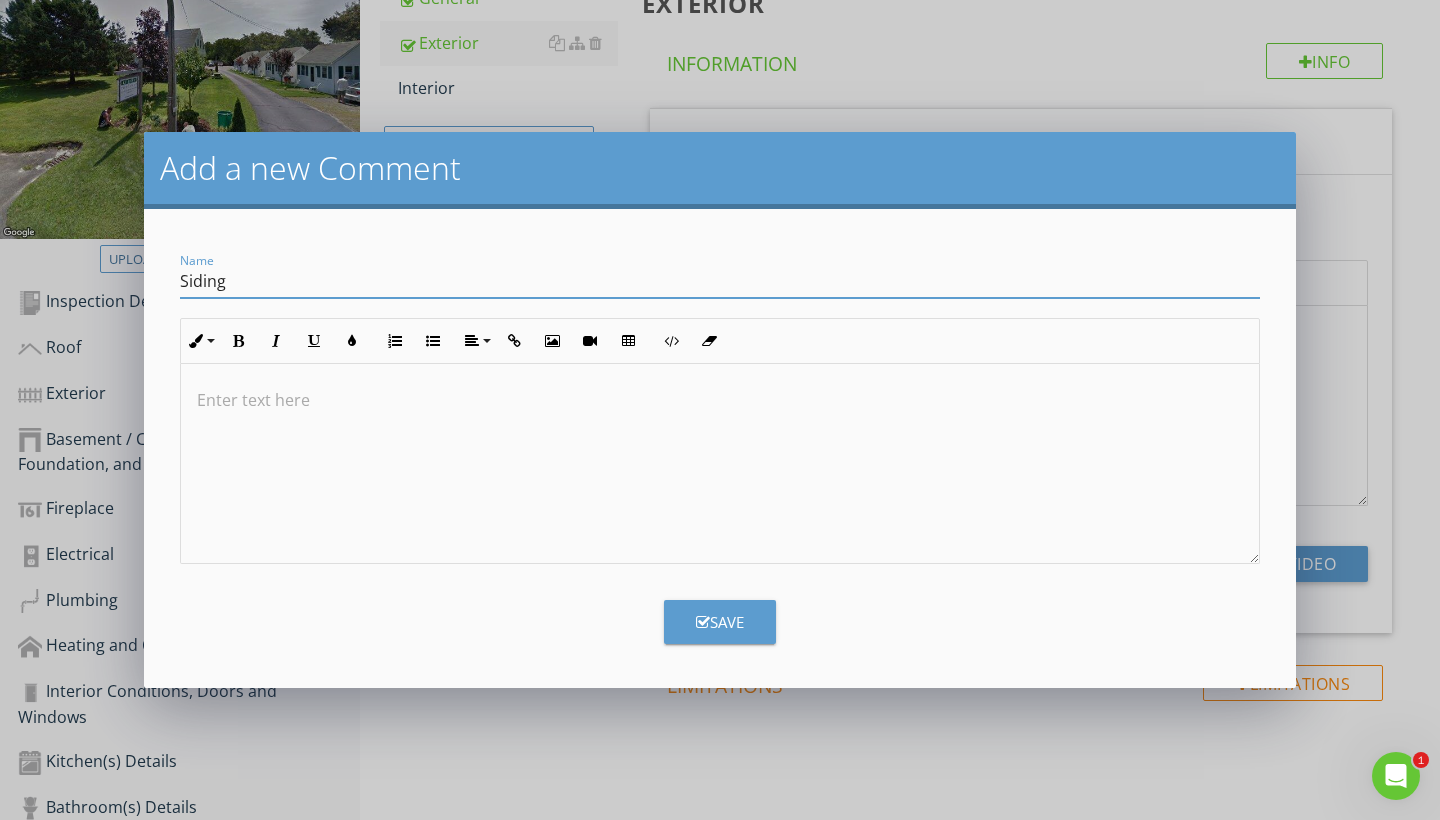 click on "Save" at bounding box center [720, 622] 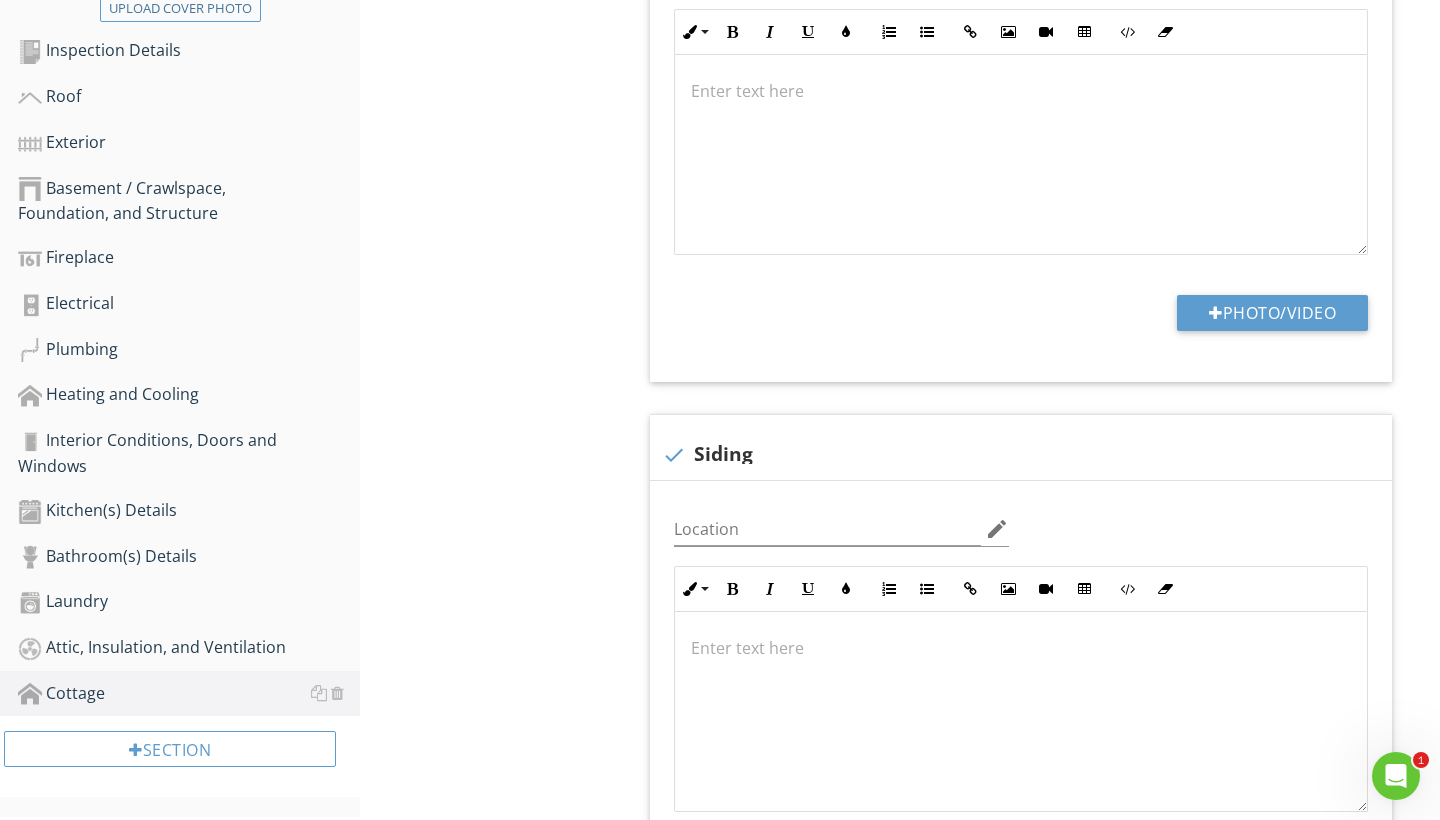 scroll, scrollTop: 711, scrollLeft: 0, axis: vertical 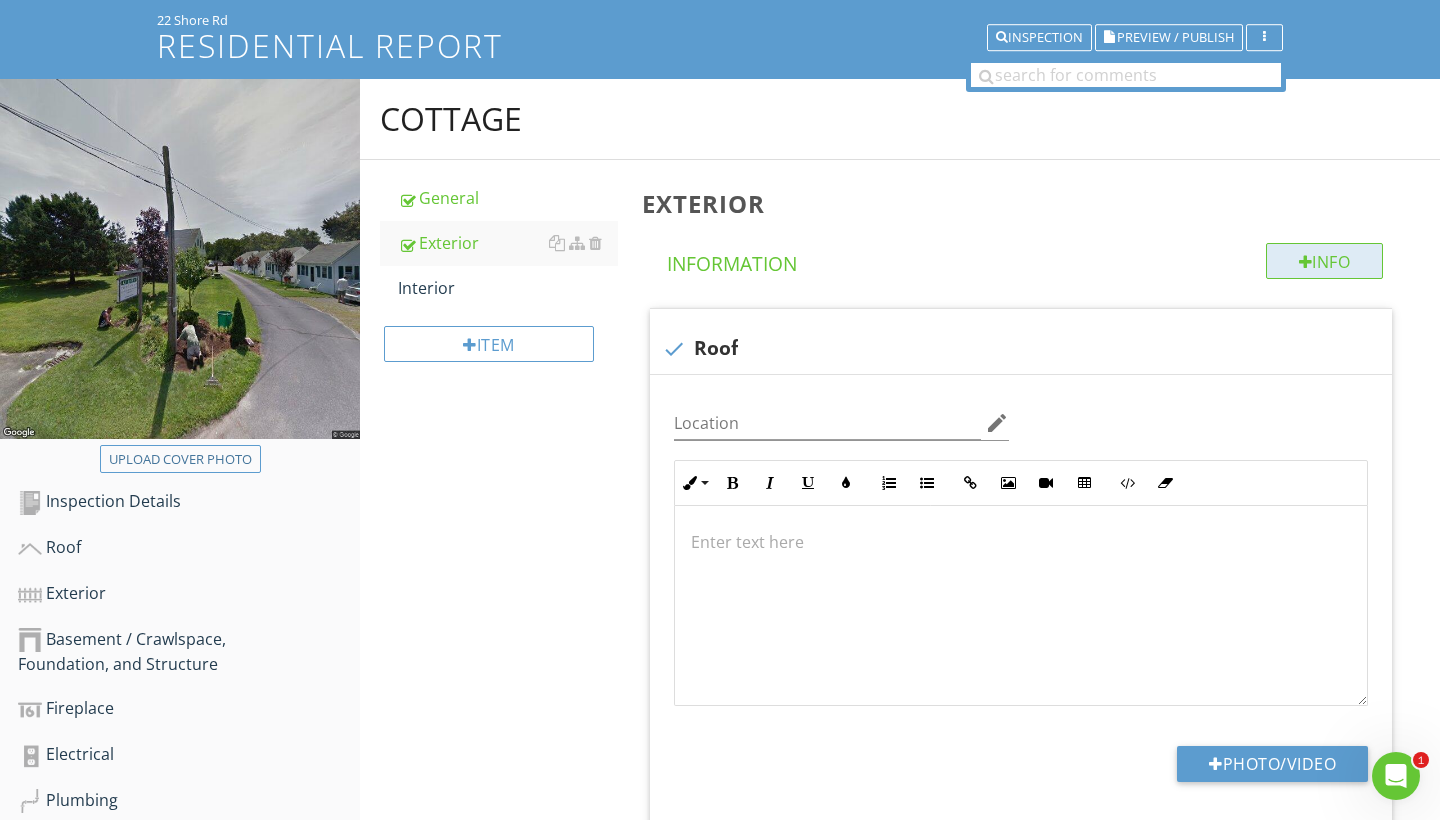 click on "Info" at bounding box center [1325, 261] 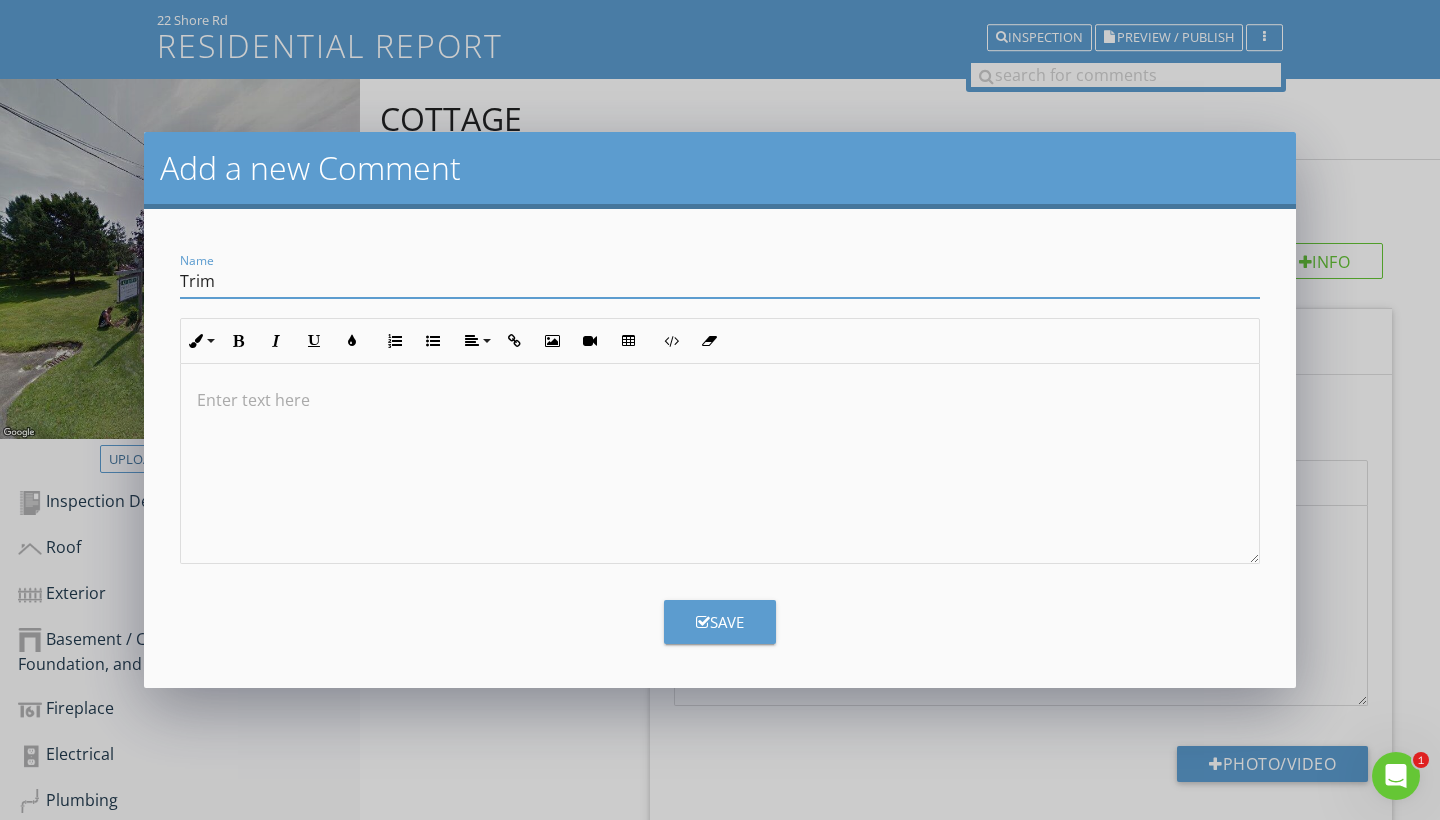 type on "Trim" 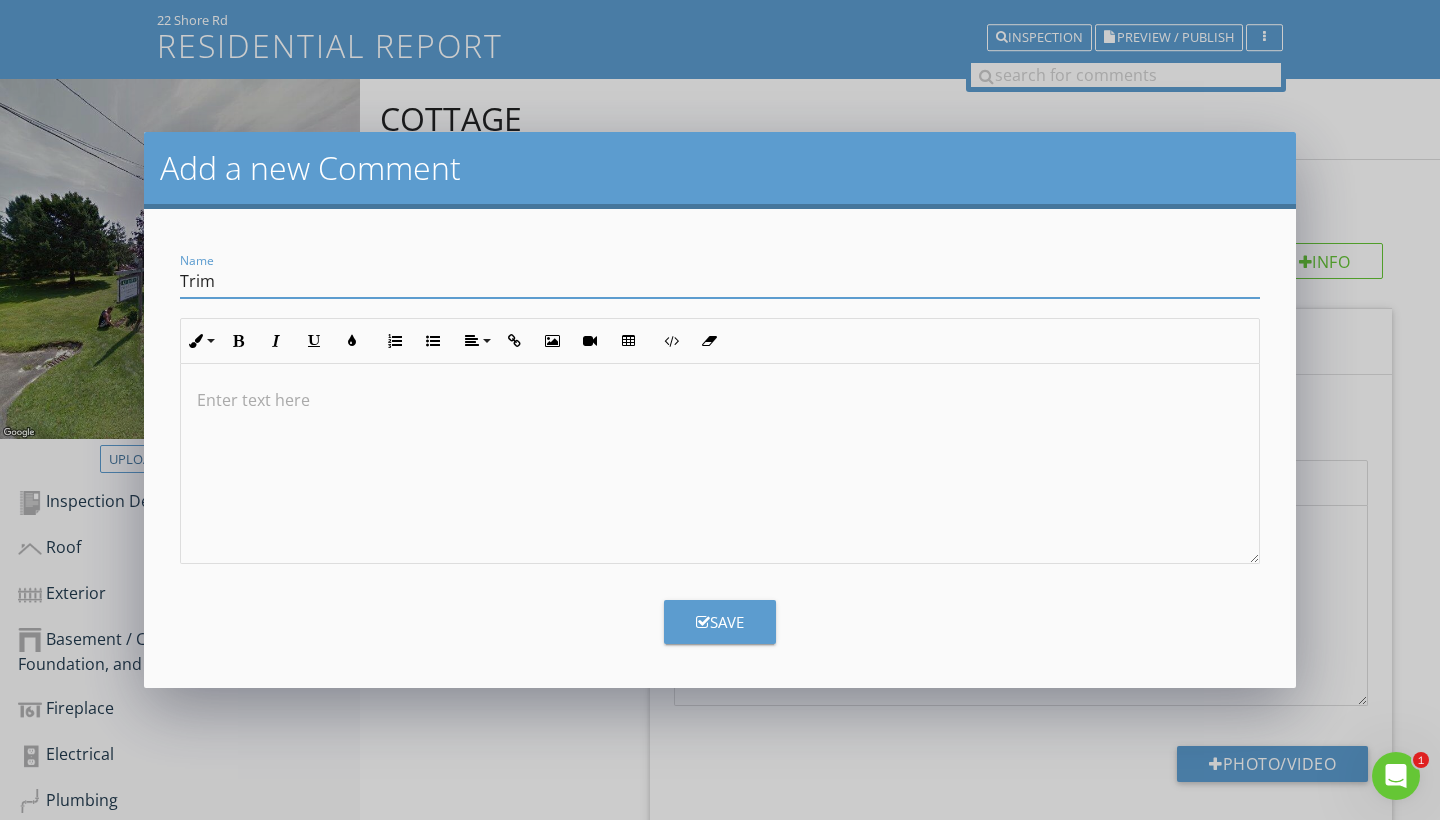 click on "Save" at bounding box center [720, 622] 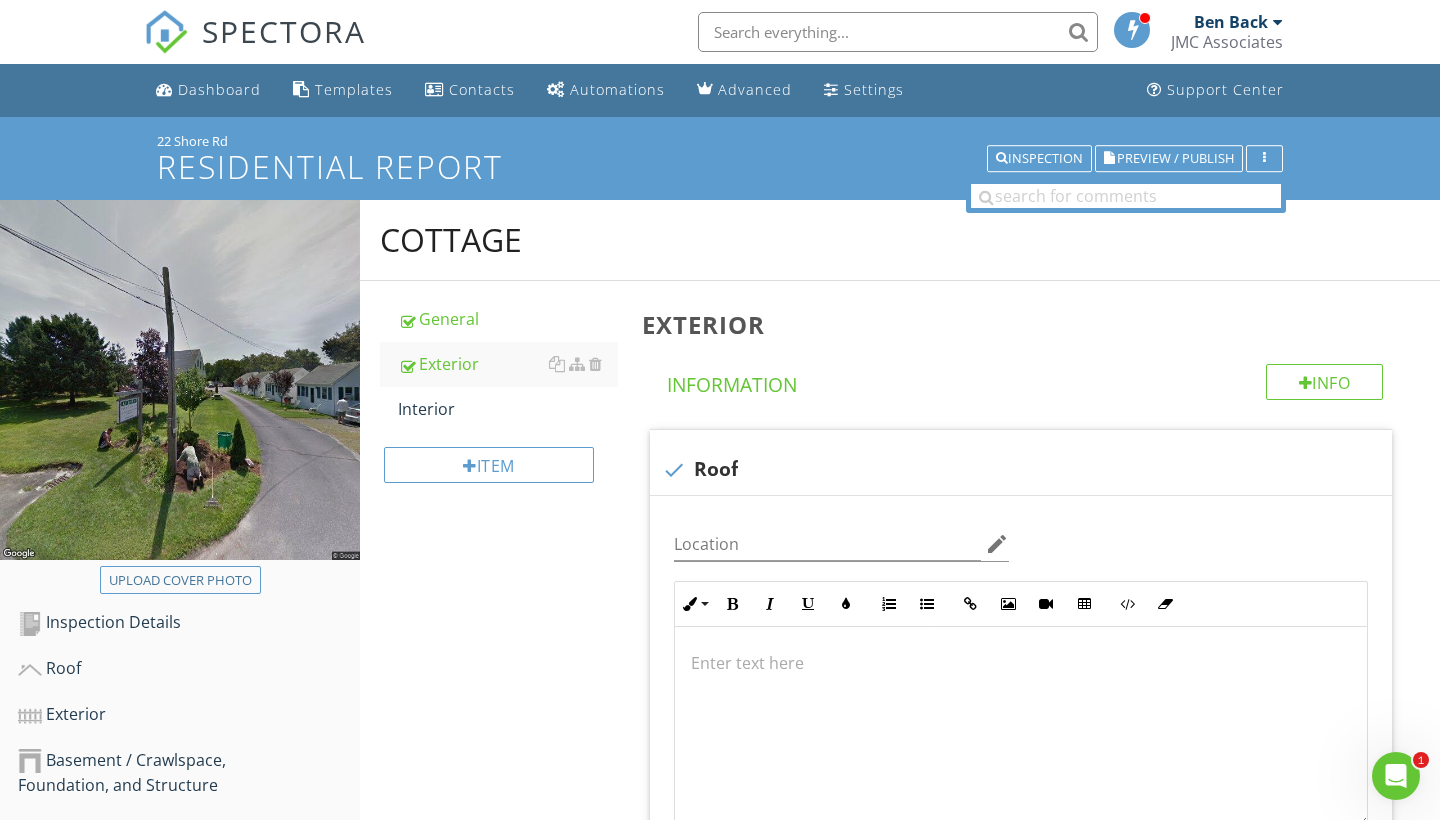 scroll, scrollTop: 0, scrollLeft: 0, axis: both 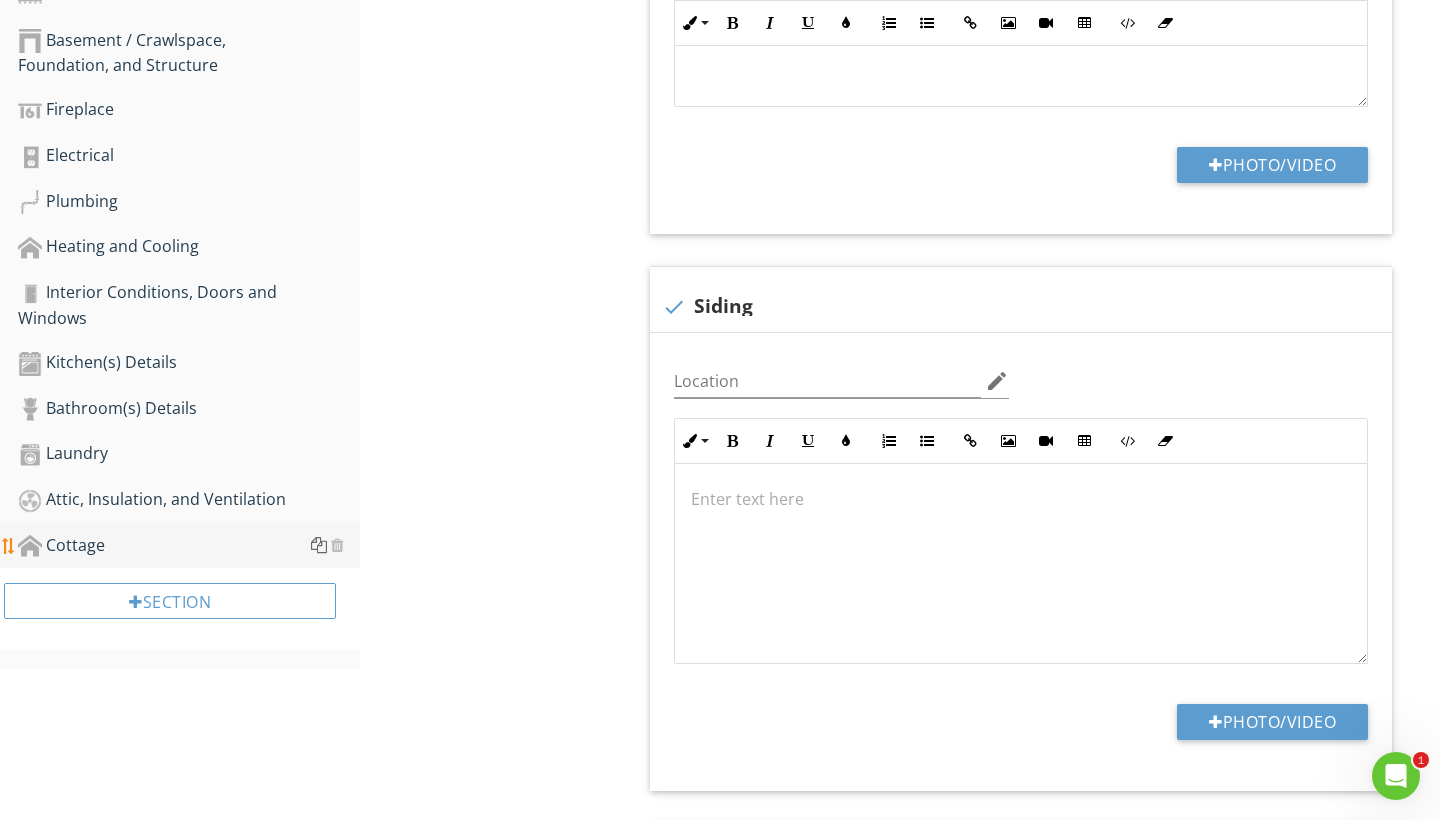 click at bounding box center (319, 545) 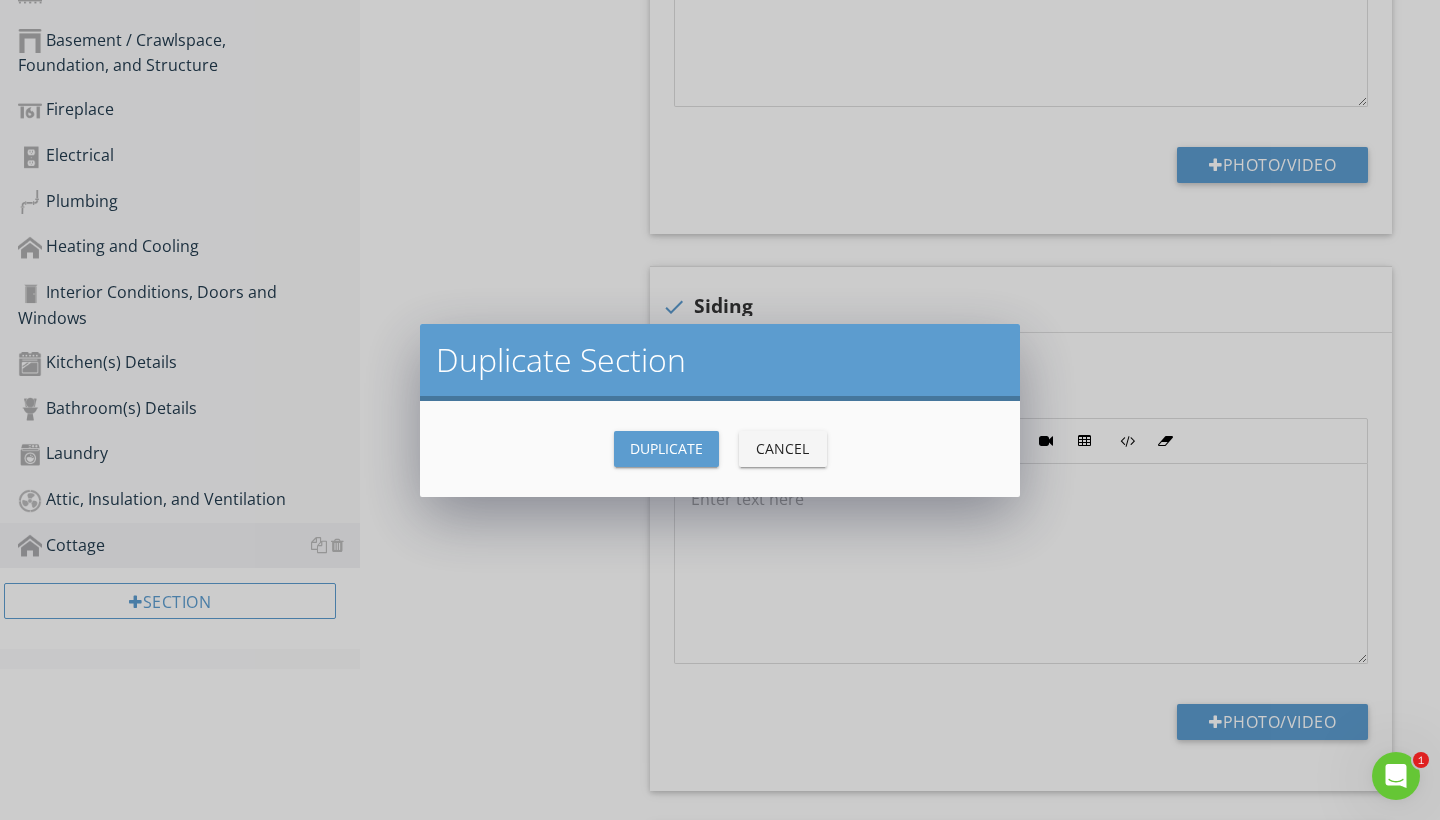 click on "Duplicate" at bounding box center [666, 448] 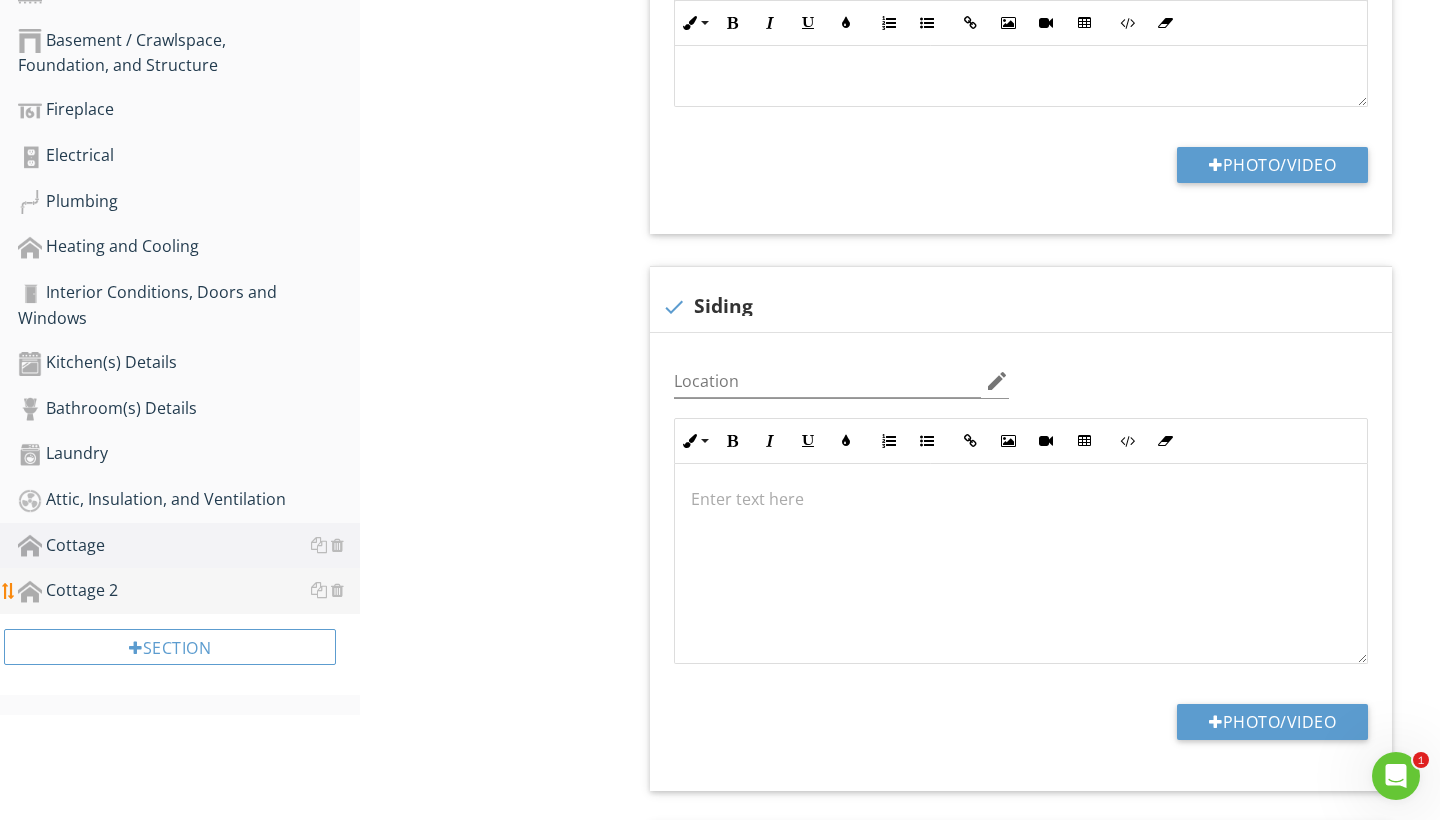 click on "Cottage 2" at bounding box center (189, 591) 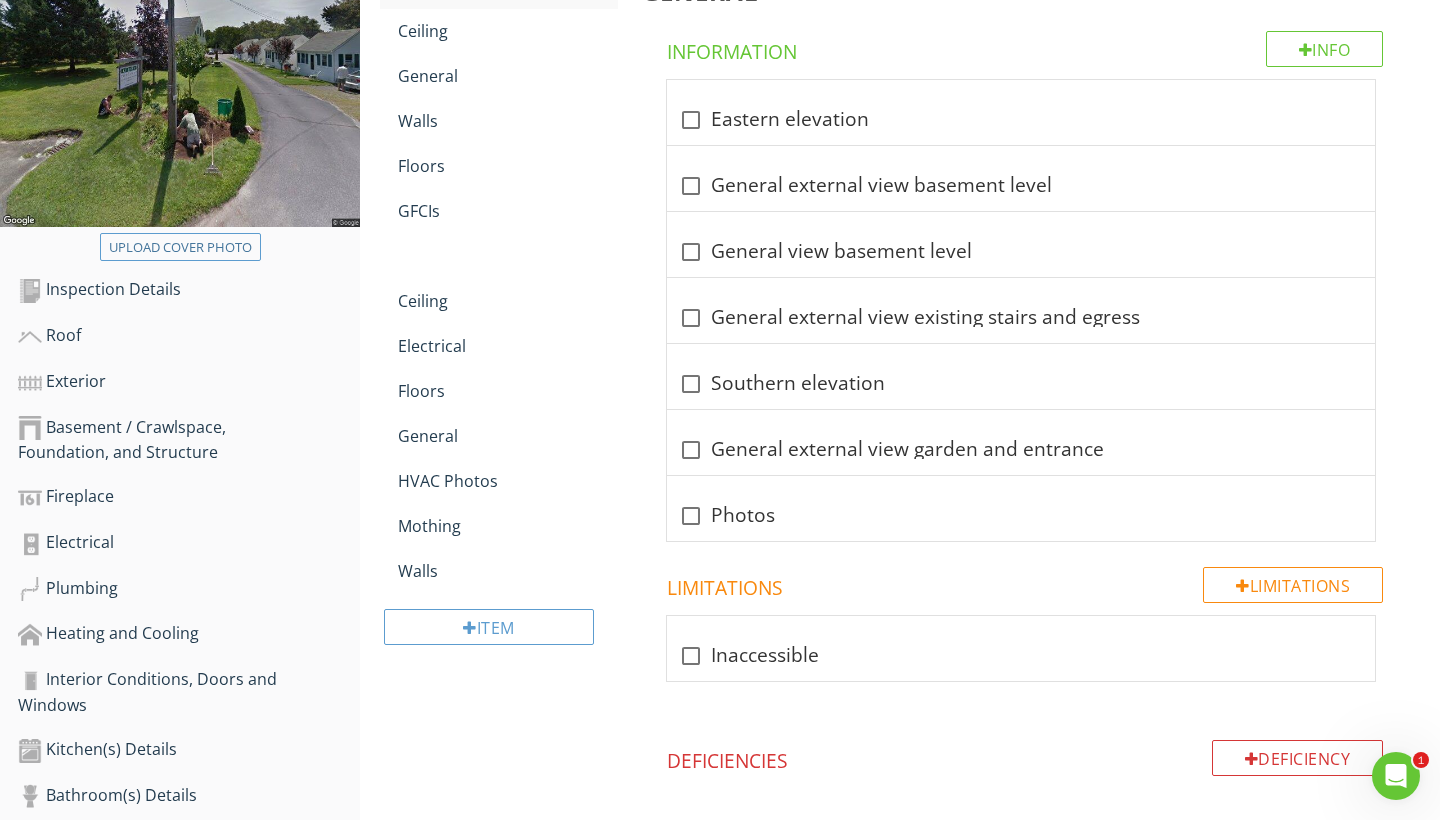 scroll, scrollTop: 98, scrollLeft: 0, axis: vertical 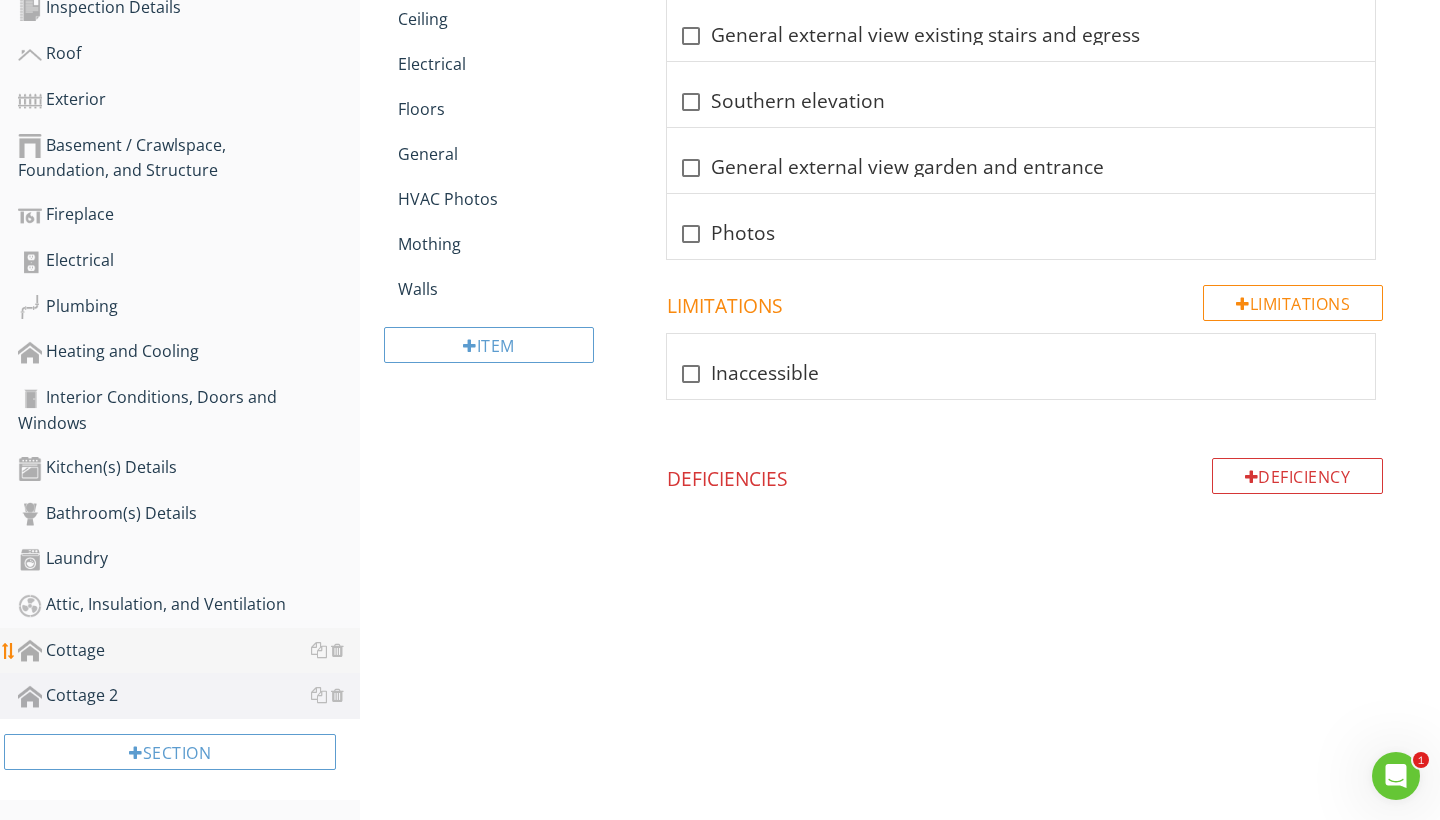 click on "Cottage" at bounding box center [189, 651] 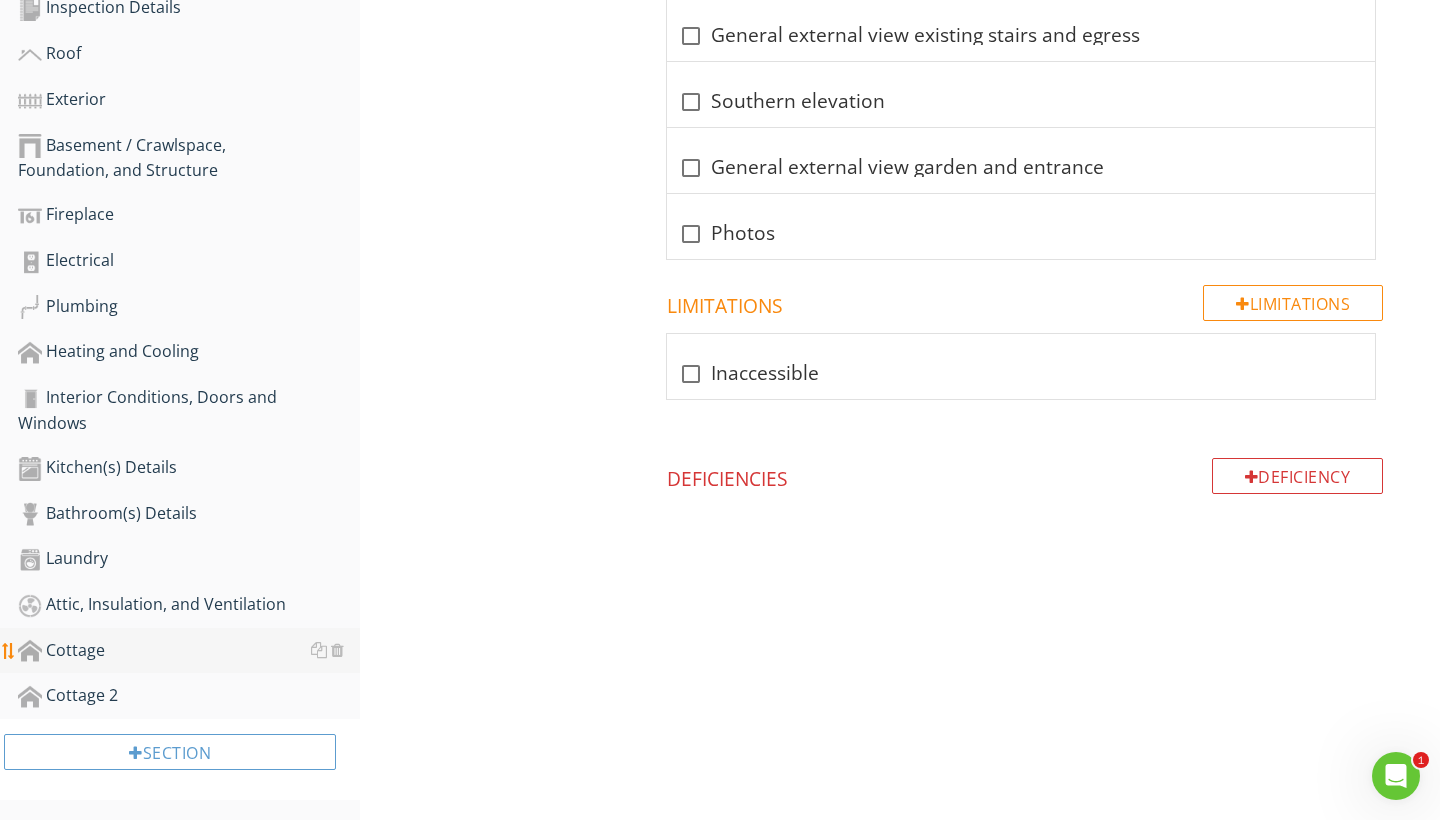 scroll, scrollTop: 615, scrollLeft: 0, axis: vertical 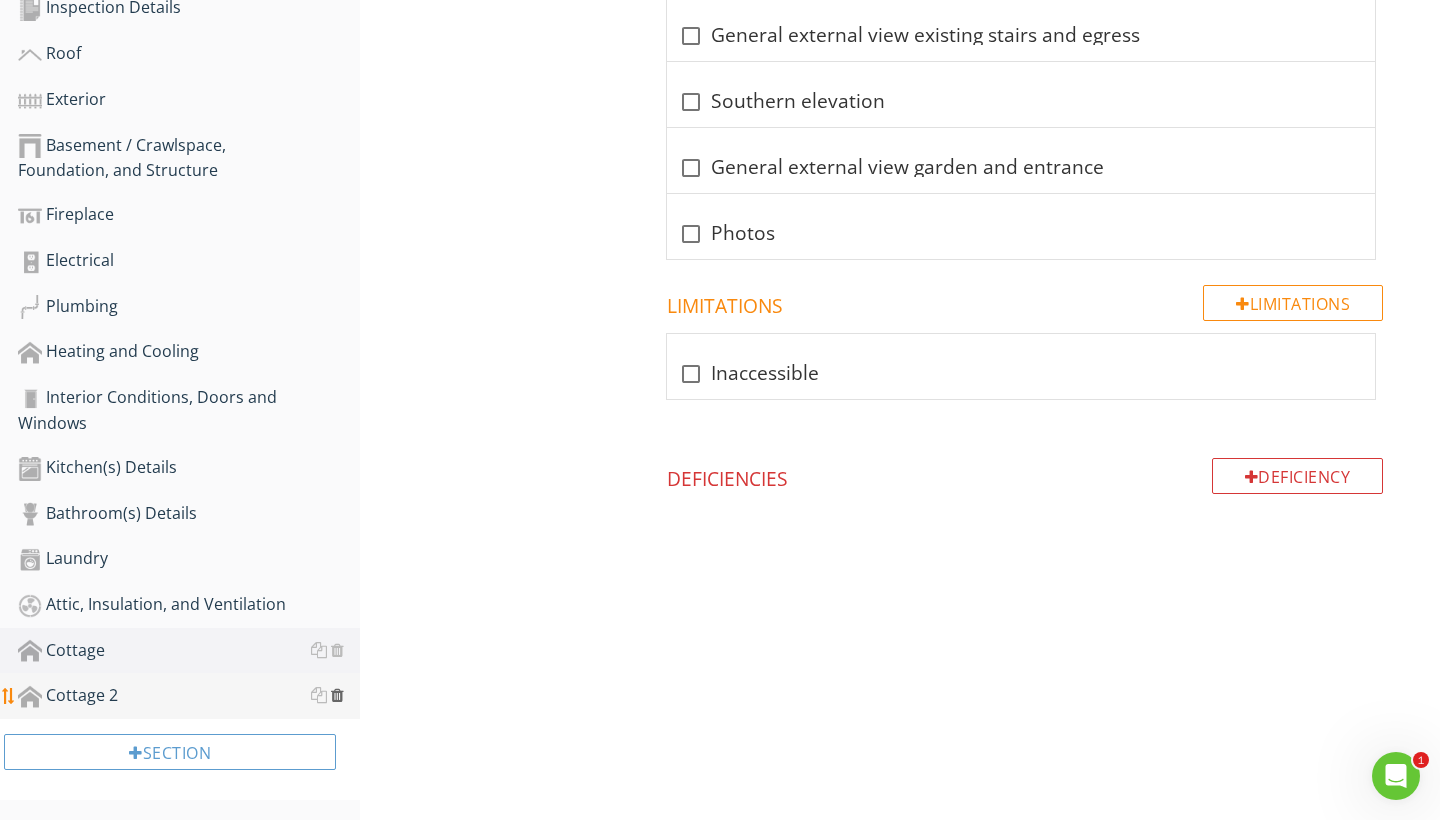 click at bounding box center [337, 695] 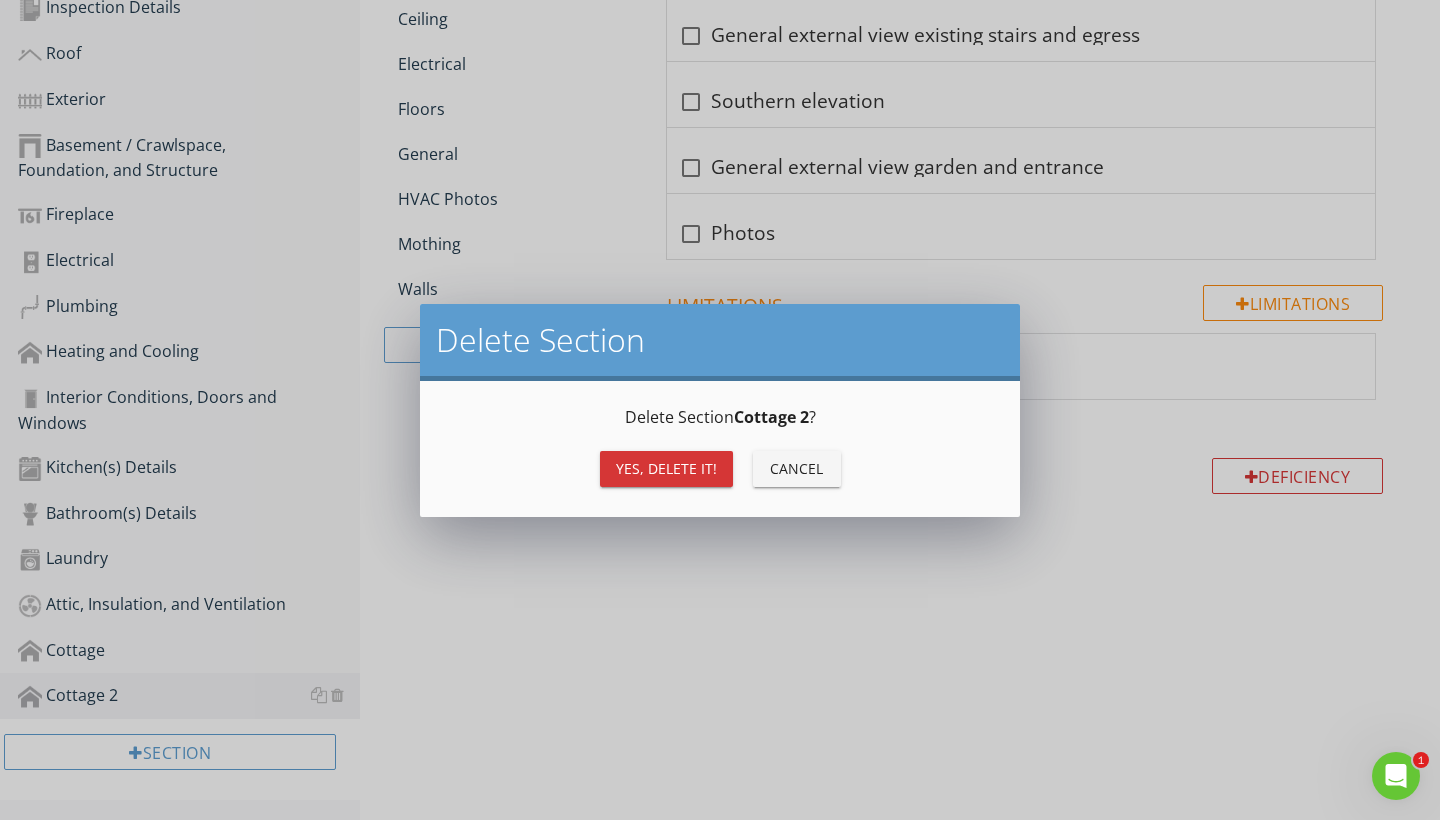 click on "Yes, Delete it!" at bounding box center [666, 468] 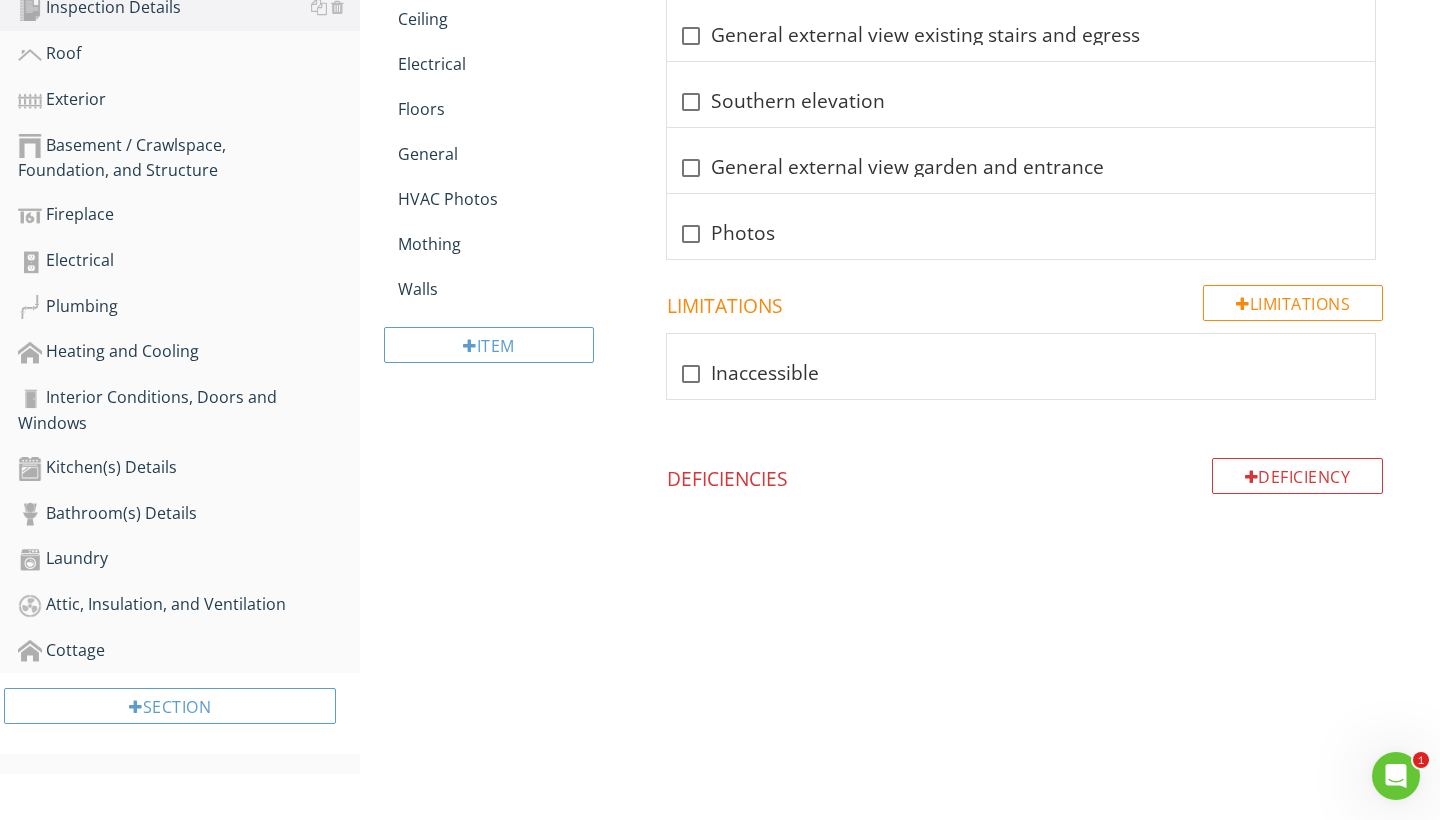 scroll, scrollTop: 569, scrollLeft: 0, axis: vertical 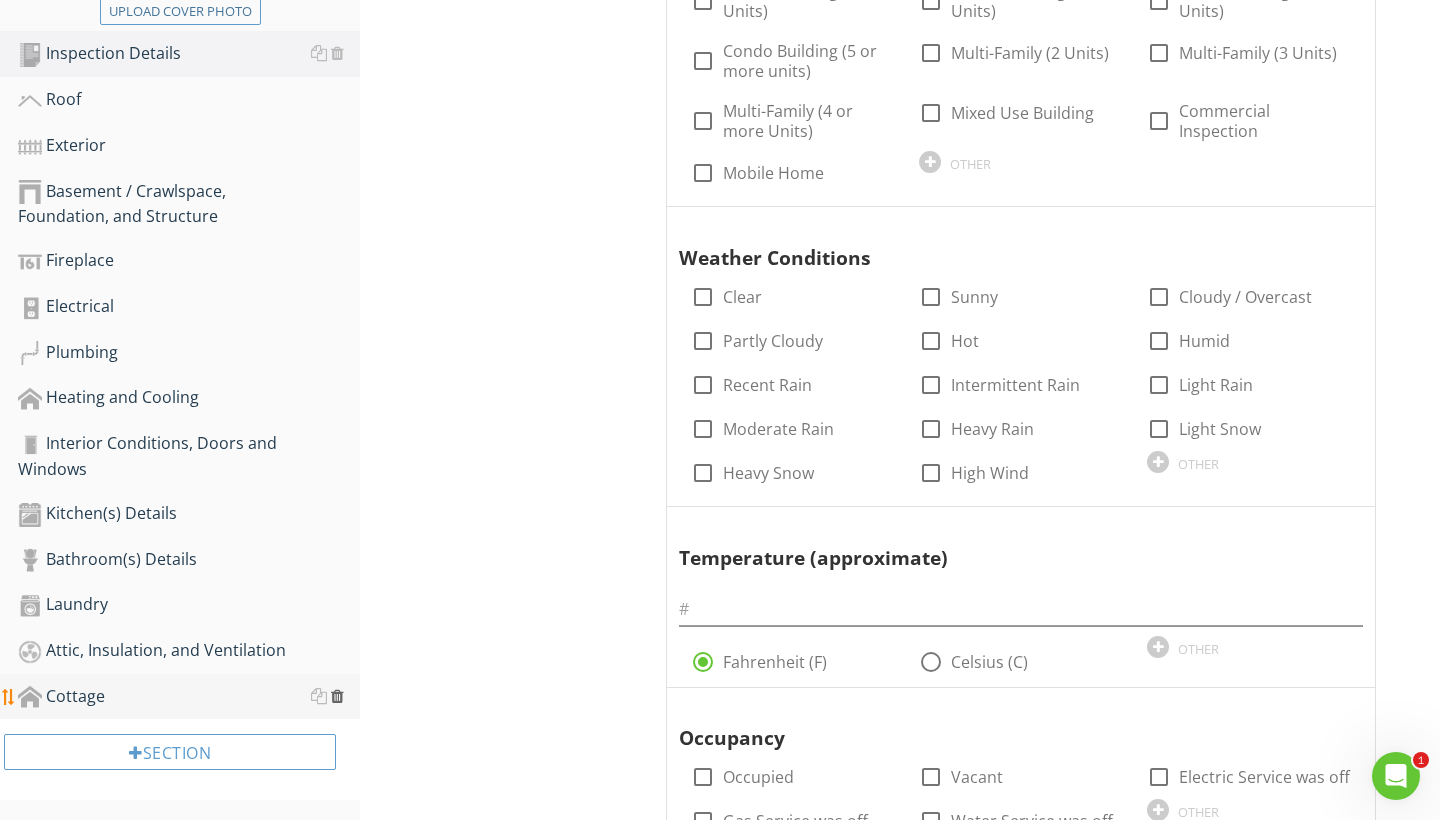 click at bounding box center (337, 696) 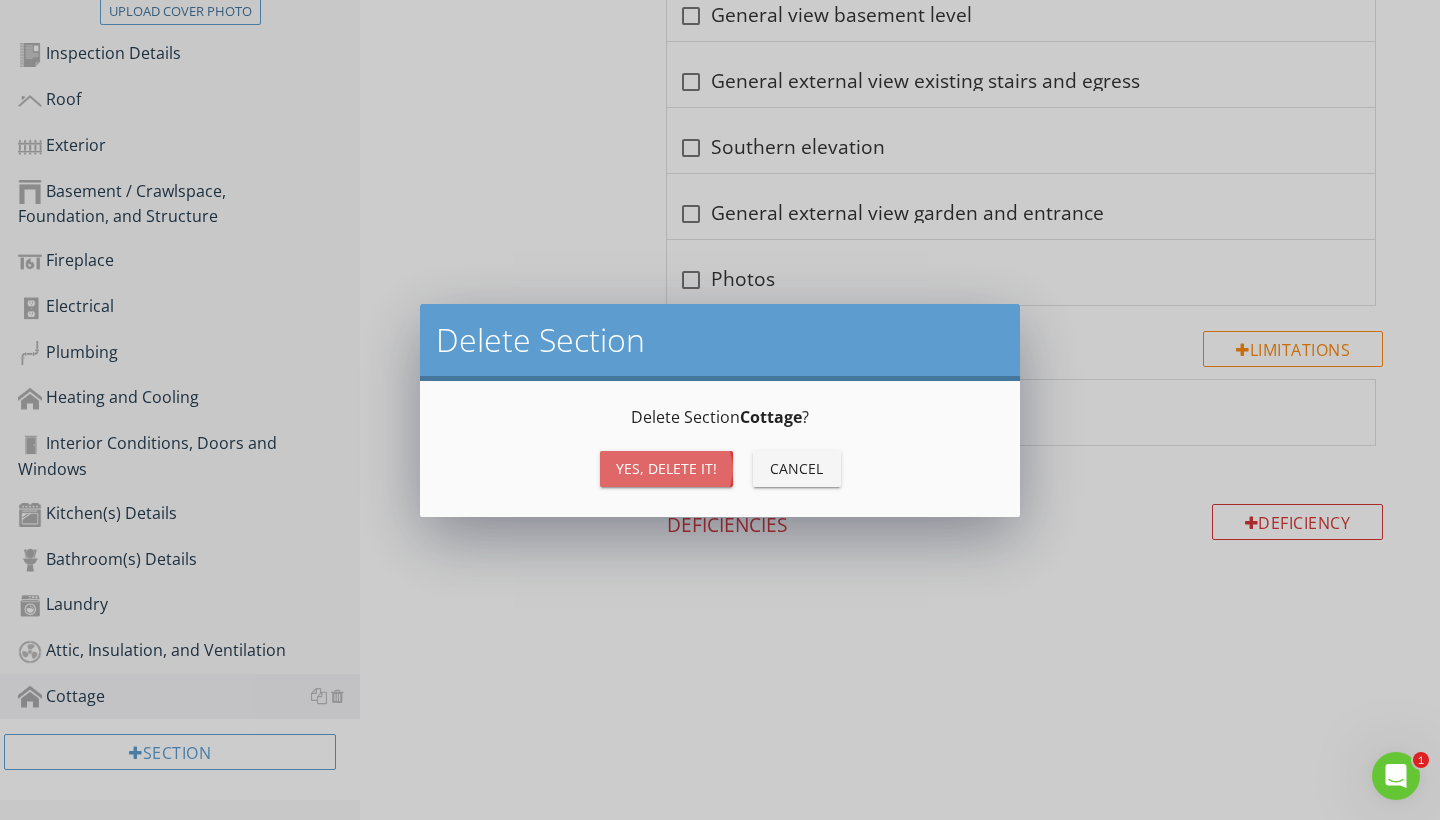 click on "Yes, Delete it!" at bounding box center [666, 469] 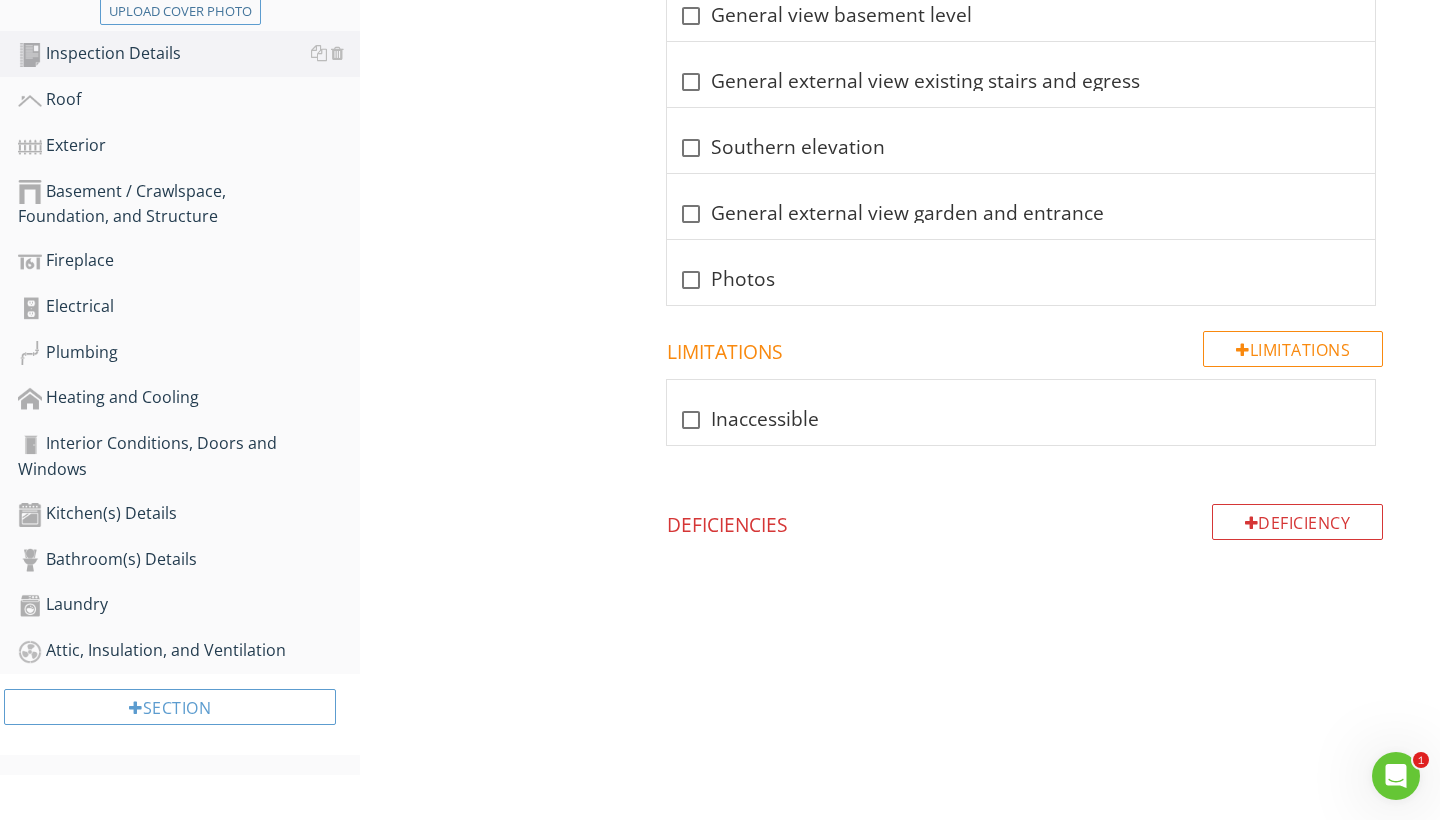scroll, scrollTop: 523, scrollLeft: 0, axis: vertical 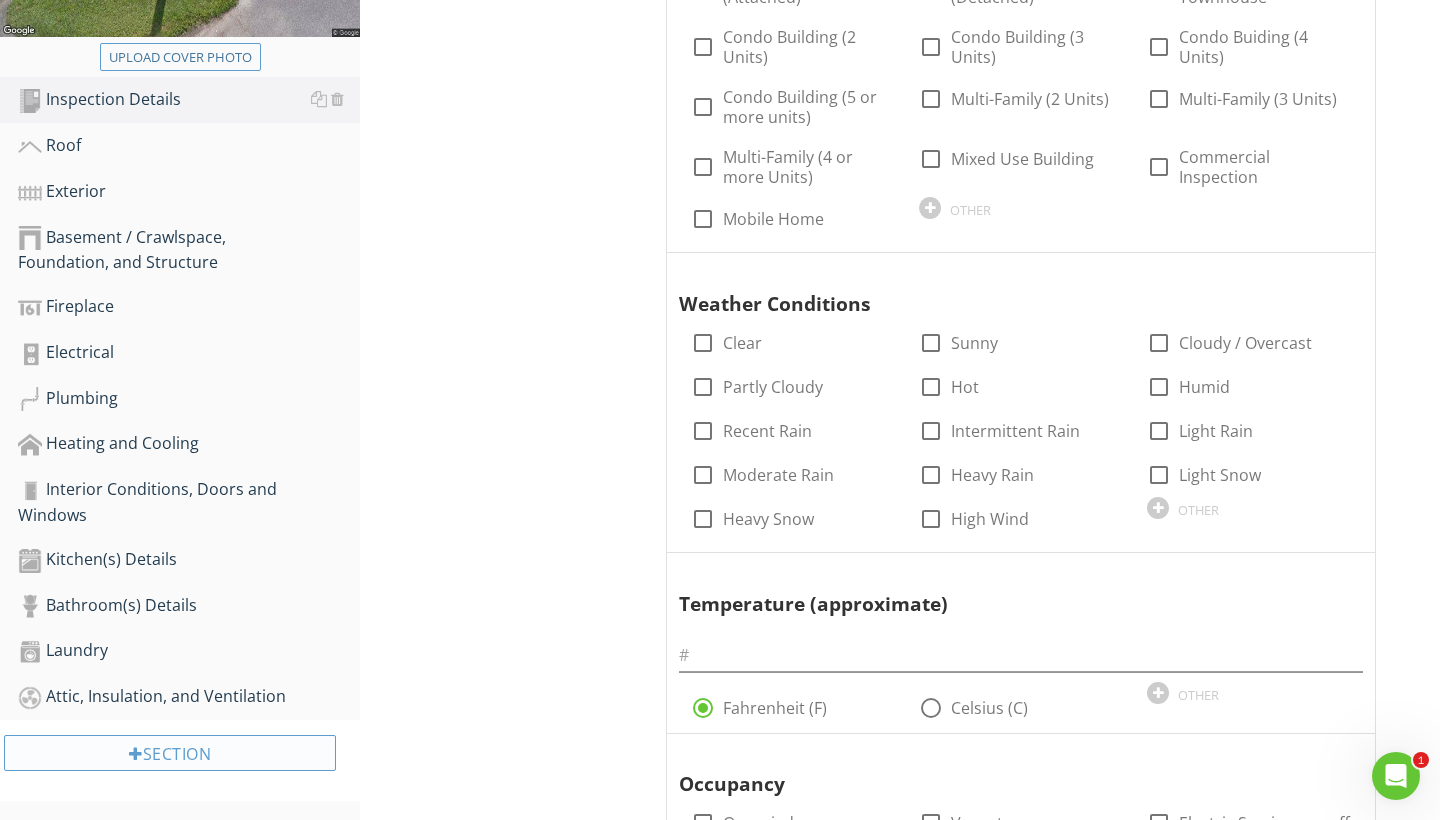 click on "Section" at bounding box center (170, 753) 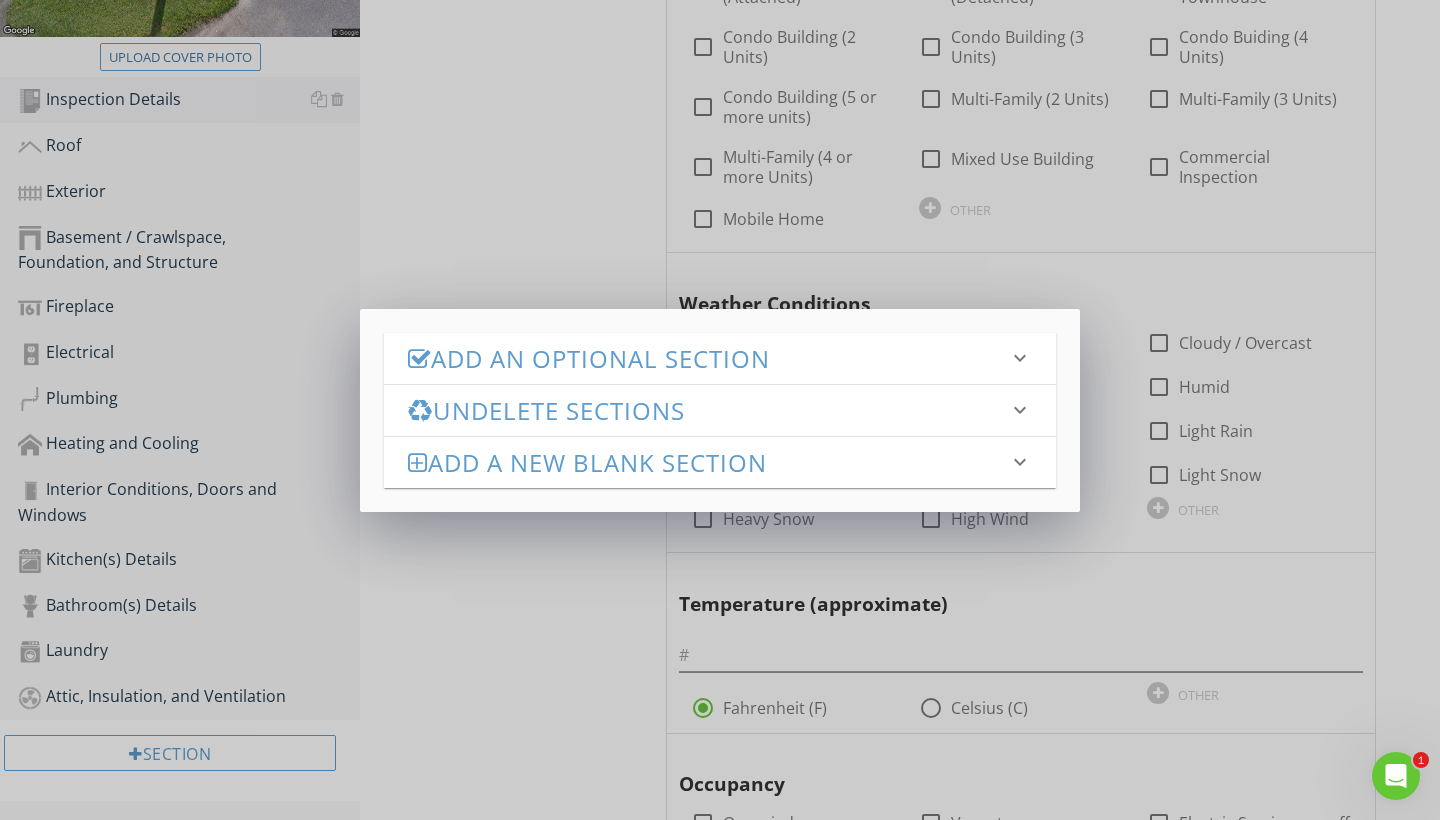 click on "Add an Optional Section" at bounding box center [708, 358] 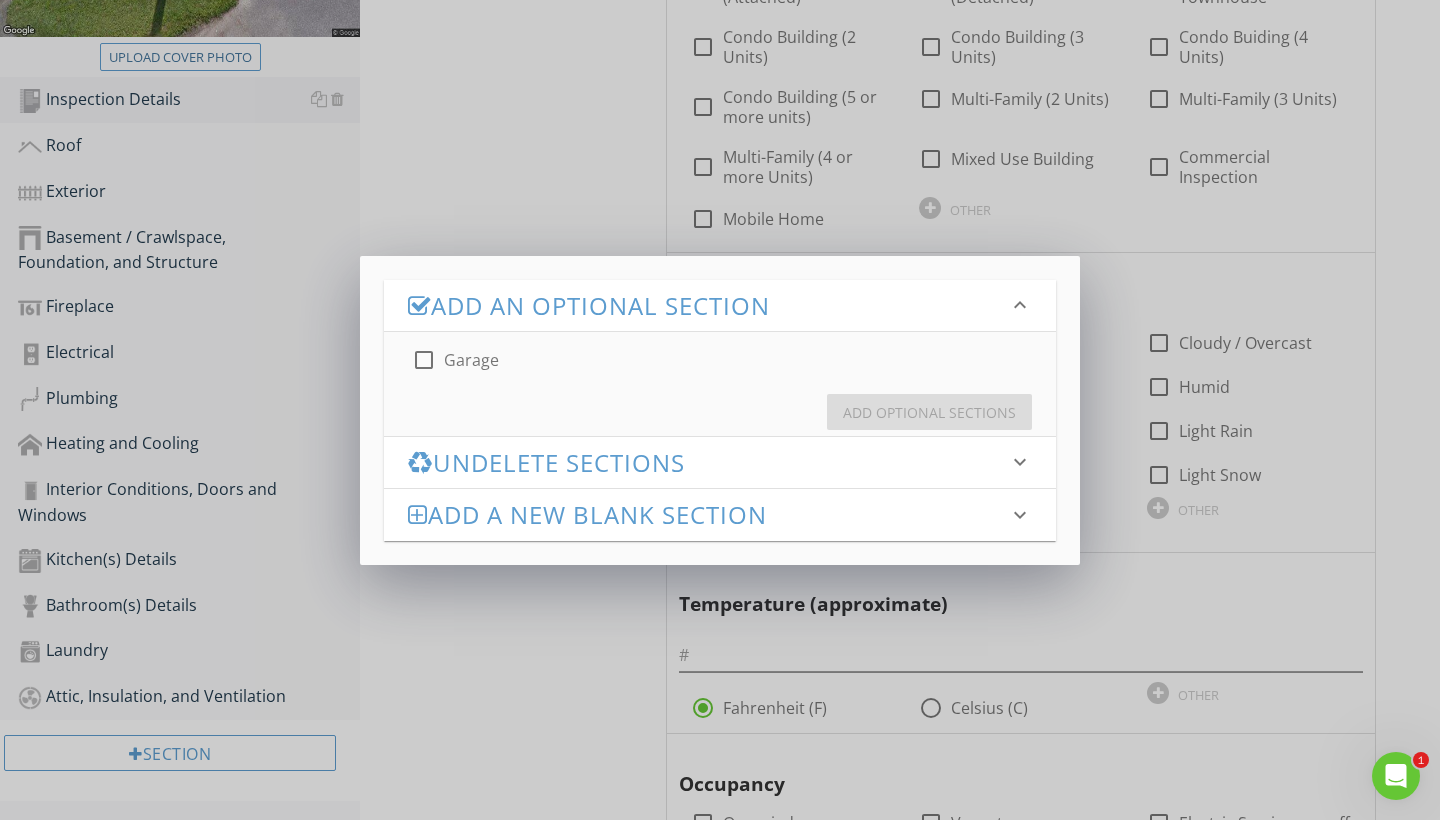 click on "check_box_outline_blank Garage" at bounding box center (720, 352) 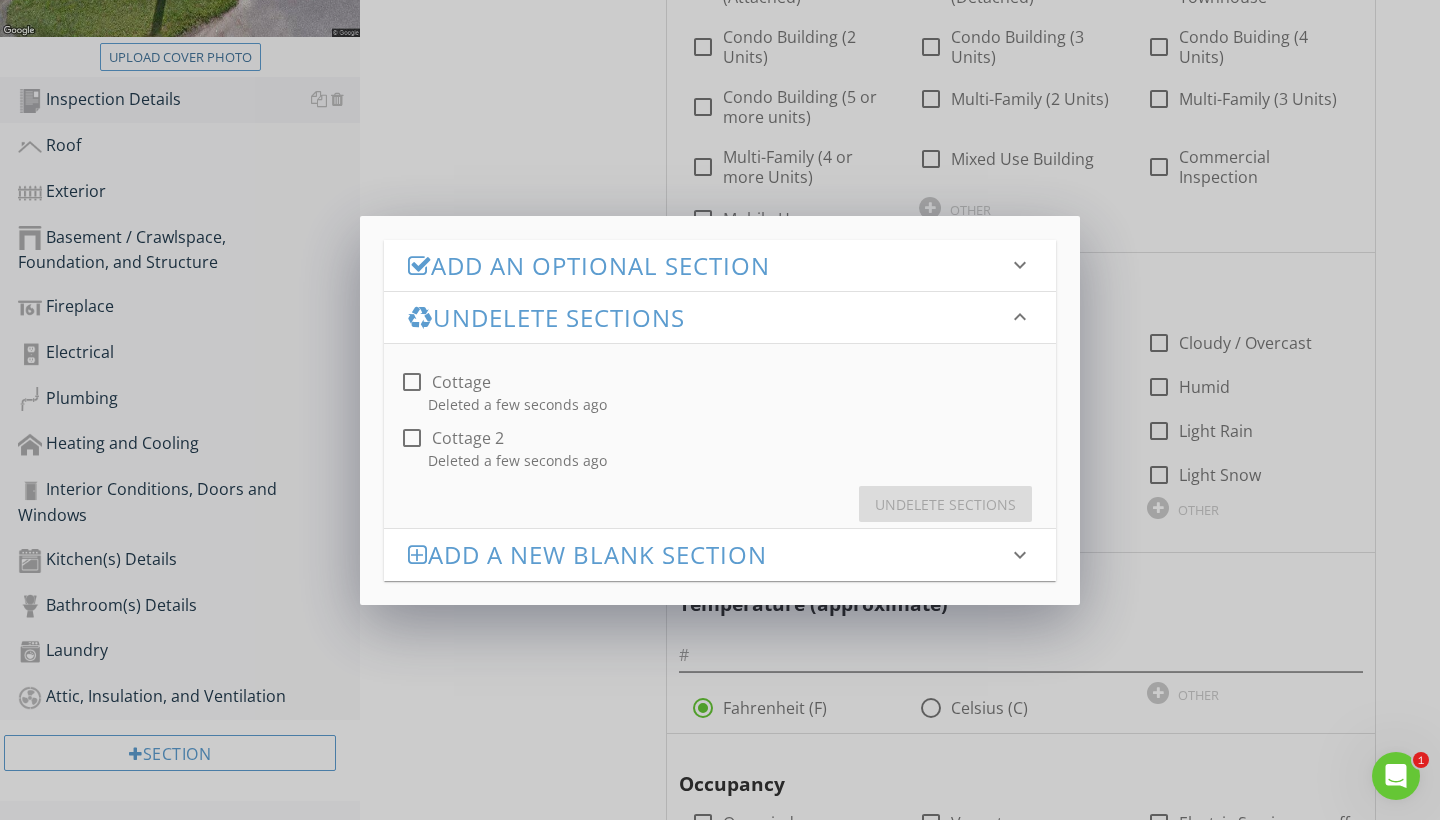 click on "Add a new Blank Section" at bounding box center [708, 554] 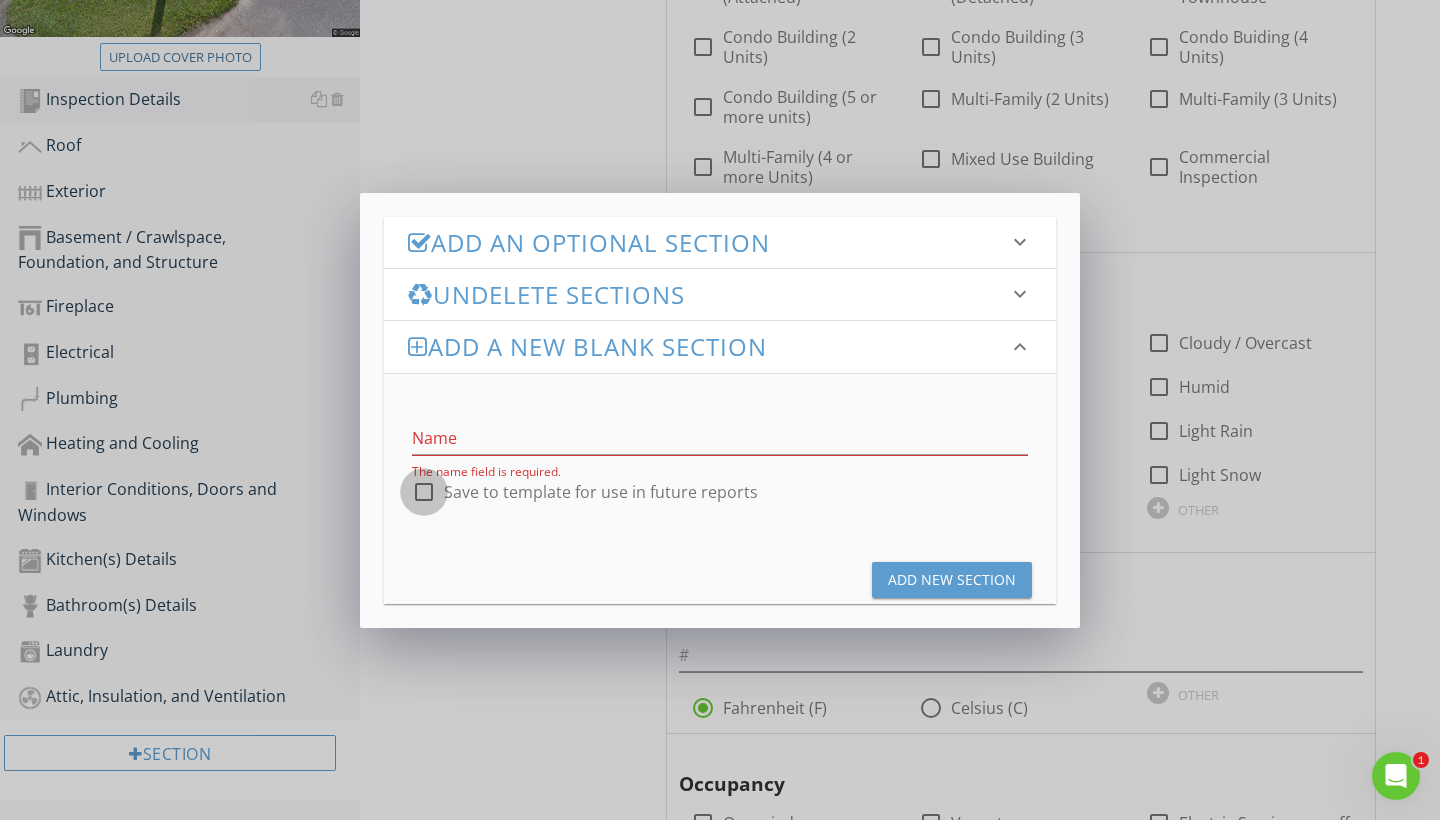 click at bounding box center [424, 492] 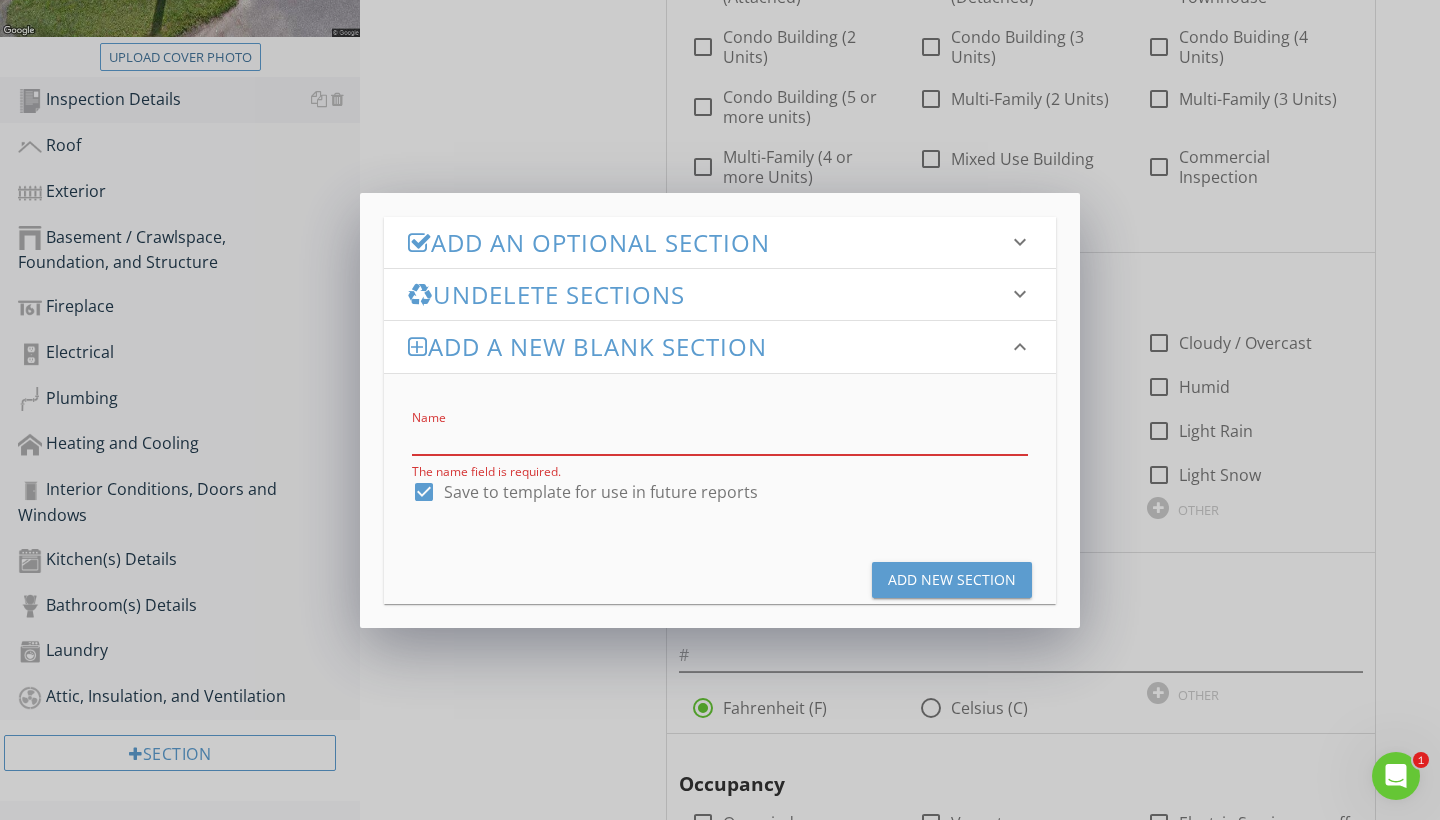 click at bounding box center (720, 438) 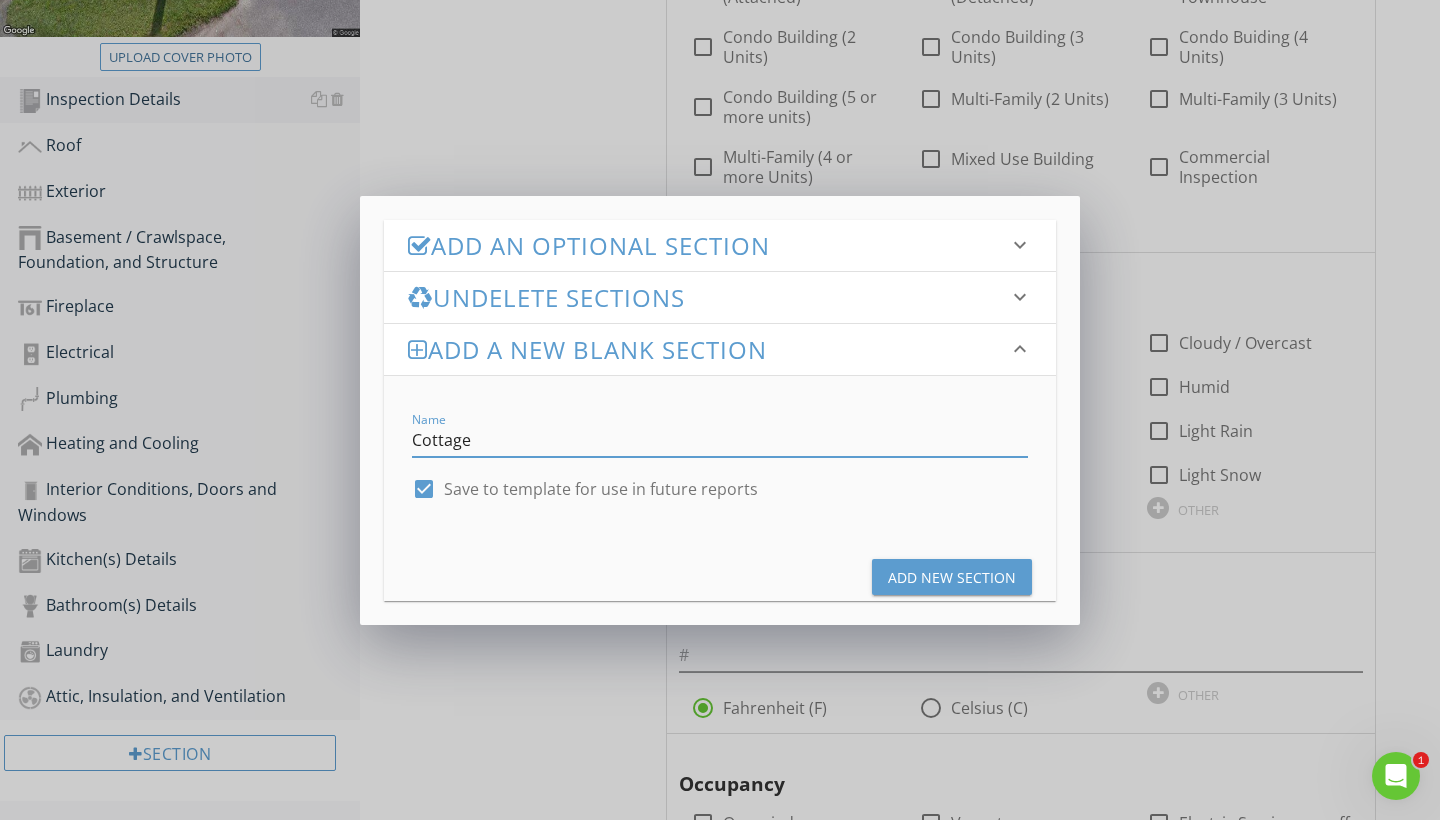 type on "Cottage" 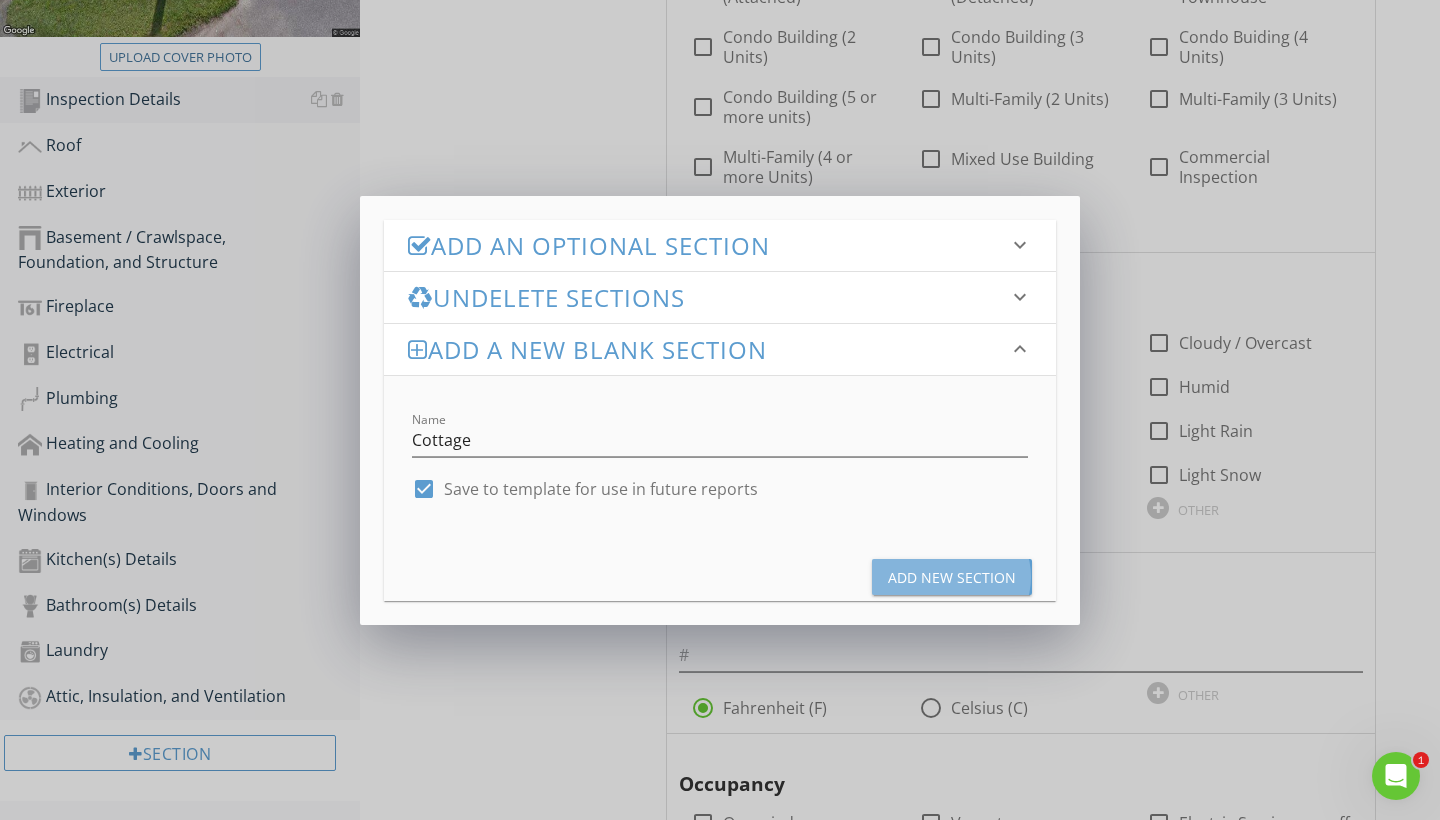 click on "Add New Section" at bounding box center [952, 577] 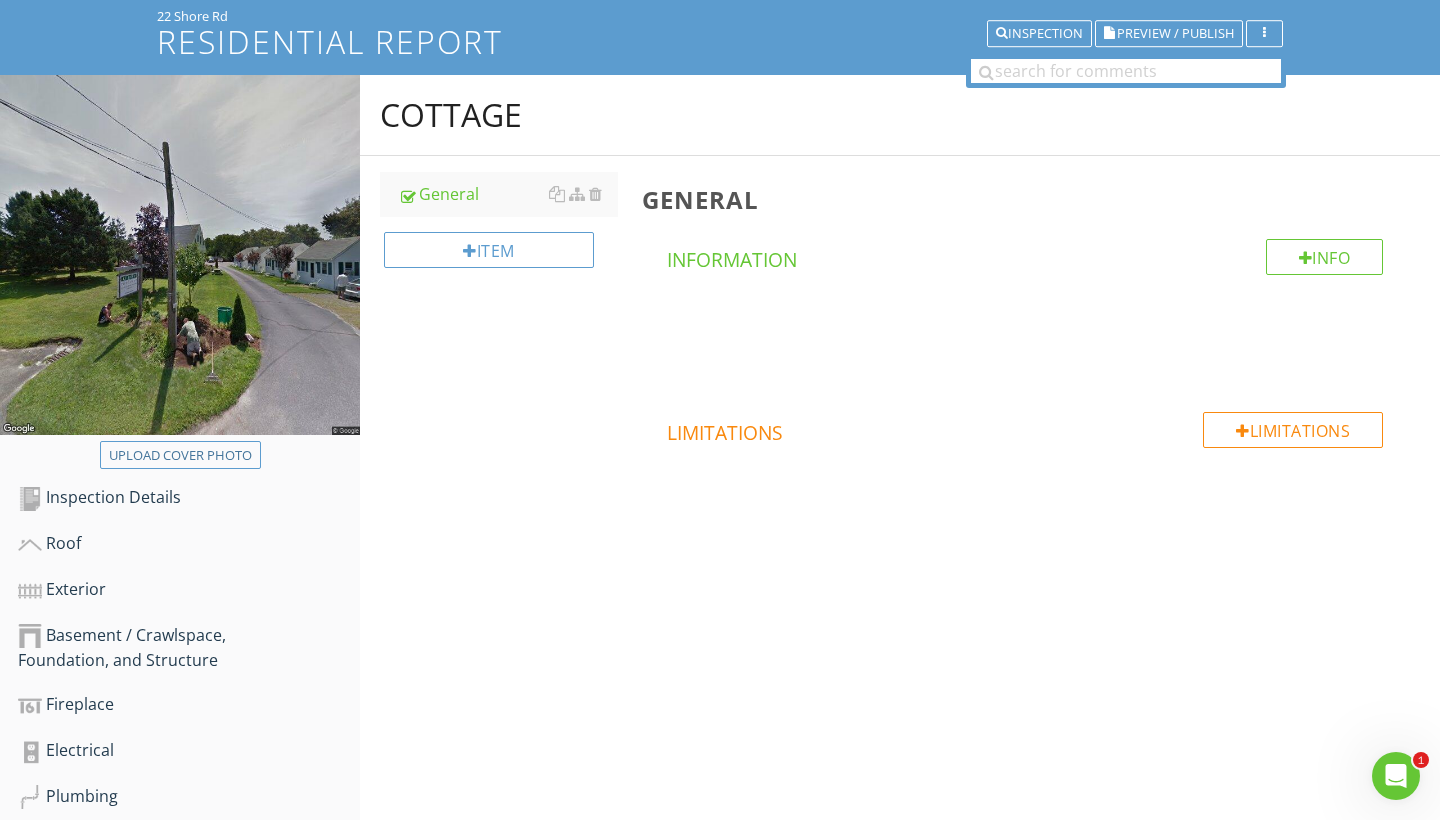 scroll, scrollTop: 133, scrollLeft: 0, axis: vertical 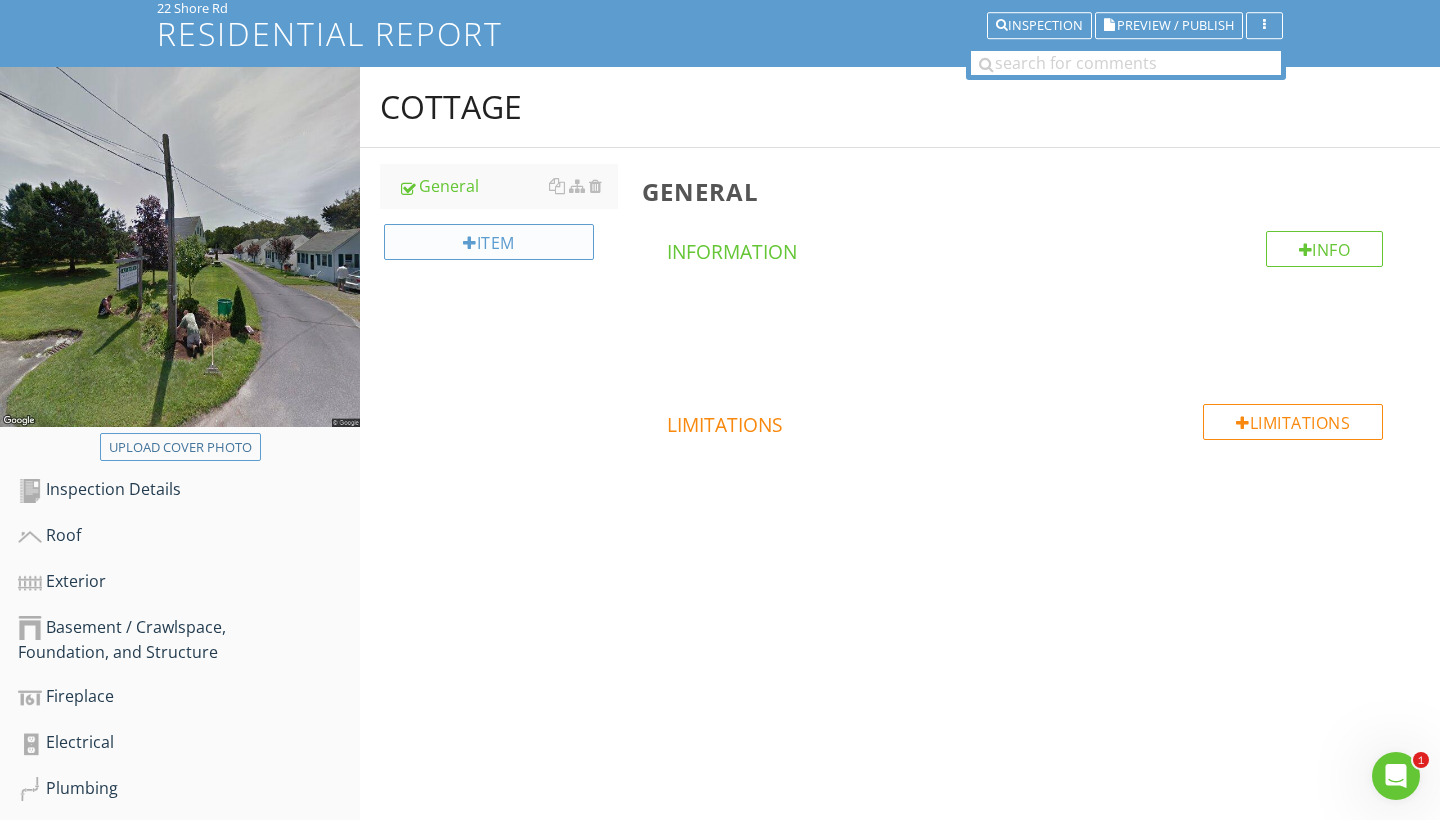 click on "Item" at bounding box center (489, 242) 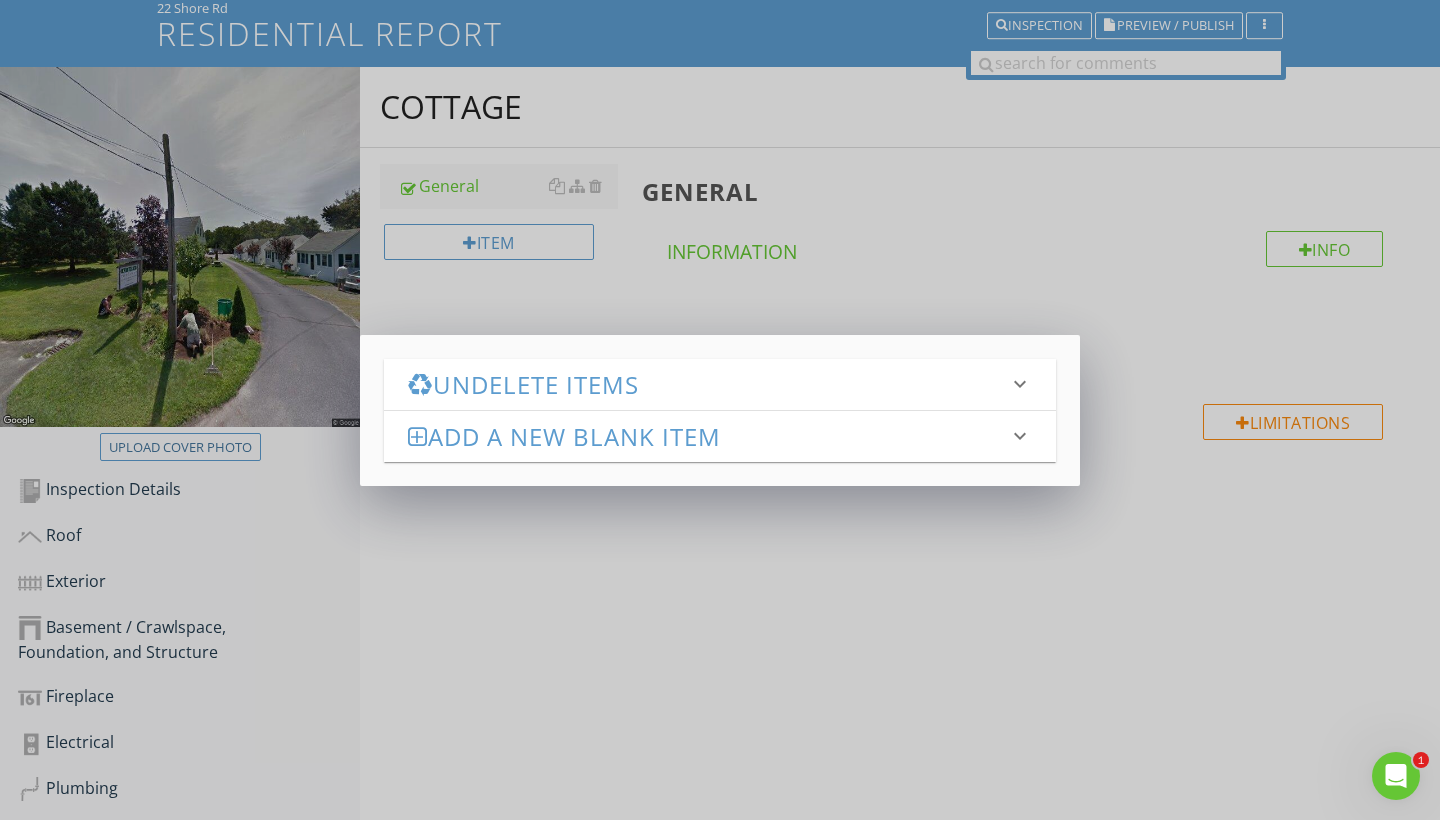 click on "Add a new Blank Item" at bounding box center (708, 436) 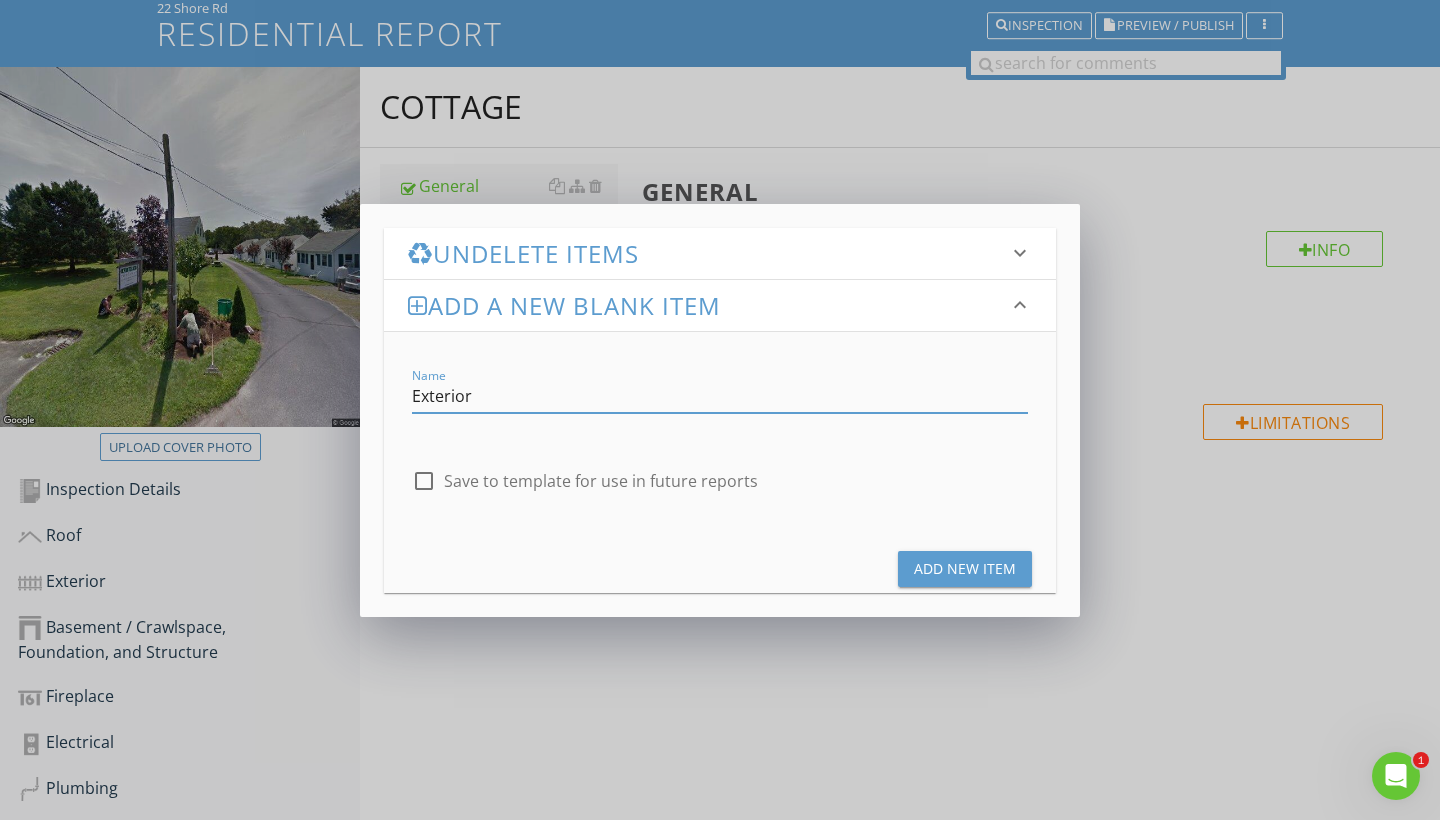 type on "Exterior" 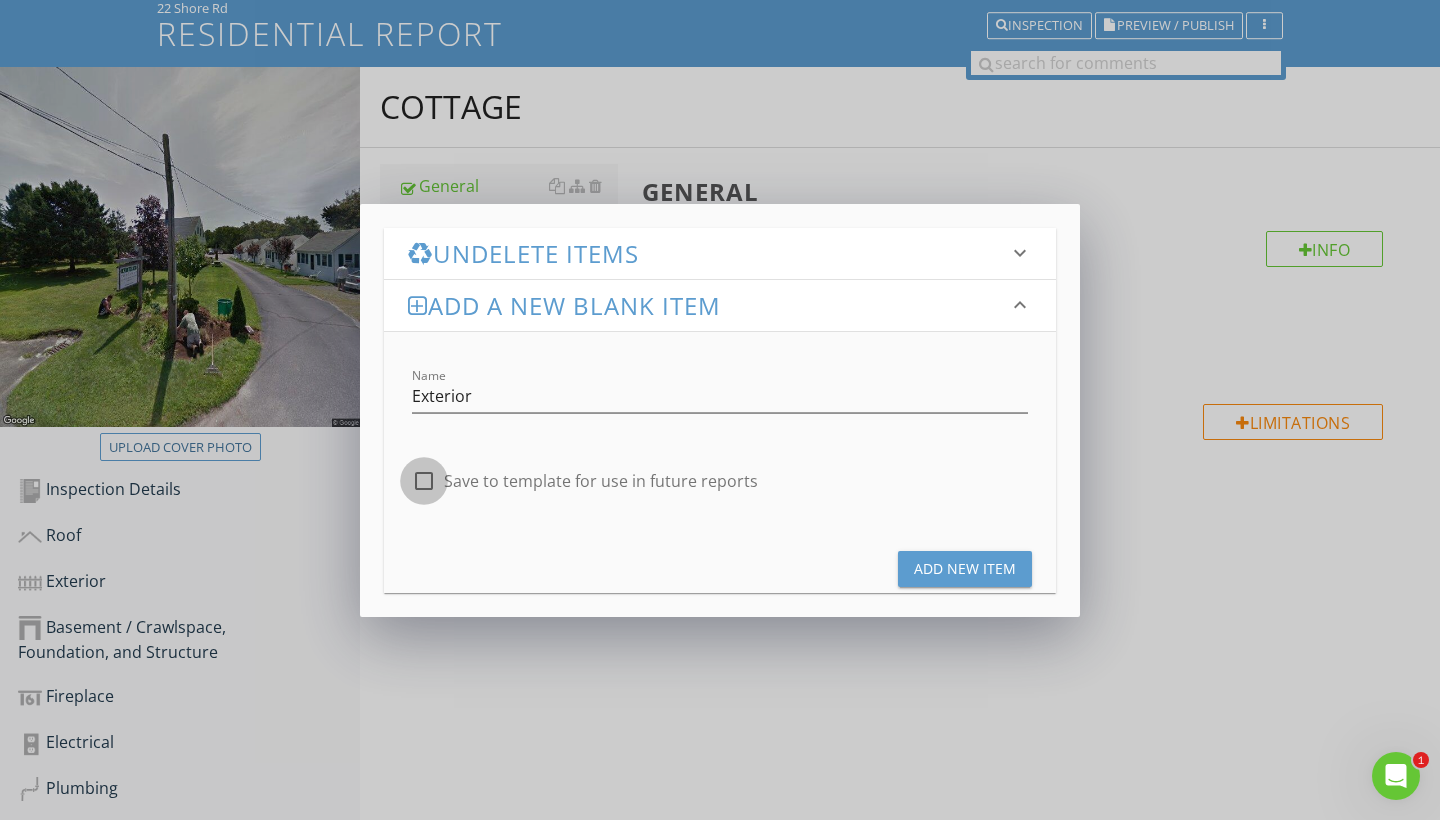 click at bounding box center (424, 481) 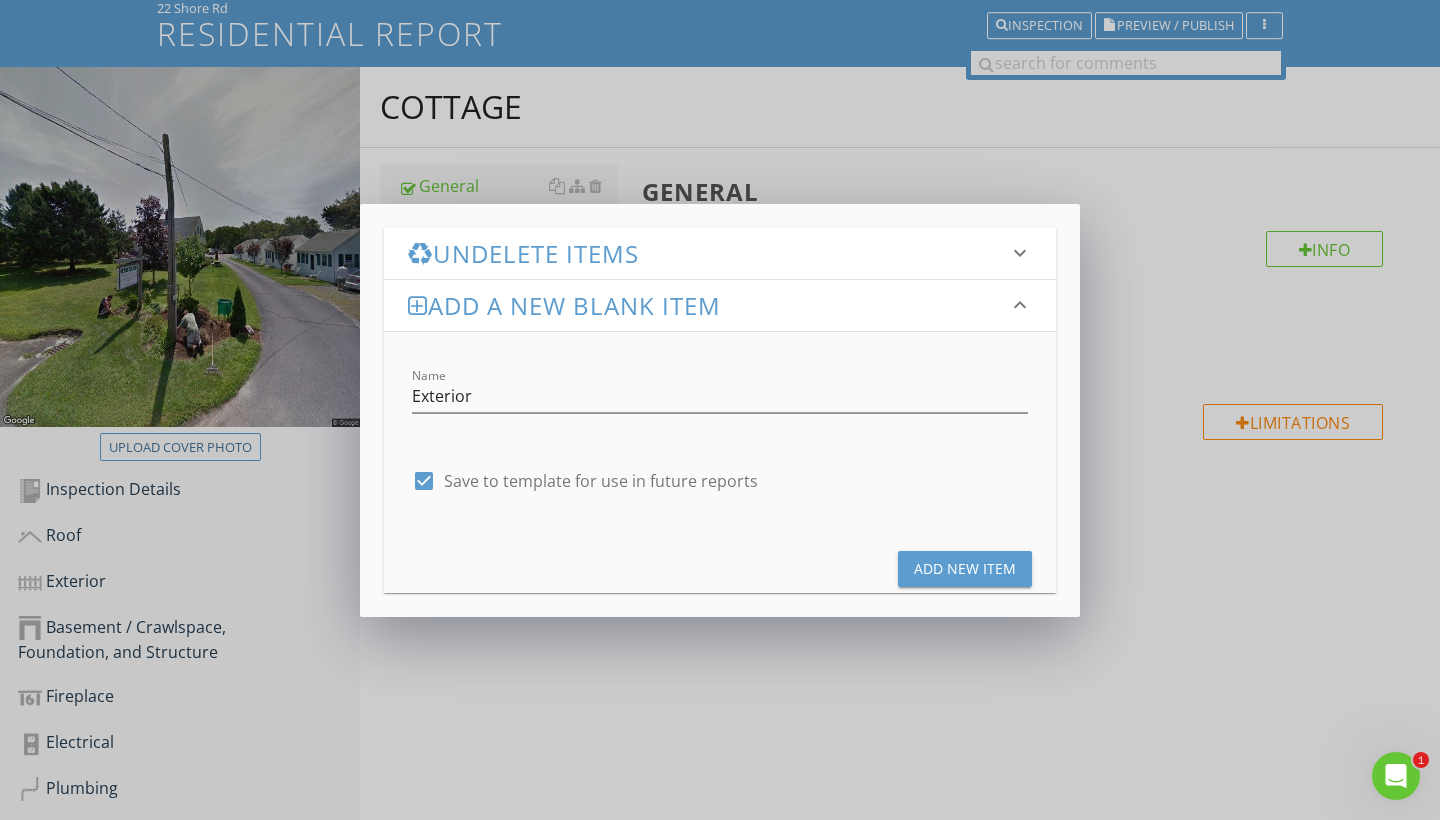 click on "Add New Item" at bounding box center (965, 568) 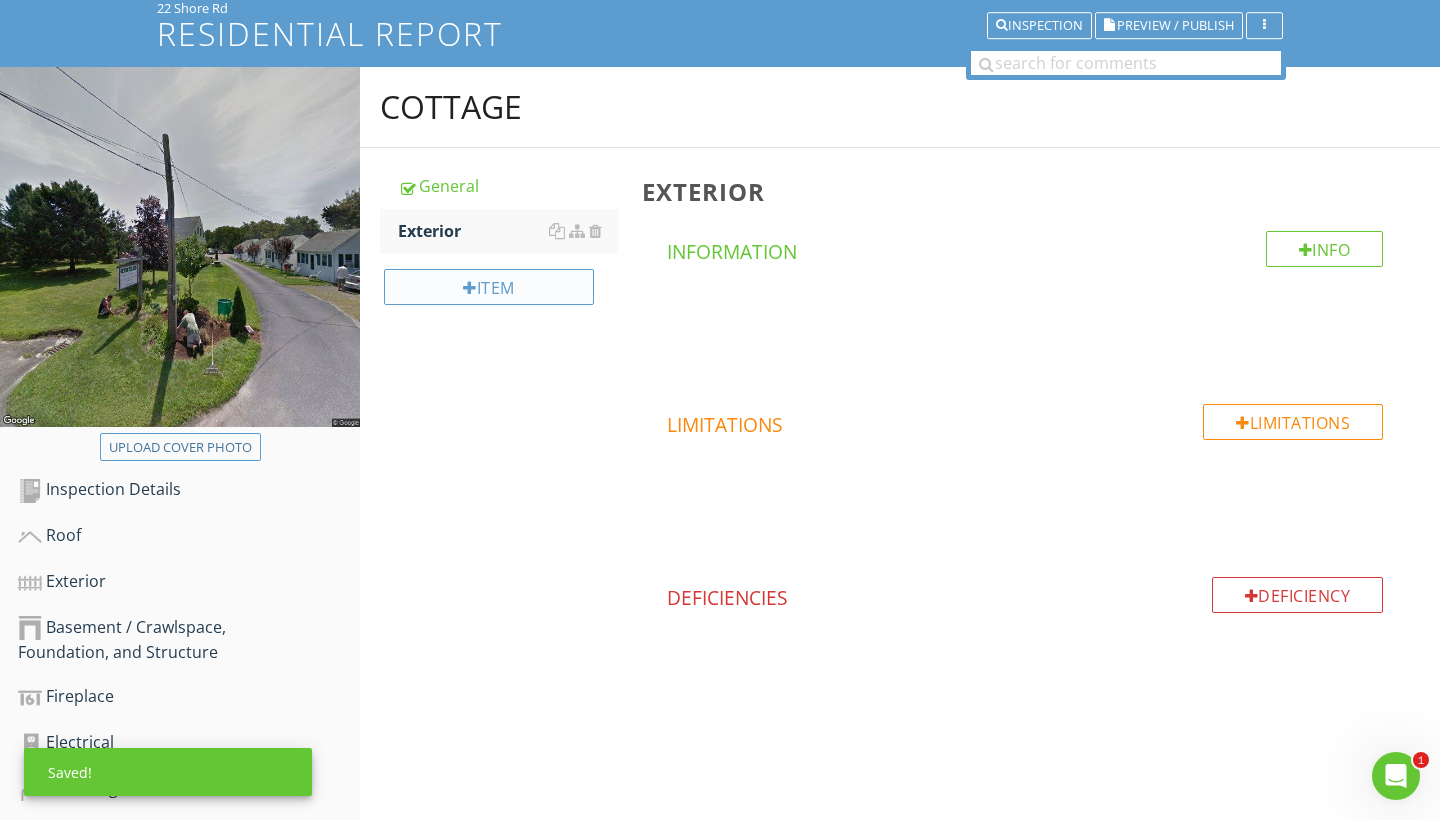 click on "Item" at bounding box center (489, 287) 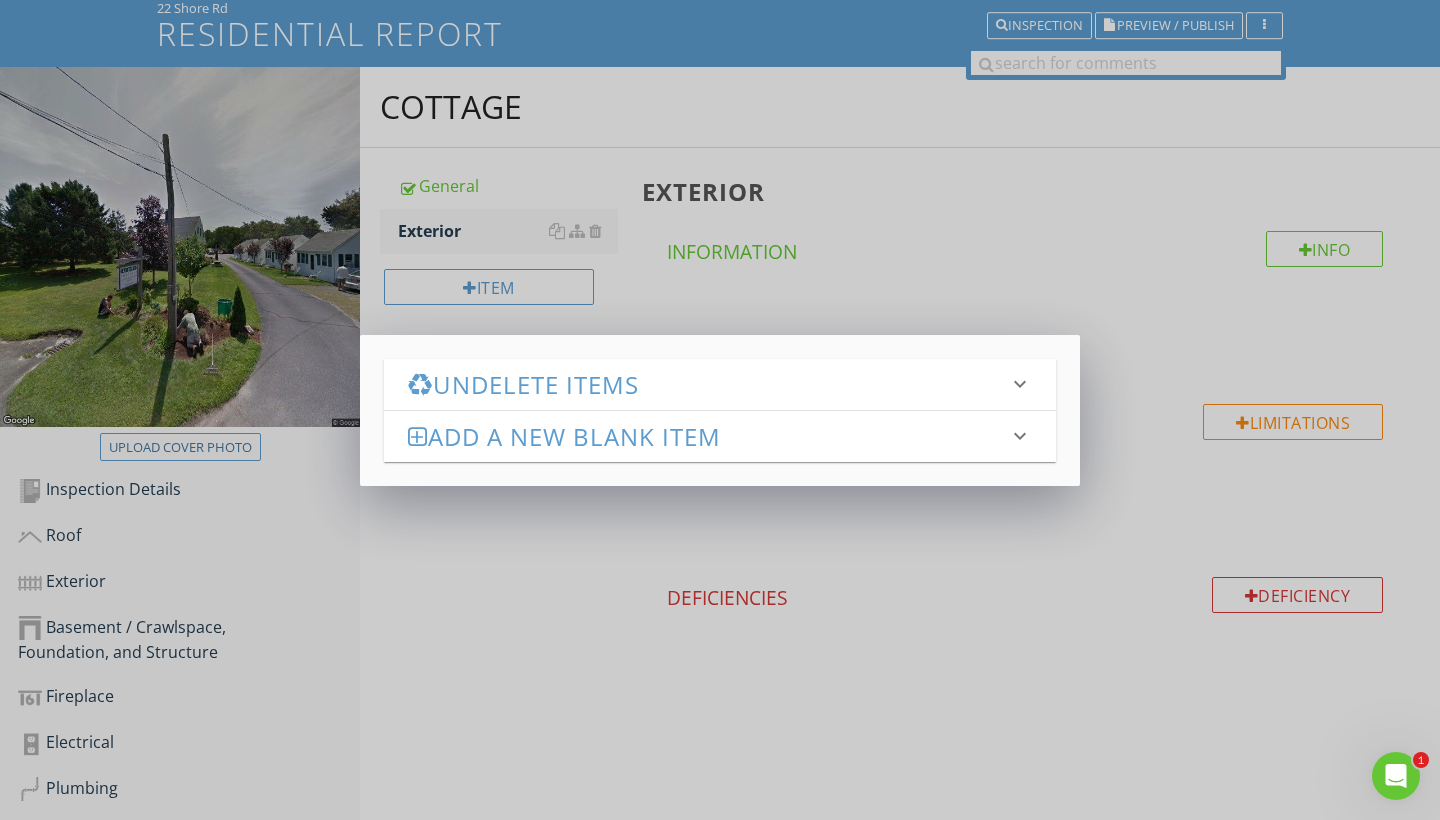 click on "Add a new Blank Item" at bounding box center (708, 436) 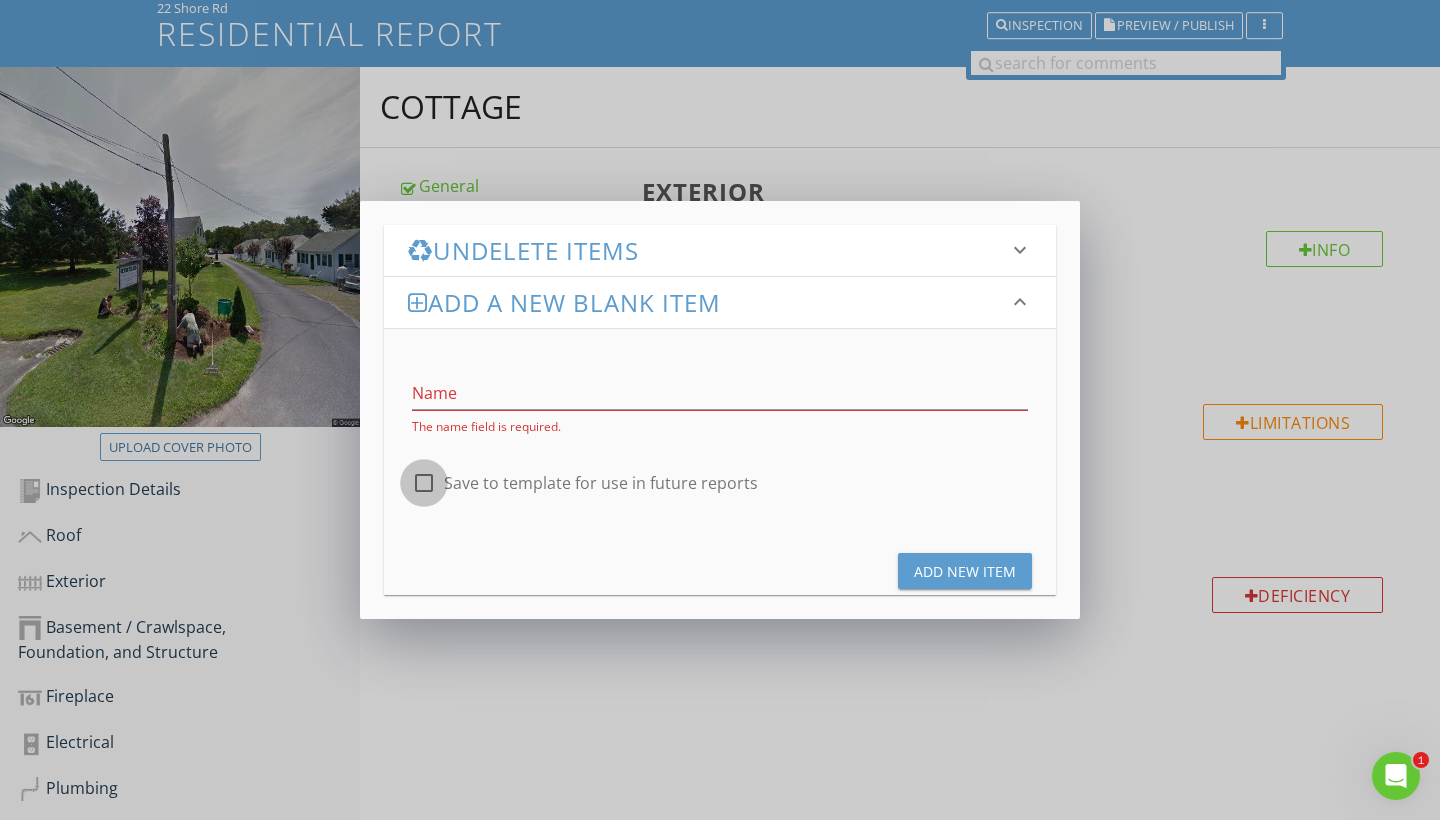 click at bounding box center (424, 483) 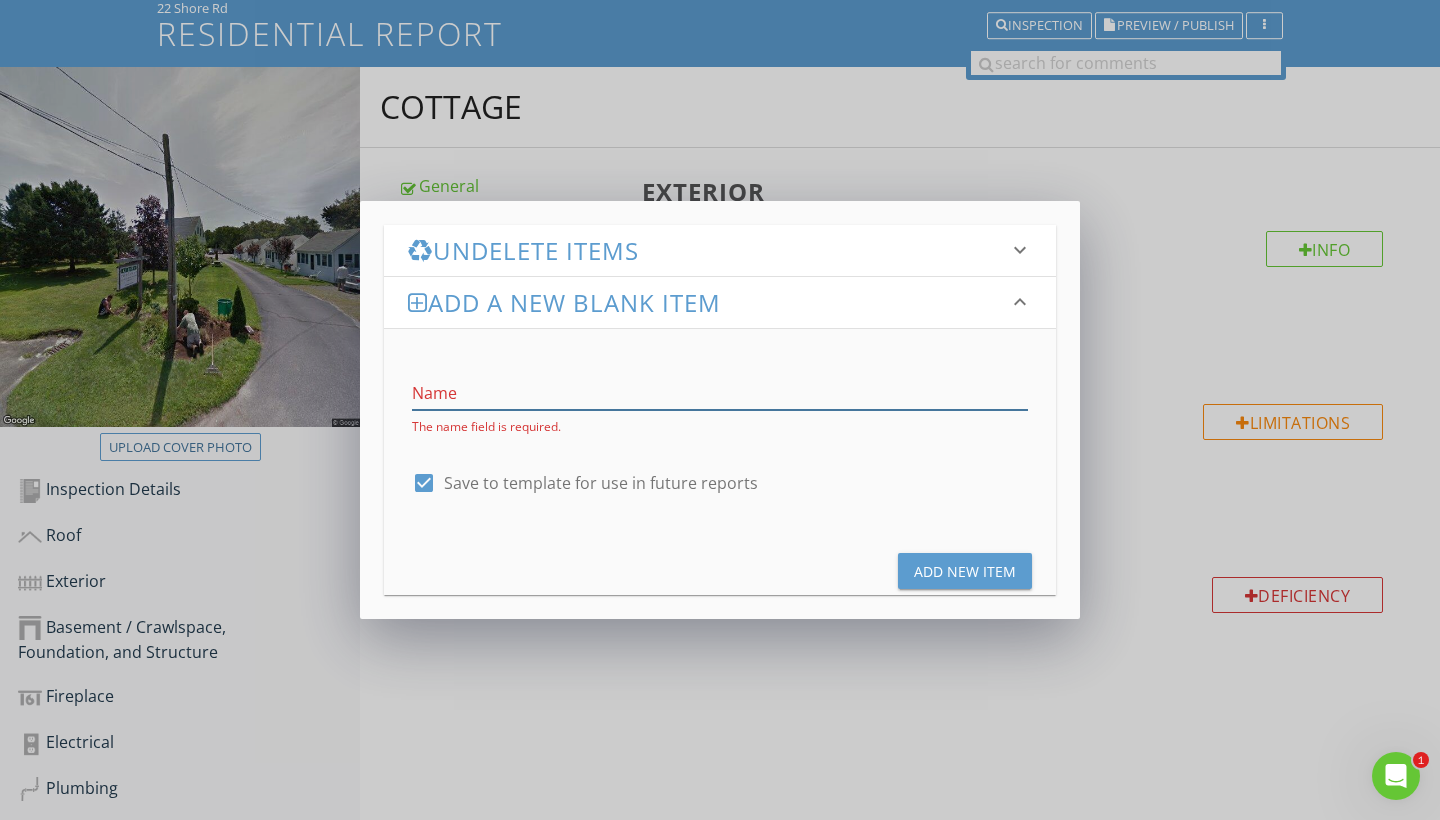 click at bounding box center (720, 393) 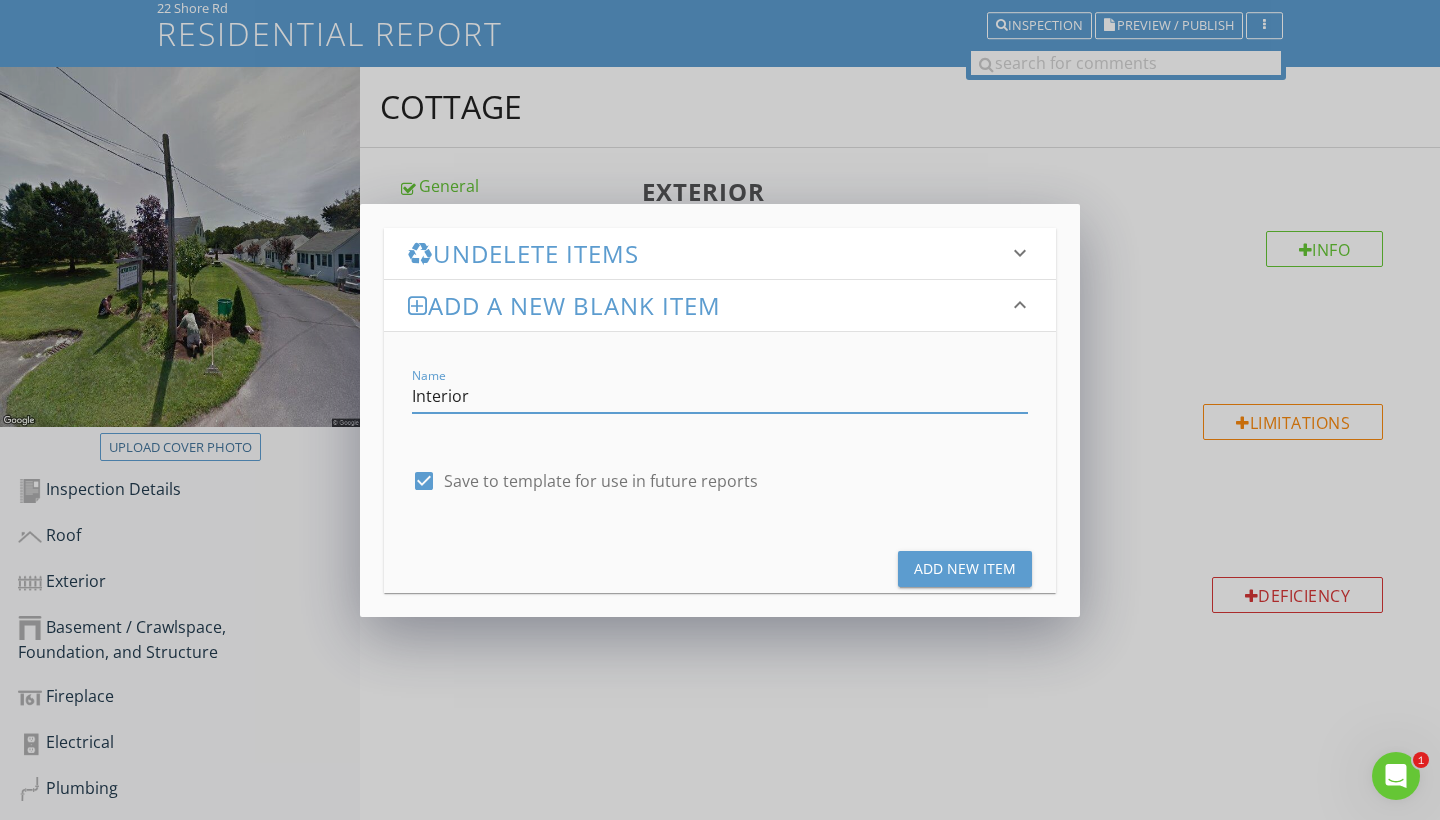 type on "Interior" 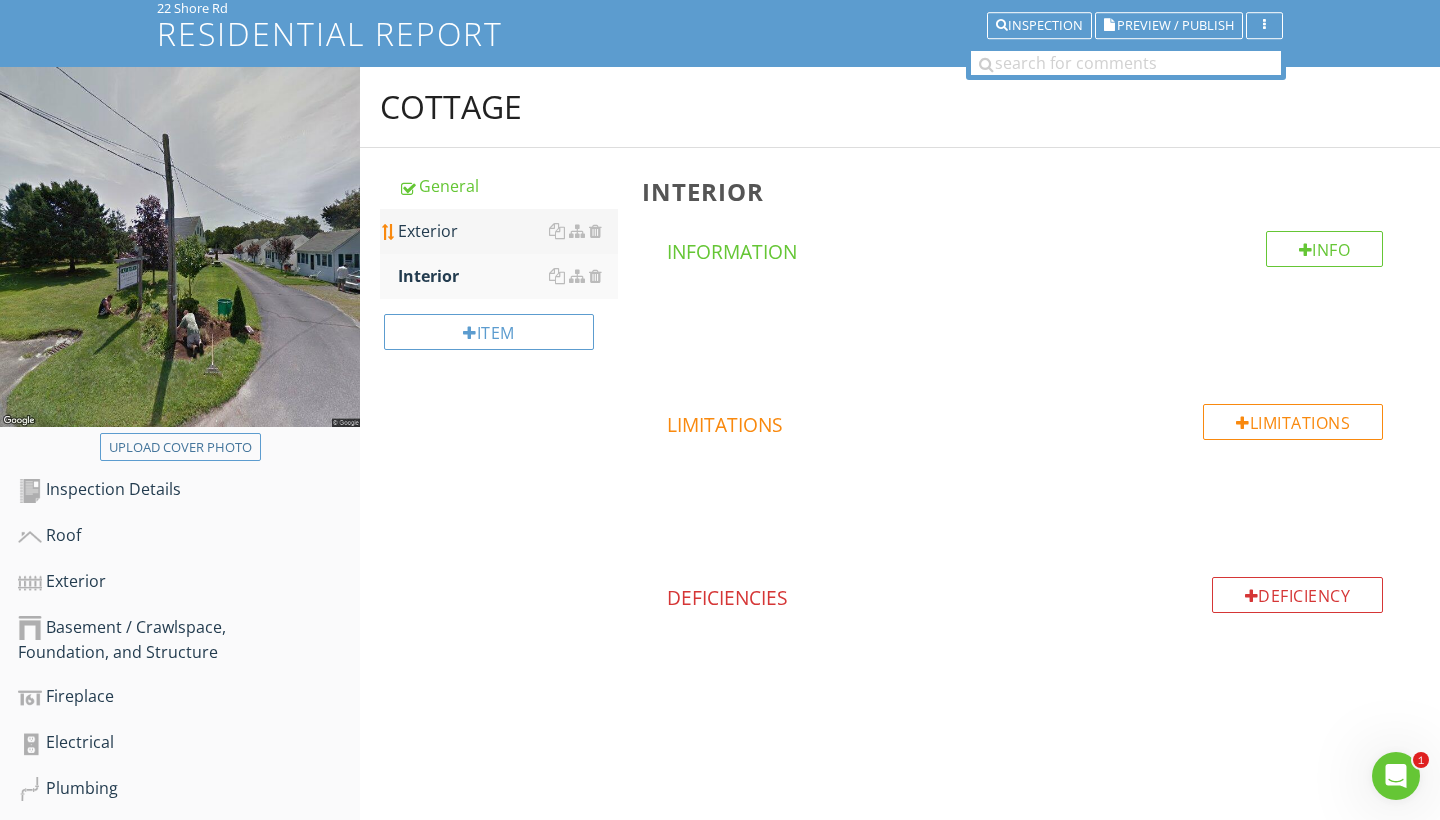 click on "Exterior" at bounding box center (508, 231) 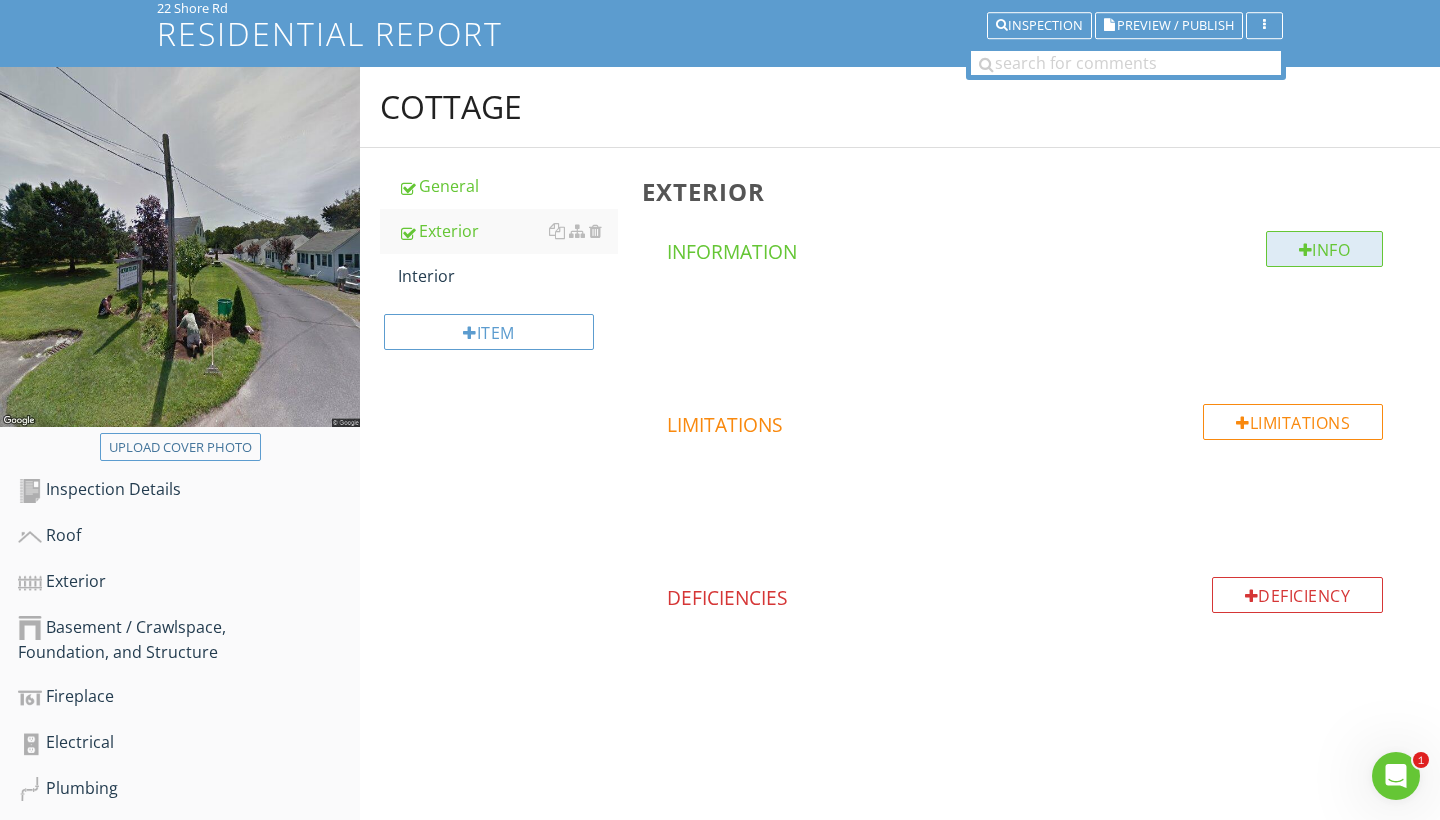 click on "Info" at bounding box center (1325, 249) 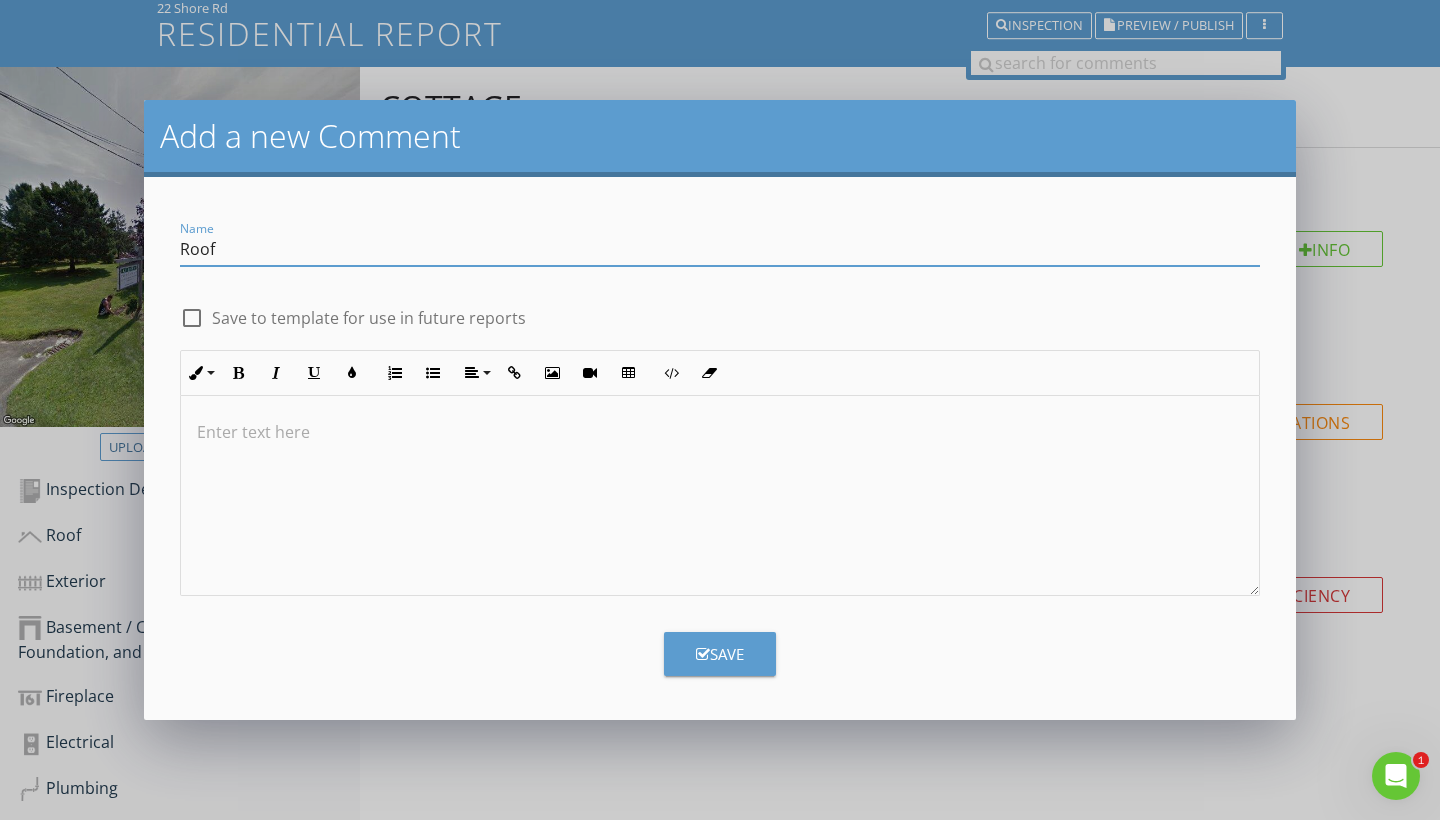 type on "Roof" 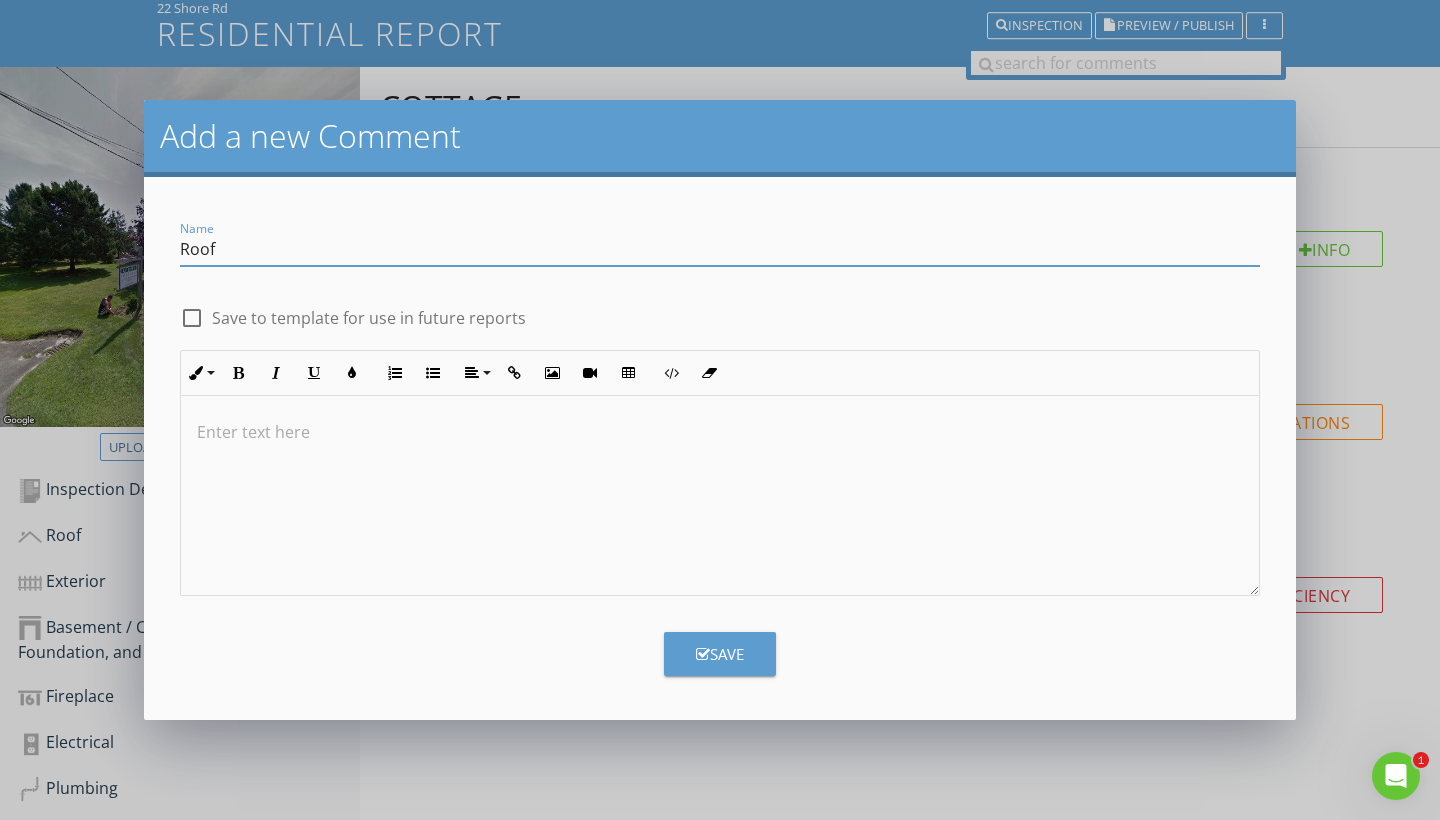 click on "Save" at bounding box center (720, 654) 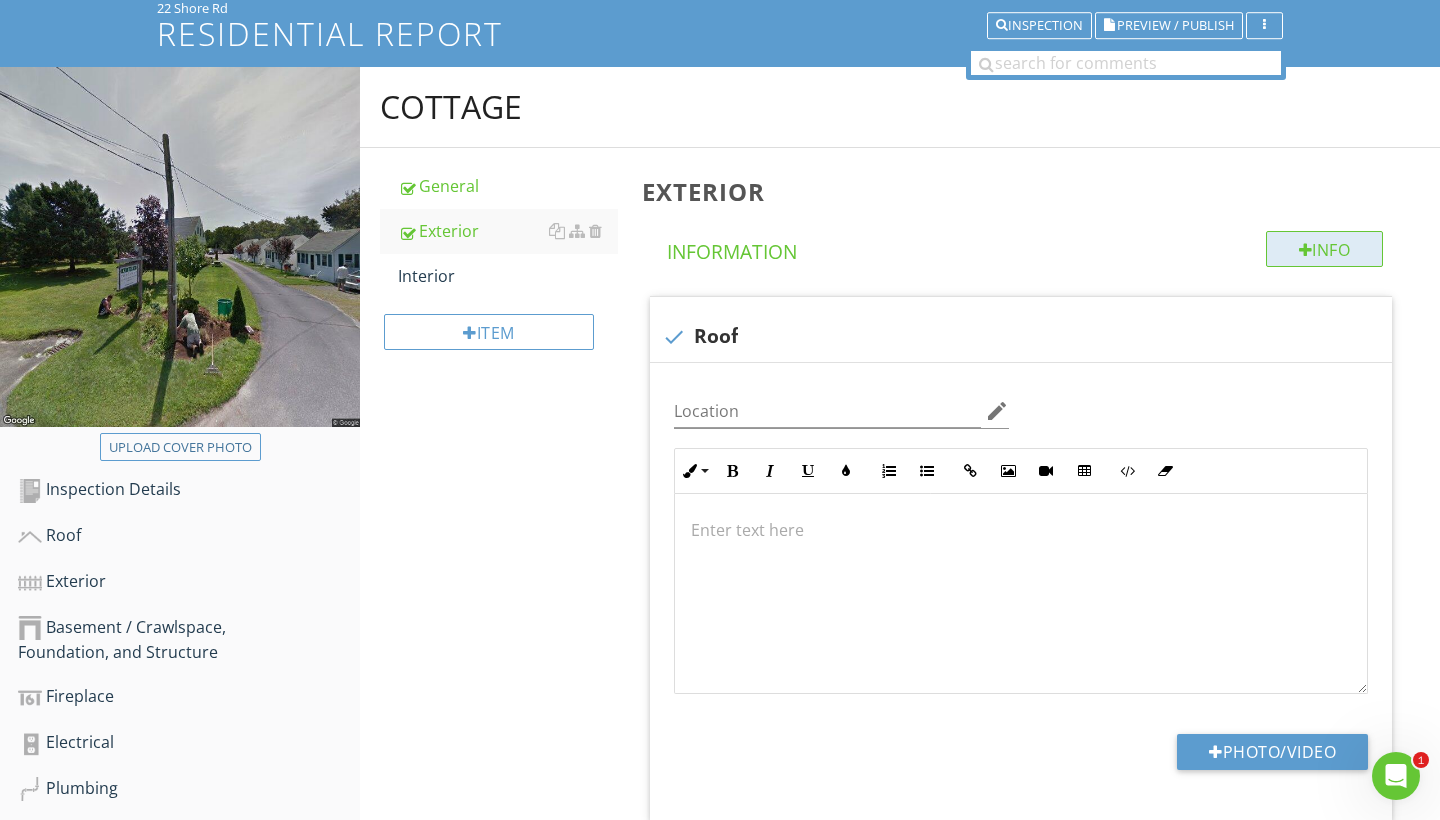 click on "Info" at bounding box center (1325, 249) 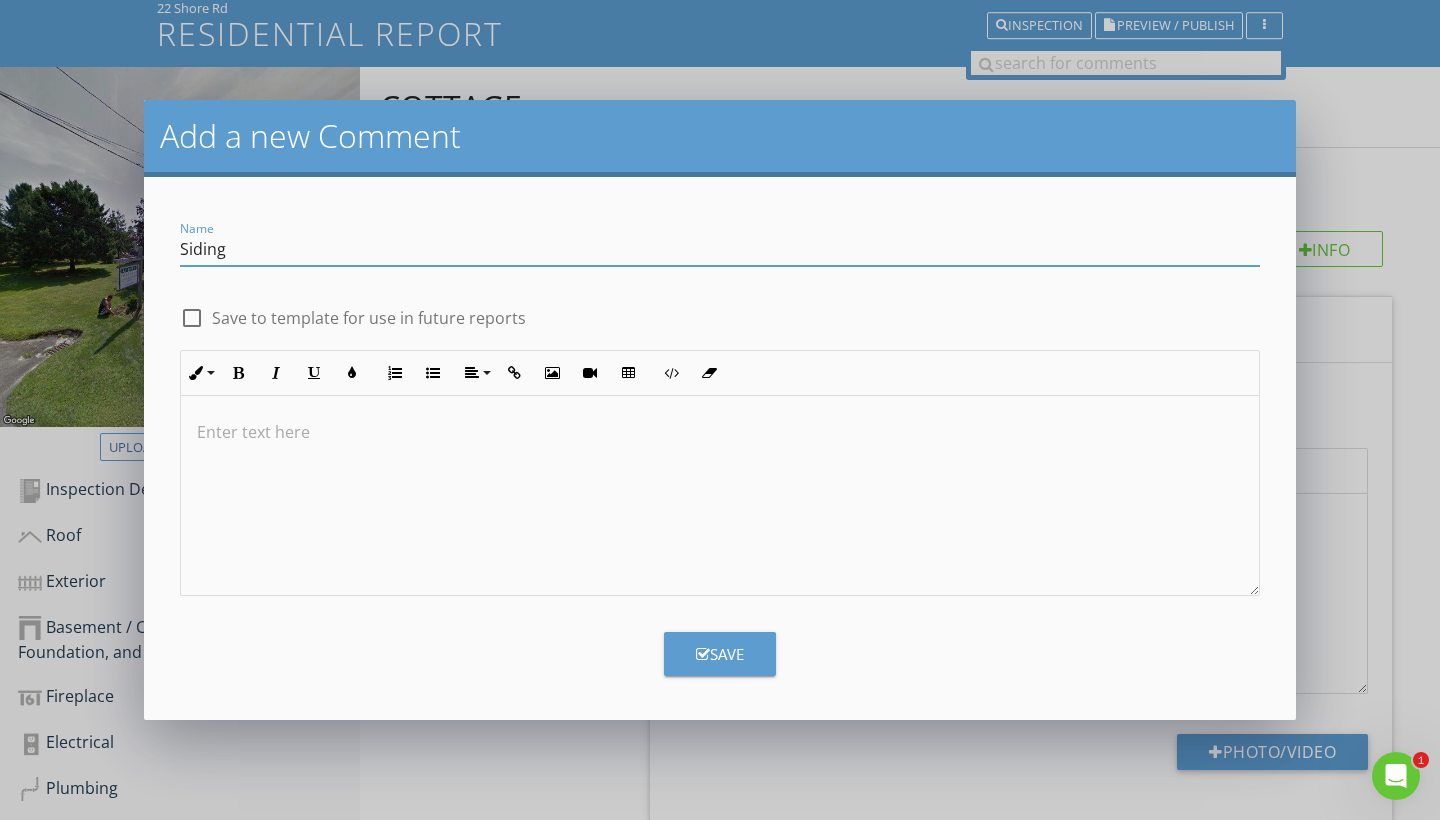 type on "Siding" 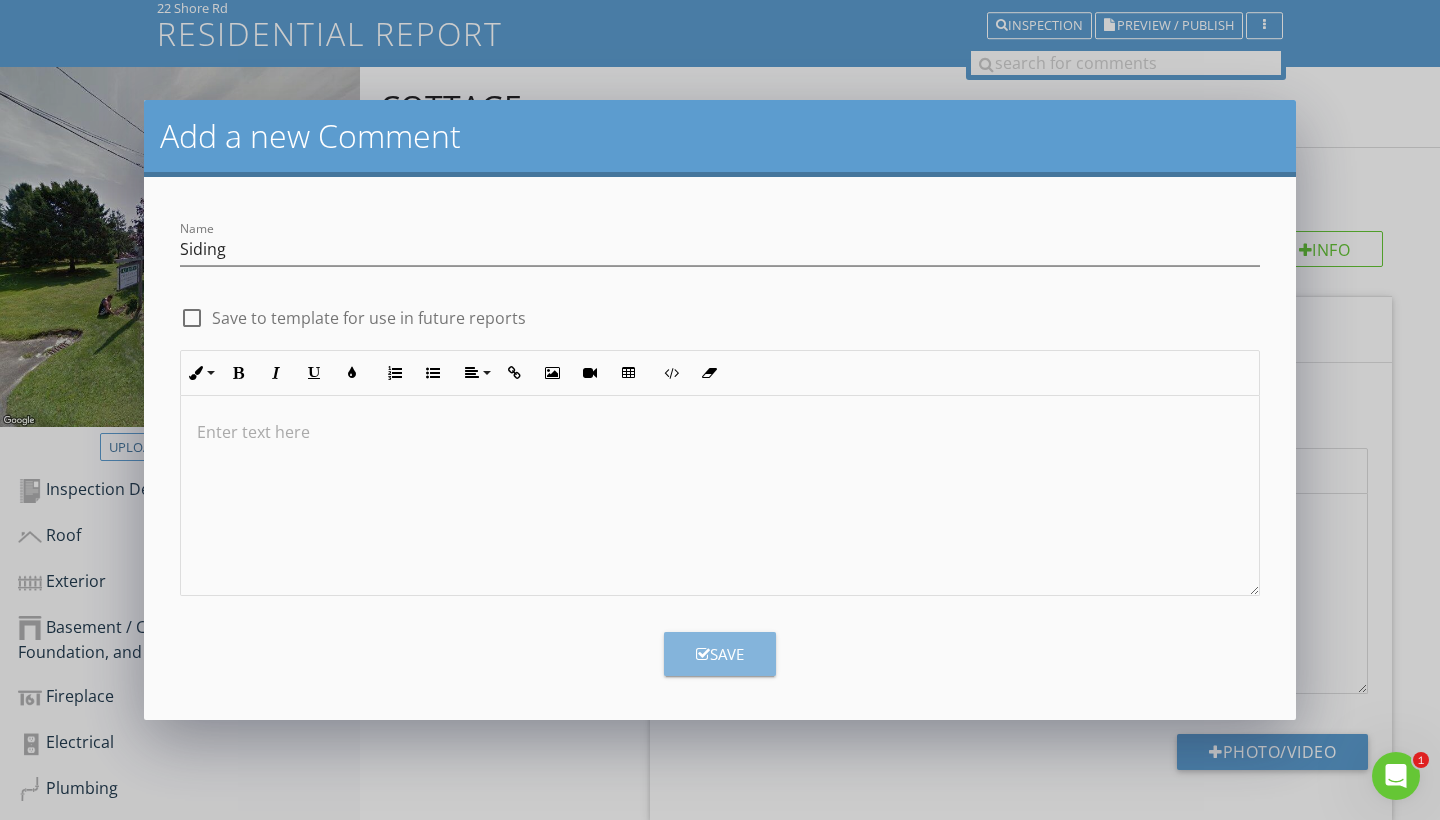 click on "Save" at bounding box center [720, 654] 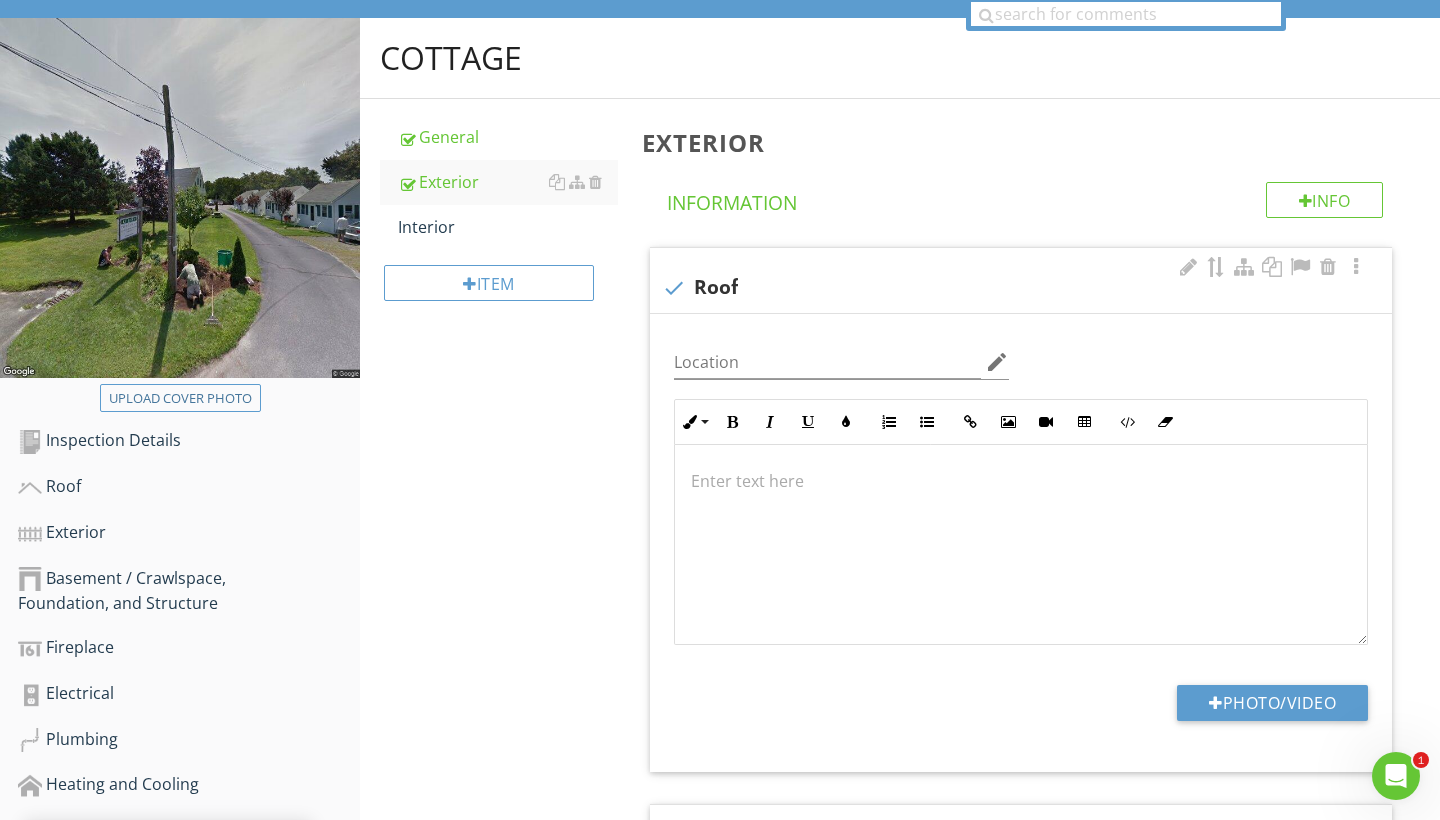 scroll, scrollTop: 214, scrollLeft: 0, axis: vertical 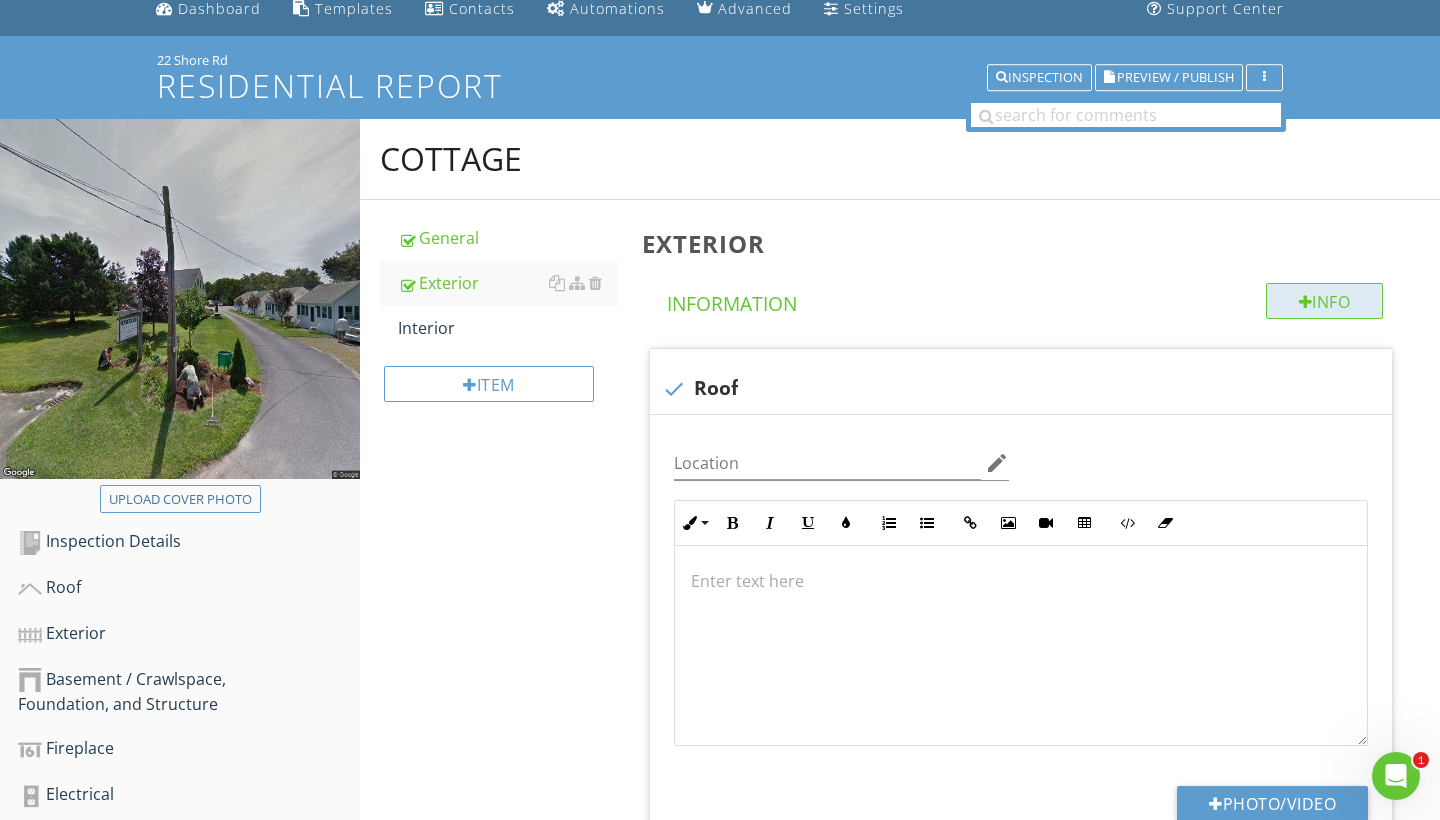click on "Info" at bounding box center [1325, 301] 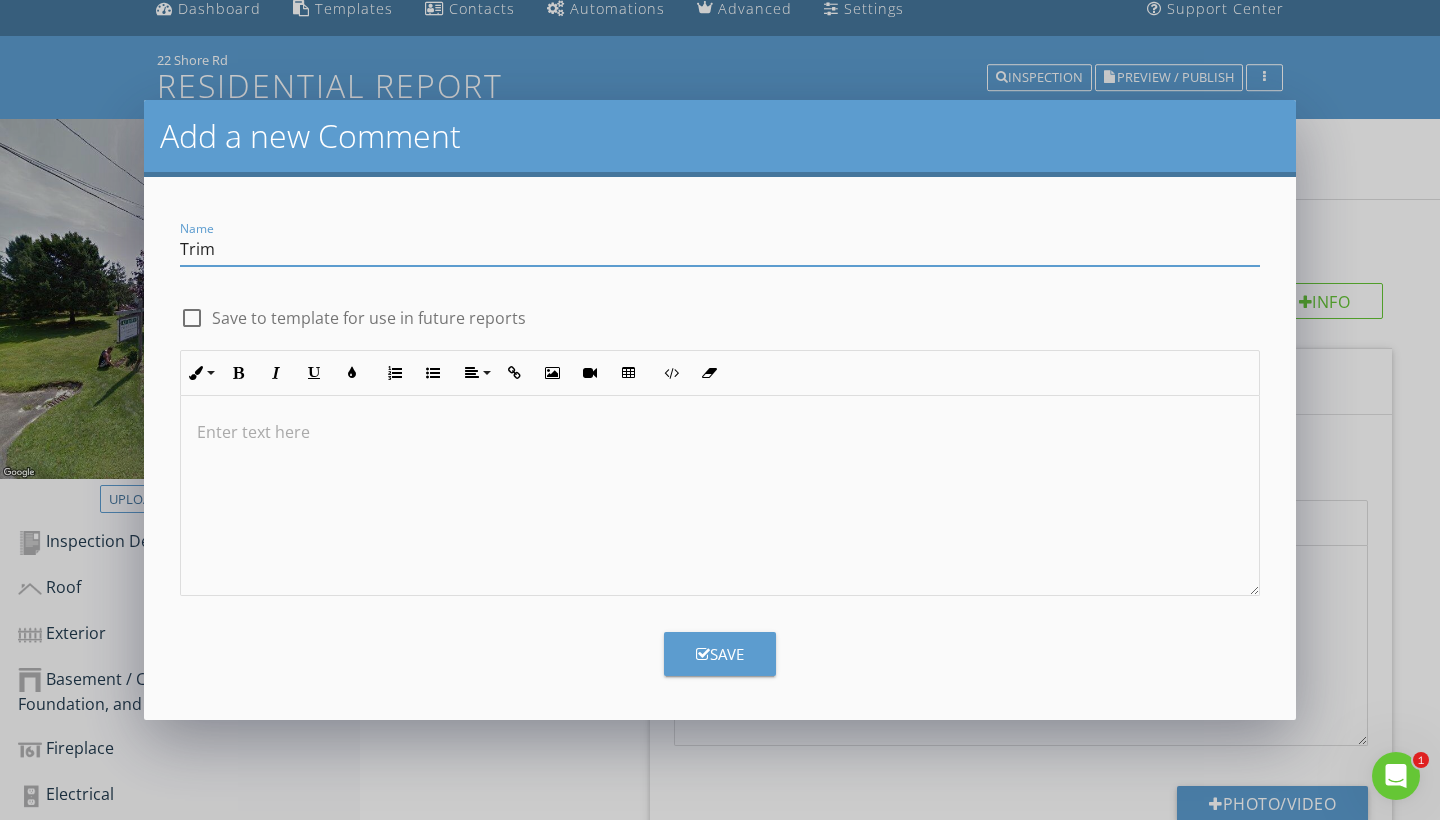 type on "Trim" 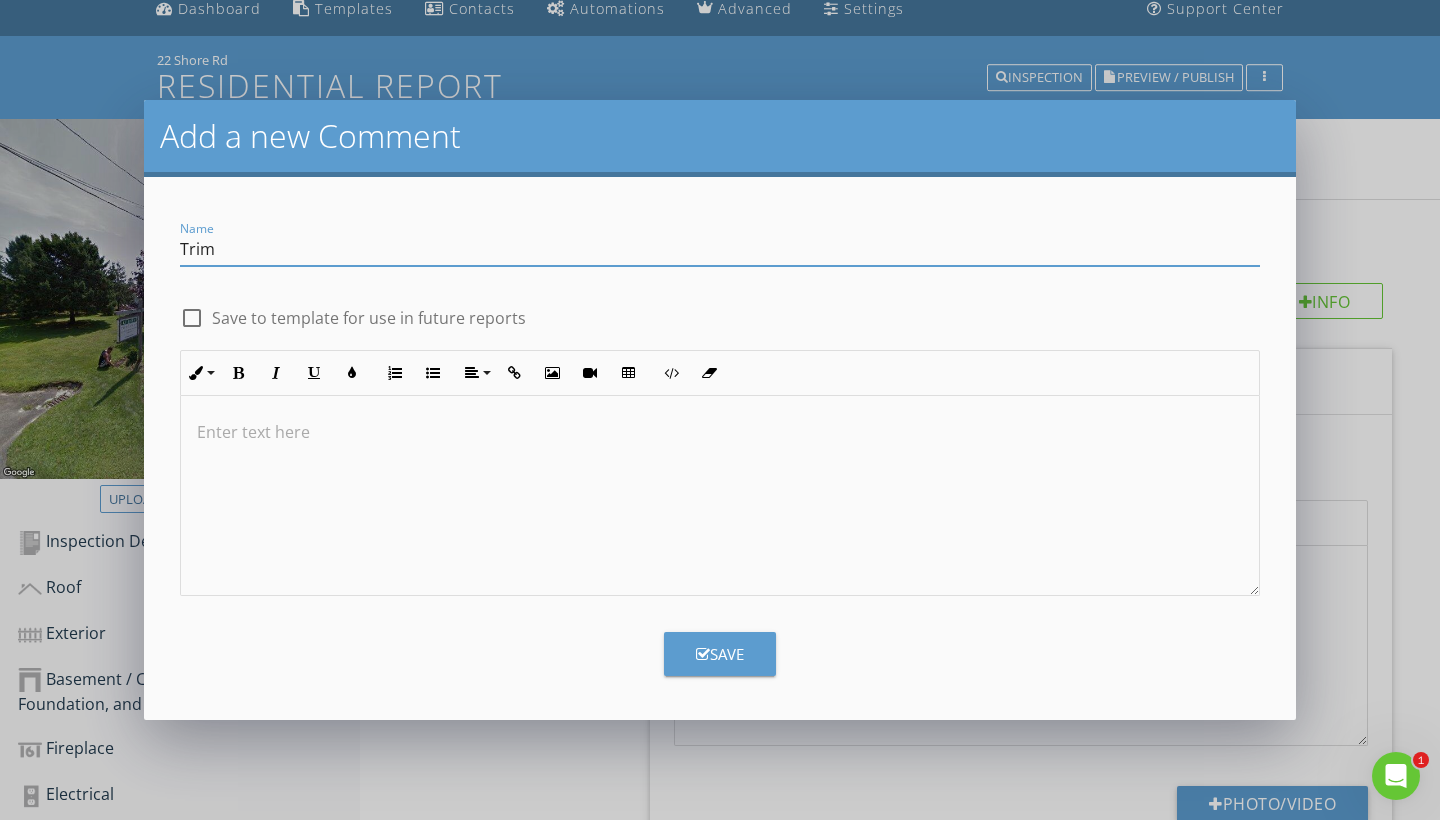 click on "Save" at bounding box center (720, 654) 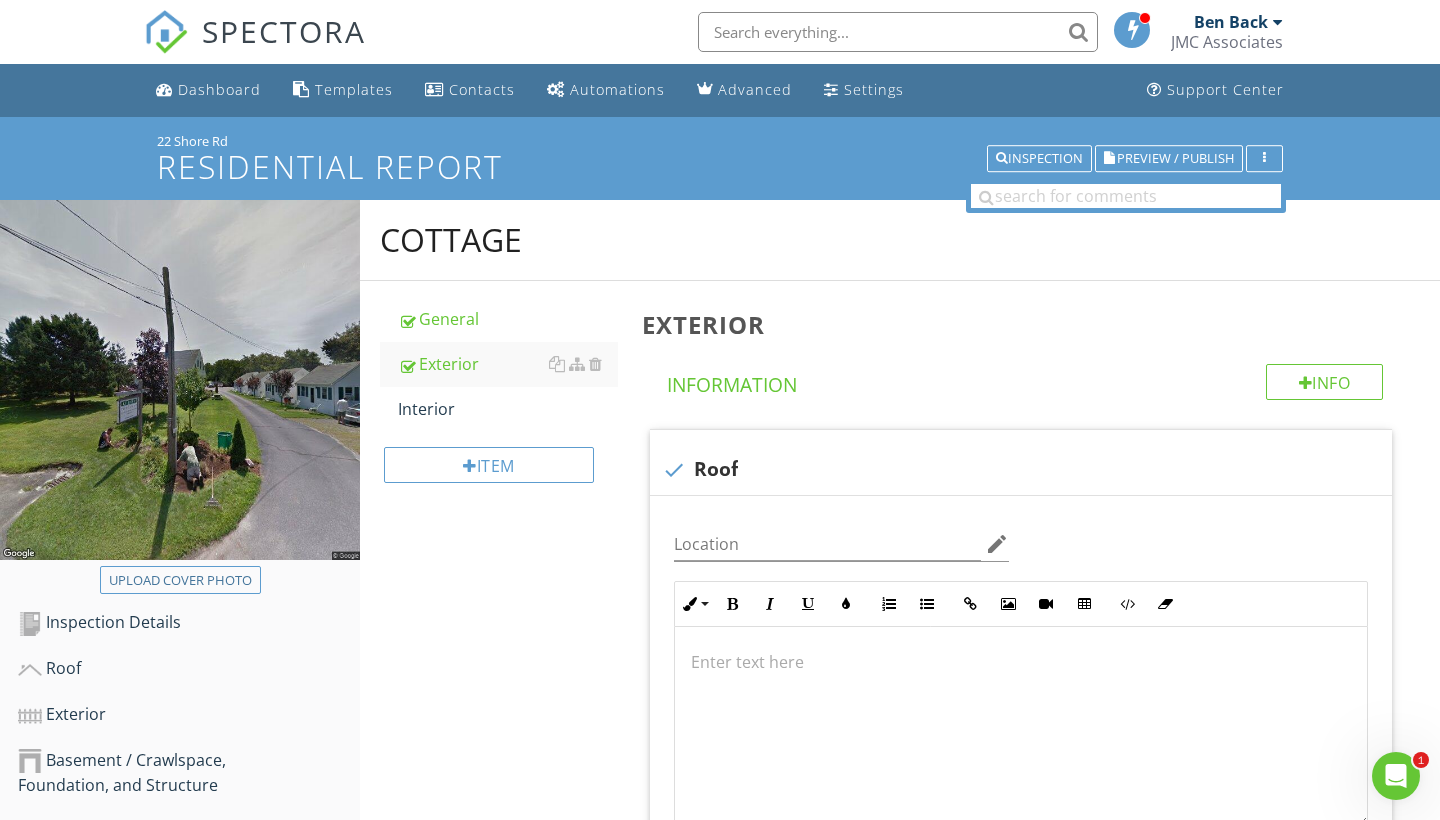 scroll, scrollTop: 0, scrollLeft: 0, axis: both 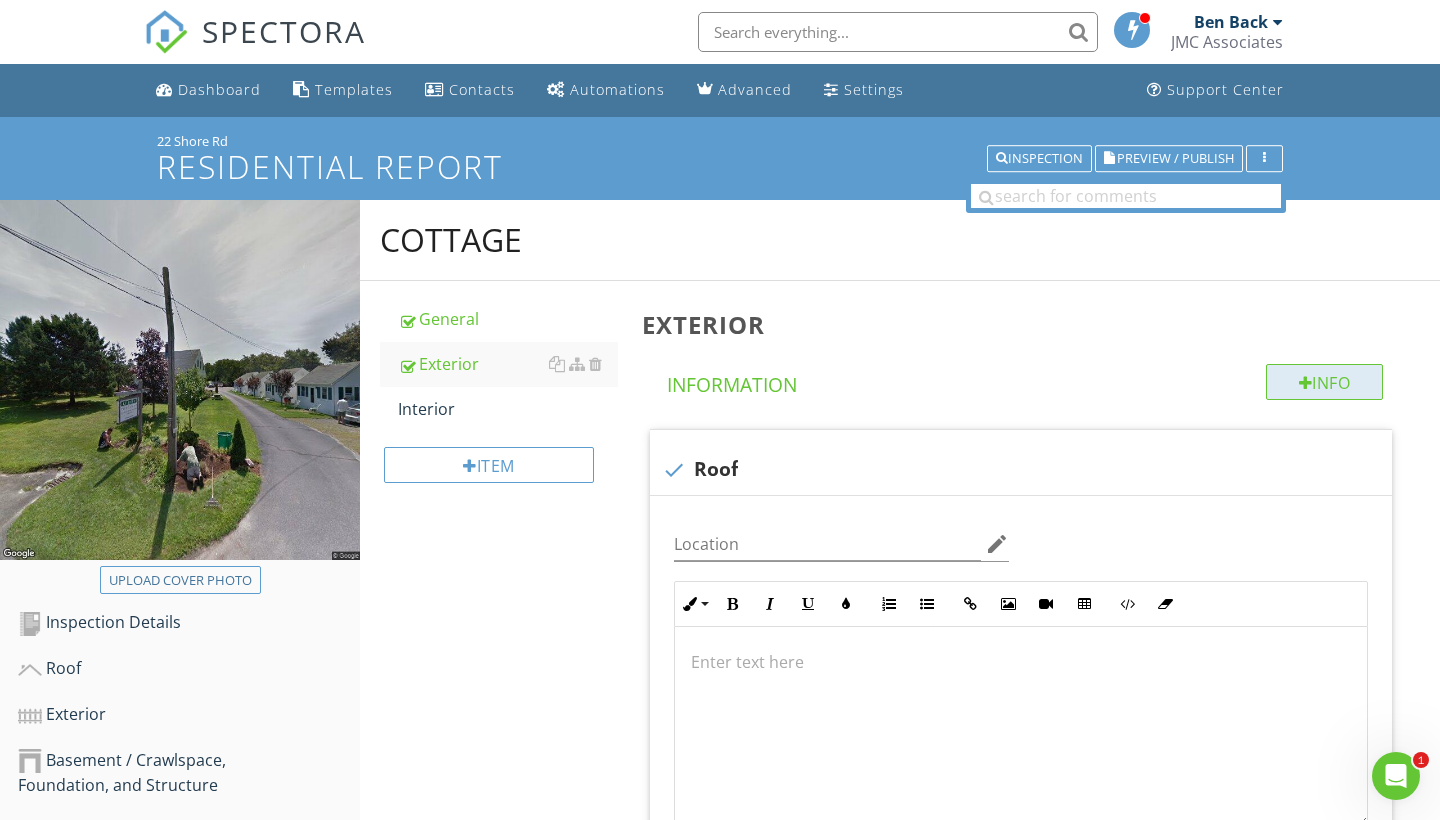 click on "Info" at bounding box center [1325, 382] 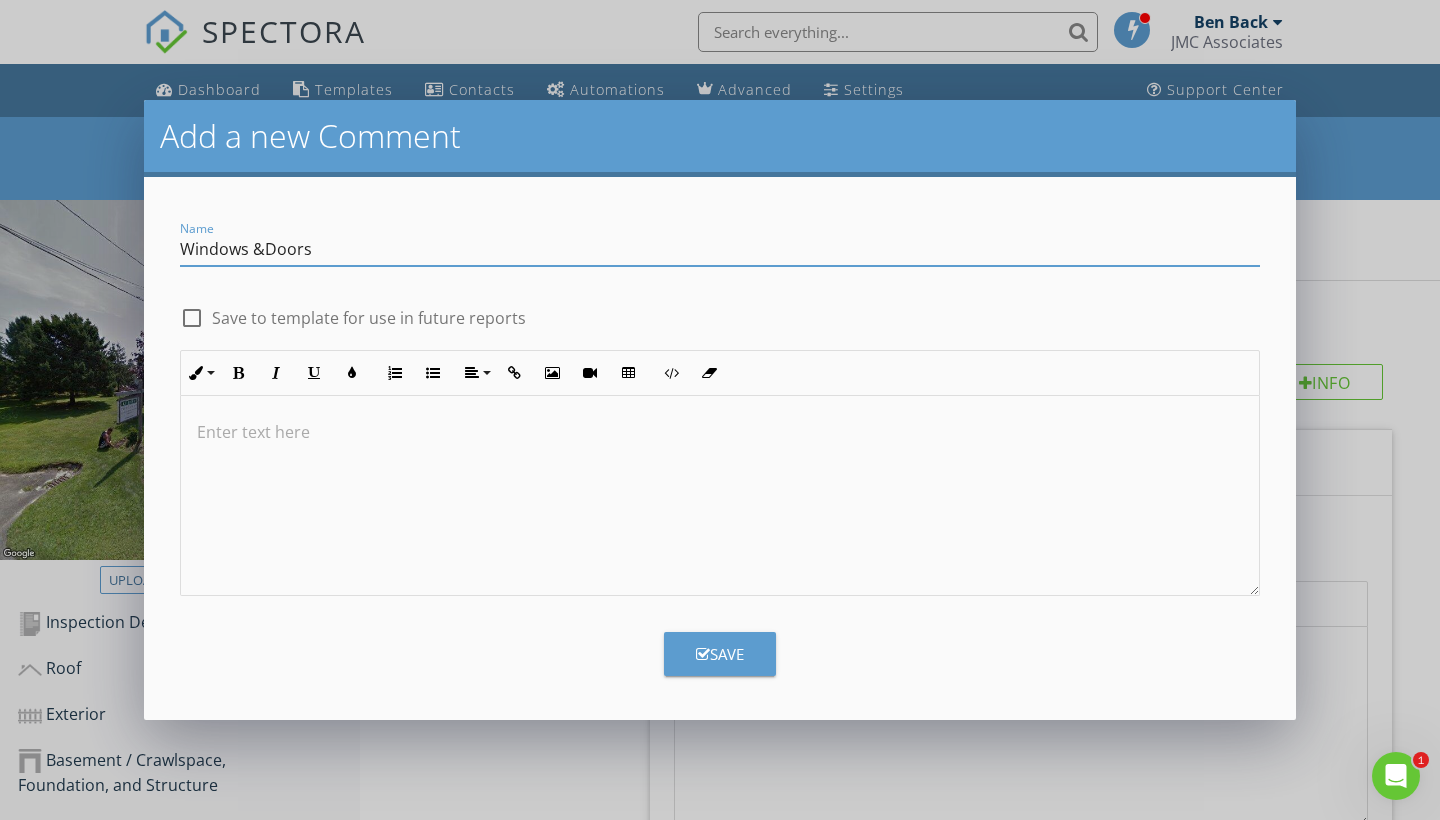 click on "Windows &Doors" at bounding box center (720, 249) 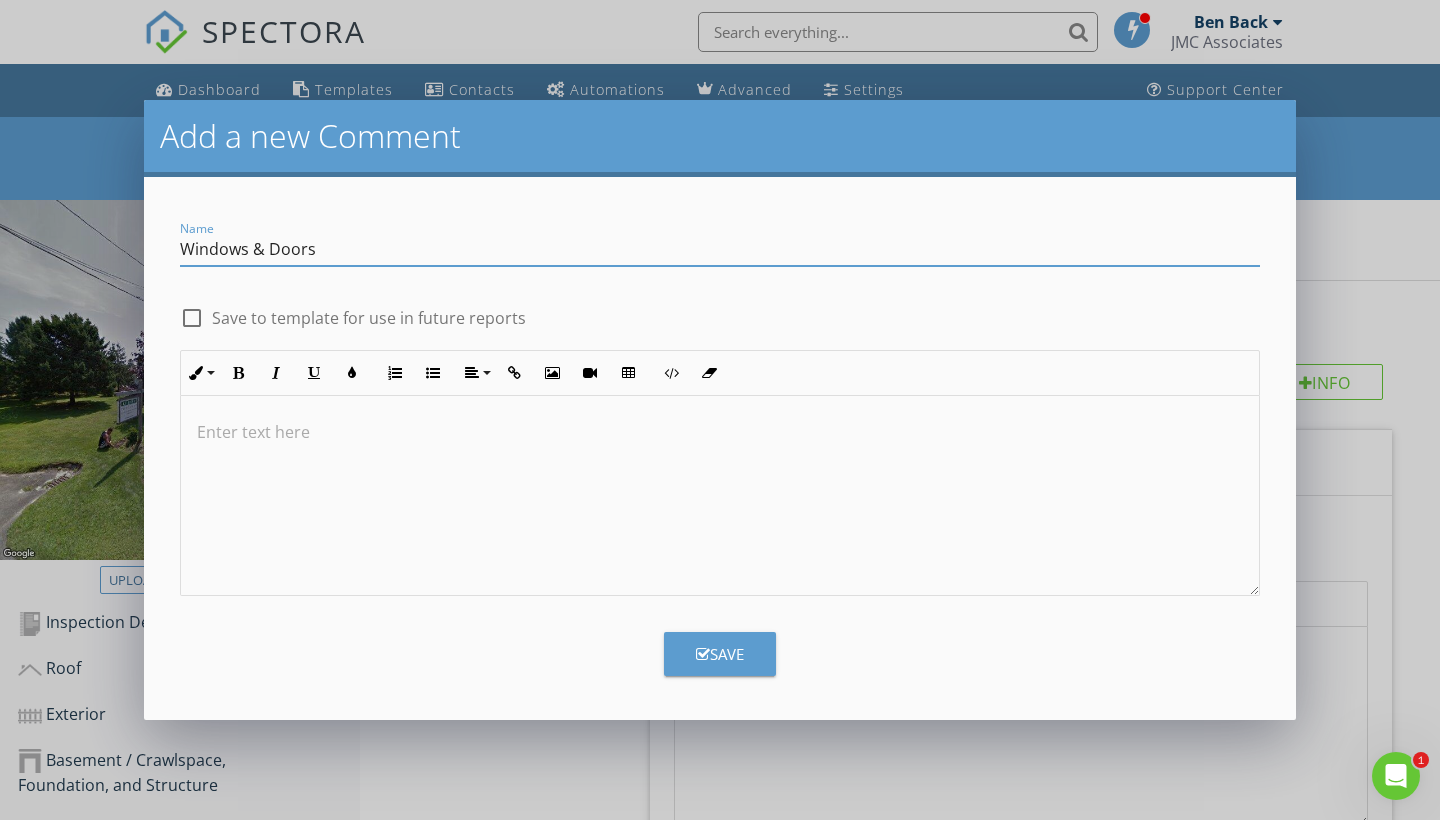 type on "Windows & Doors" 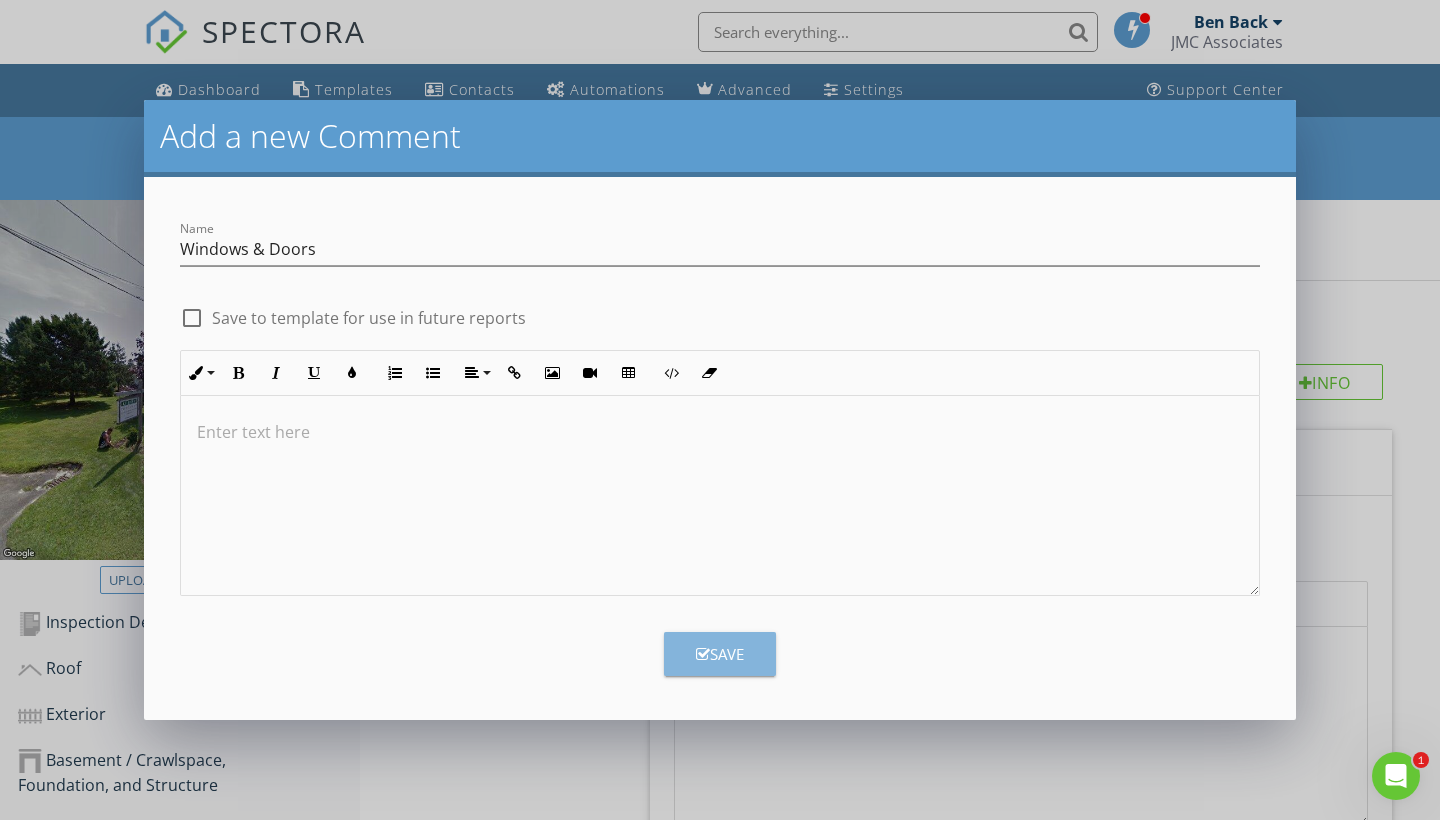 click on "Save" at bounding box center (720, 654) 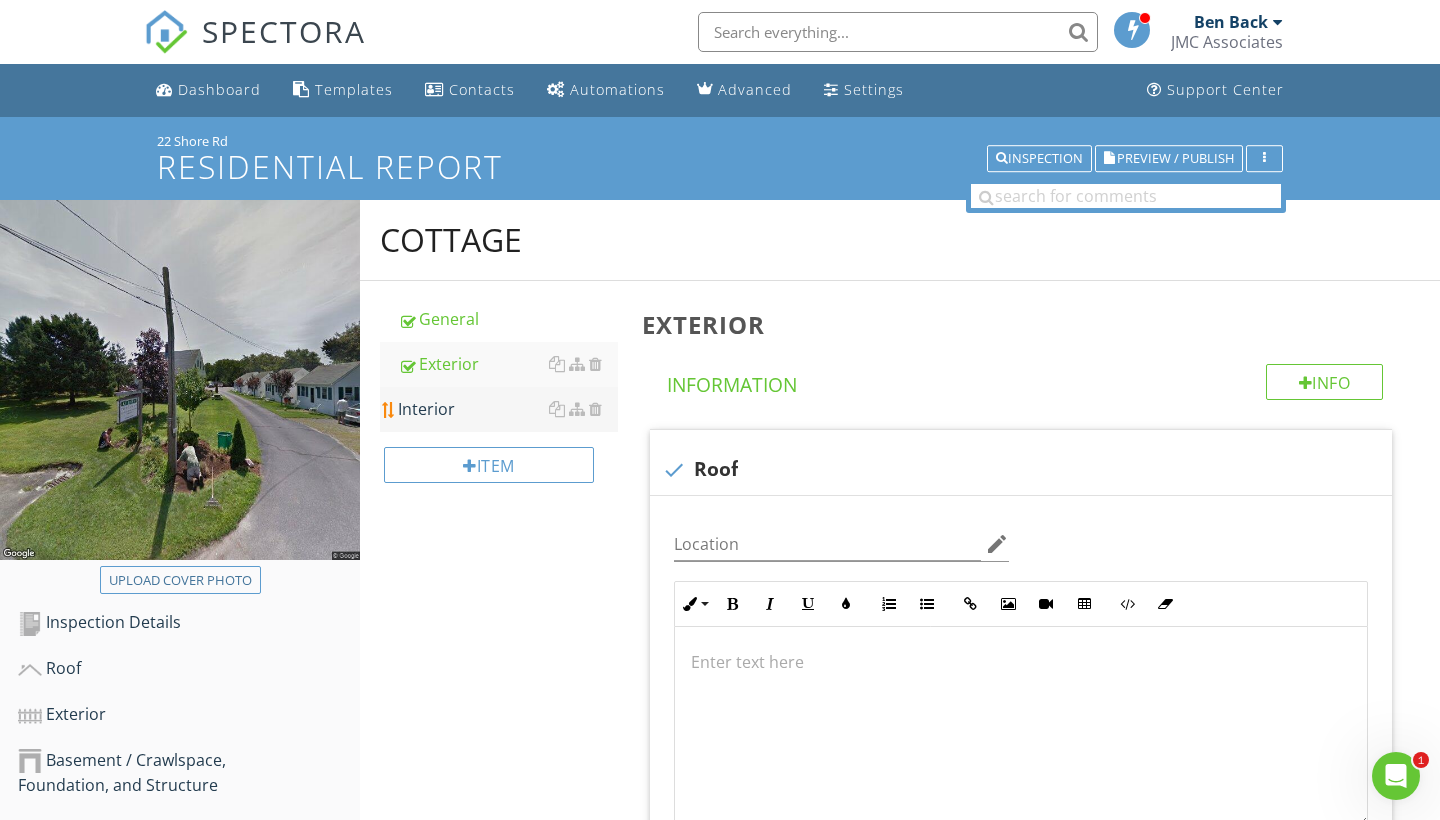 click on "Interior" at bounding box center (508, 409) 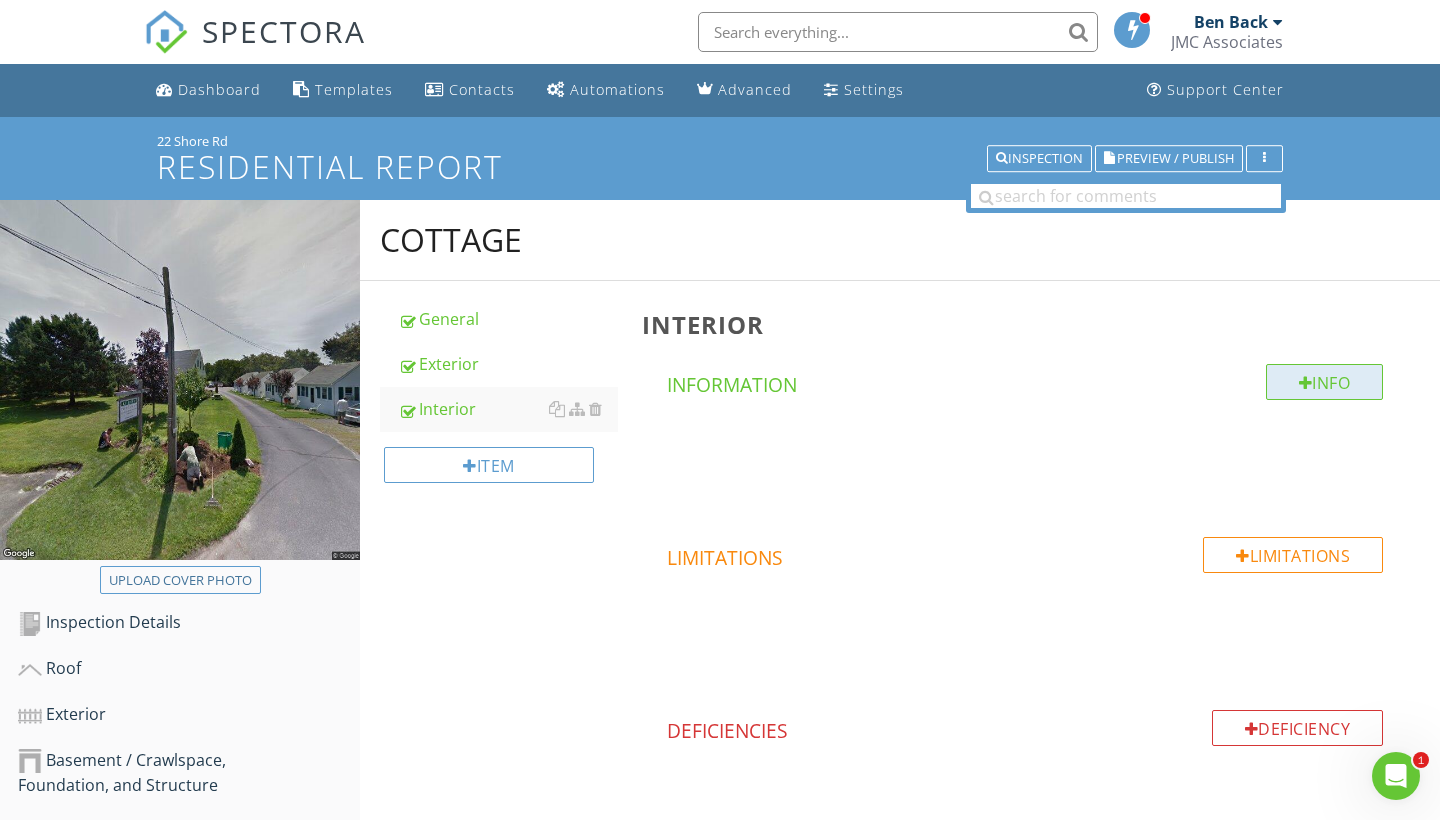 click at bounding box center (1306, 383) 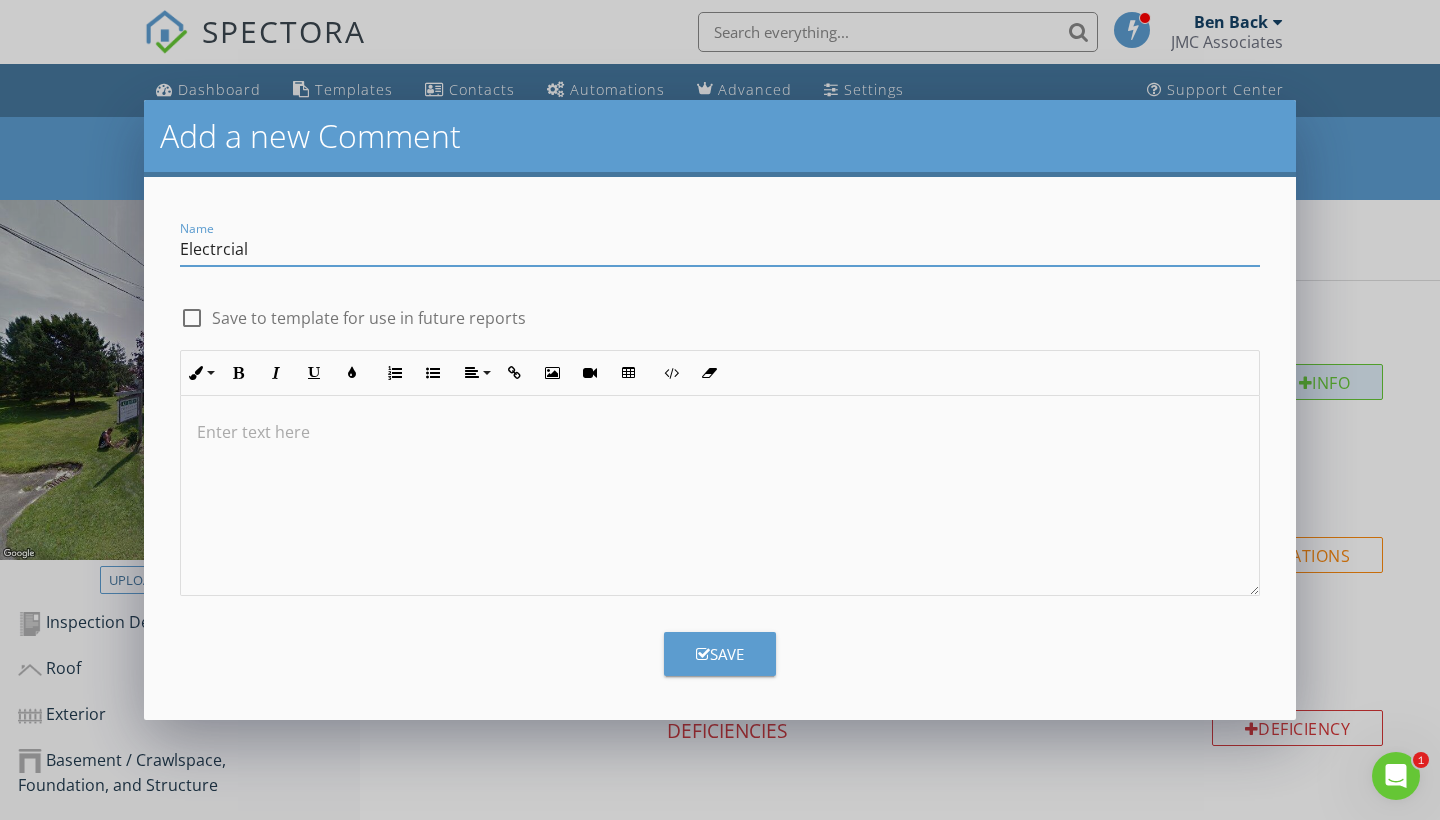 type on "Electrical" 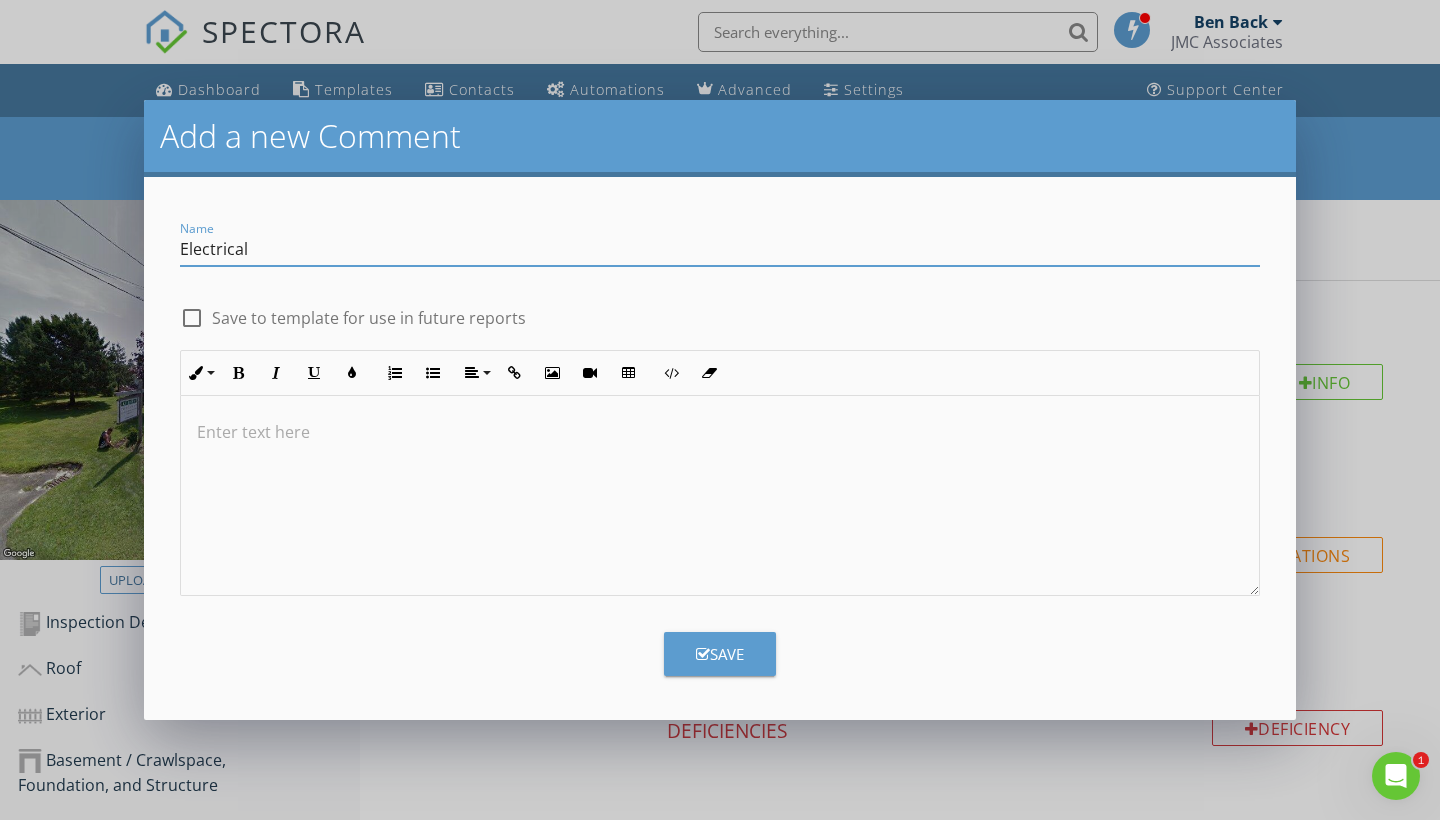click on "Electrical" at bounding box center (720, 249) 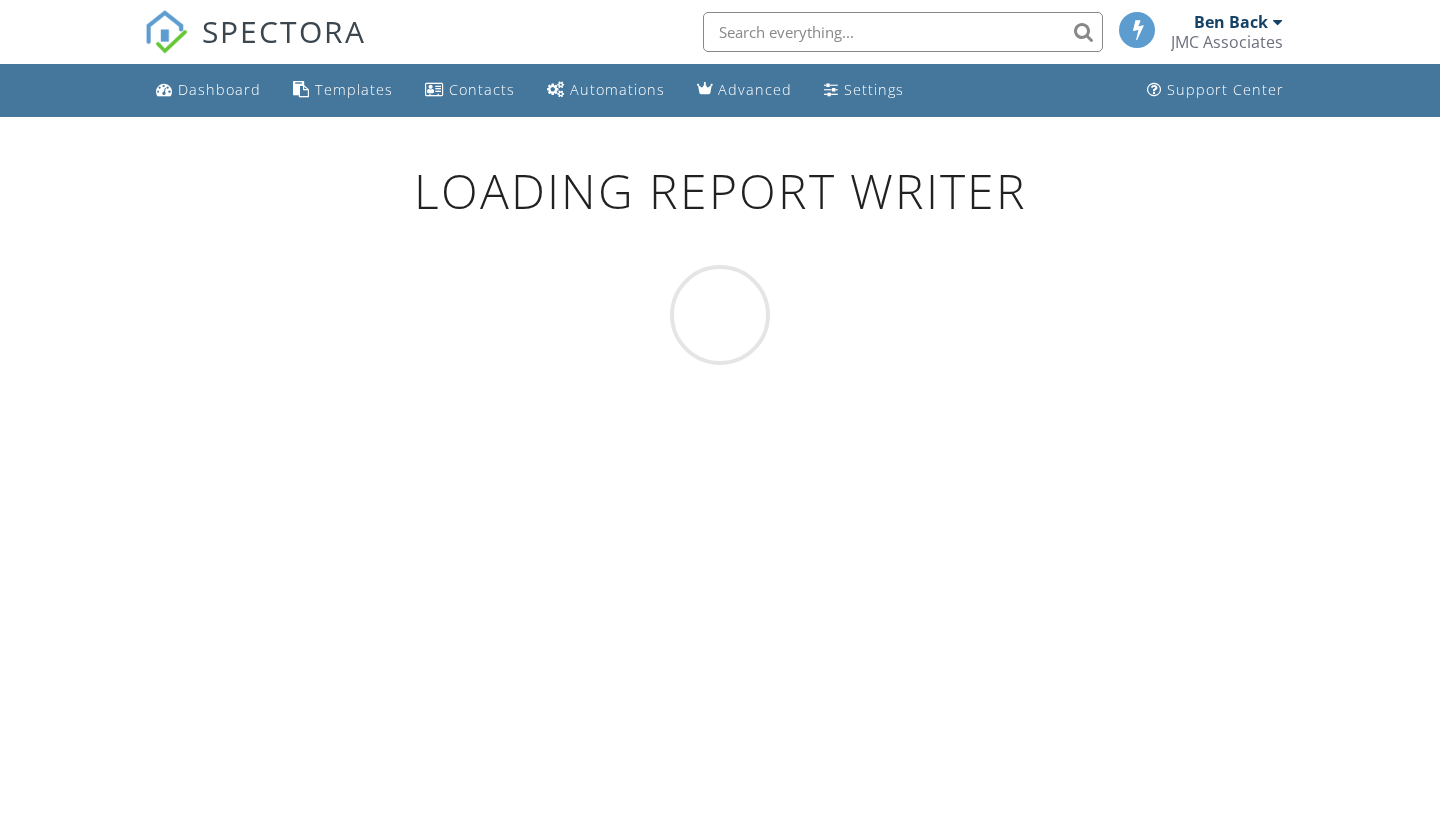 scroll, scrollTop: 0, scrollLeft: 0, axis: both 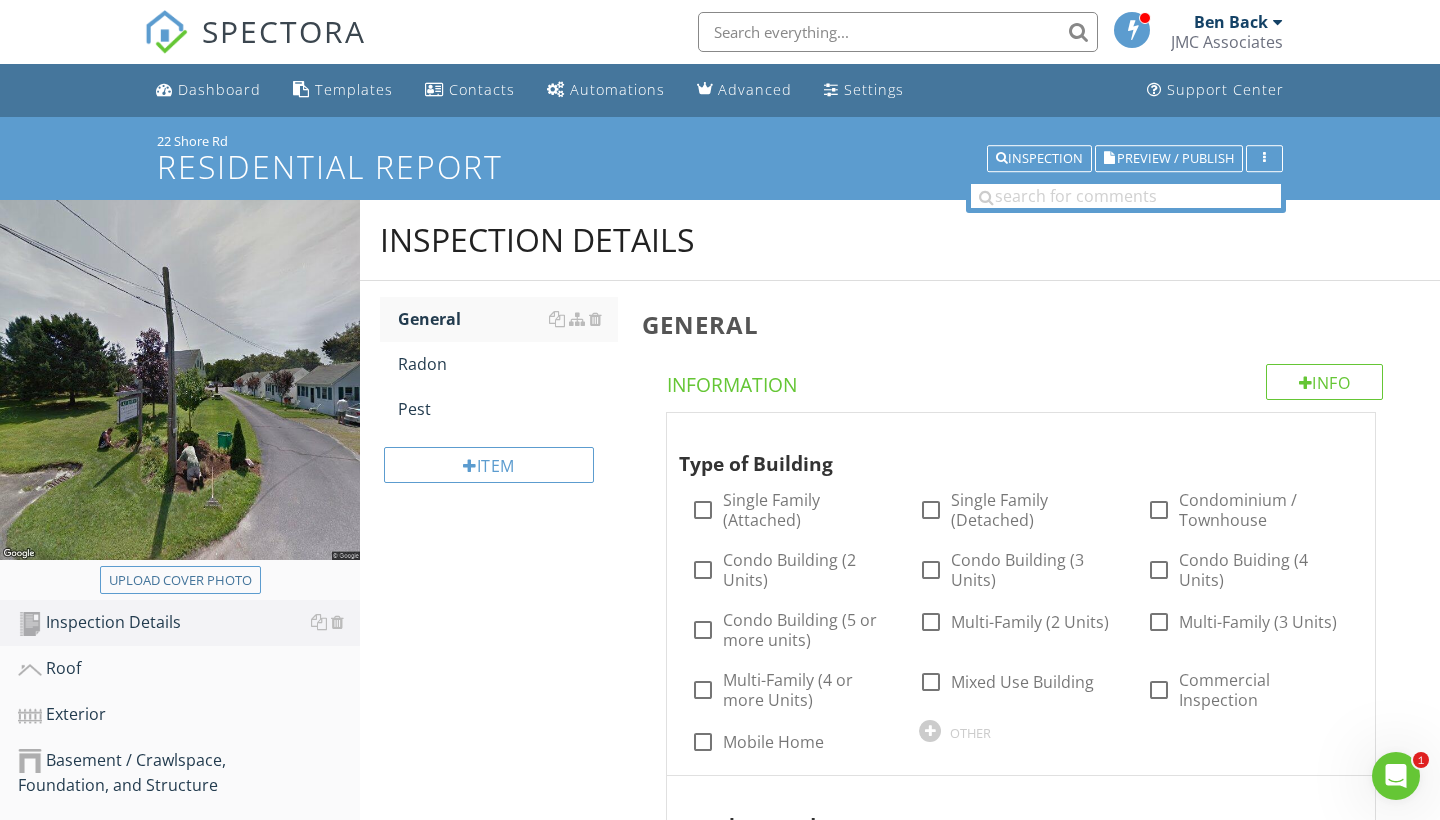 click on "SPECTORA" at bounding box center (284, 31) 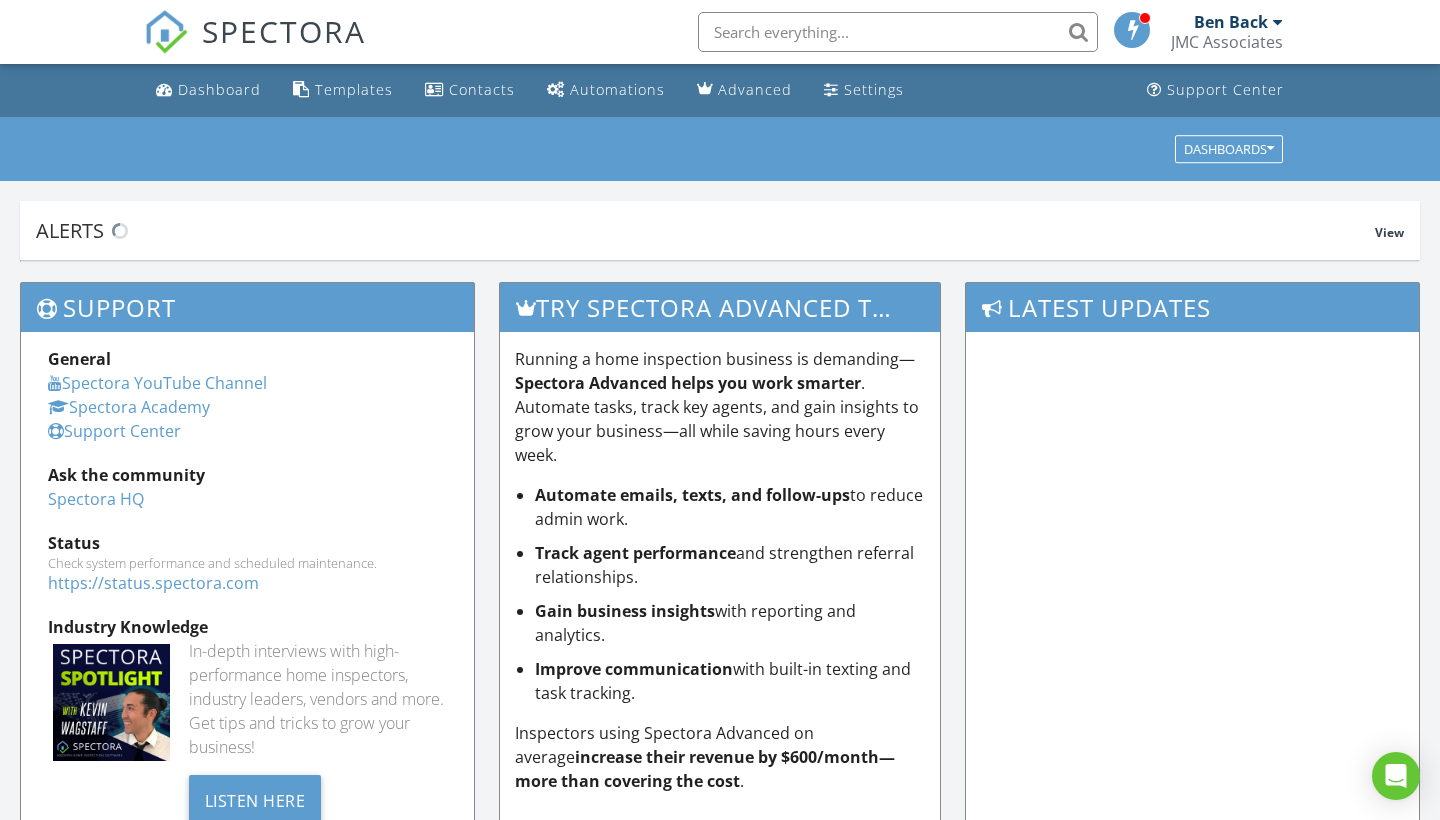 scroll, scrollTop: 0, scrollLeft: 0, axis: both 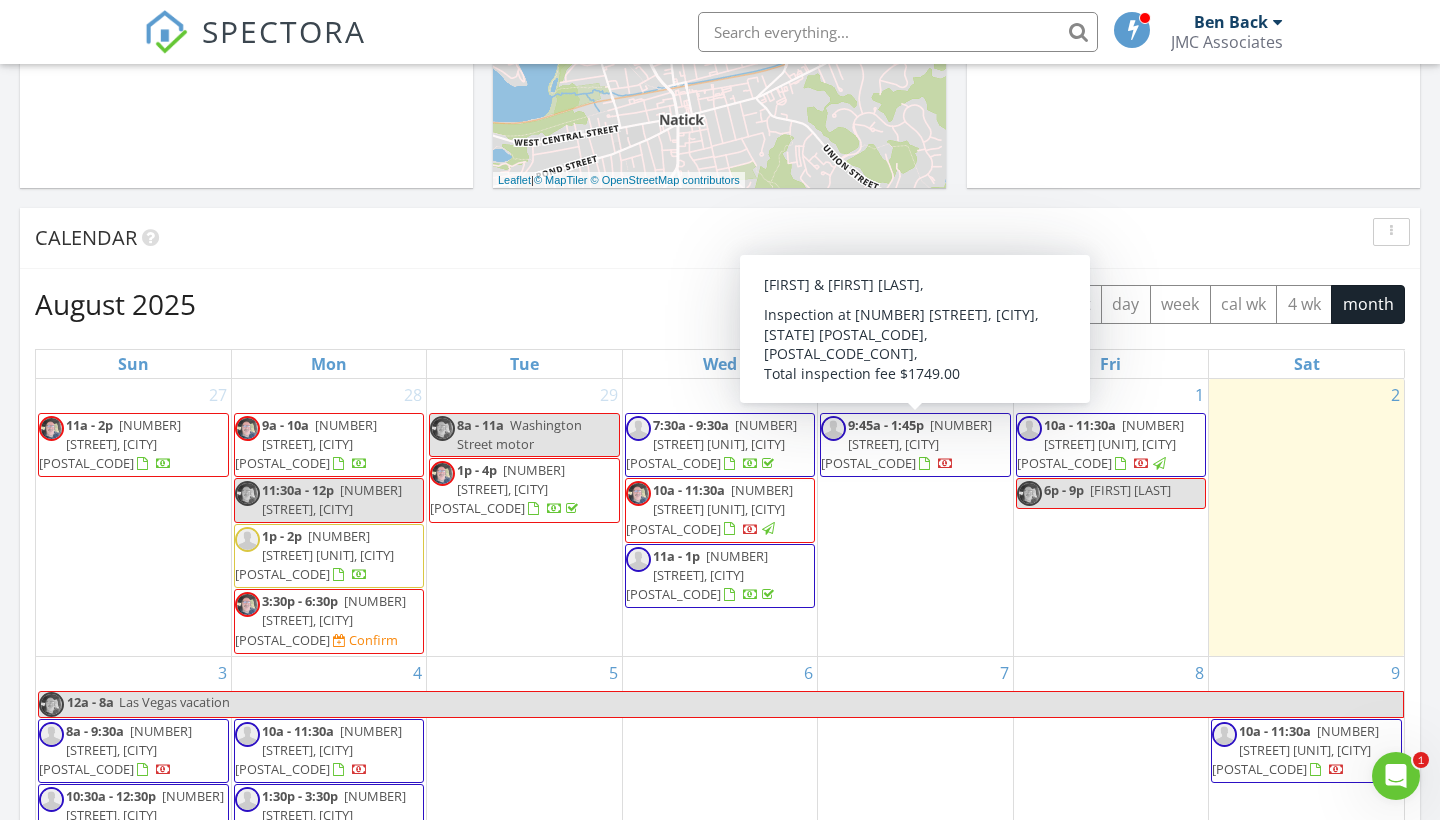 click on "[NUMBER] [STREET], [CITY] [POSTAL_CODE]" at bounding box center (906, 444) 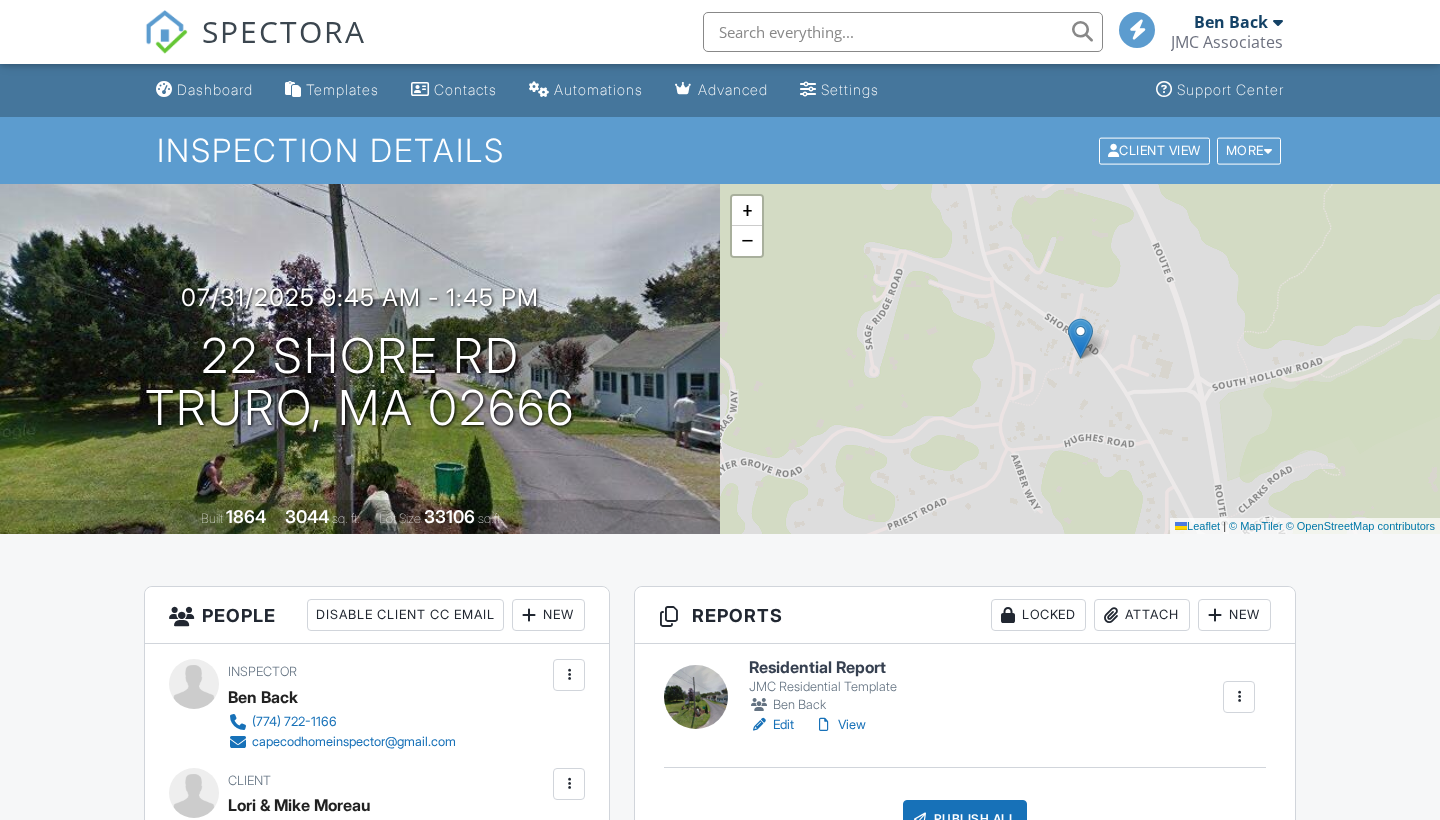 scroll, scrollTop: 0, scrollLeft: 0, axis: both 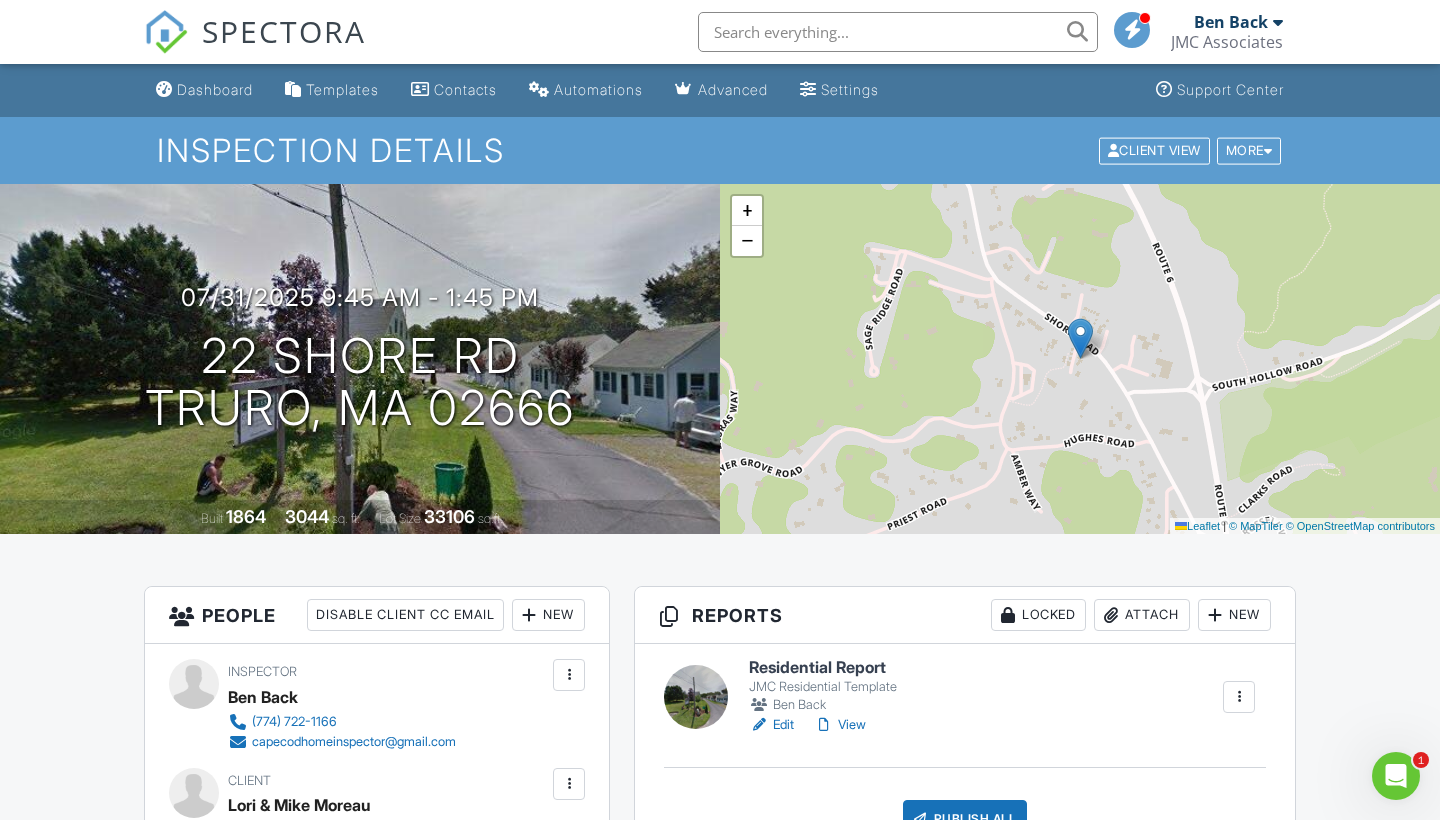 click at bounding box center [898, 32] 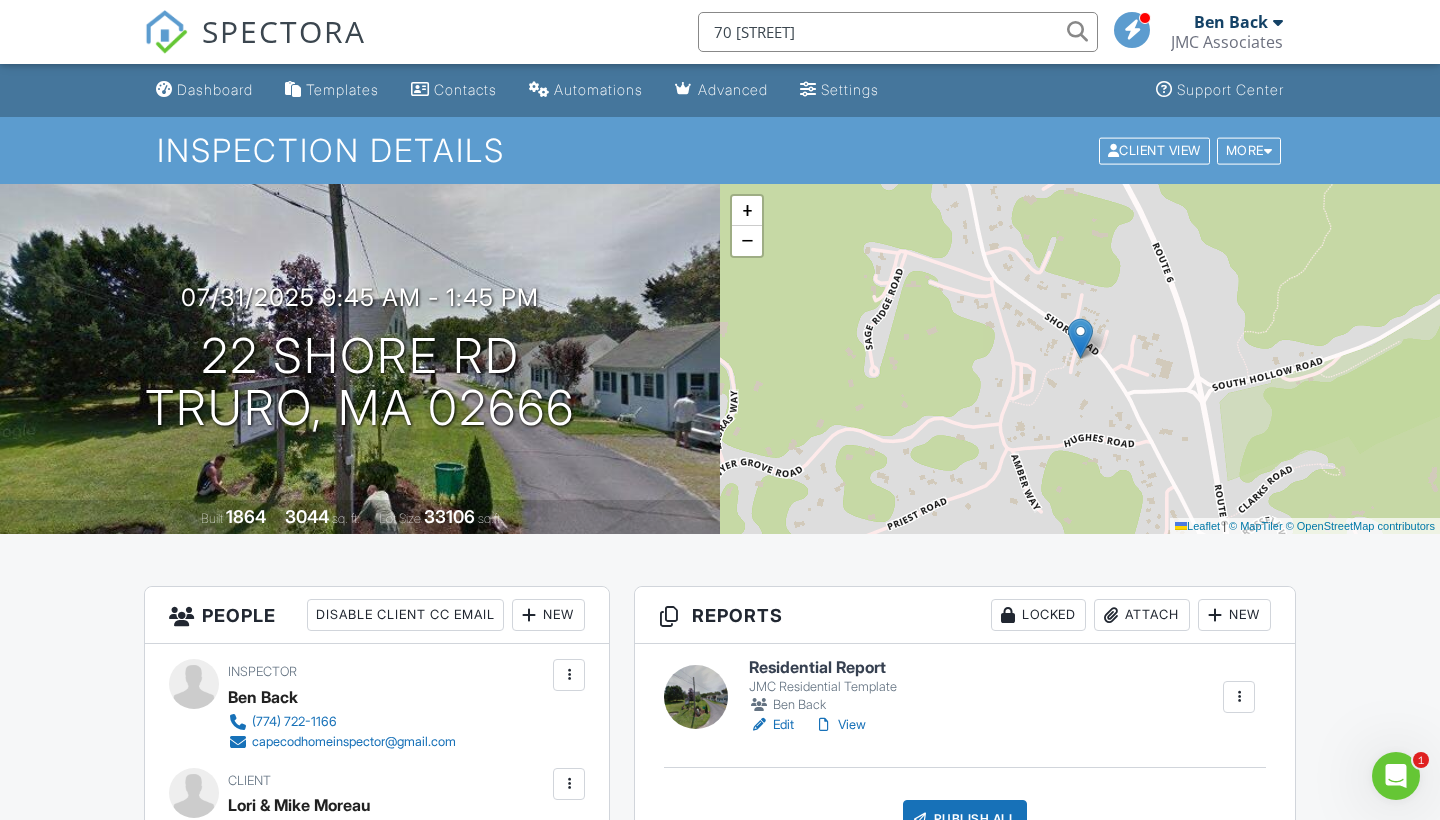 click on "70 ring rd" at bounding box center (898, 32) 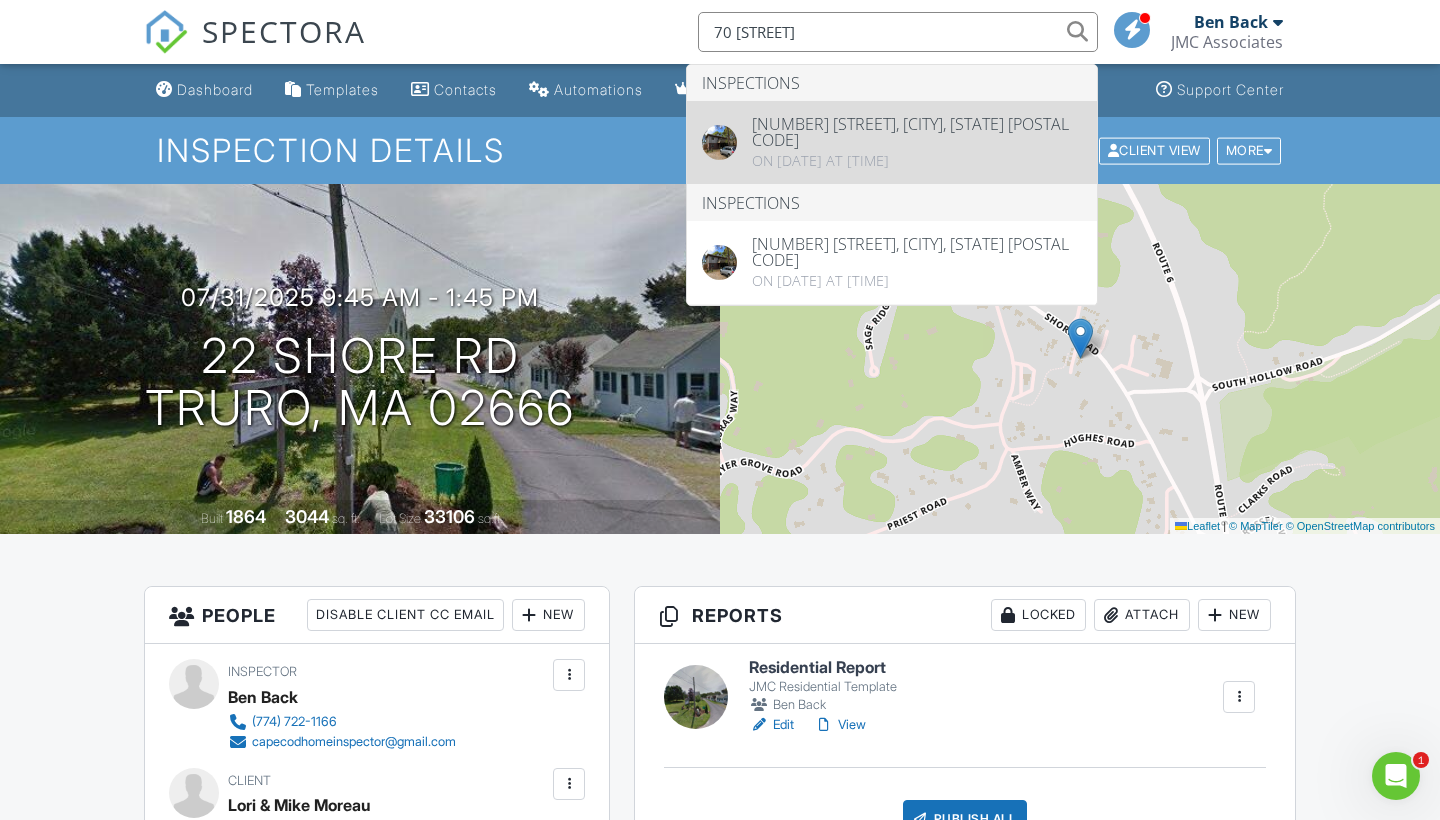 type on "70 ring rd" 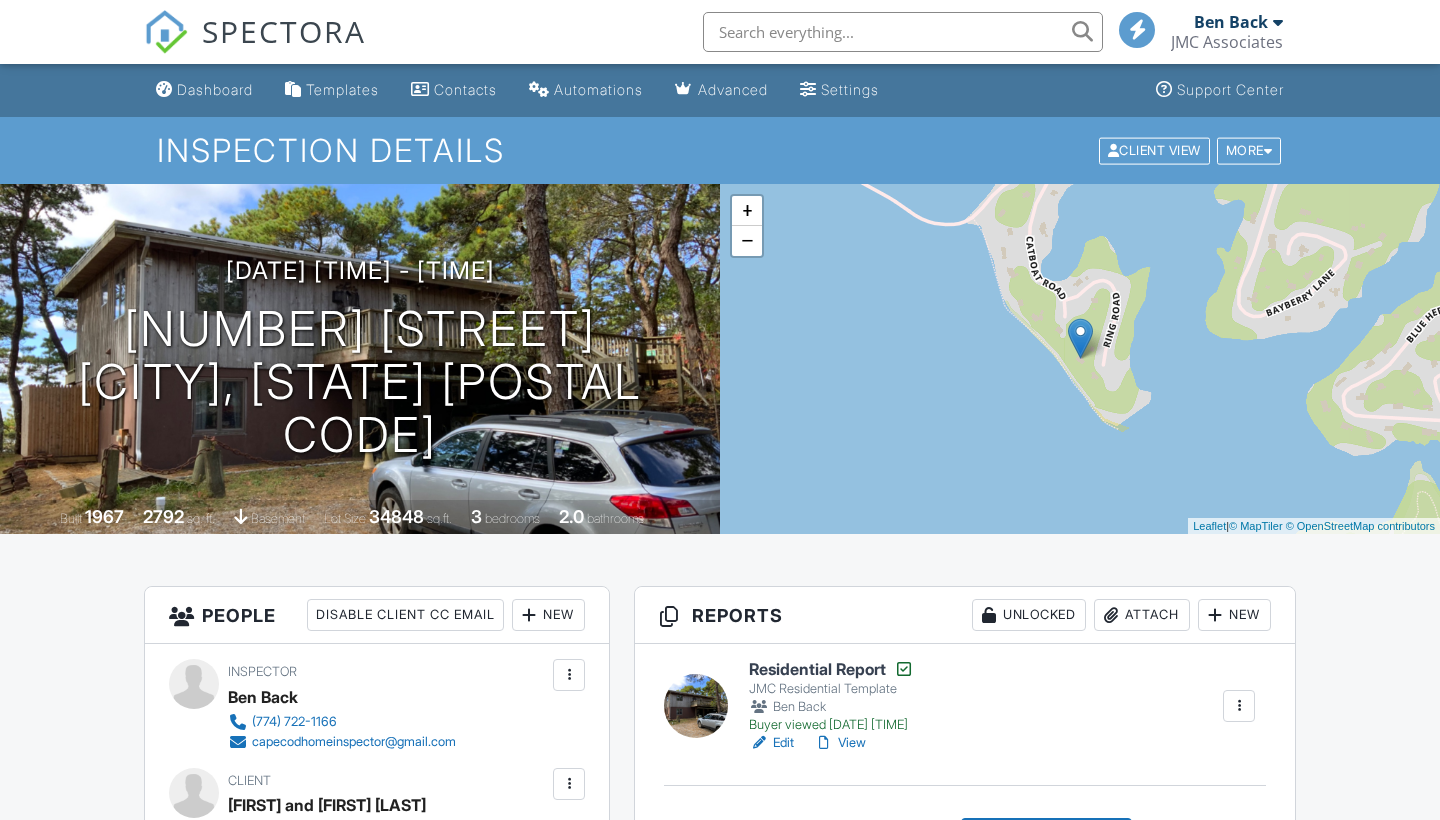 scroll, scrollTop: 0, scrollLeft: 0, axis: both 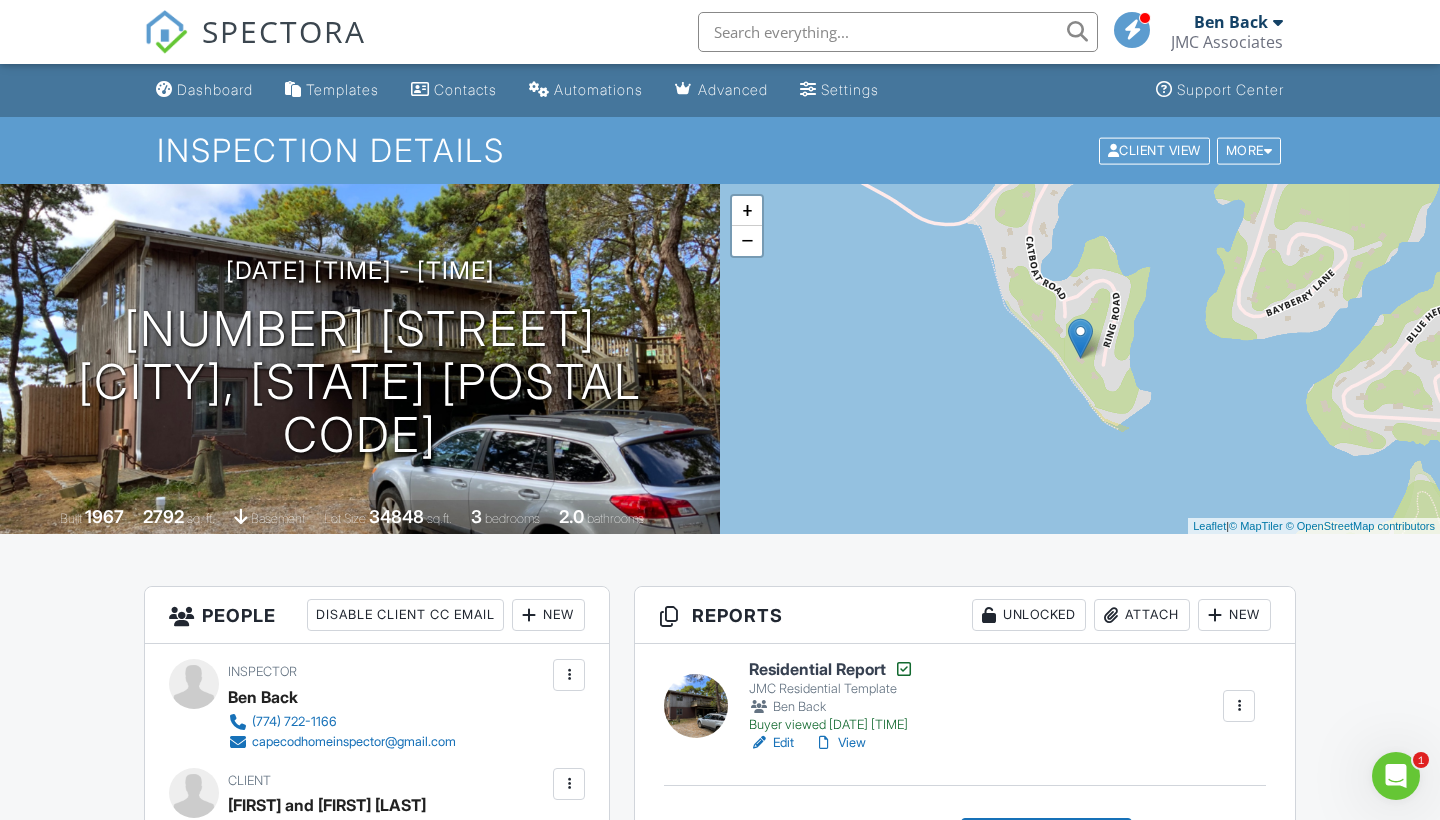 click on "SPECTORA" at bounding box center [284, 31] 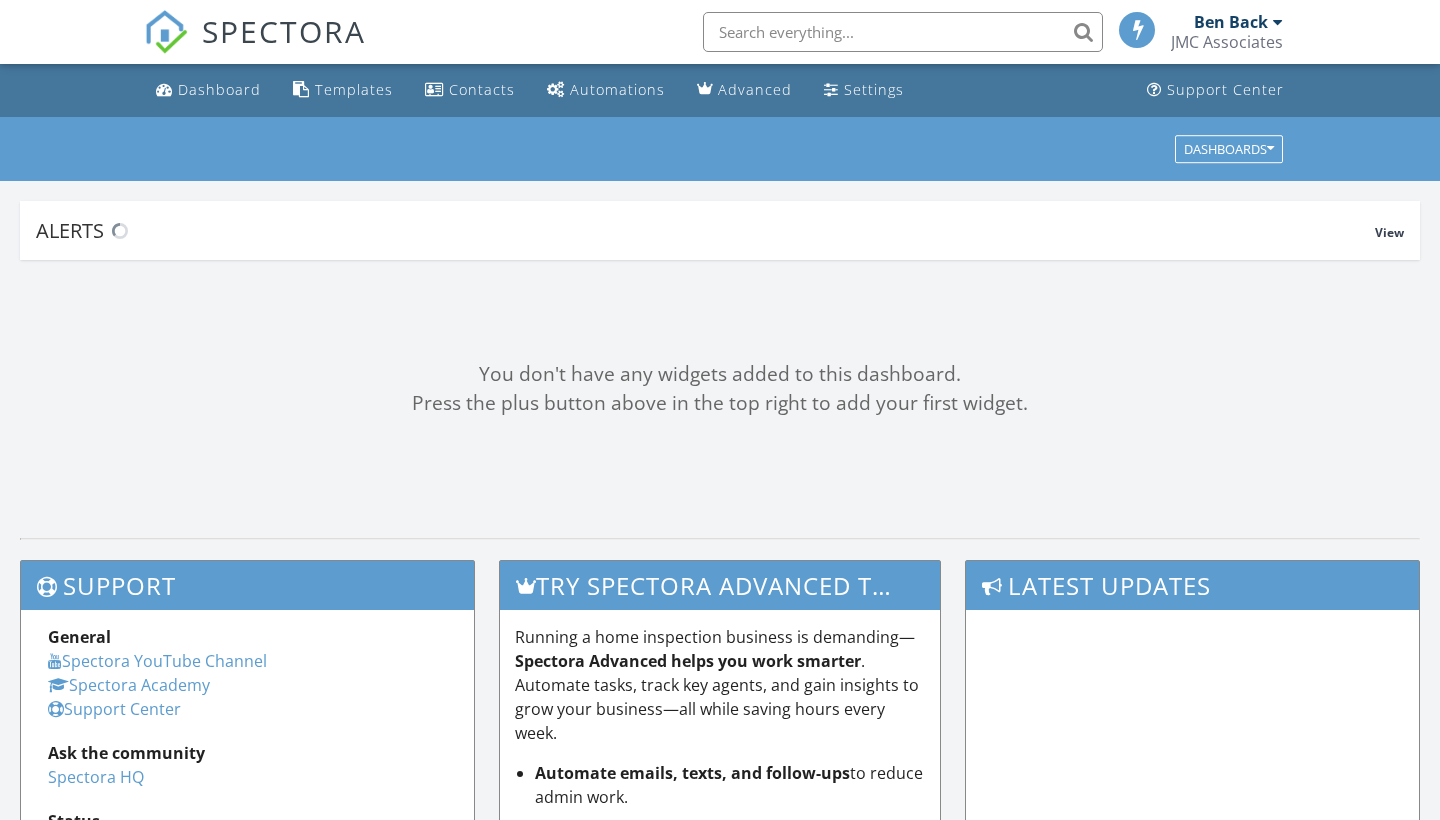 scroll, scrollTop: 0, scrollLeft: 0, axis: both 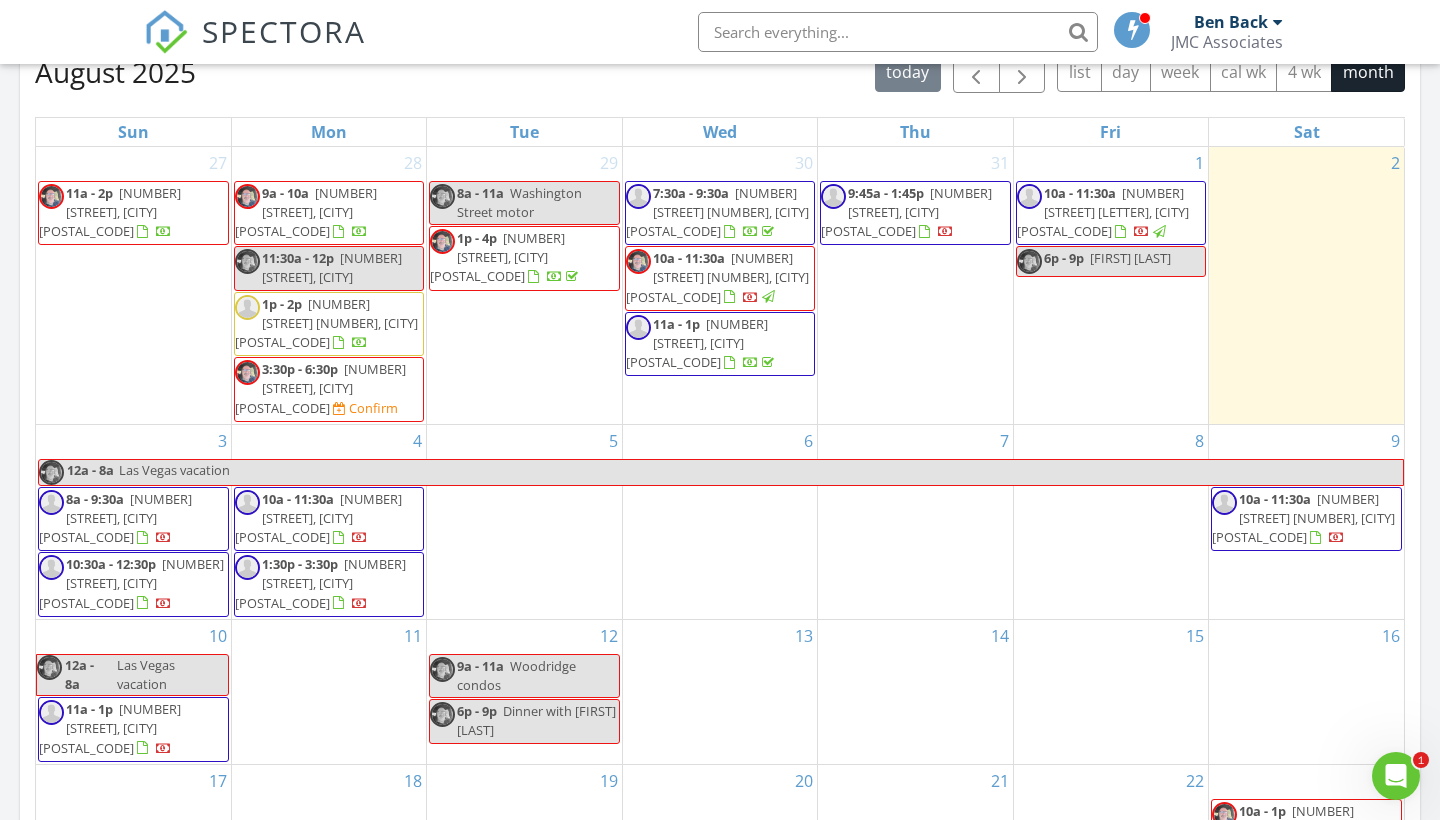 click on "29 Great Marsh Rd, Sandwich 02537" at bounding box center [697, 343] 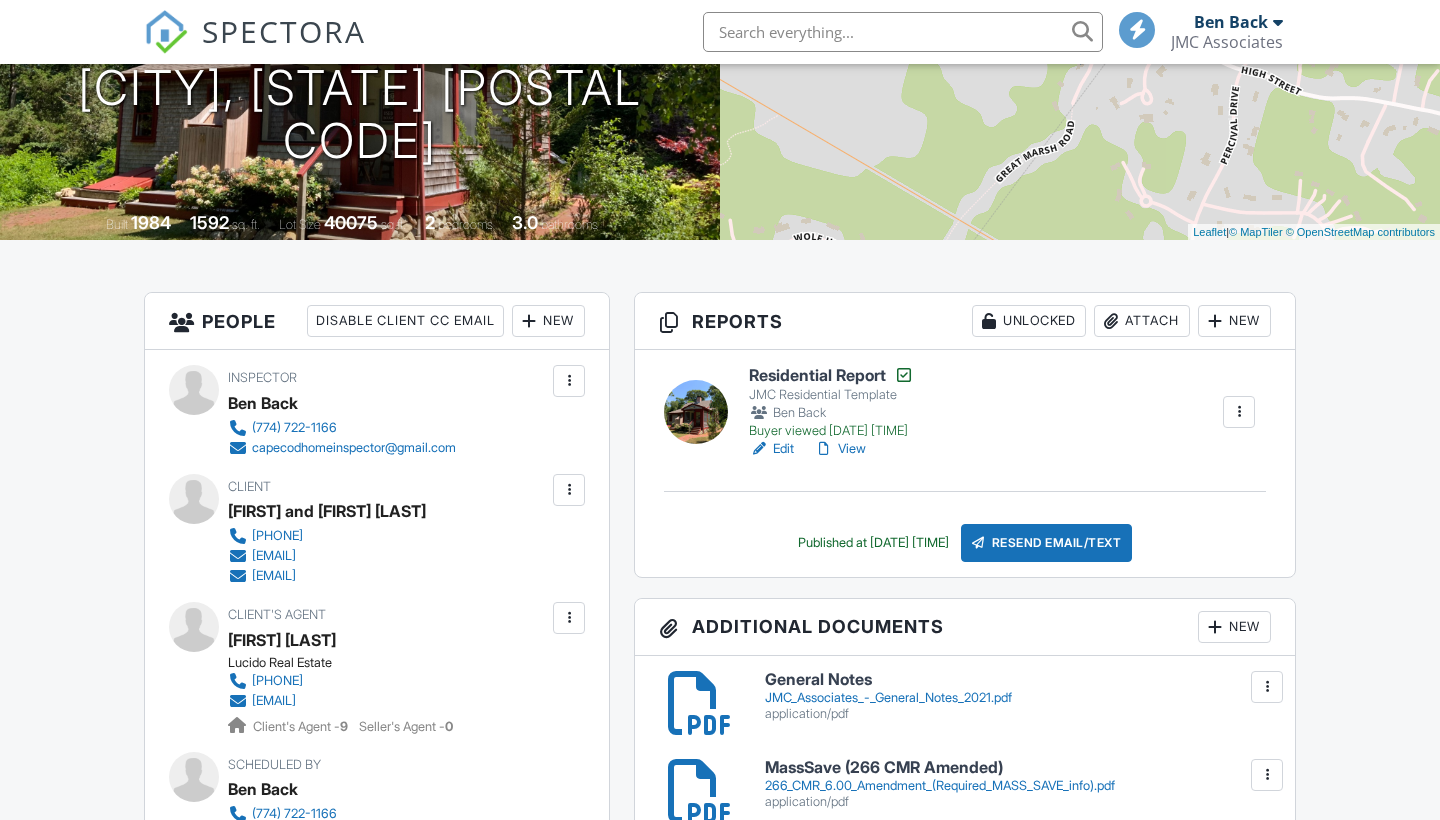 scroll, scrollTop: 457, scrollLeft: 0, axis: vertical 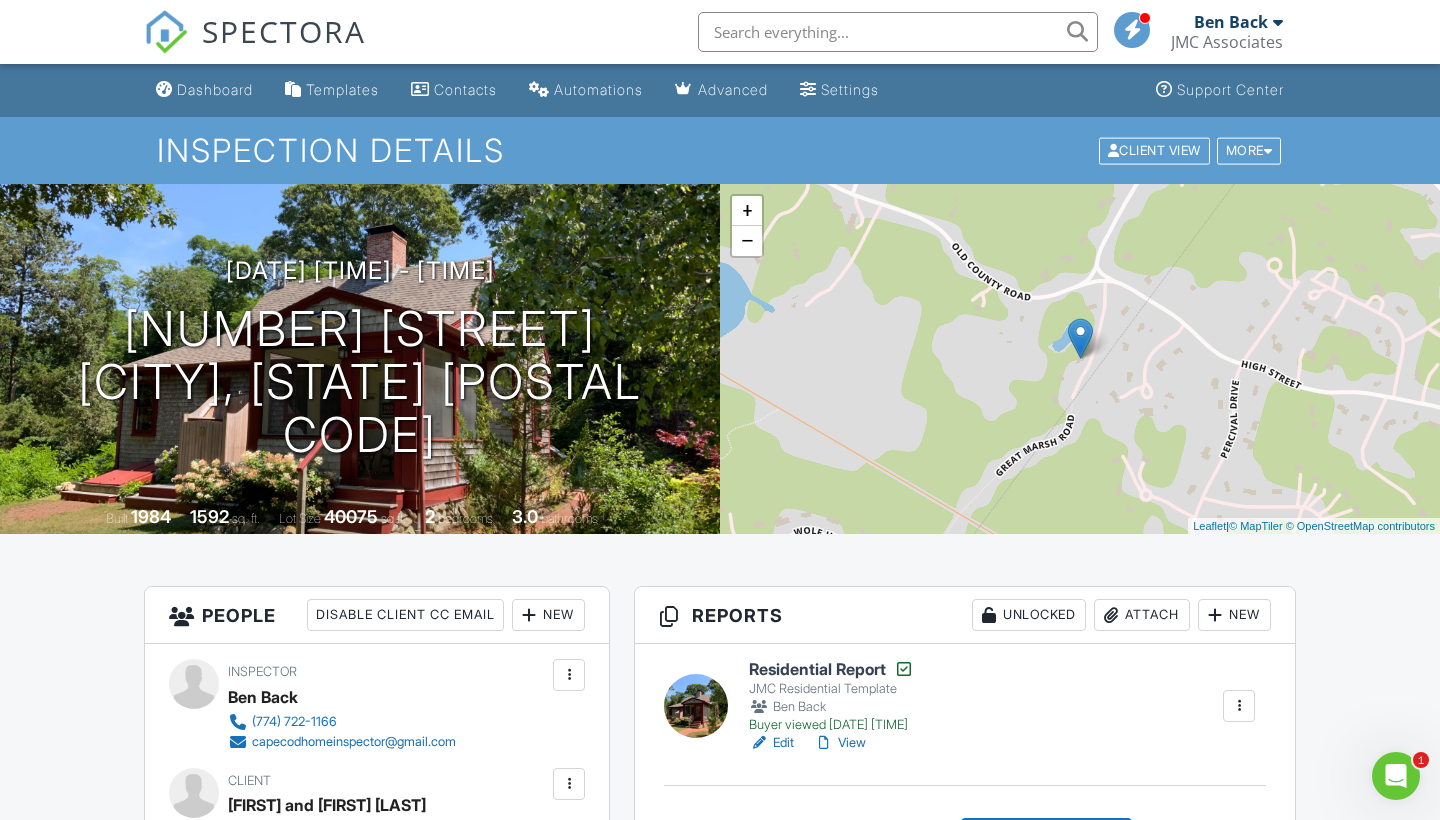 click on "SPECTORA" at bounding box center [284, 31] 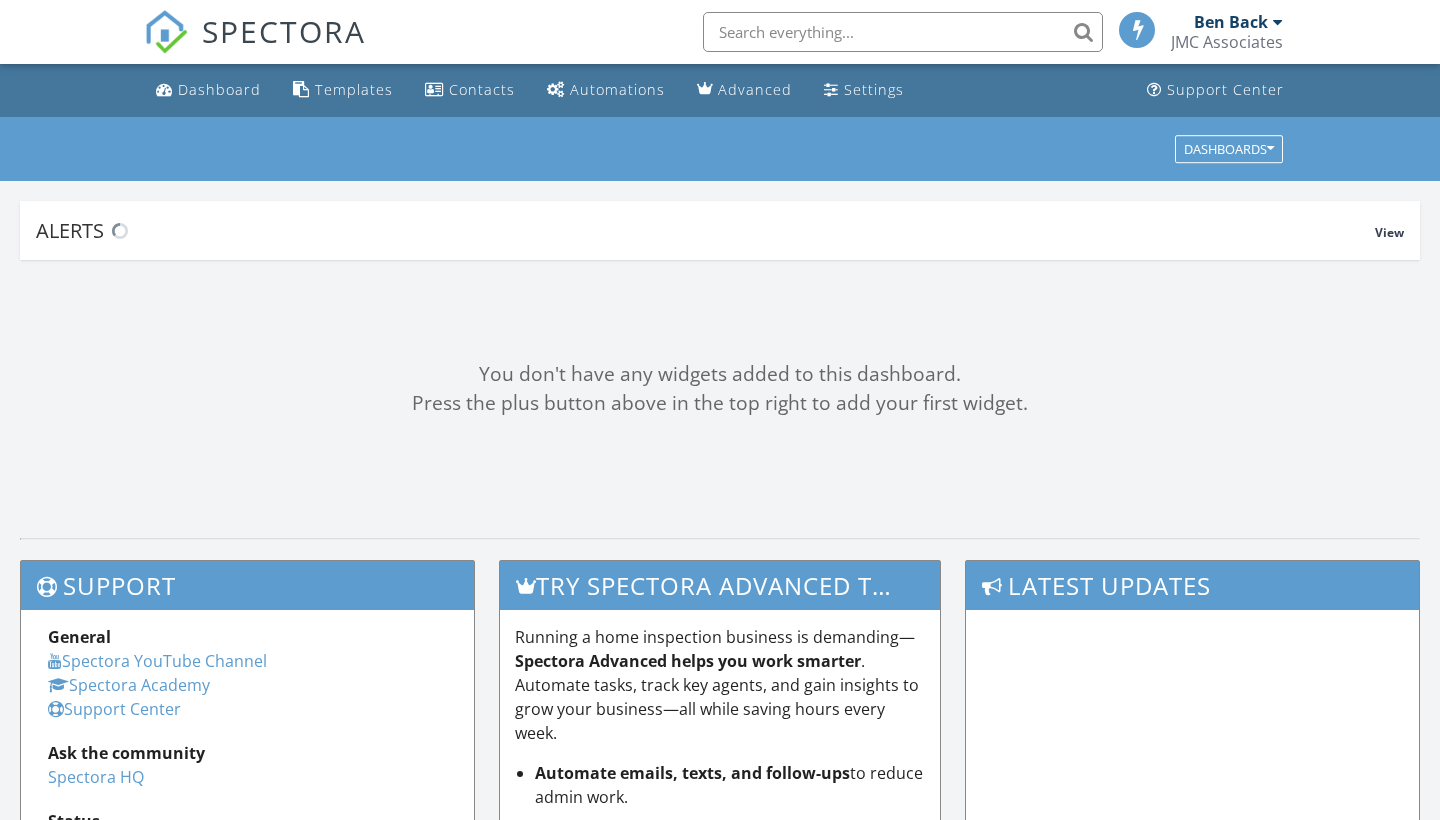 scroll, scrollTop: 0, scrollLeft: 0, axis: both 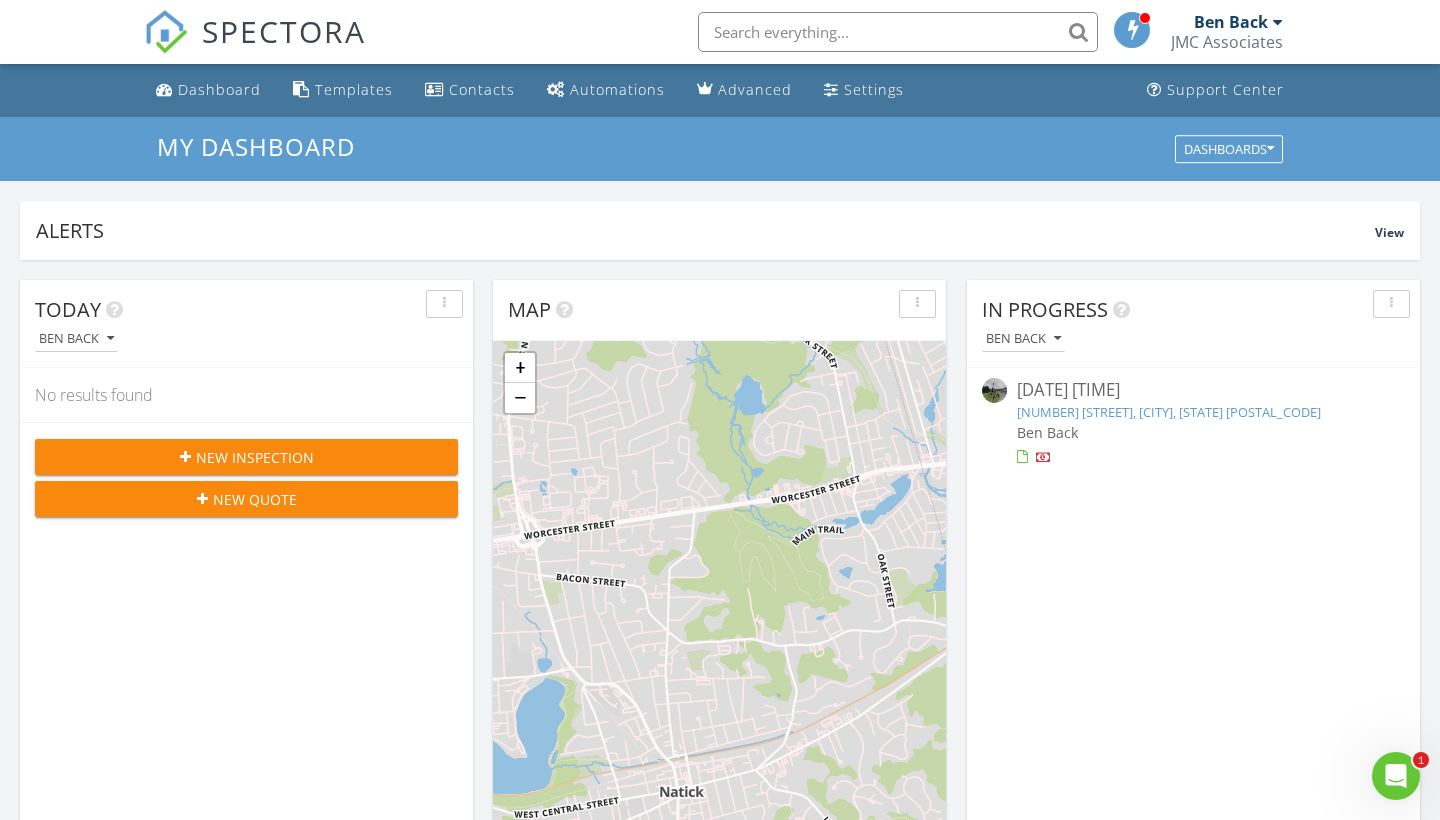 click on "[NUMBER] [STREET], [CITY], [STATE] [POSTAL_CODE]" at bounding box center [1169, 412] 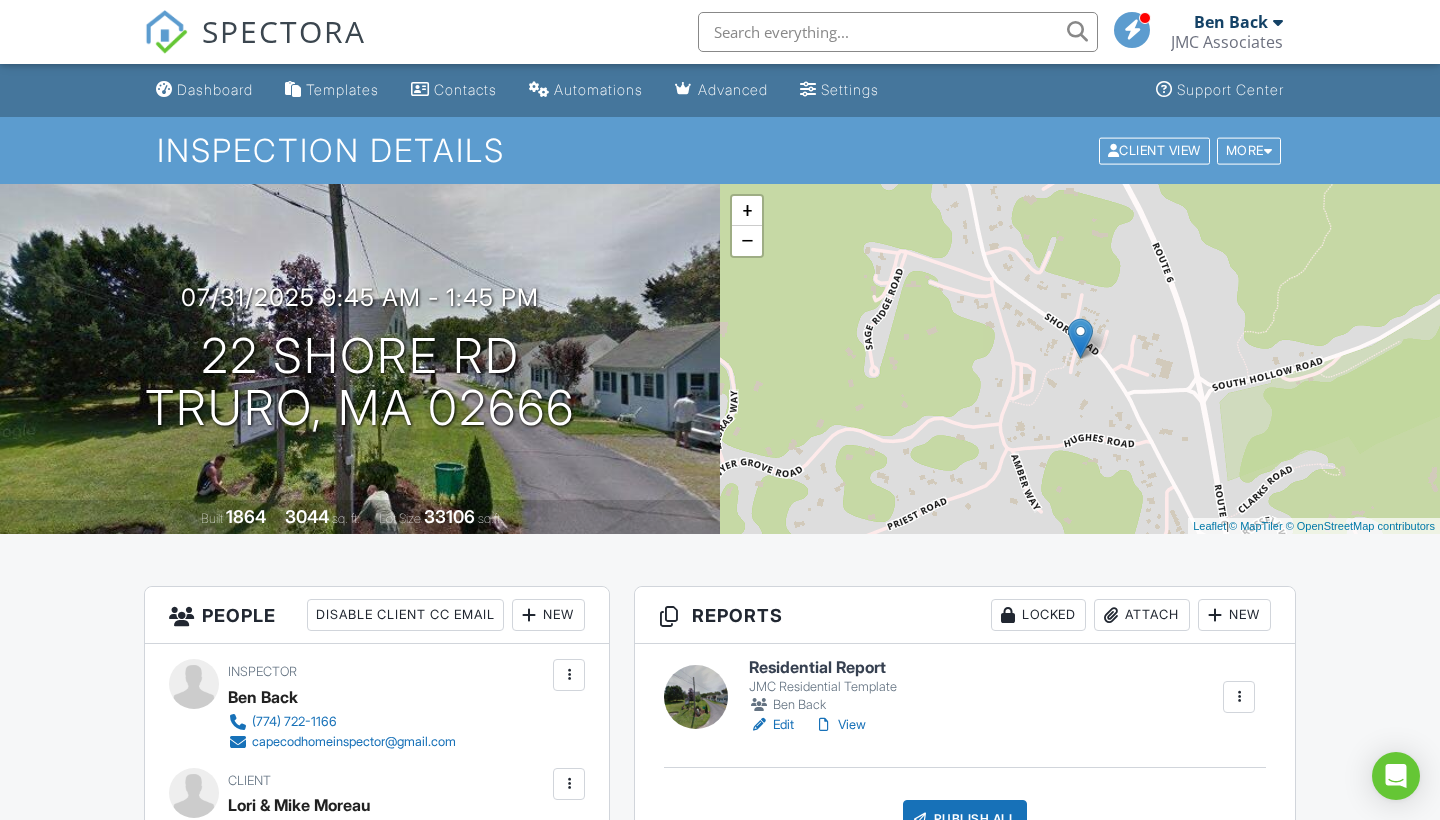 scroll, scrollTop: 449, scrollLeft: 0, axis: vertical 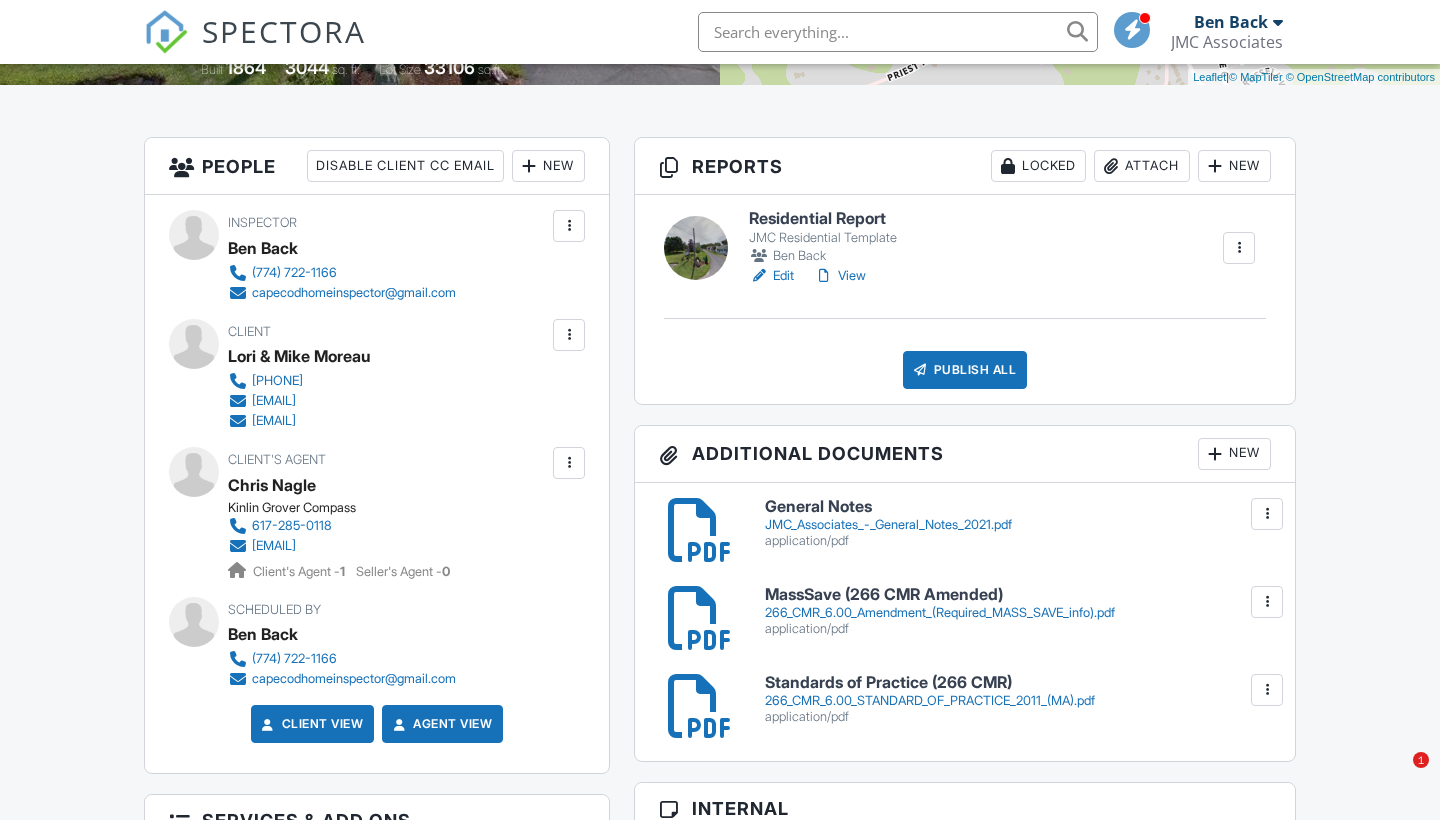 click on "Edit" at bounding box center [771, 276] 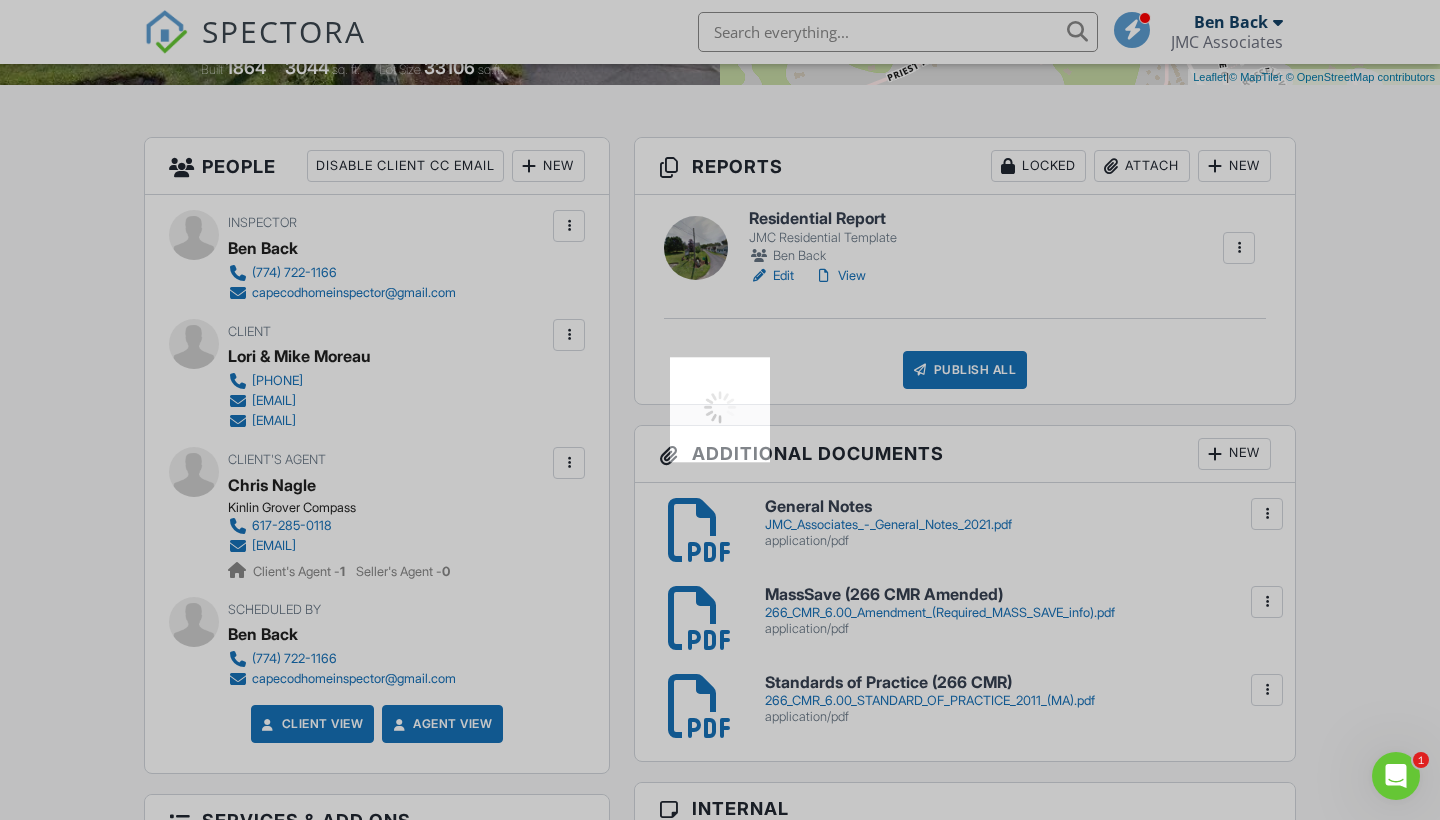scroll, scrollTop: 0, scrollLeft: 0, axis: both 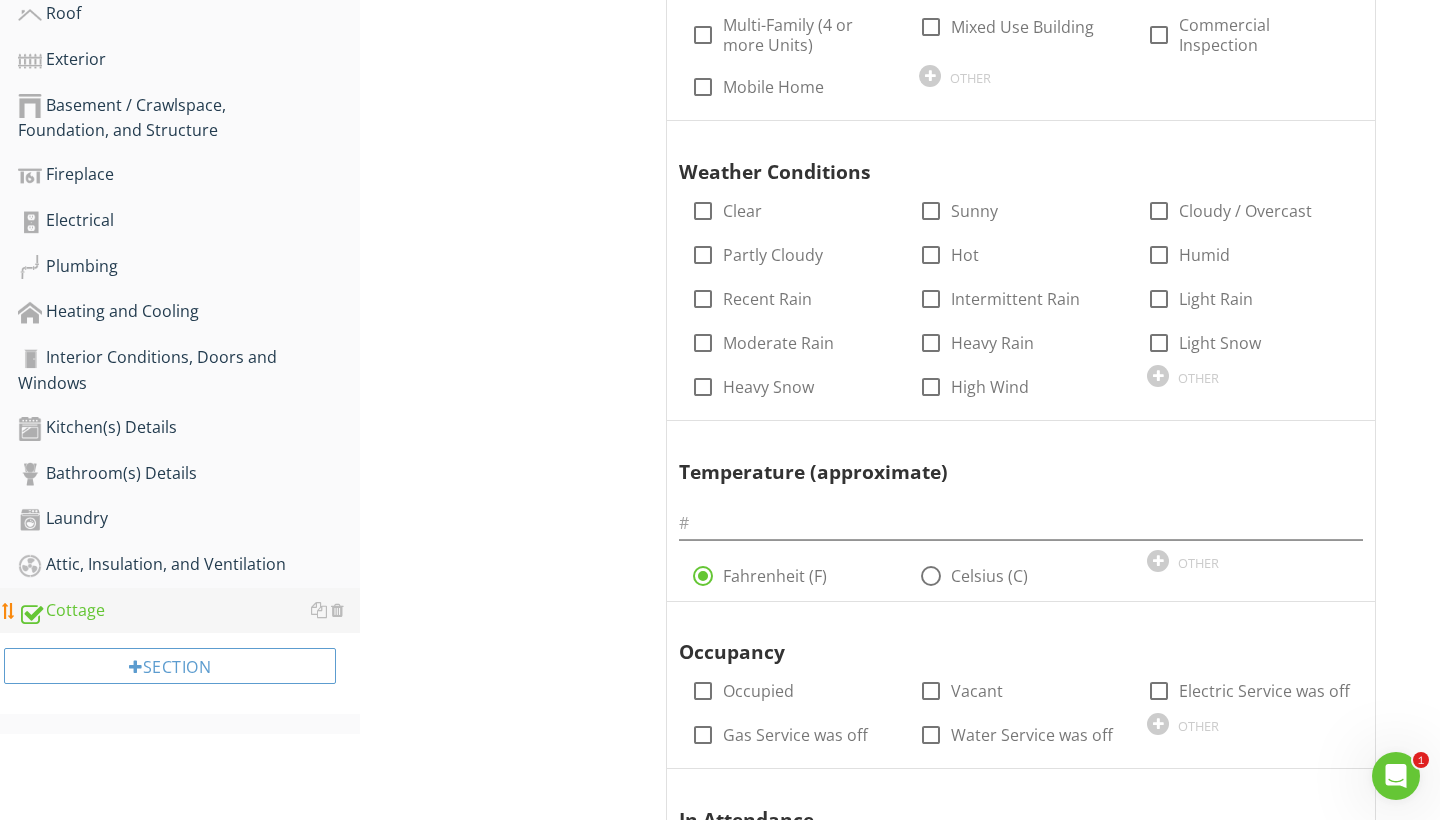 click on "Cottage" at bounding box center (189, 611) 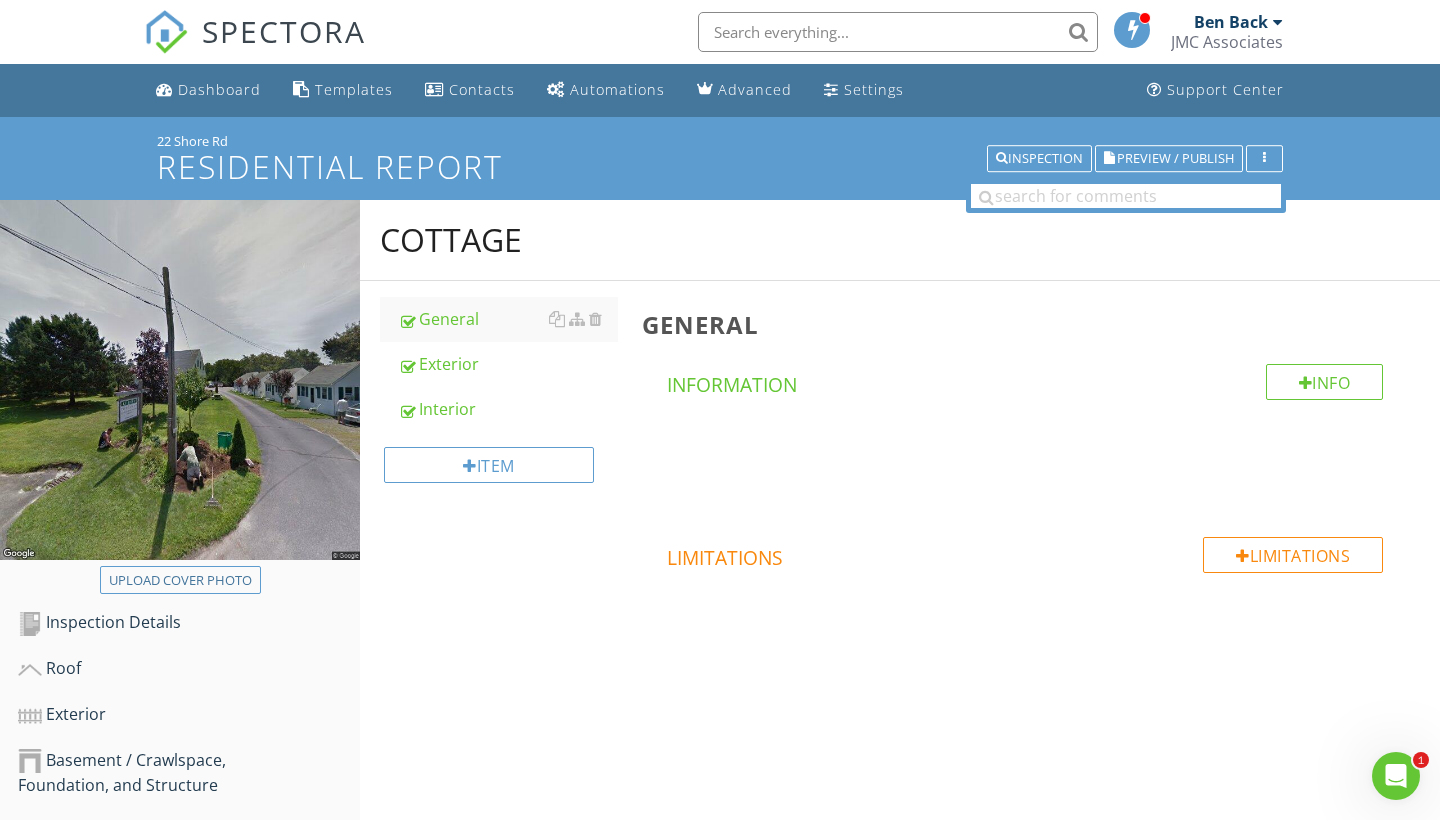 scroll, scrollTop: 0, scrollLeft: 0, axis: both 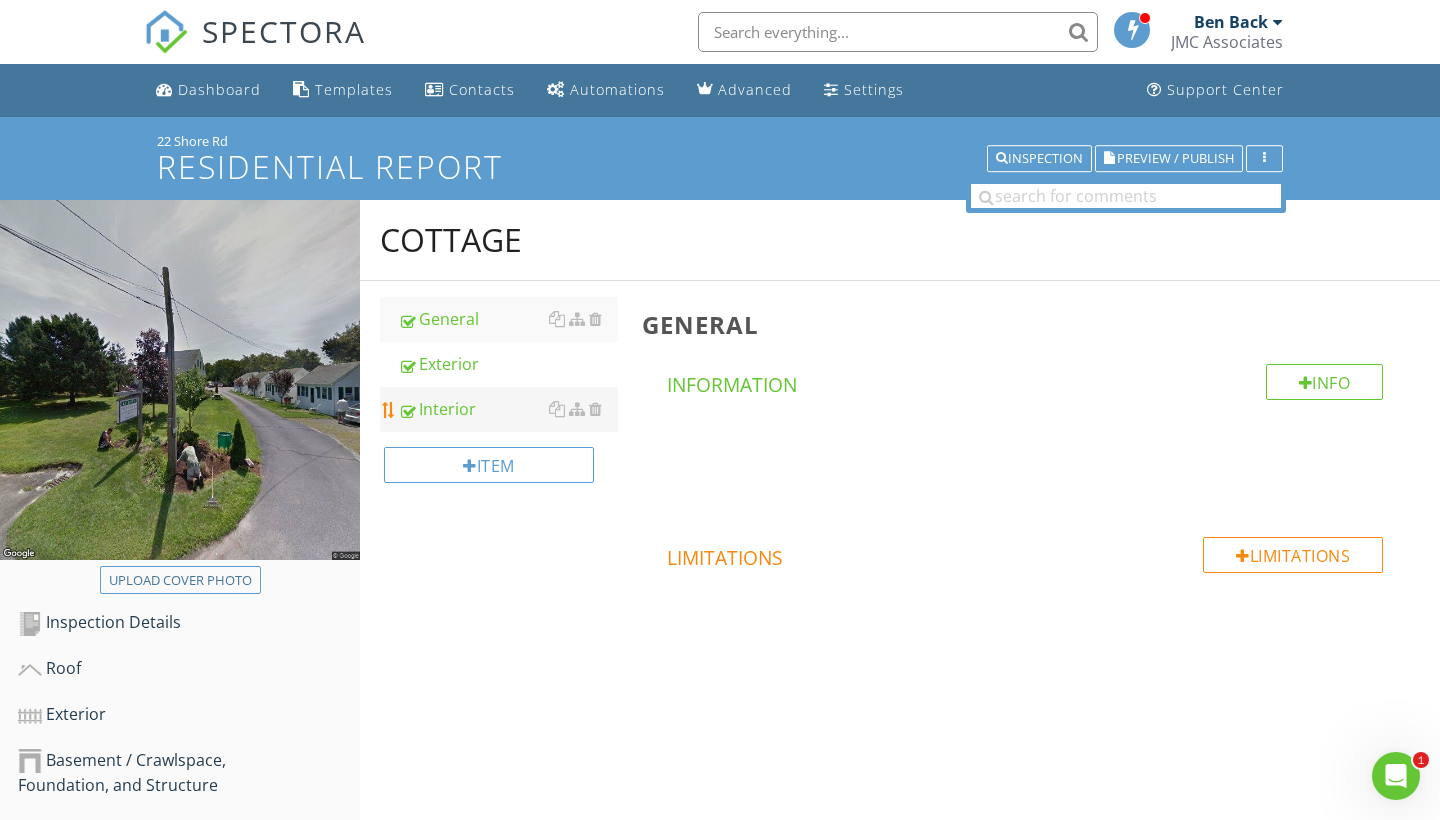 click on "Interior" at bounding box center [508, 409] 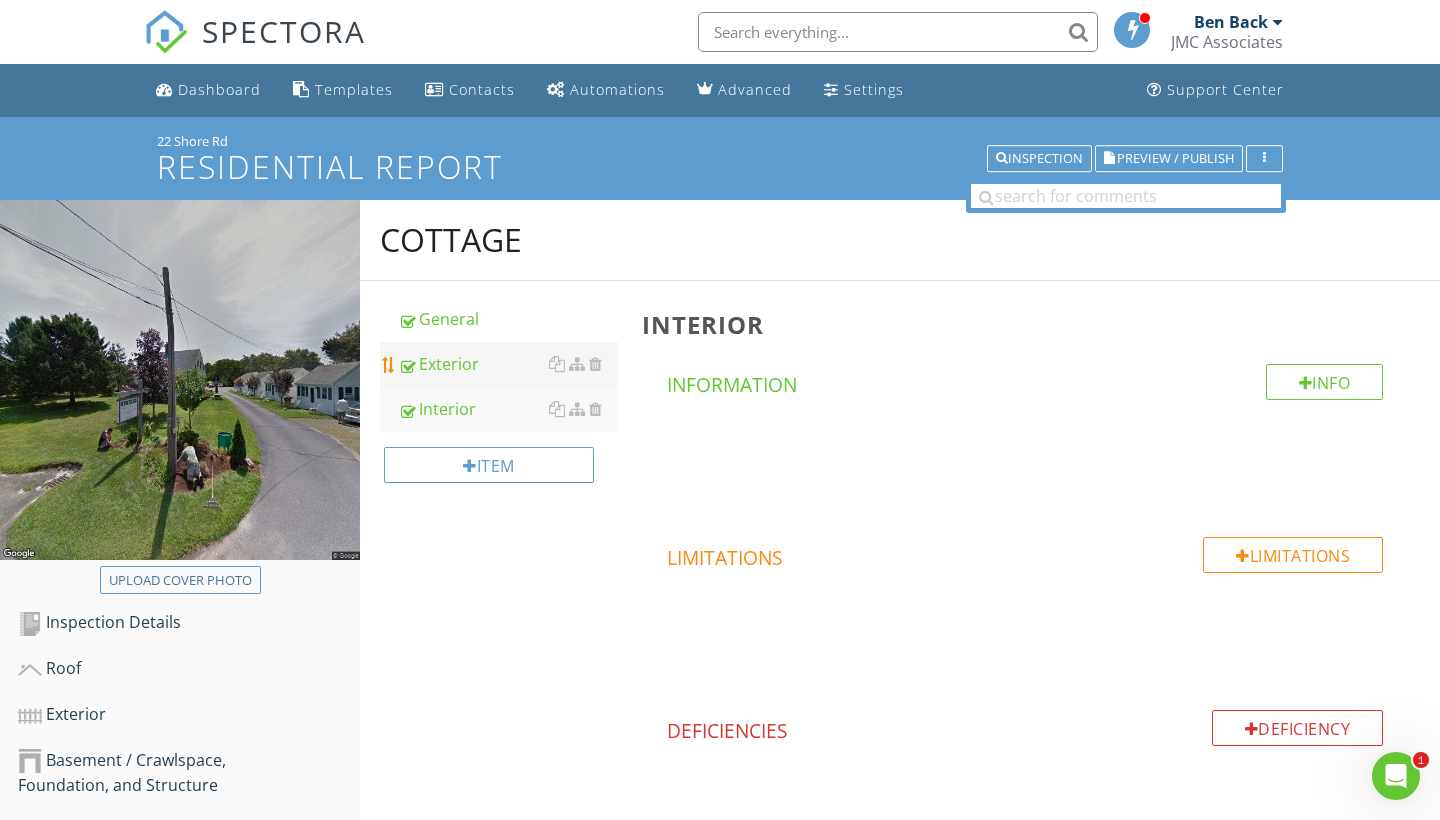 click on "Exterior" at bounding box center (508, 364) 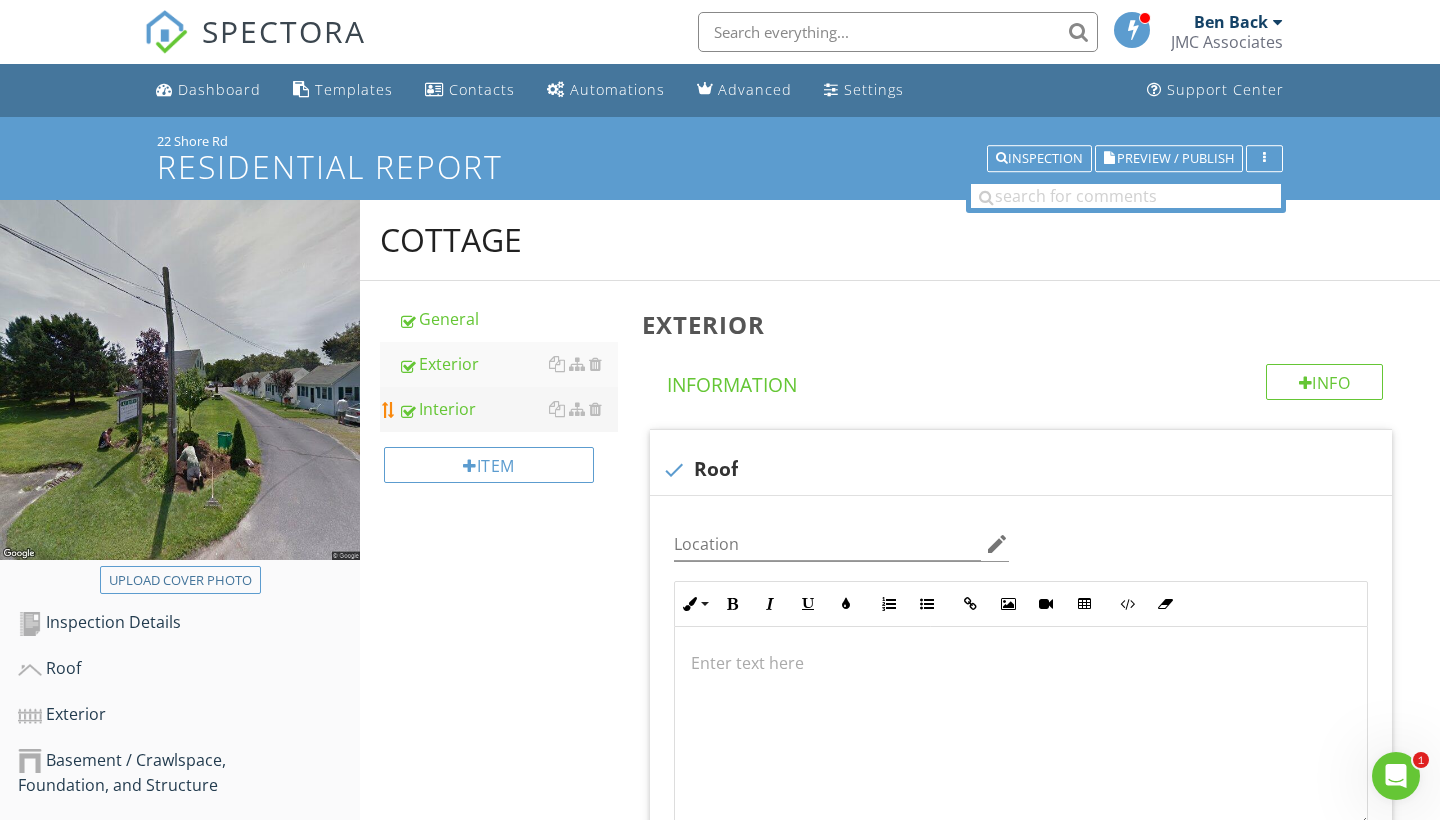 scroll, scrollTop: 0, scrollLeft: 0, axis: both 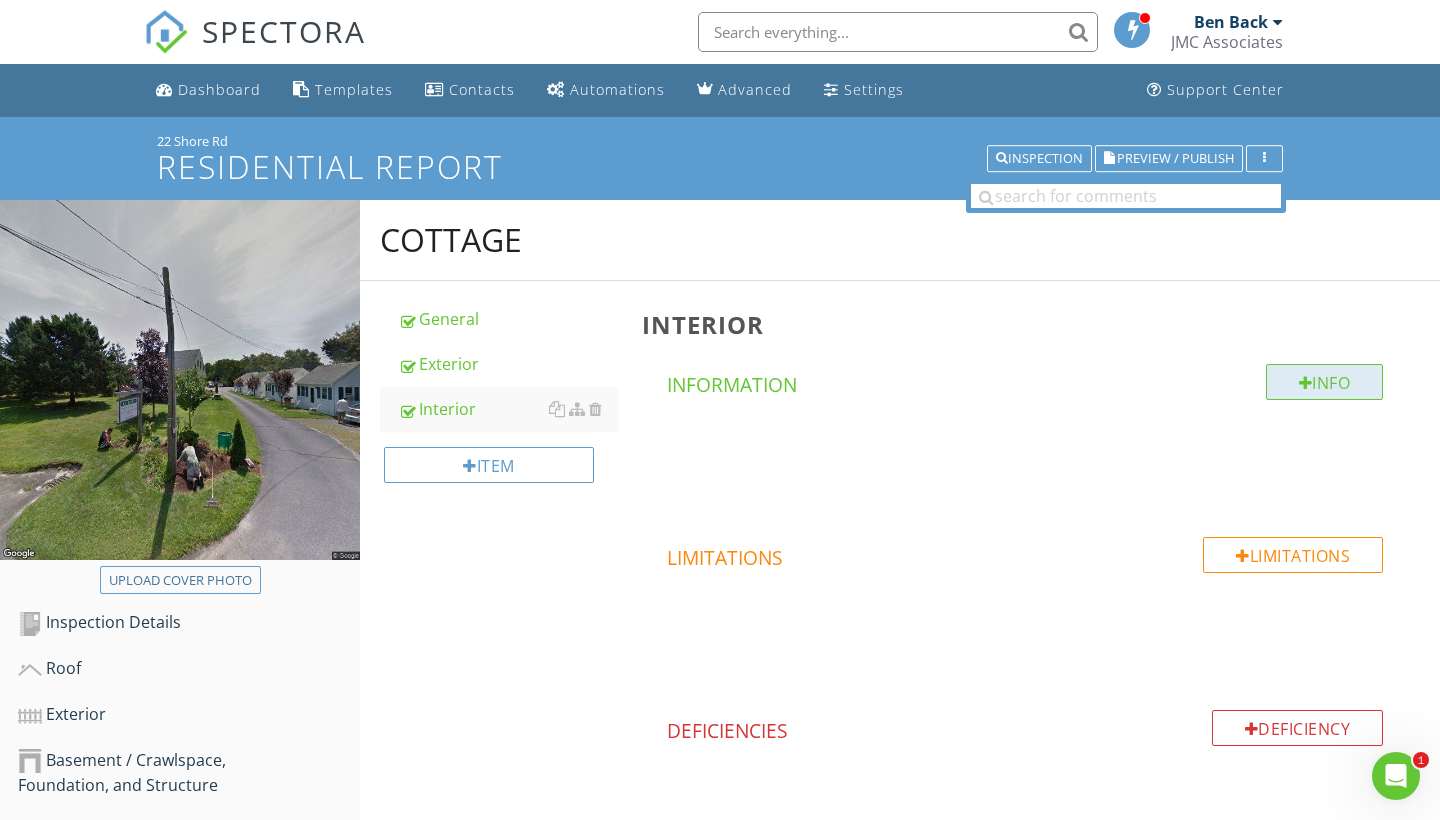 click on "Info" at bounding box center (1325, 382) 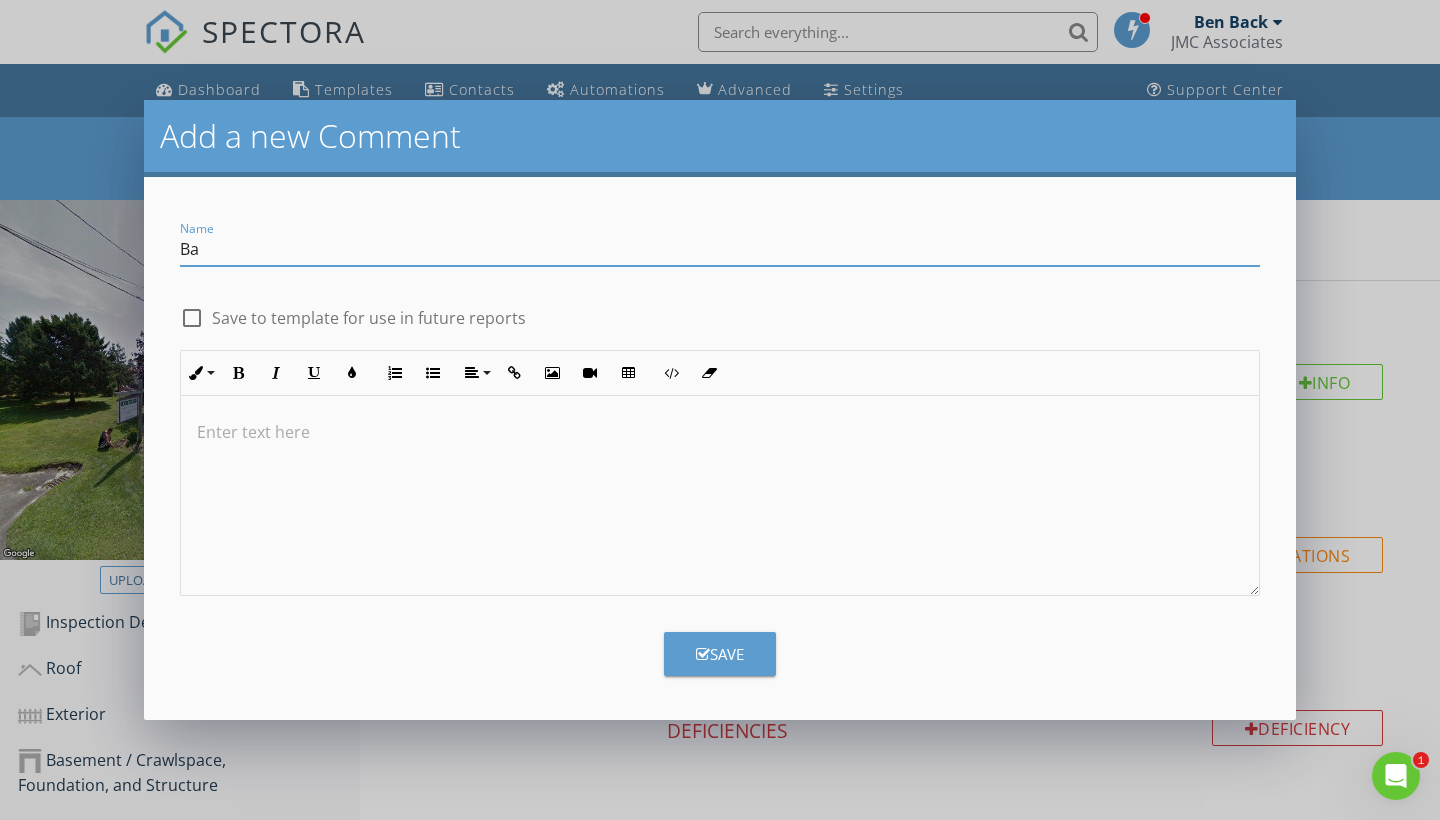 type on "B" 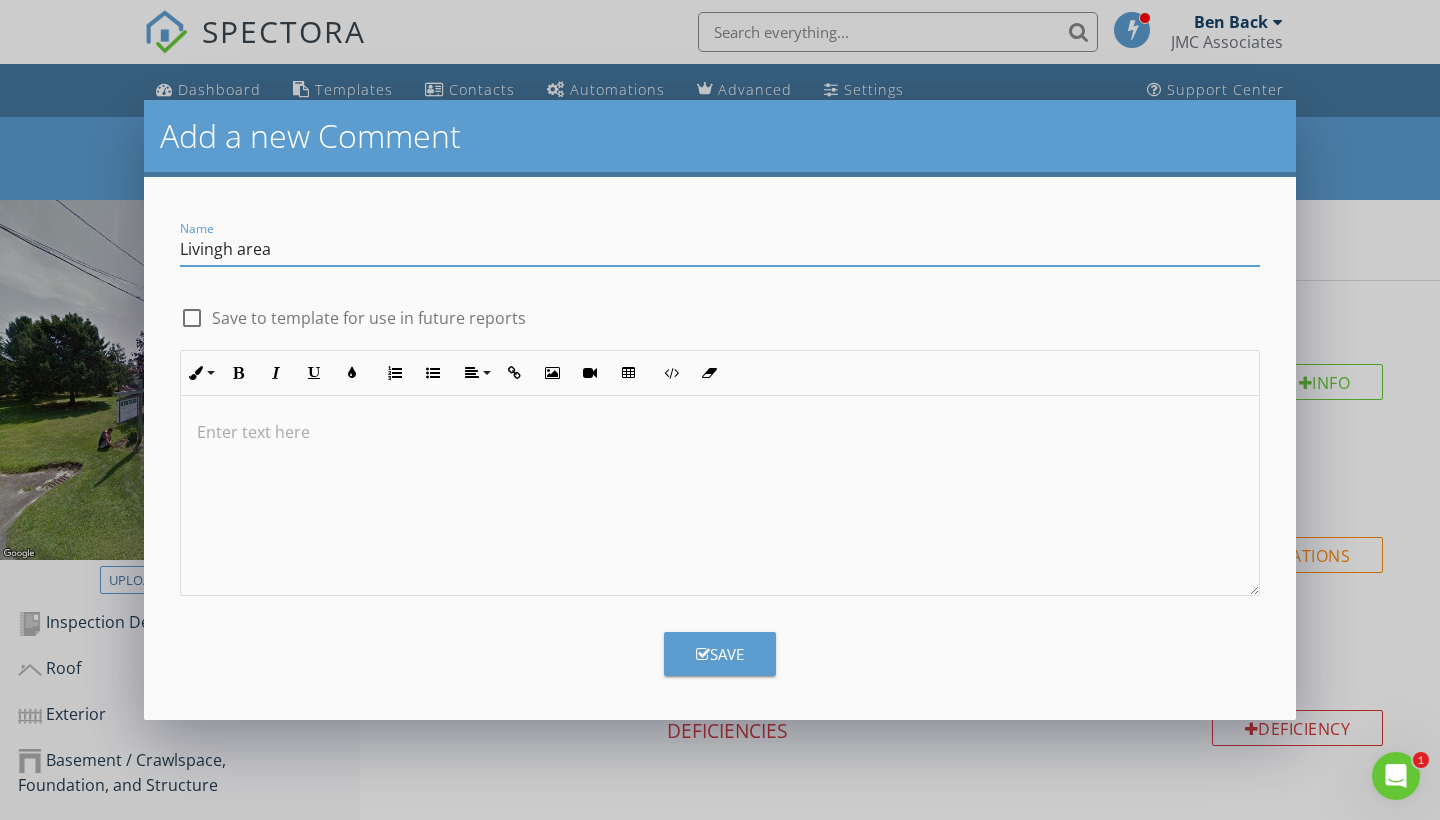 click on "Livingh area" at bounding box center (720, 249) 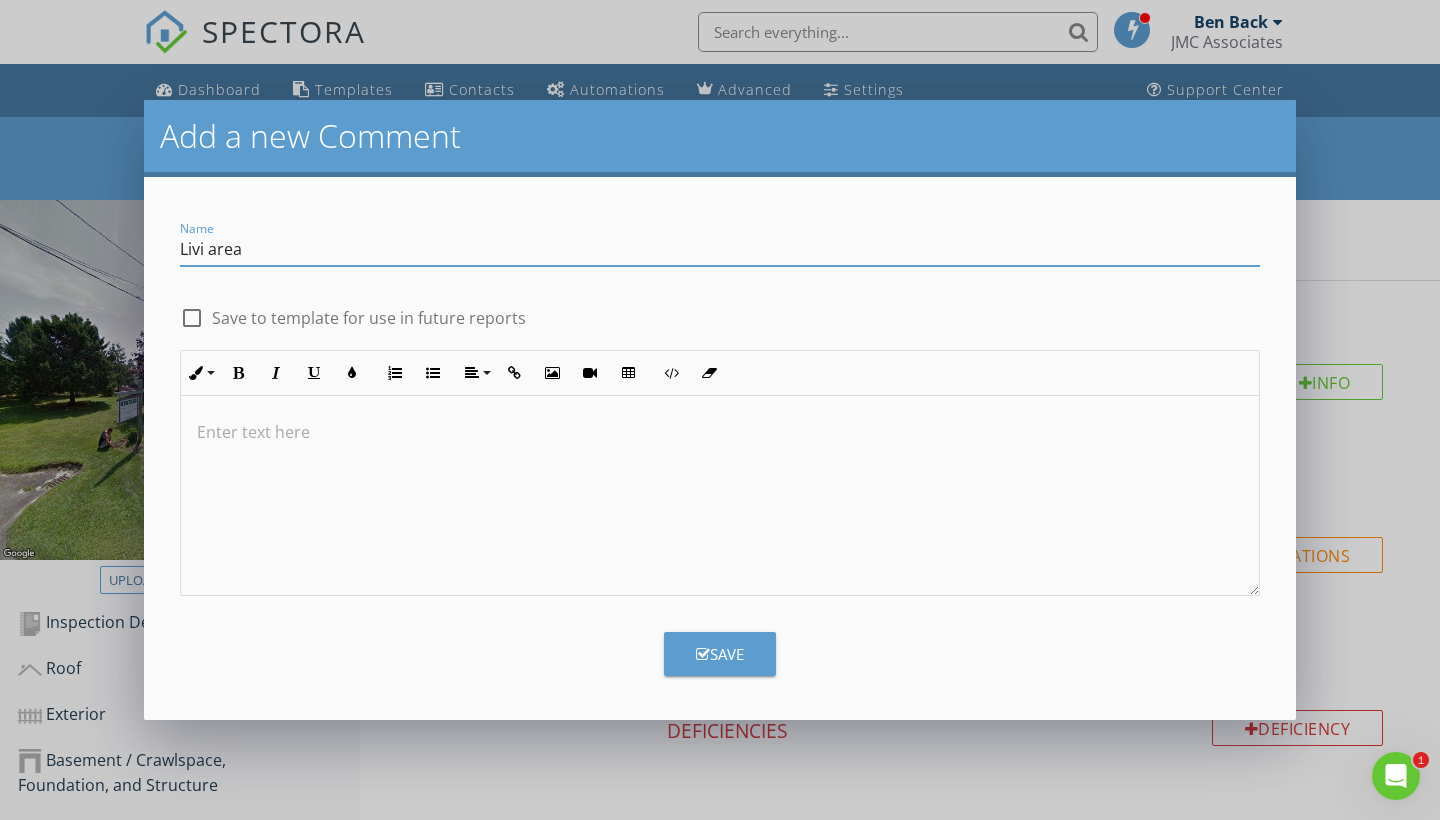 type on "Livi area" 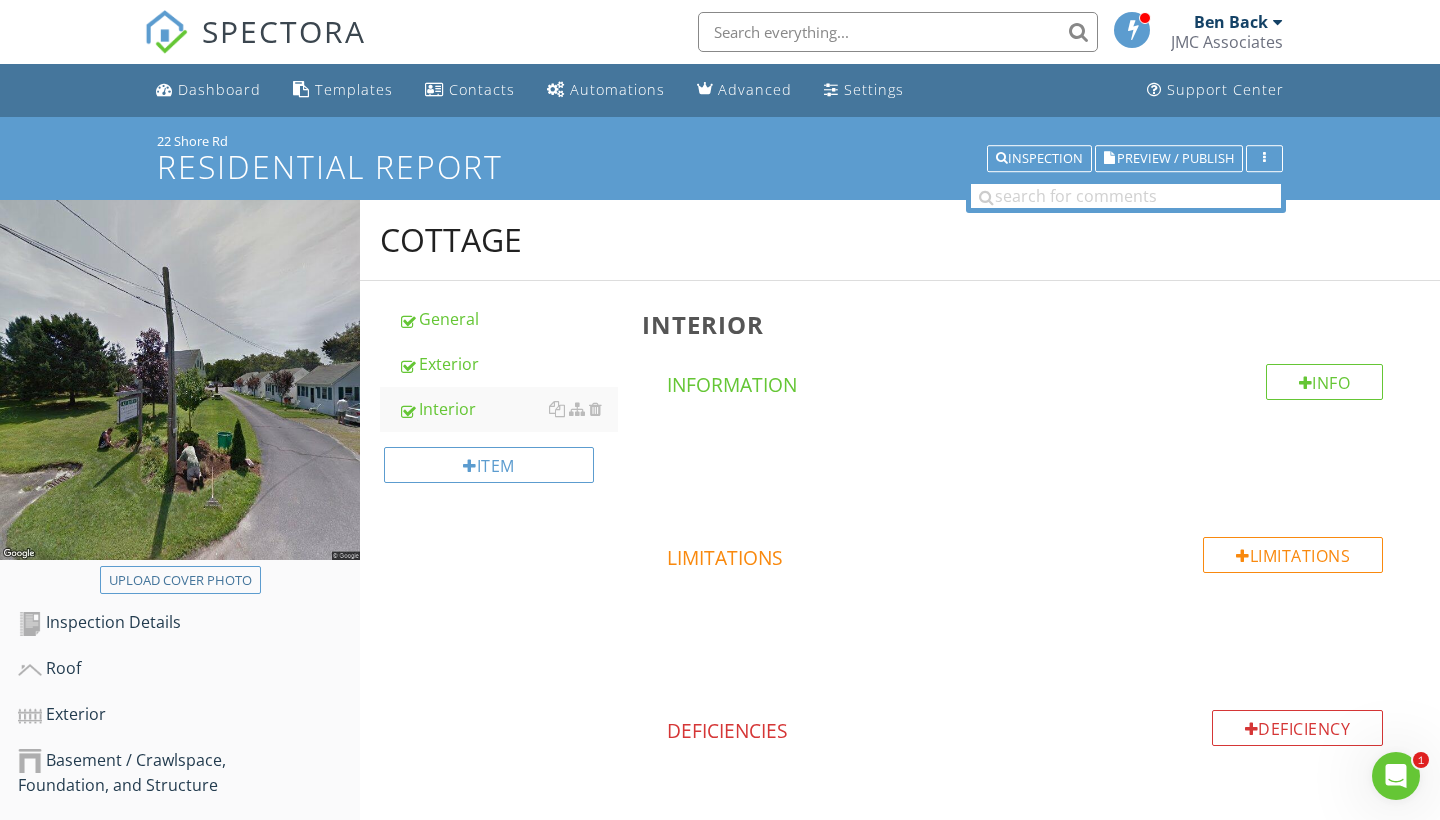 scroll, scrollTop: 0, scrollLeft: 0, axis: both 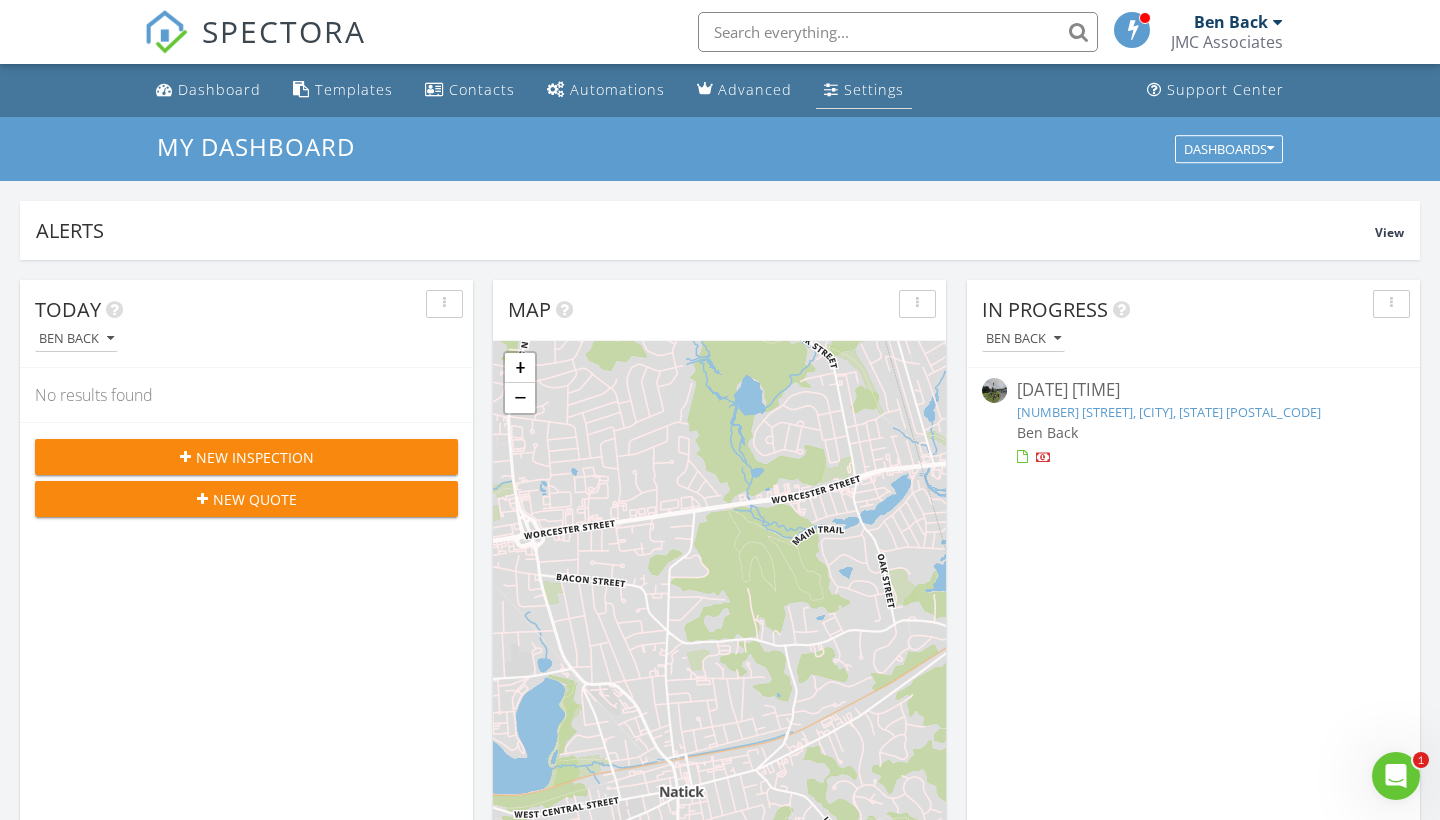 click on "Settings" at bounding box center (874, 89) 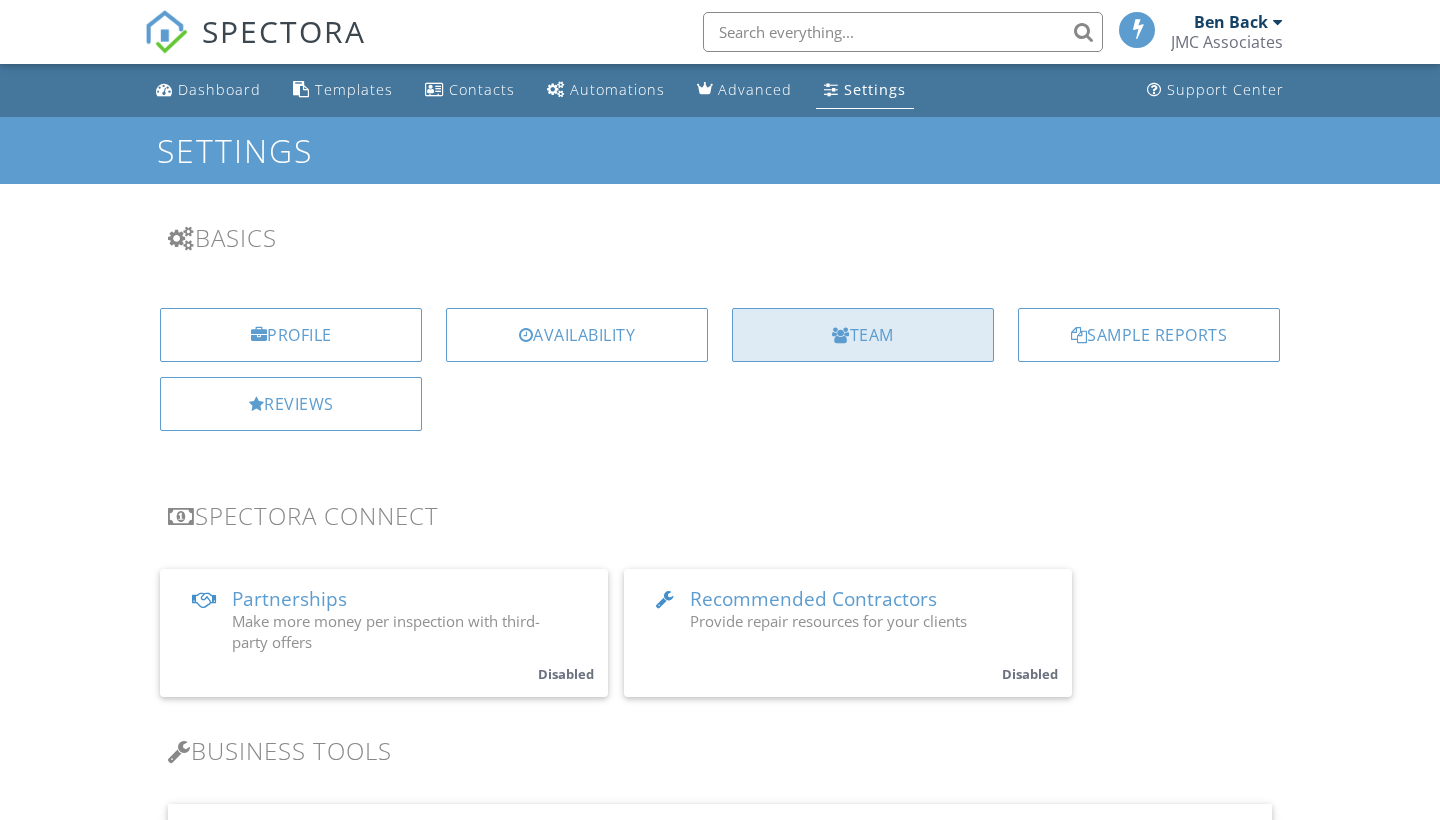 scroll, scrollTop: 0, scrollLeft: 0, axis: both 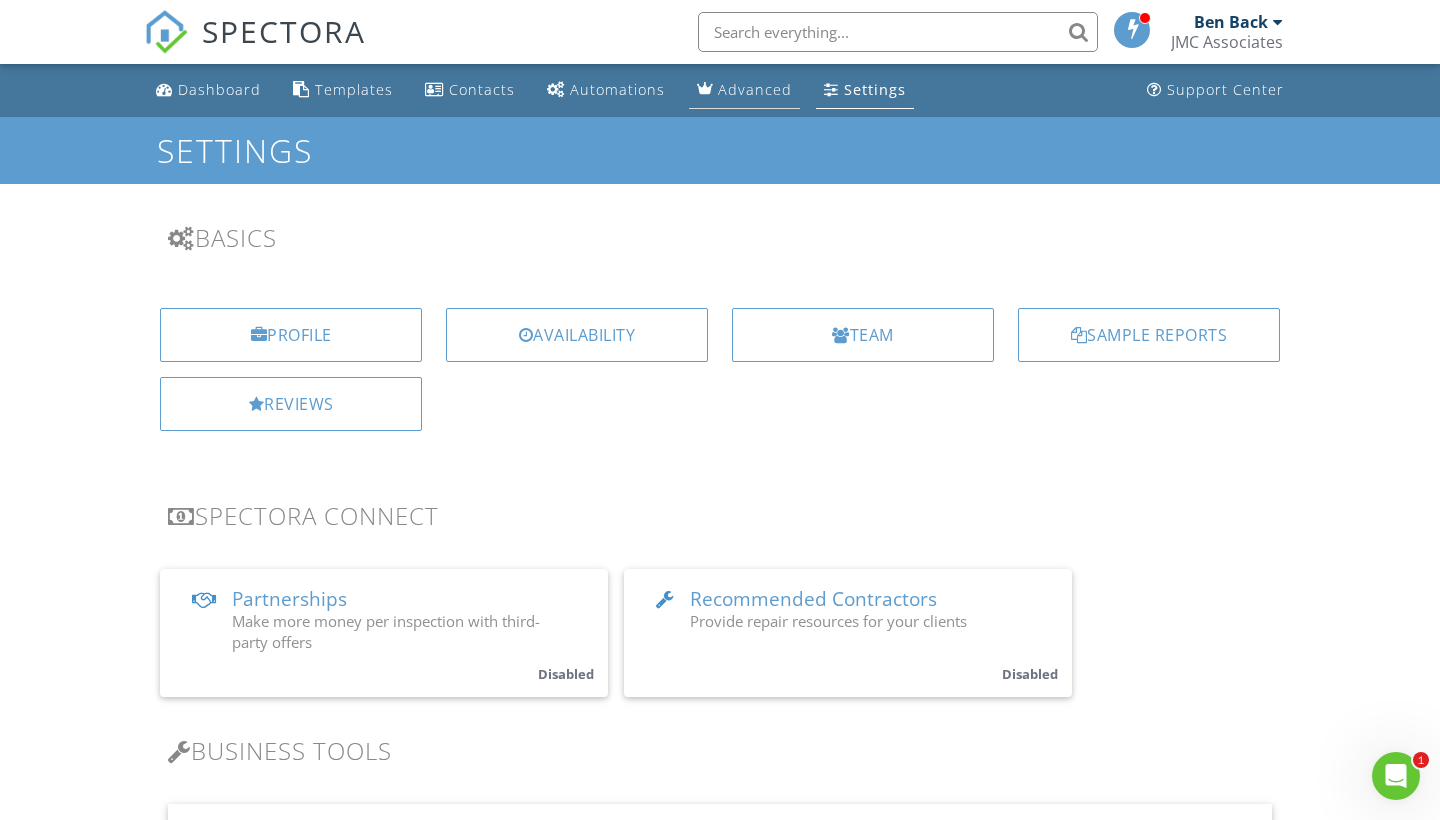 click on "Advanced" at bounding box center [744, 90] 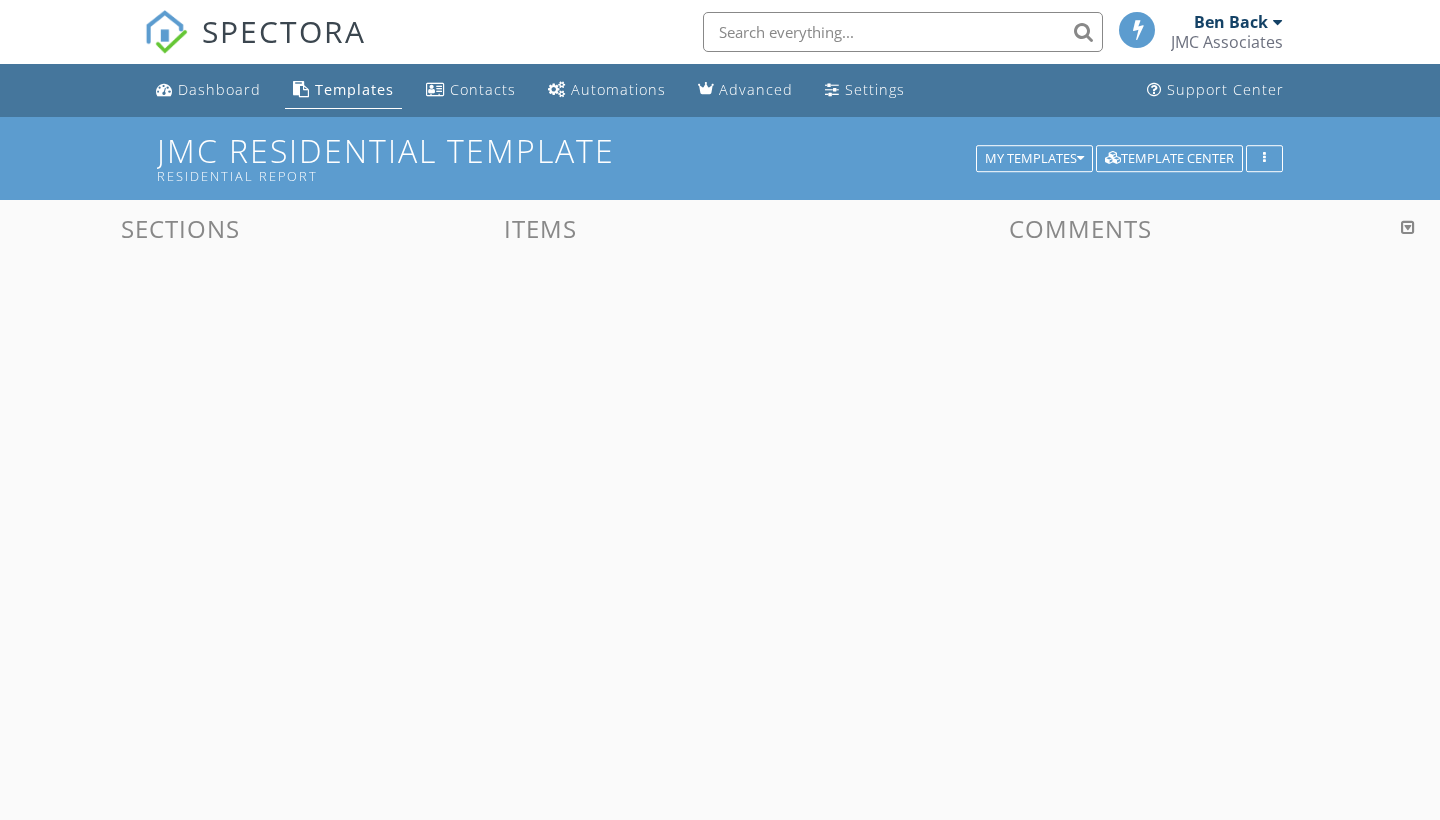 scroll, scrollTop: 0, scrollLeft: 0, axis: both 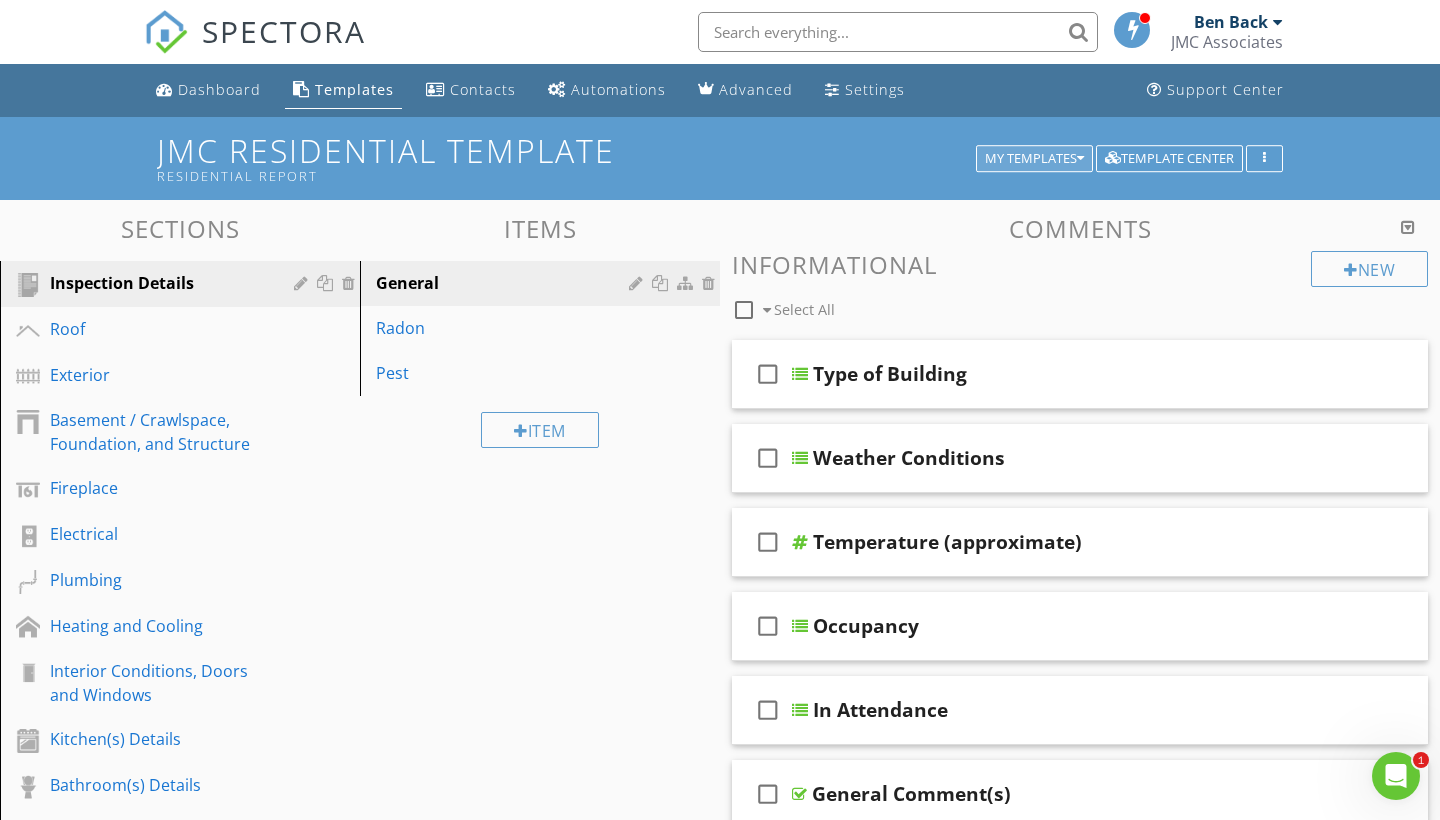 click at bounding box center [1080, 159] 